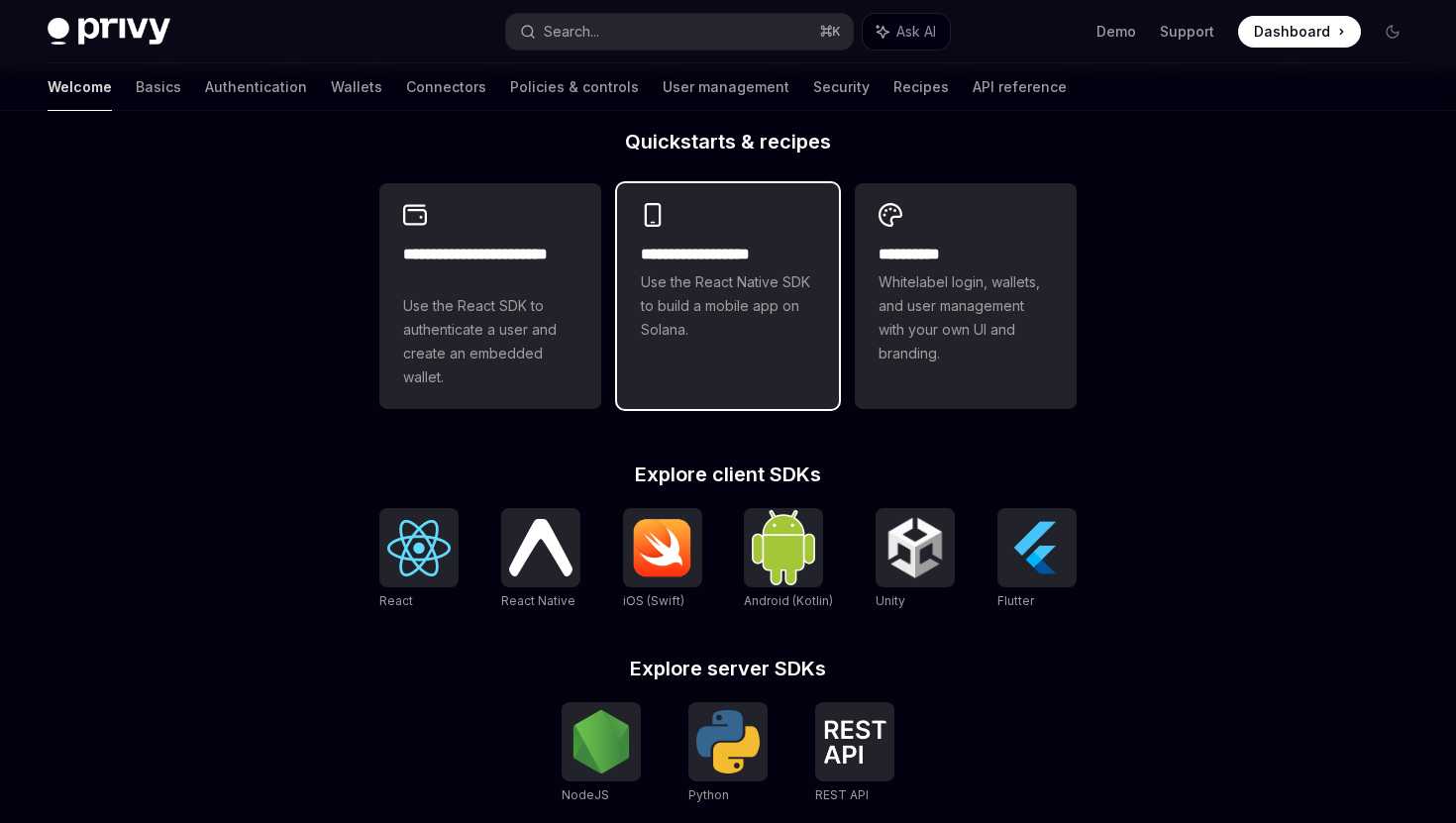 scroll, scrollTop: 799, scrollLeft: 0, axis: vertical 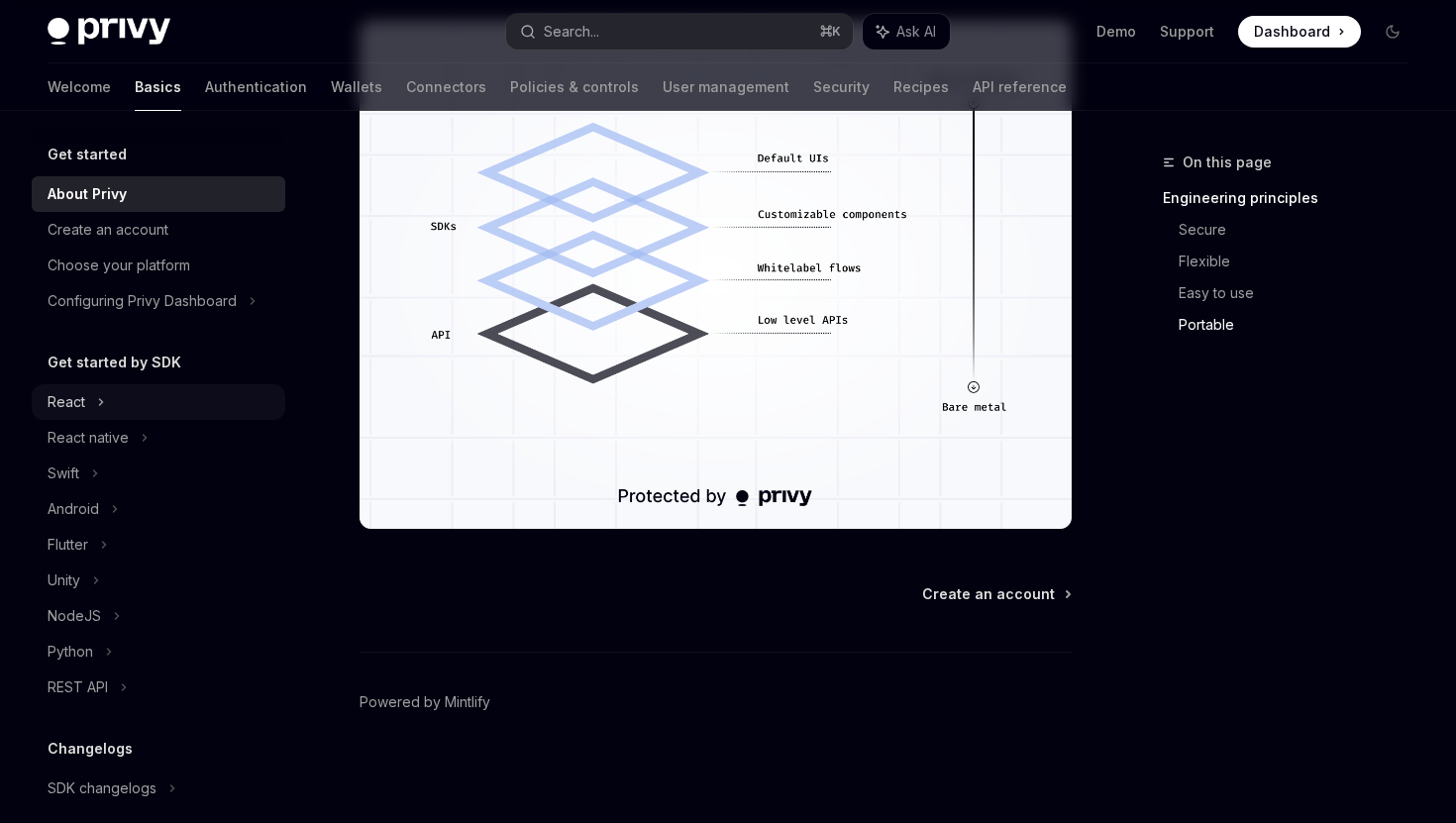 click on "React" at bounding box center (66, 402) 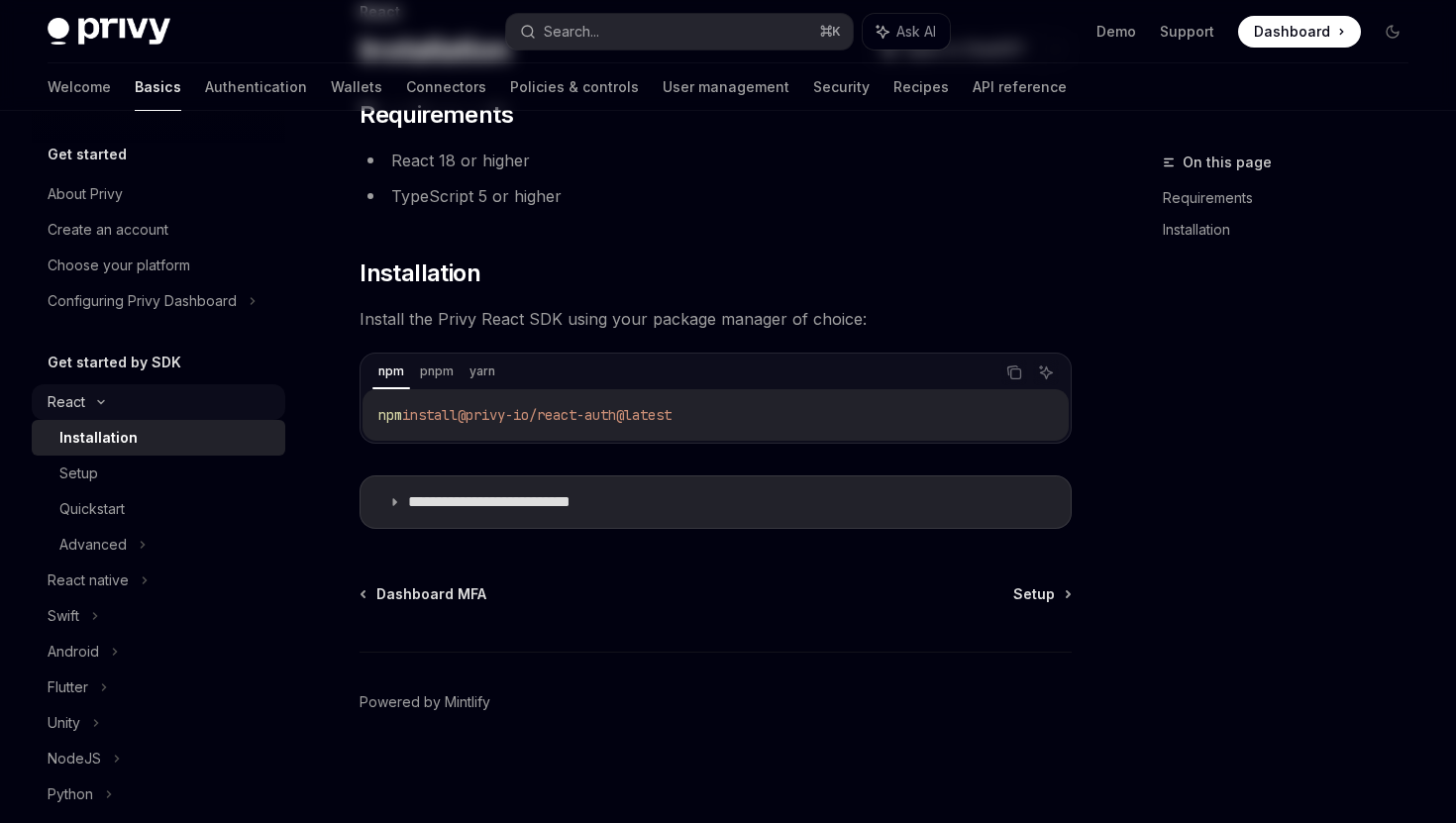 scroll, scrollTop: 0, scrollLeft: 0, axis: both 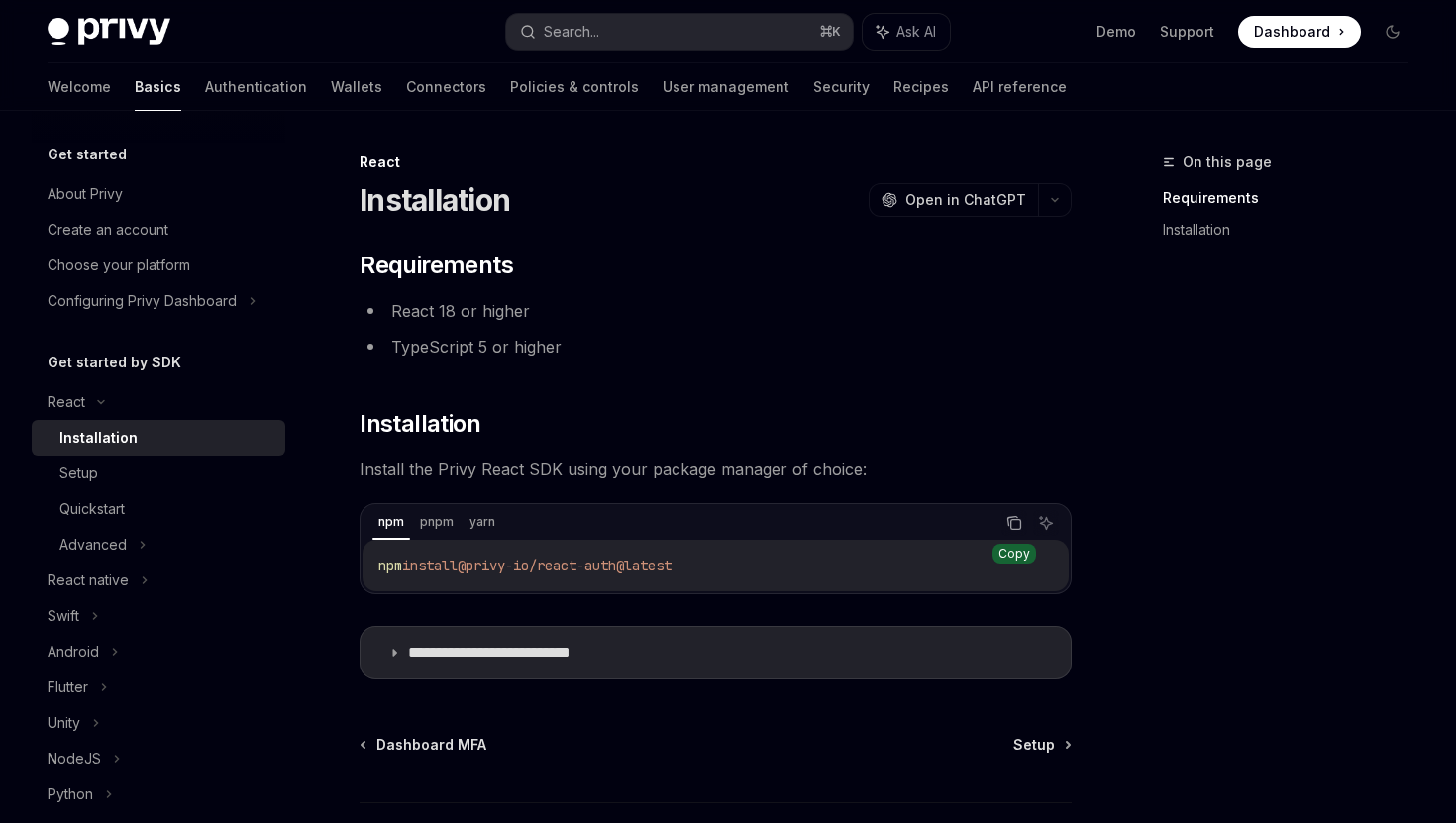 click 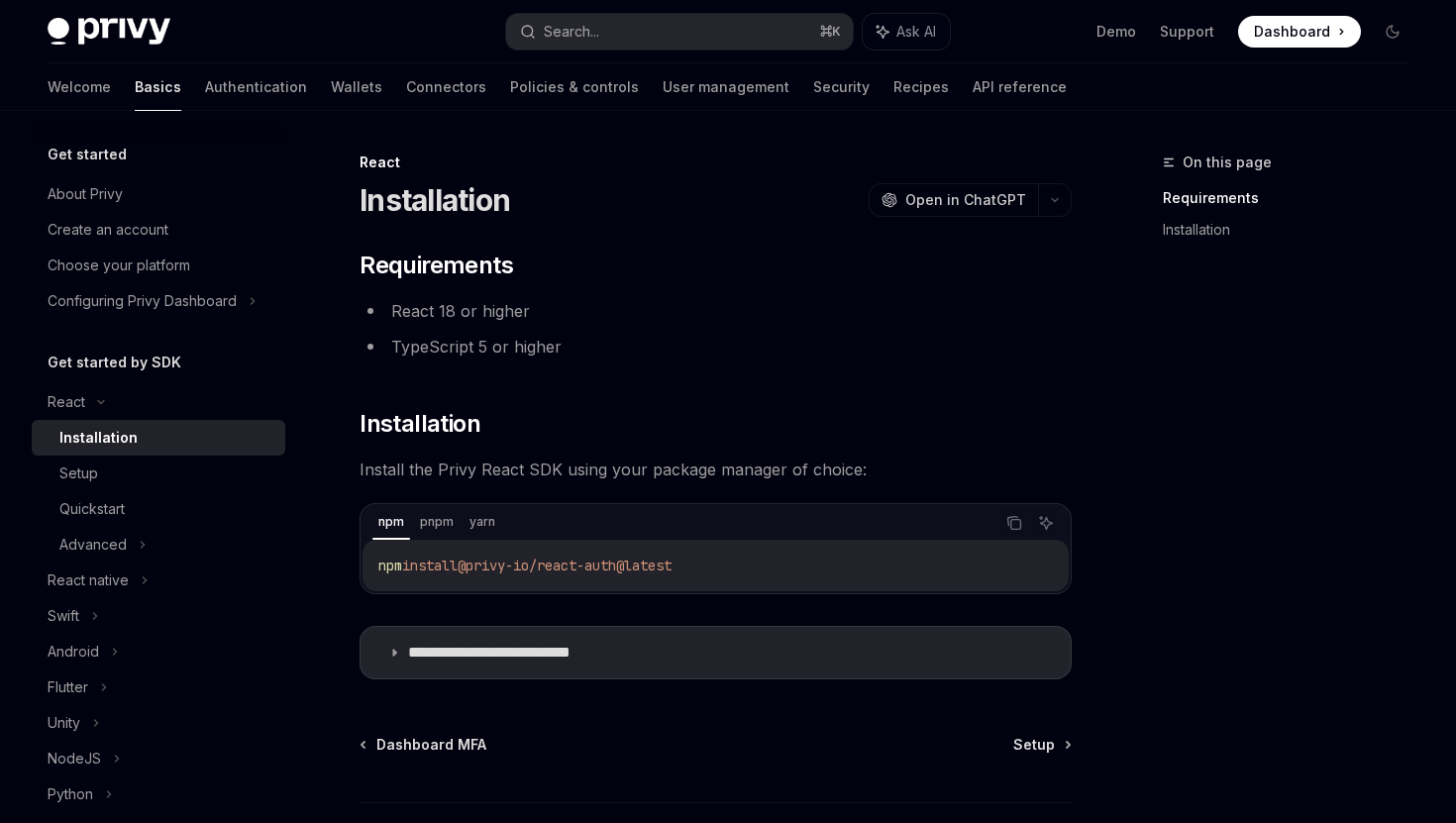 scroll, scrollTop: 151, scrollLeft: 0, axis: vertical 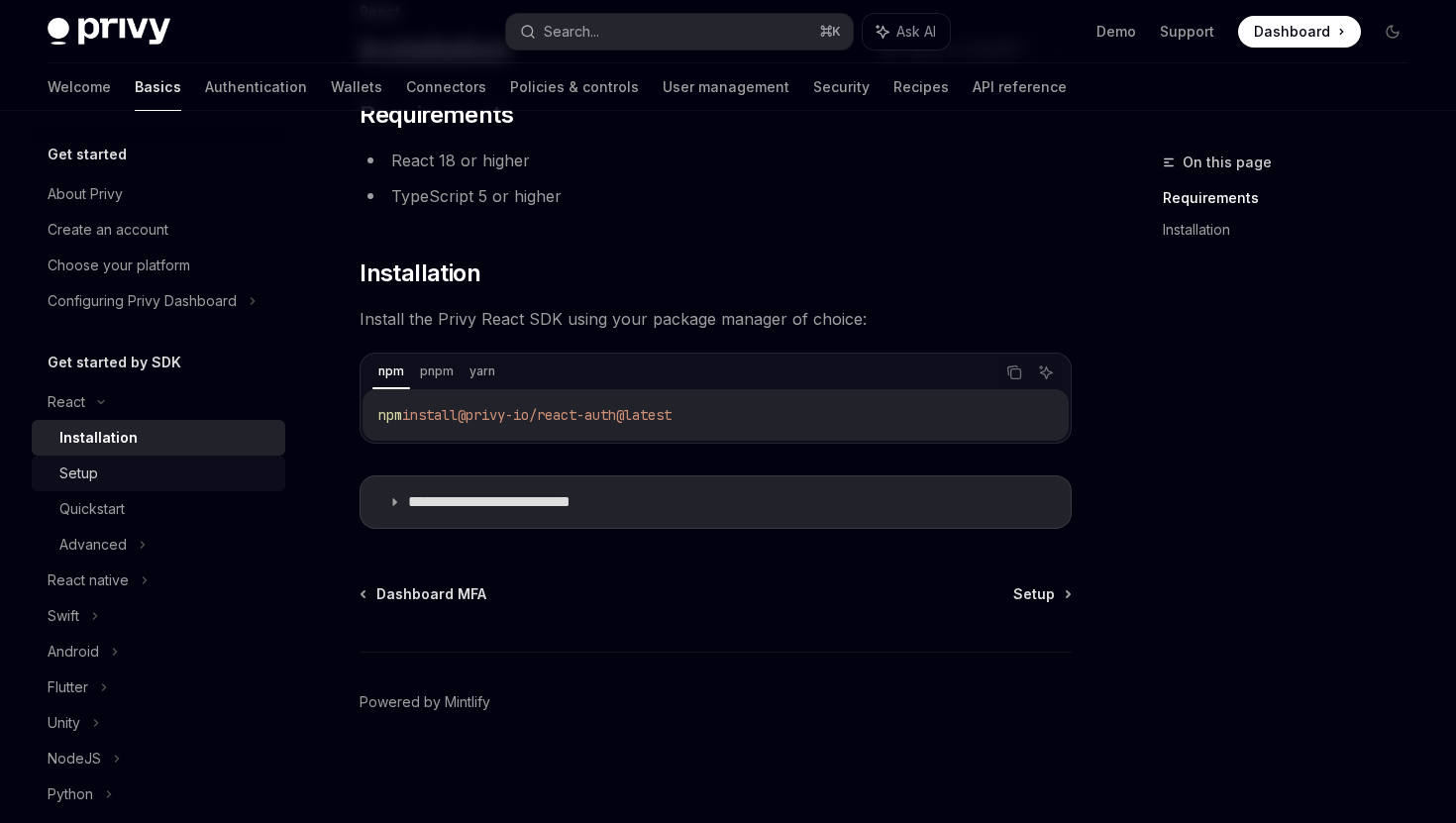 click on "Setup" at bounding box center [158, 473] 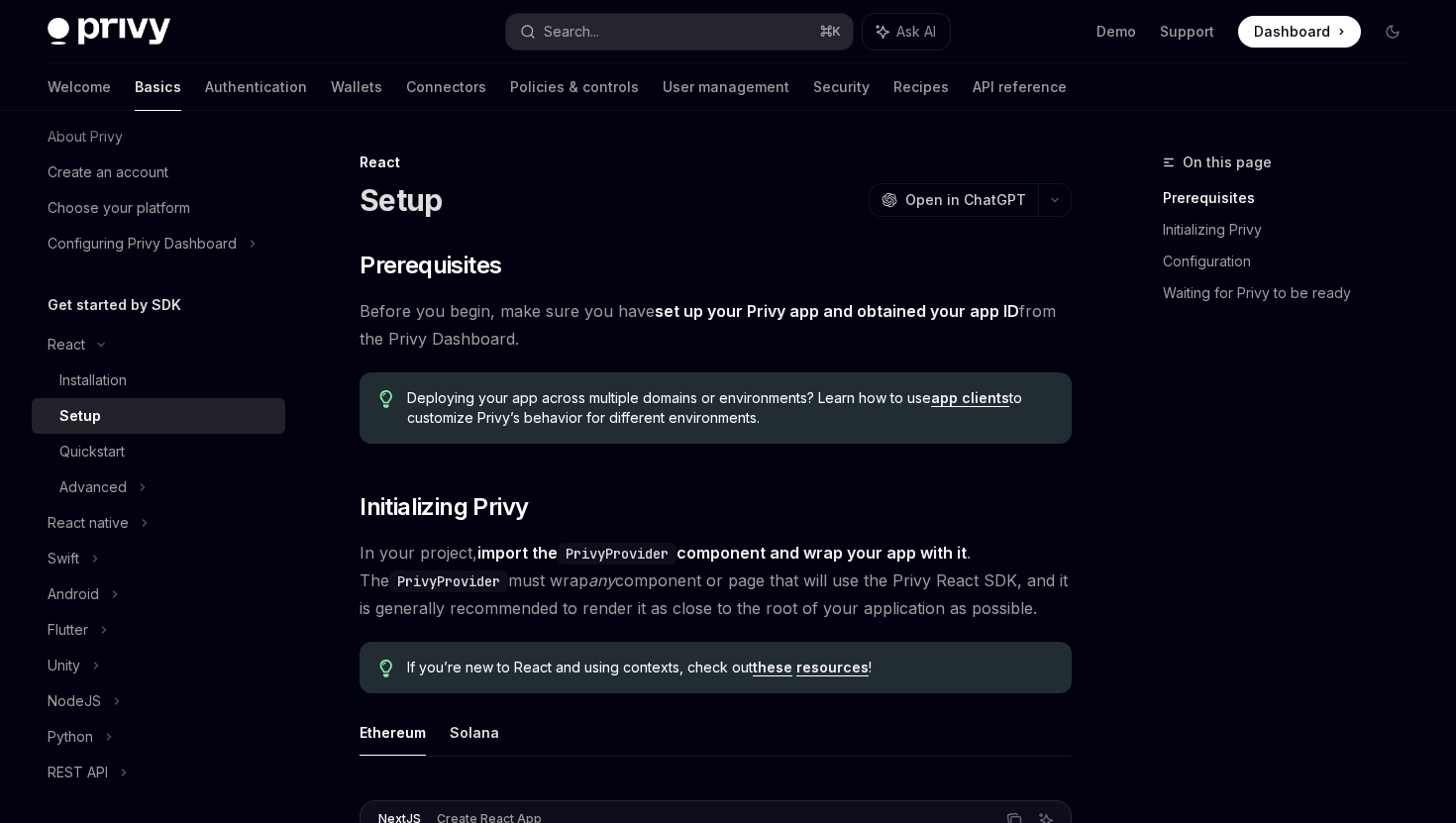 scroll, scrollTop: 67, scrollLeft: 0, axis: vertical 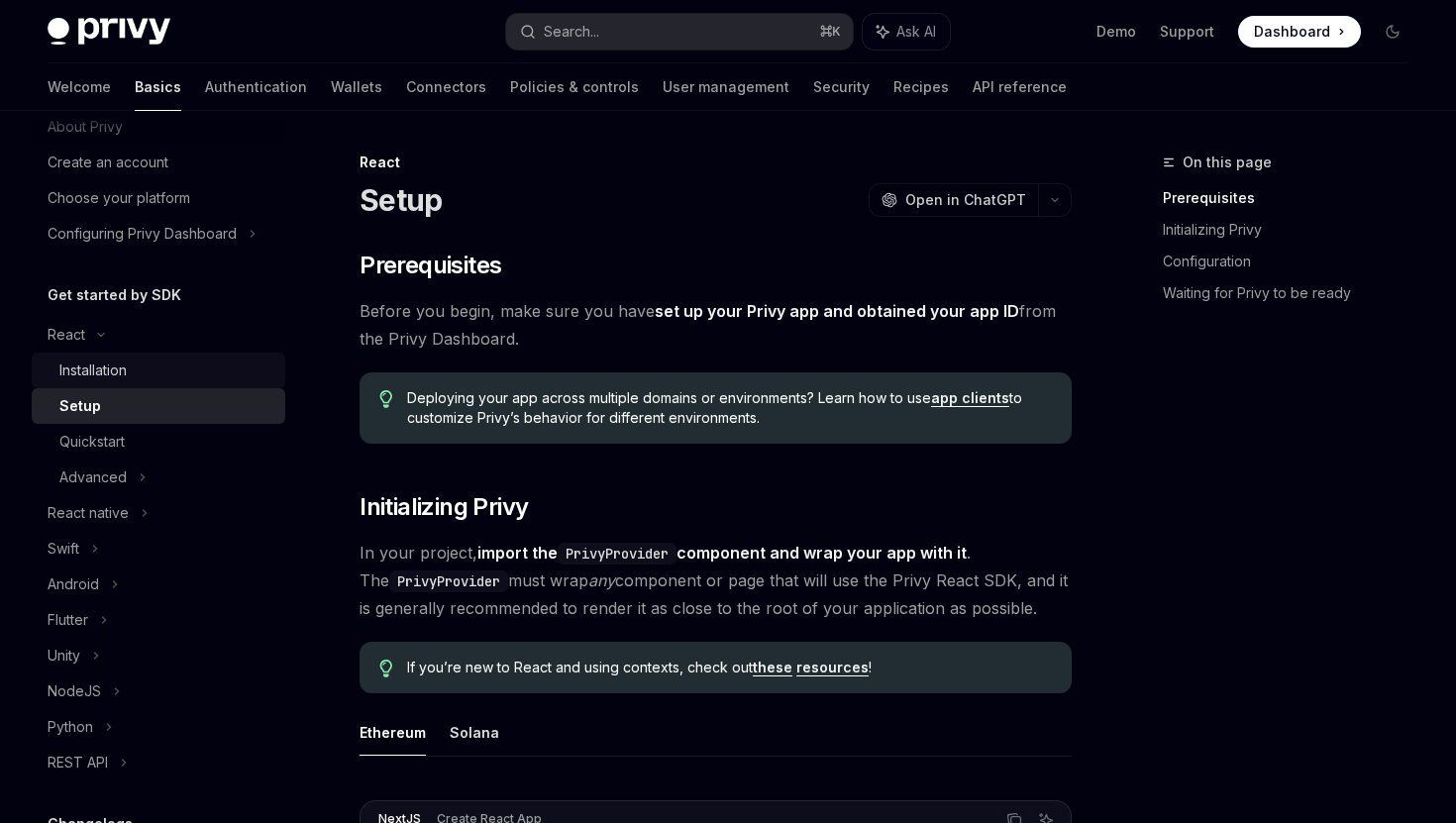 click on "Installation" at bounding box center (93, 370) 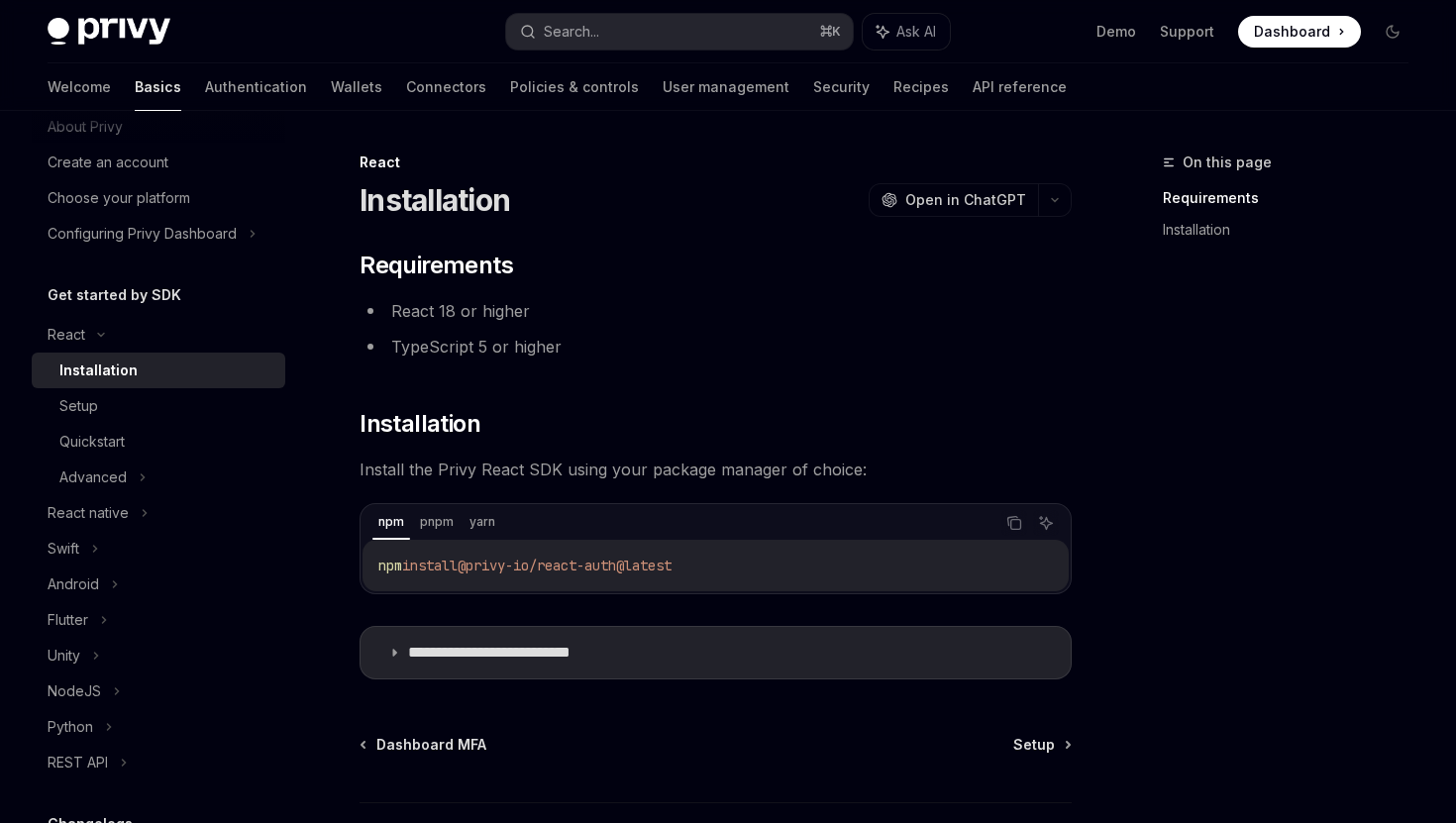 drag, startPoint x: 714, startPoint y: 571, endPoint x: 324, endPoint y: 562, distance: 390.1038 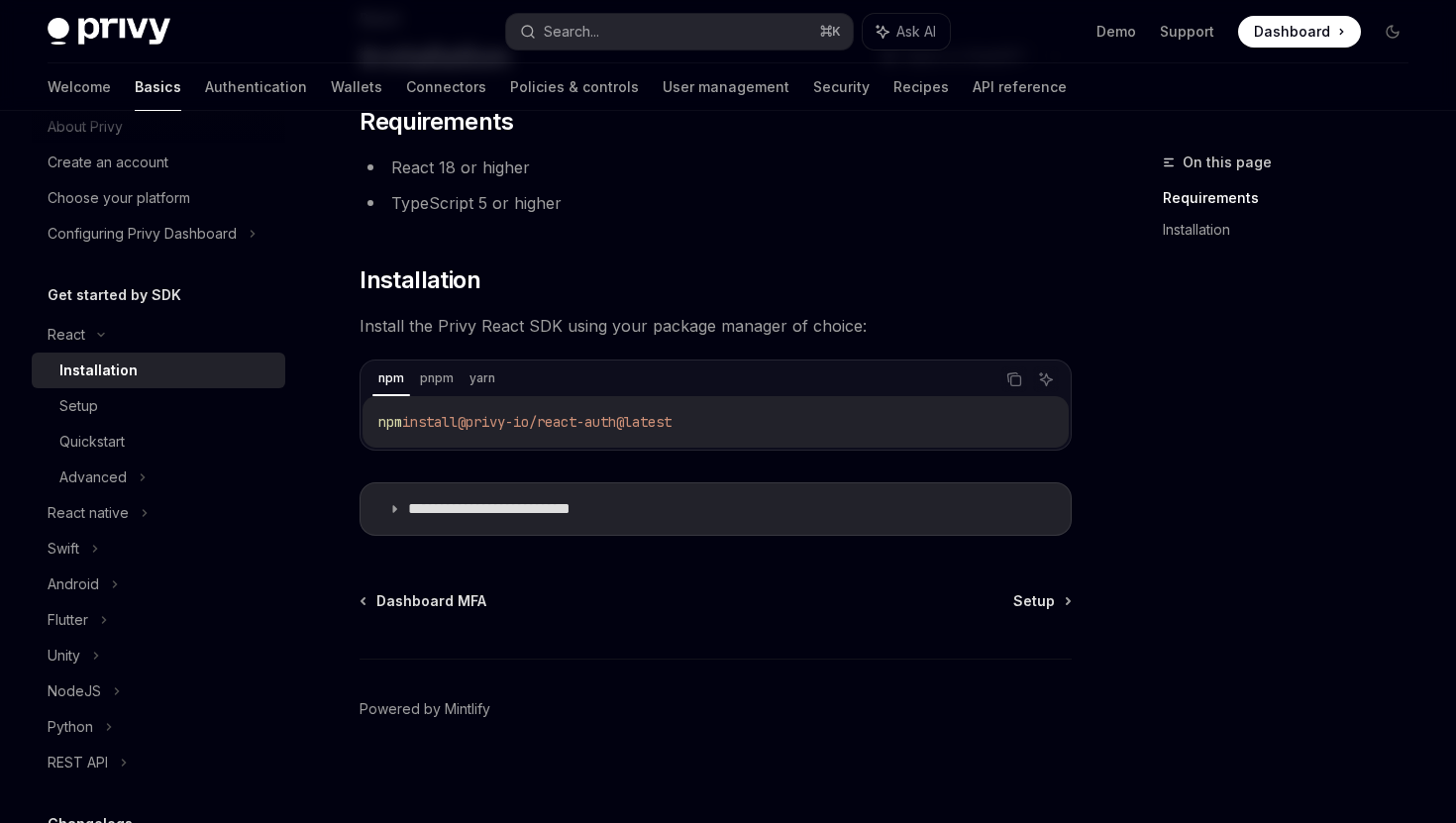 scroll, scrollTop: 151, scrollLeft: 0, axis: vertical 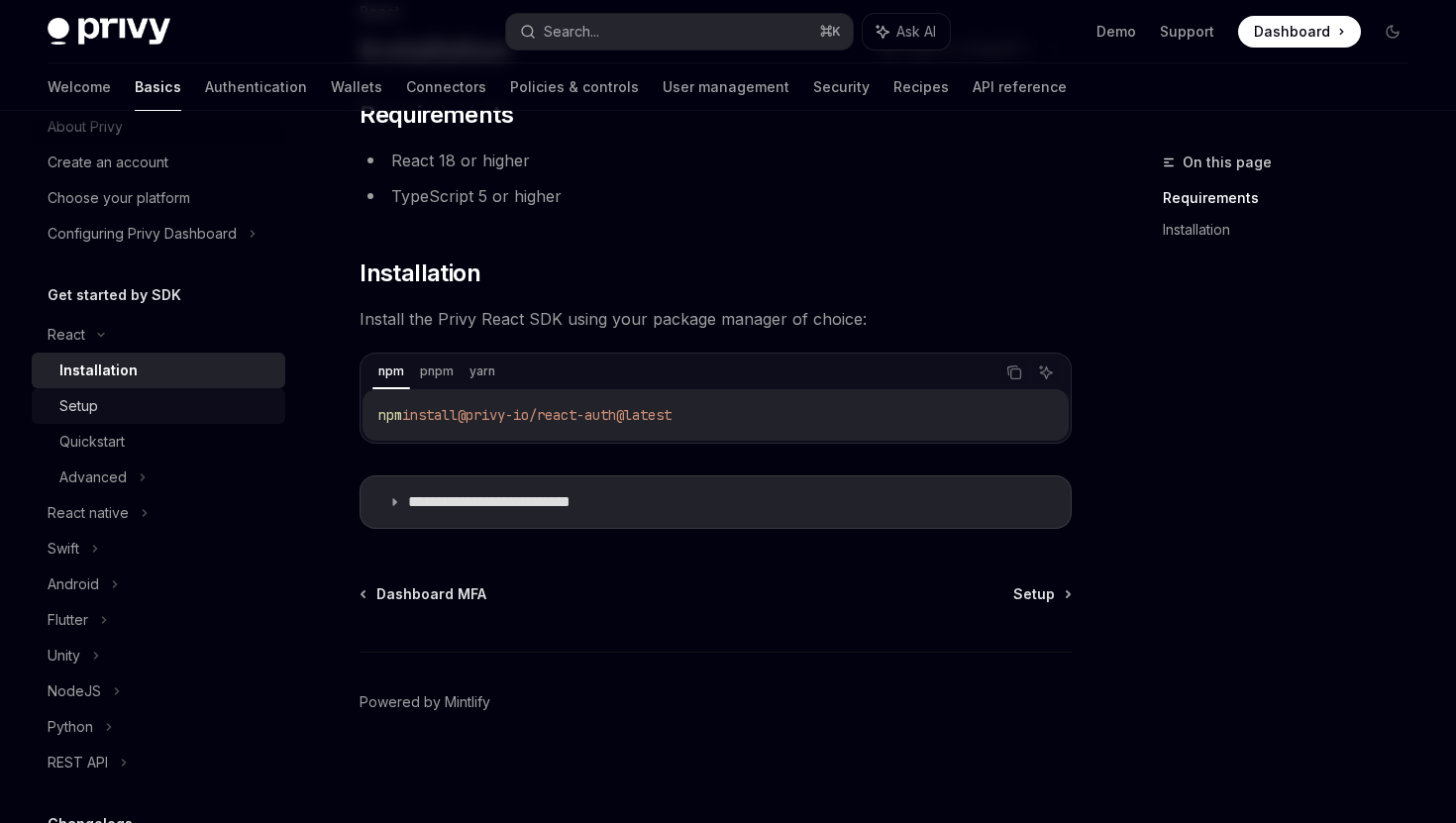 click on "Setup" at bounding box center (166, 406) 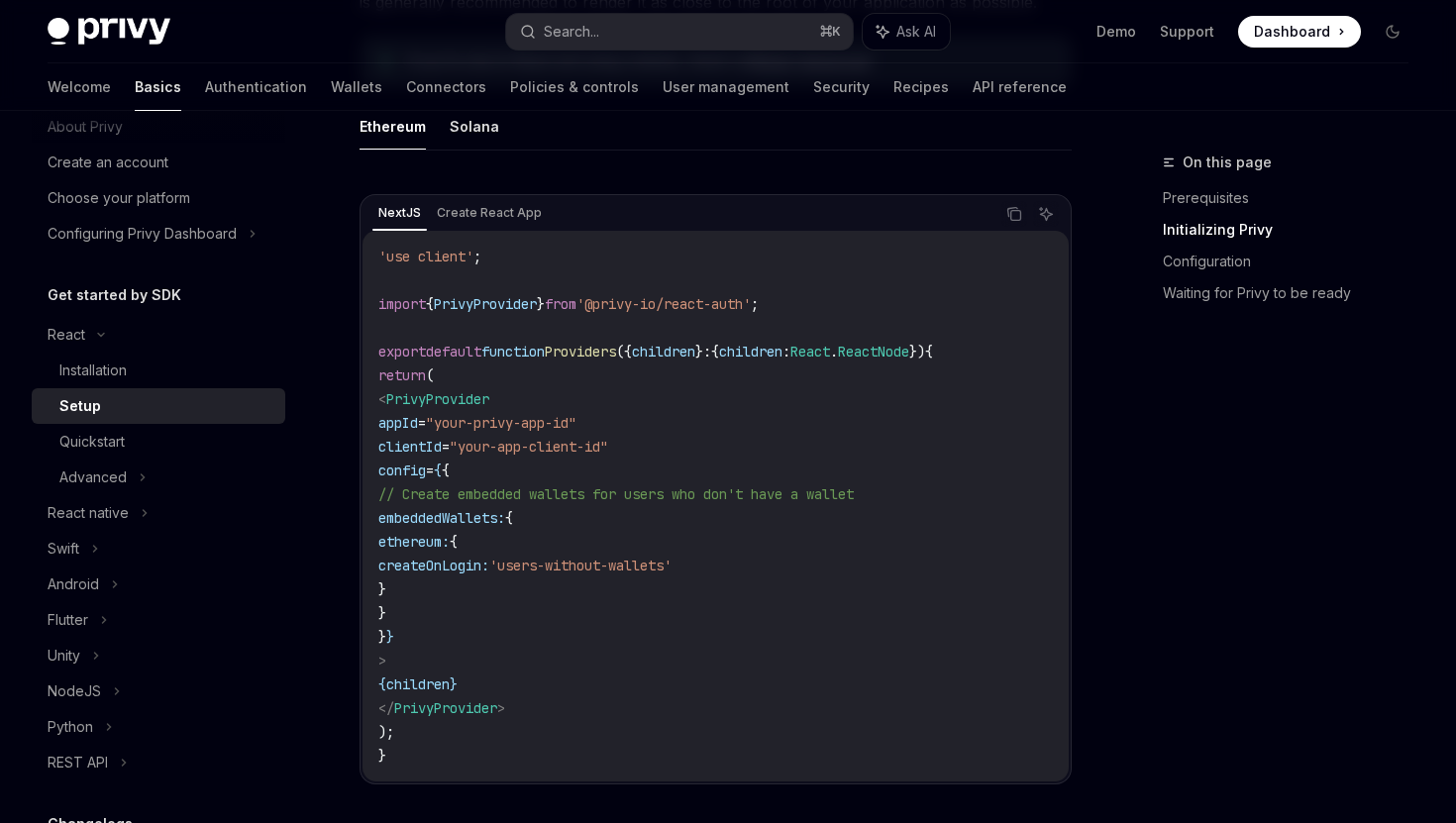 scroll, scrollTop: 566, scrollLeft: 0, axis: vertical 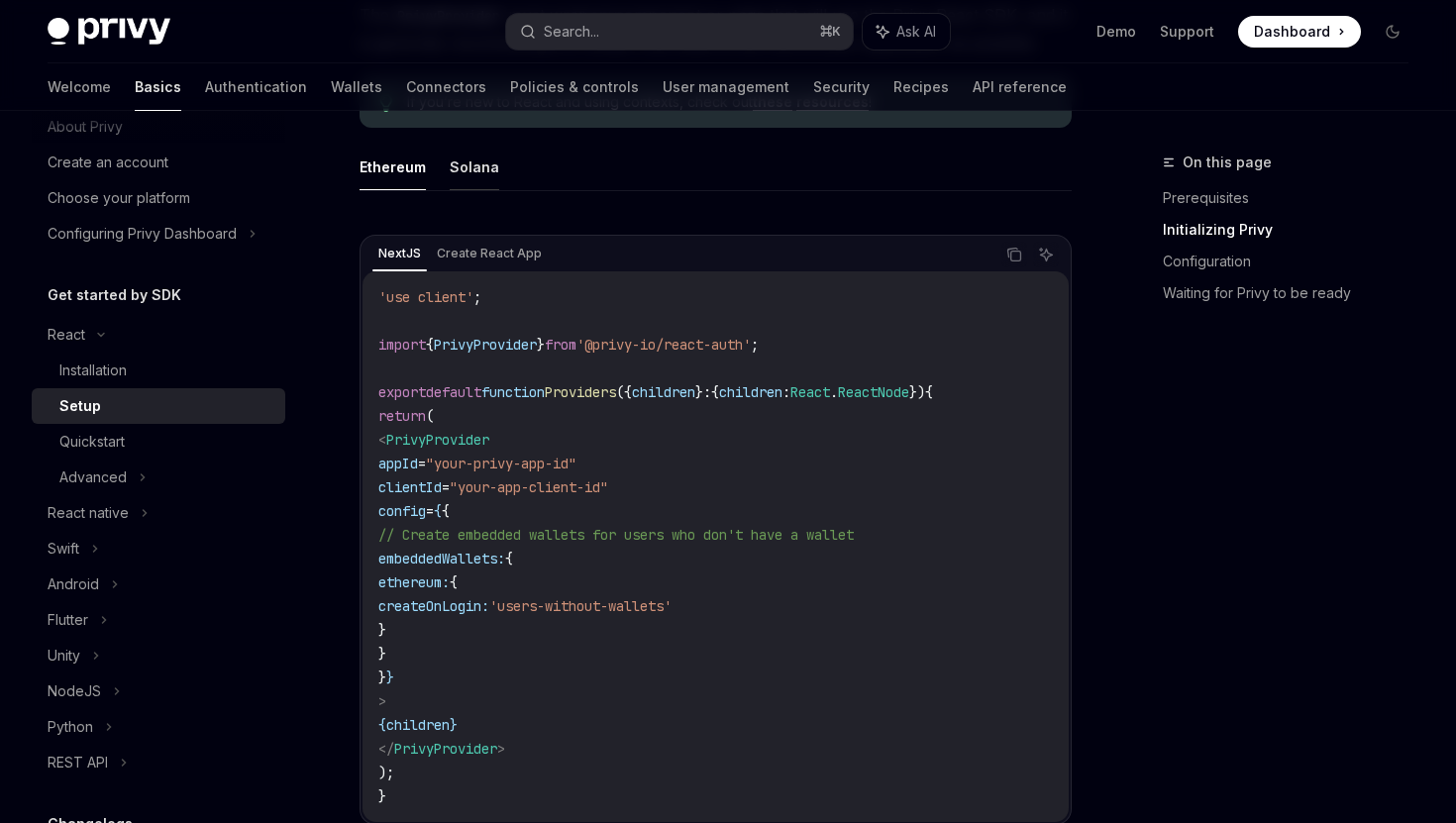 click on "Solana" at bounding box center (474, 166) 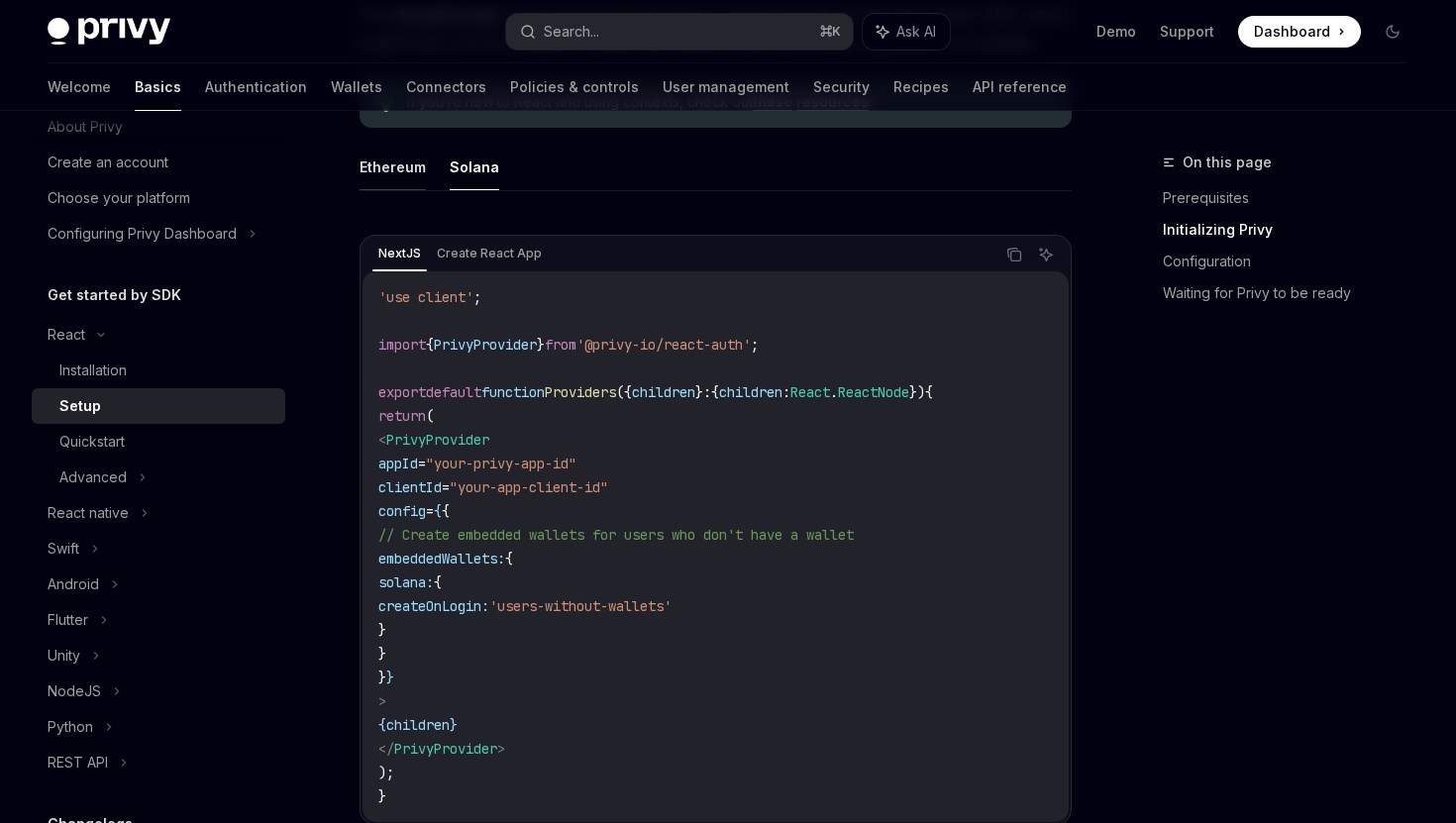click on "Ethereum" at bounding box center [392, 166] 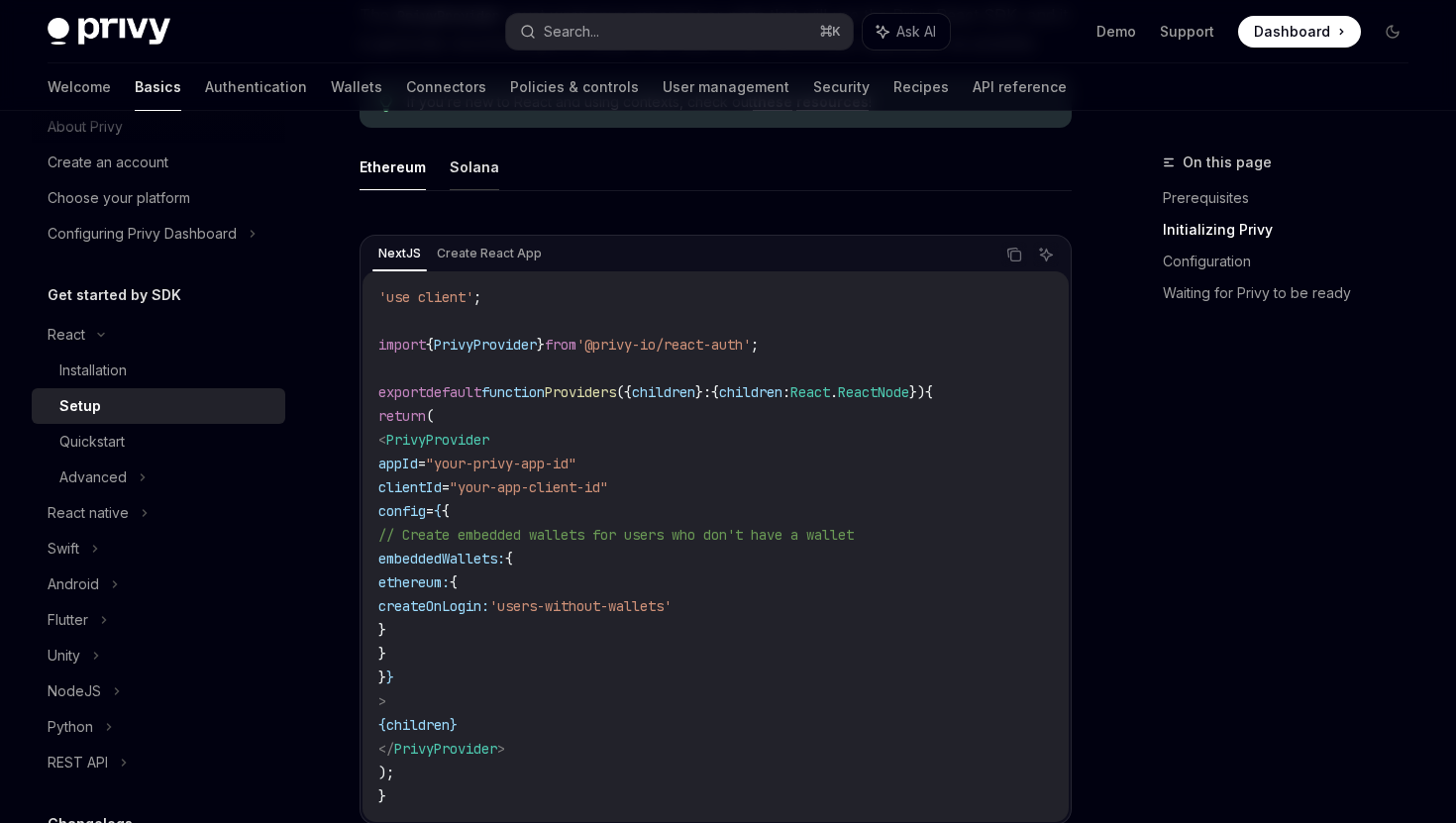 click on "Solana" at bounding box center [474, 166] 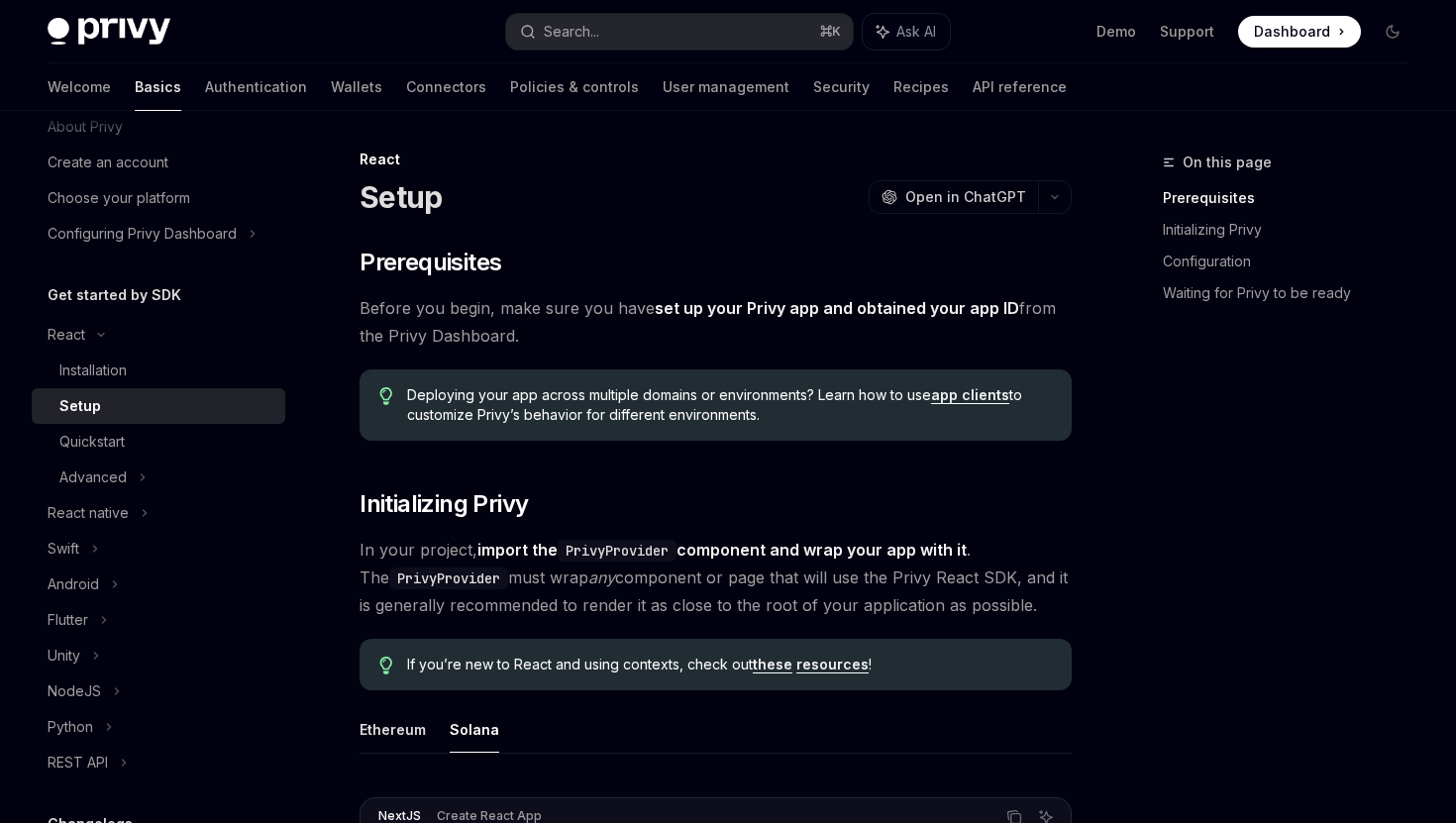 scroll, scrollTop: 0, scrollLeft: 0, axis: both 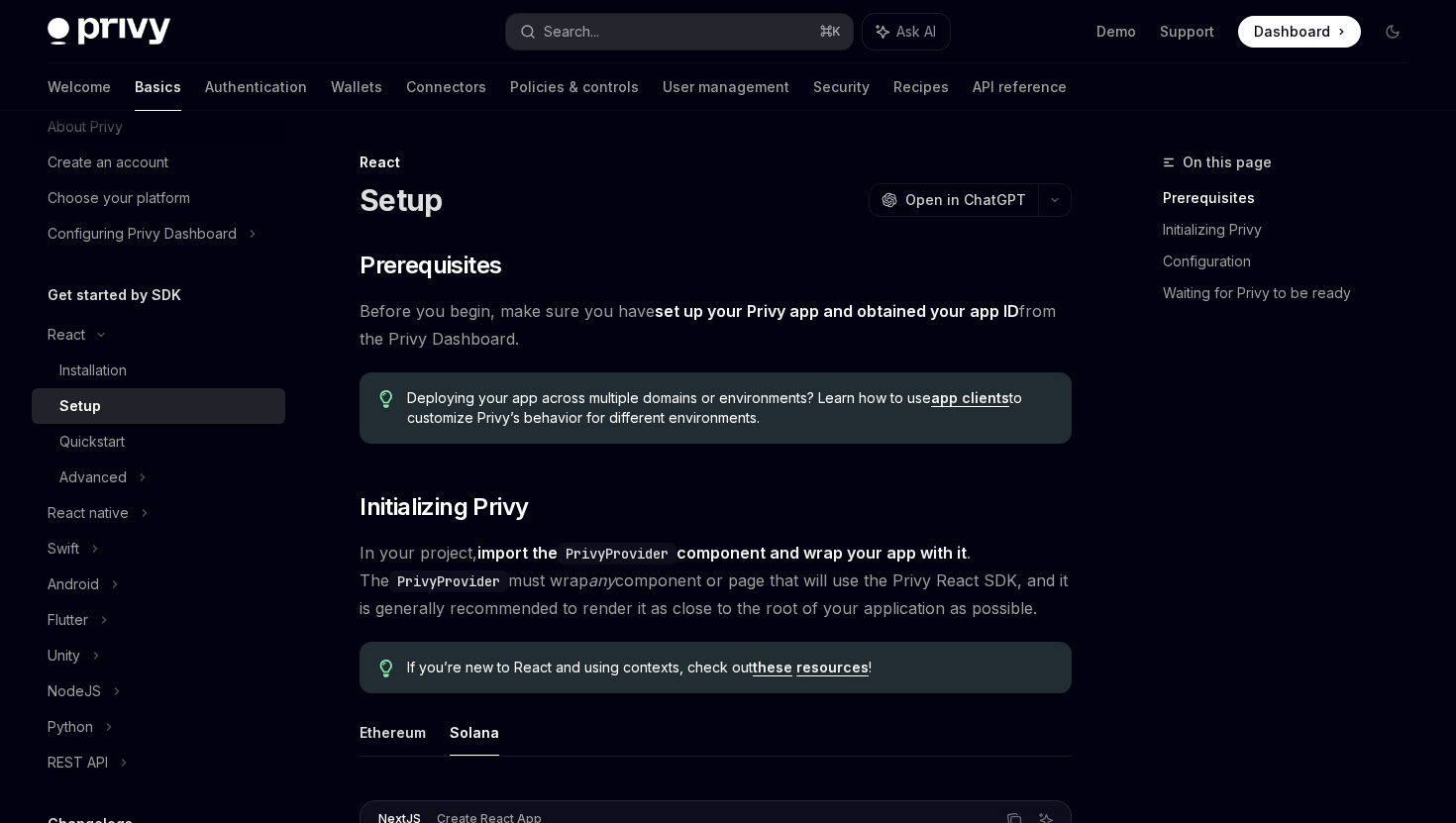 click on "Get started by SDK" at bounding box center (114, 295) 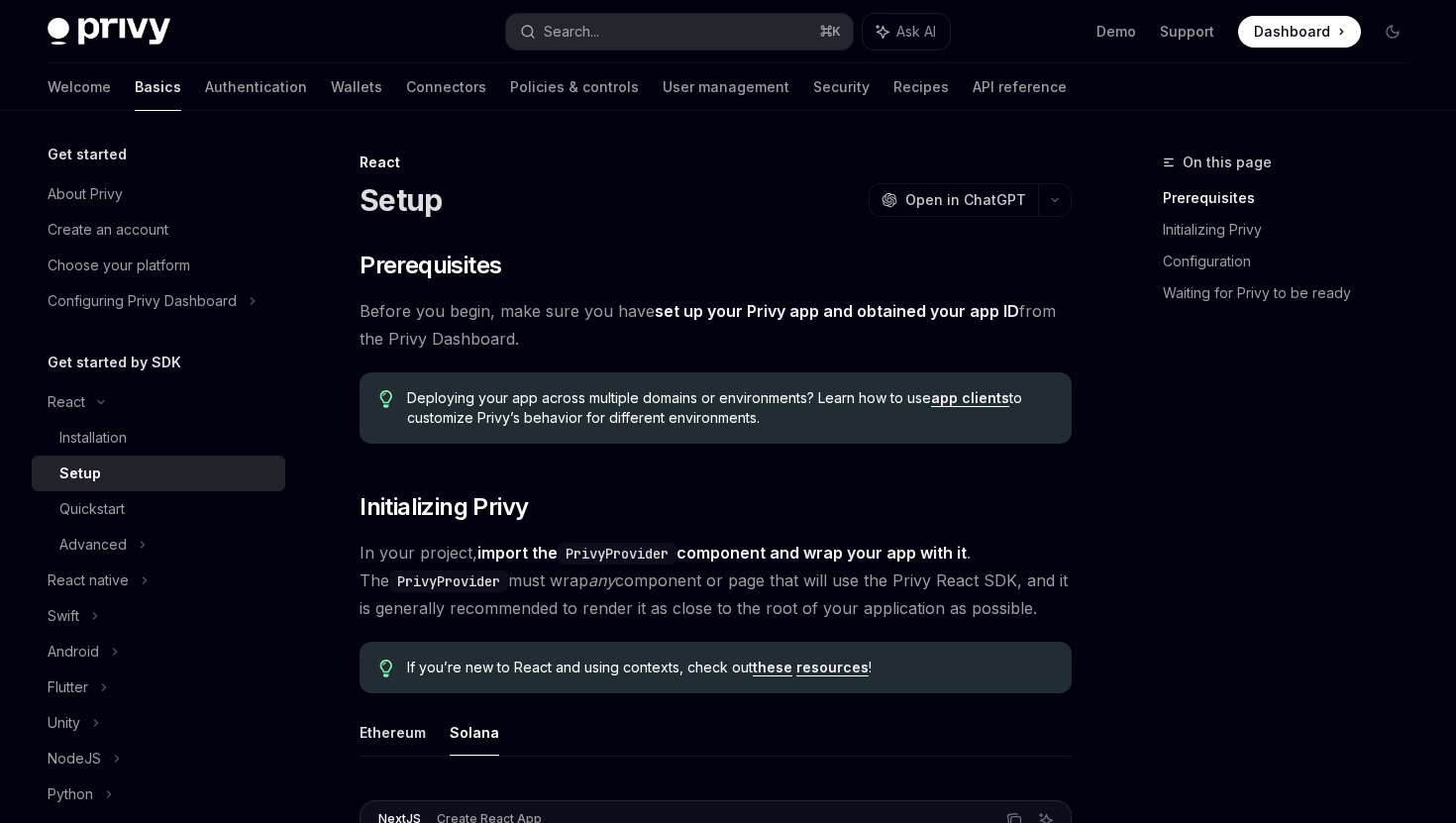 click on "Get started" at bounding box center (87, 154) 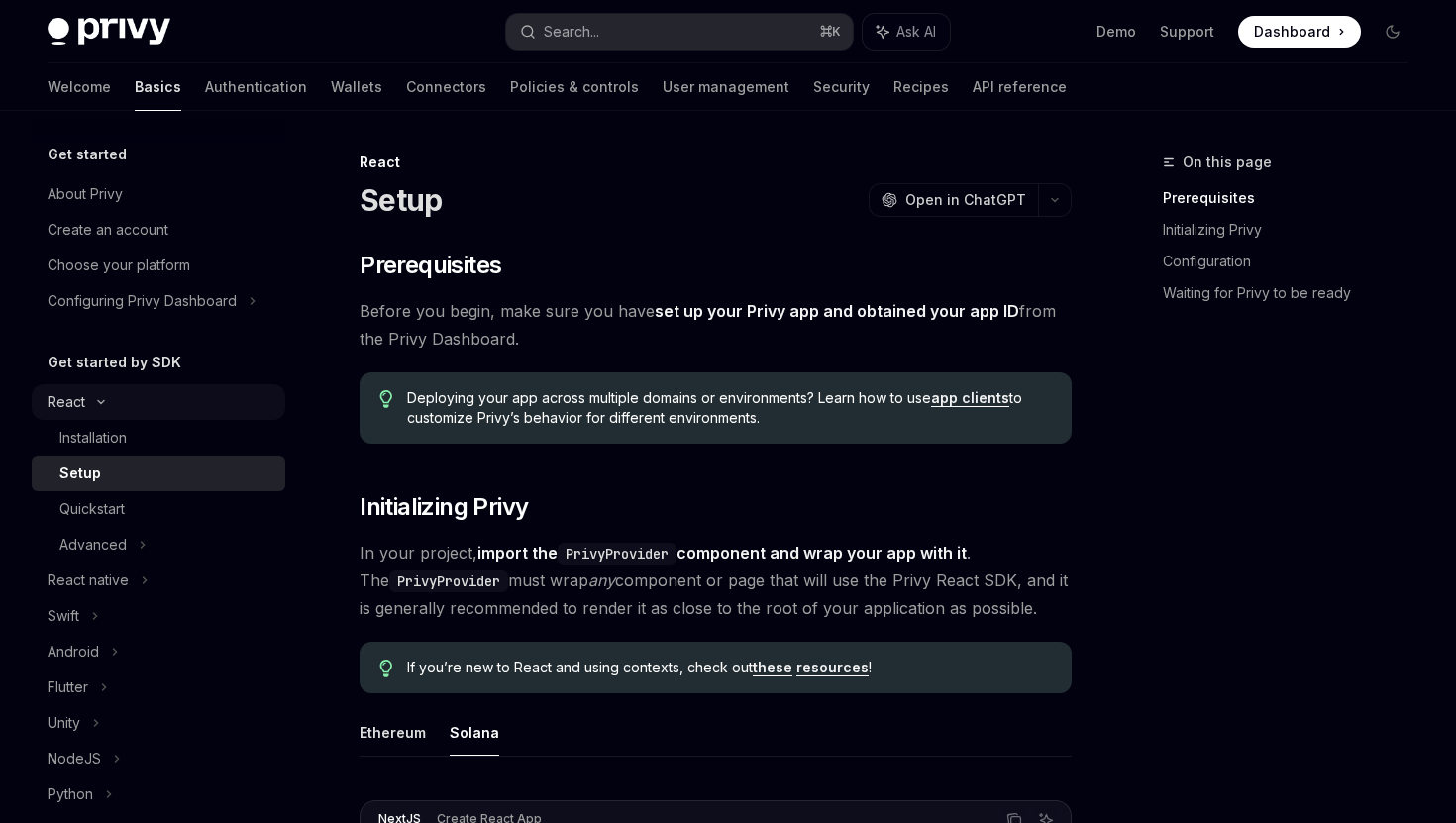 click on "React" at bounding box center (66, 402) 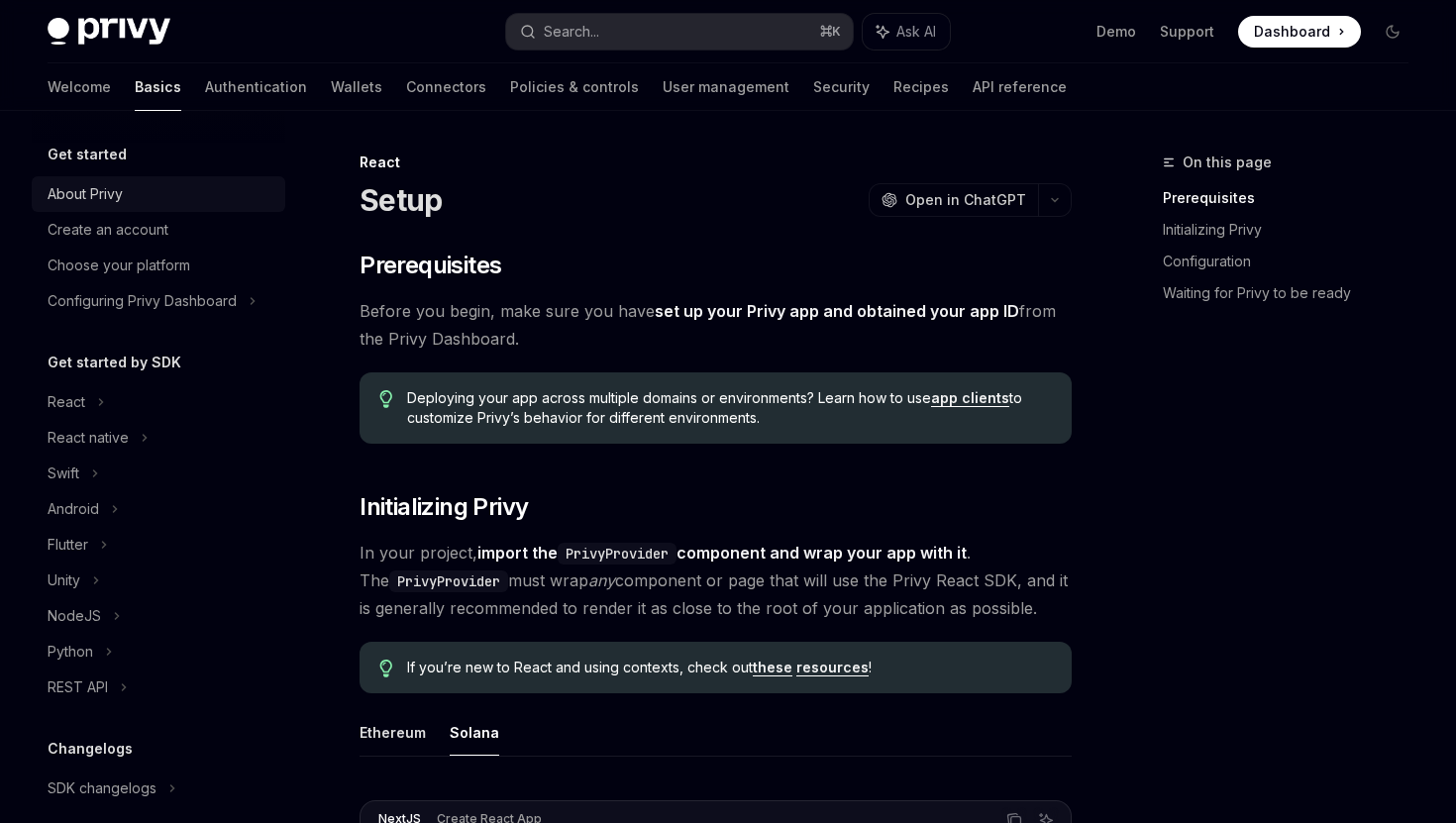 click on "About Privy" at bounding box center (85, 194) 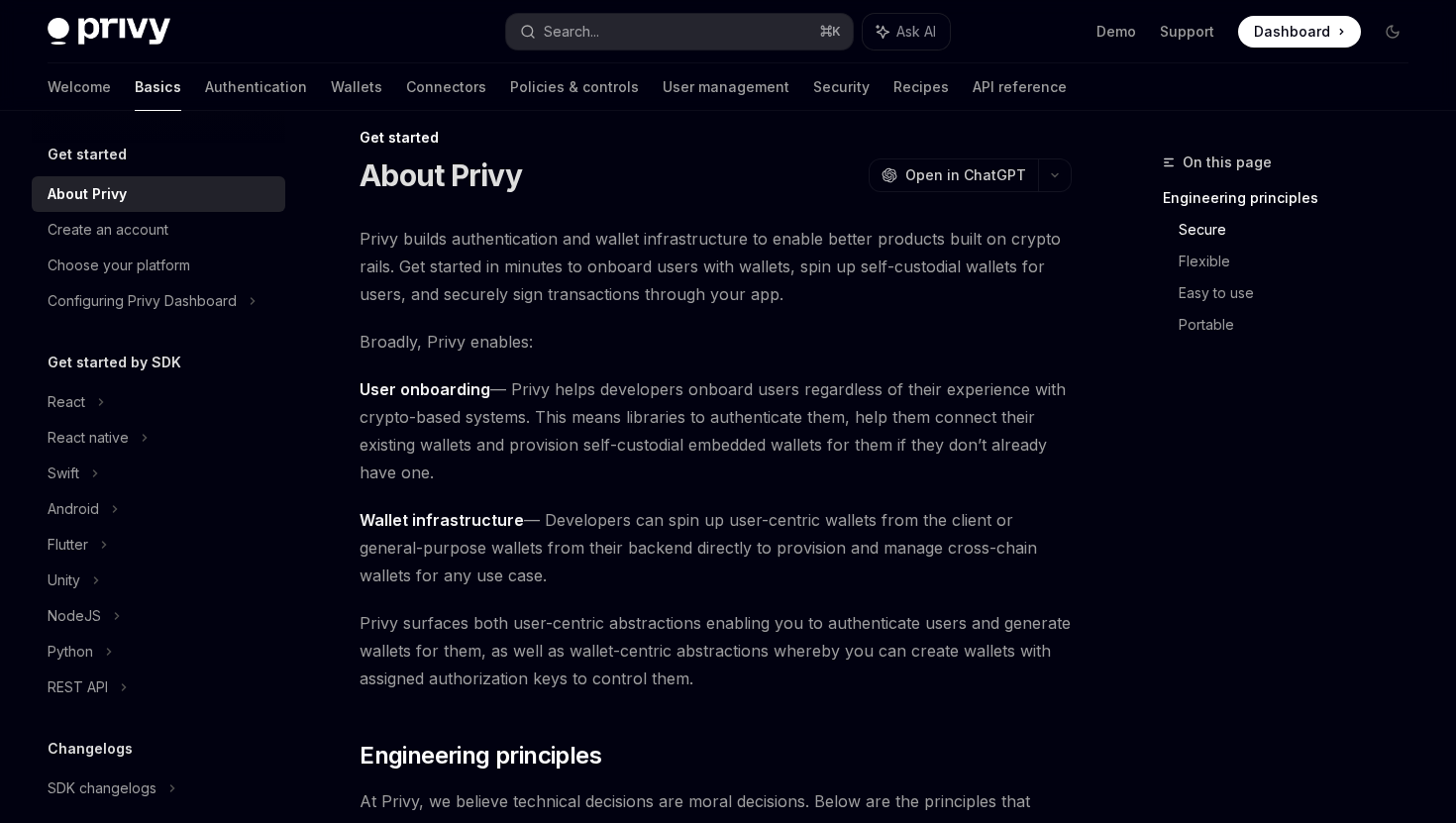 scroll, scrollTop: 0, scrollLeft: 0, axis: both 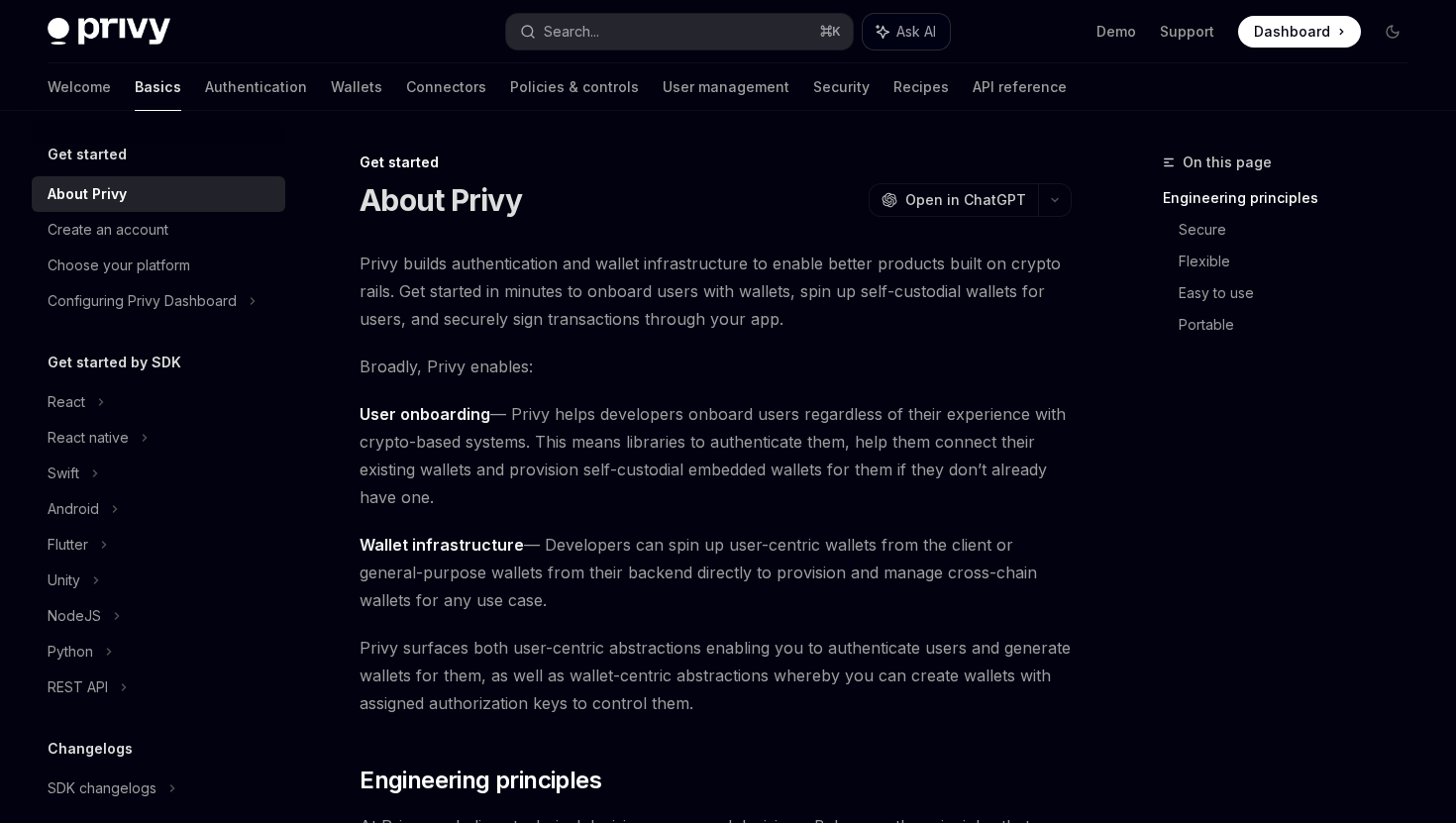 click on "Ask AI" at bounding box center (916, 32) 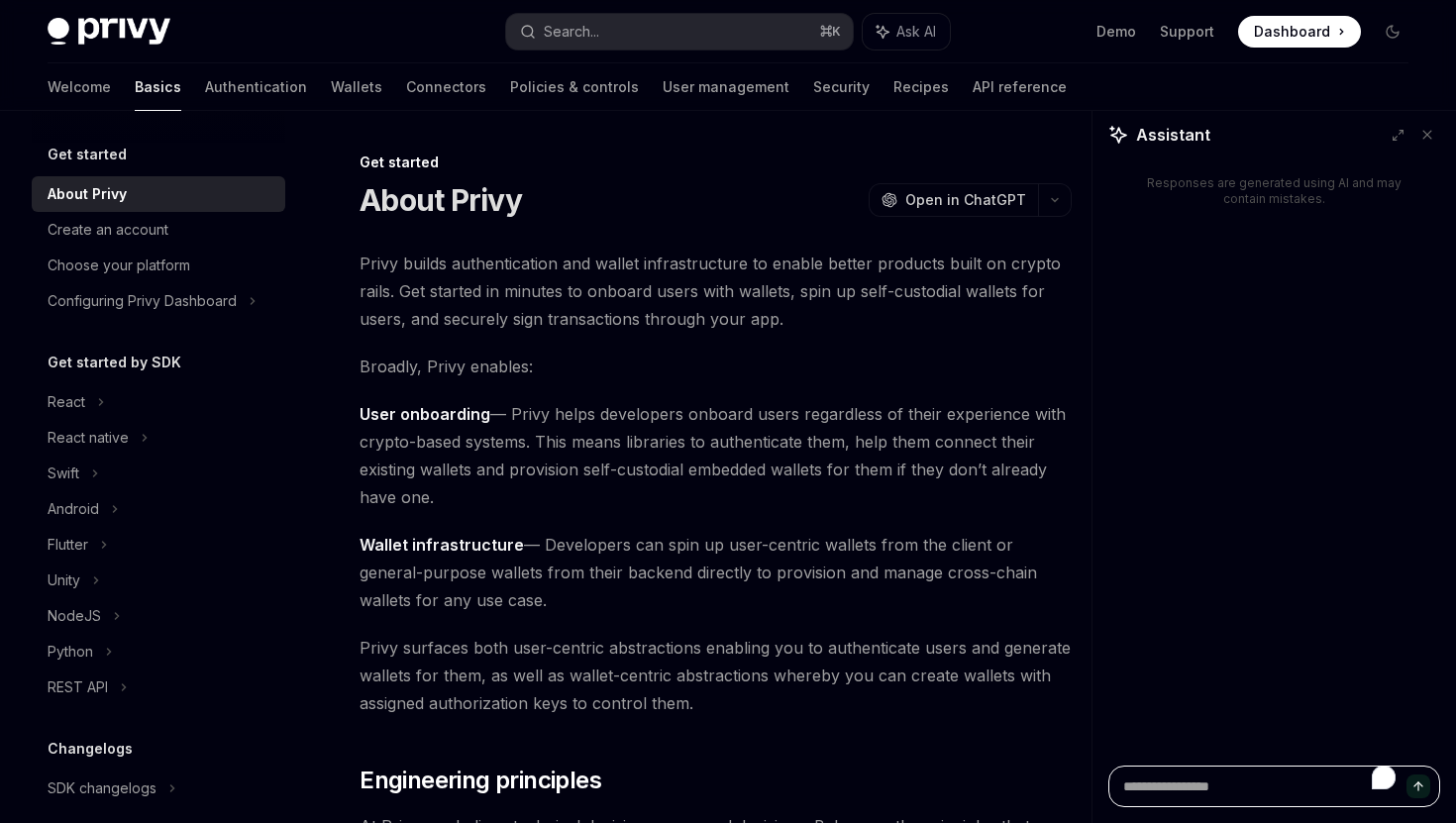 type on "*" 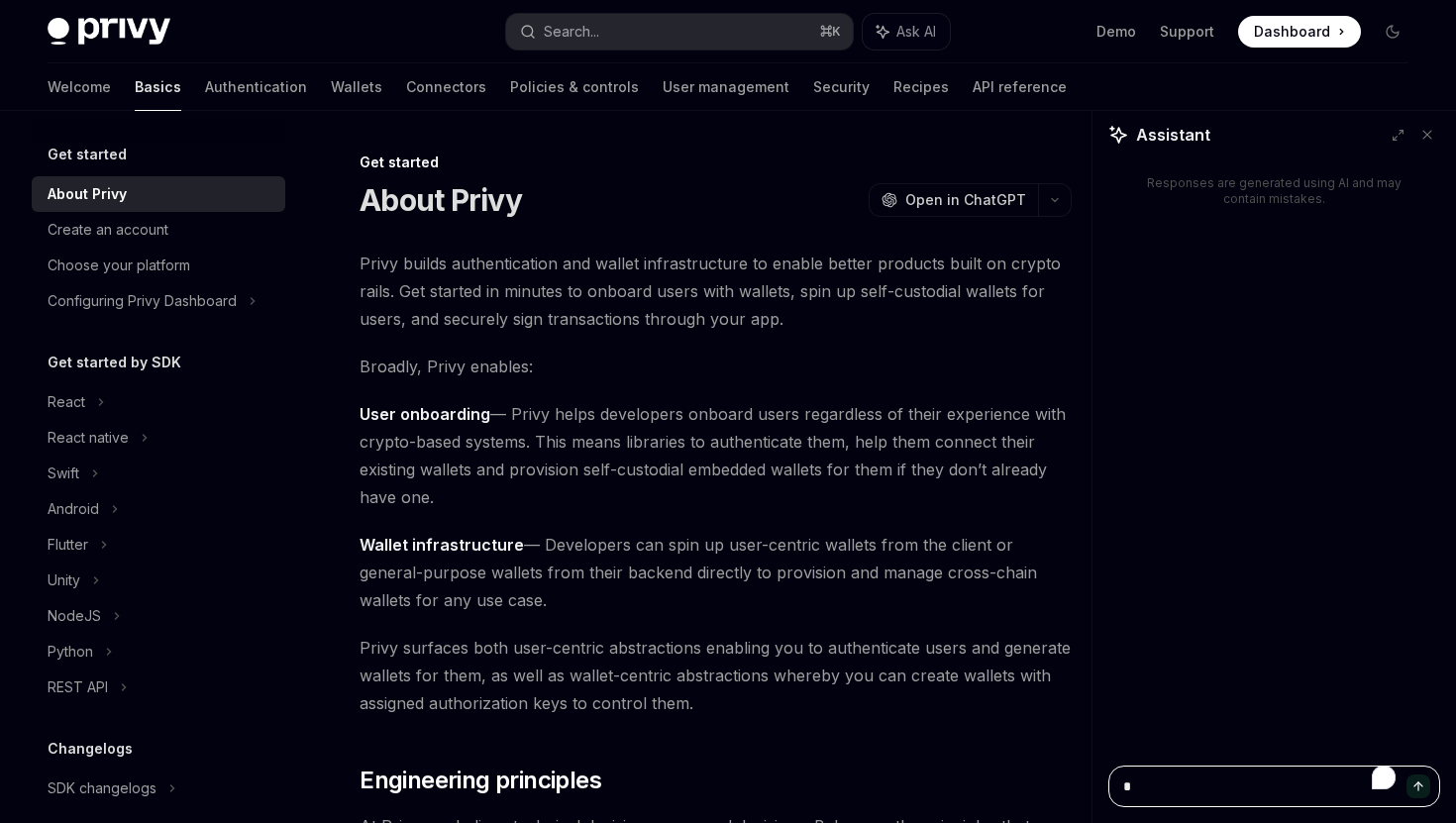 type on "*" 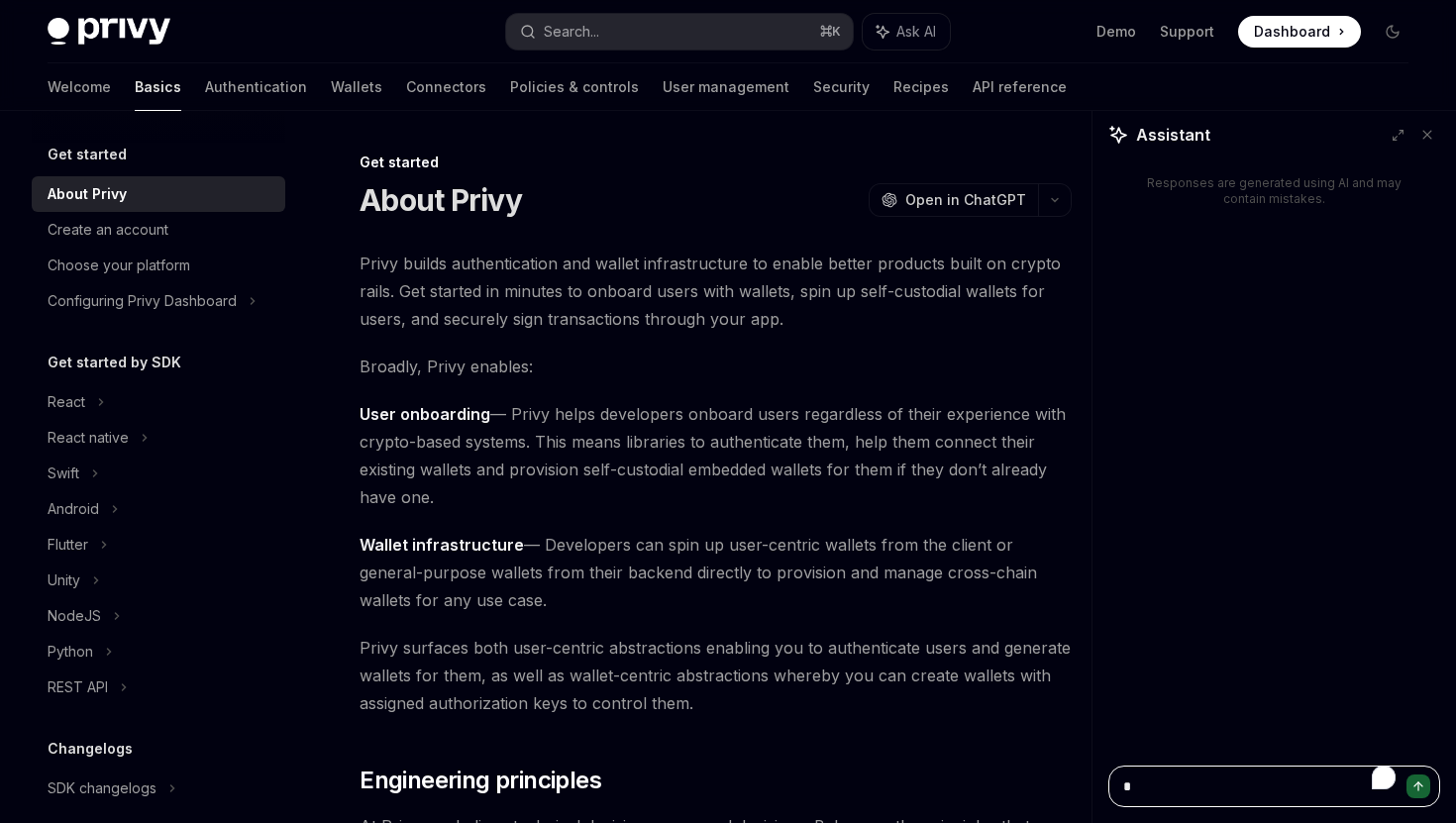 type on "**" 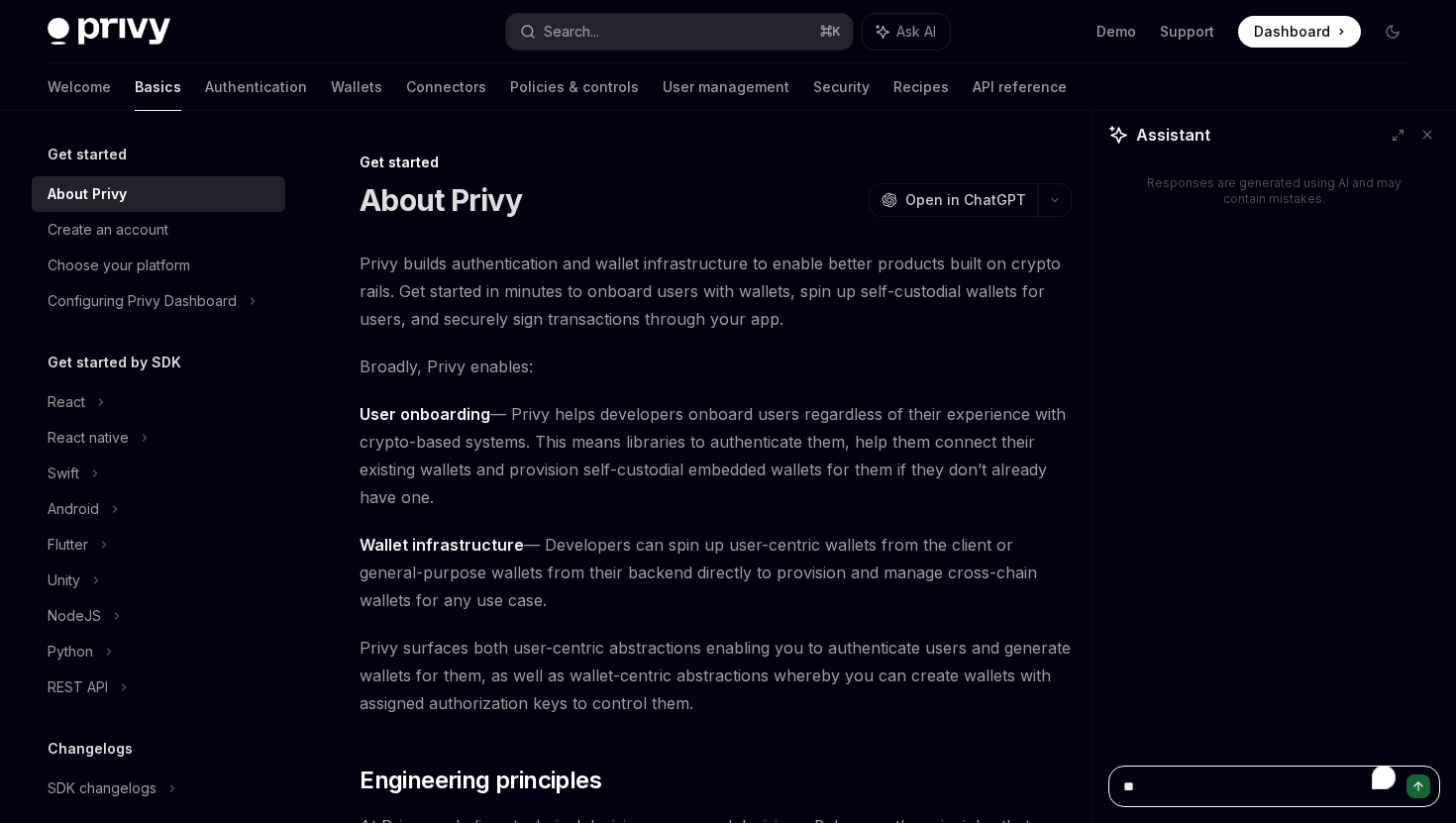 type on "*" 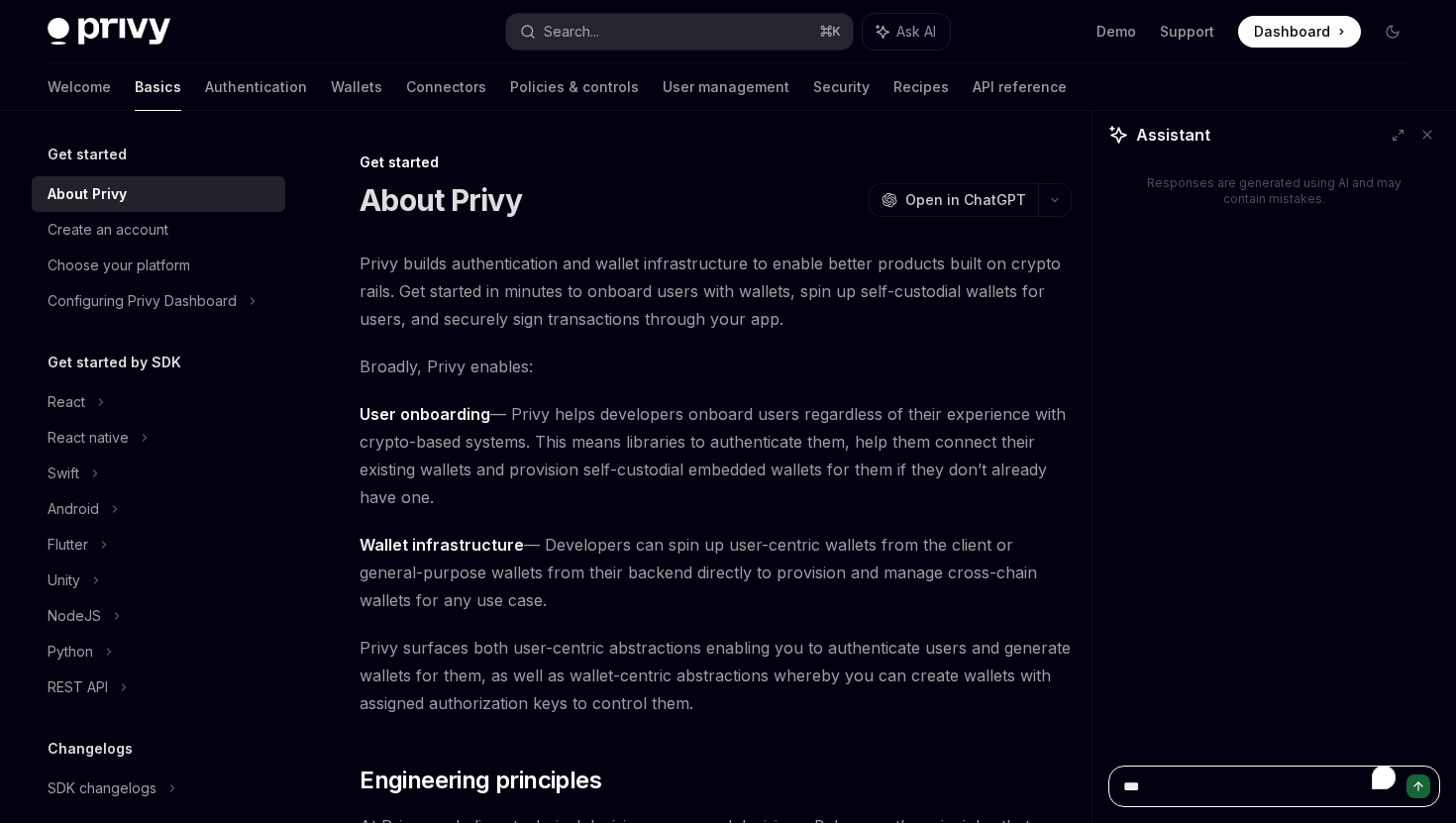 type on "*" 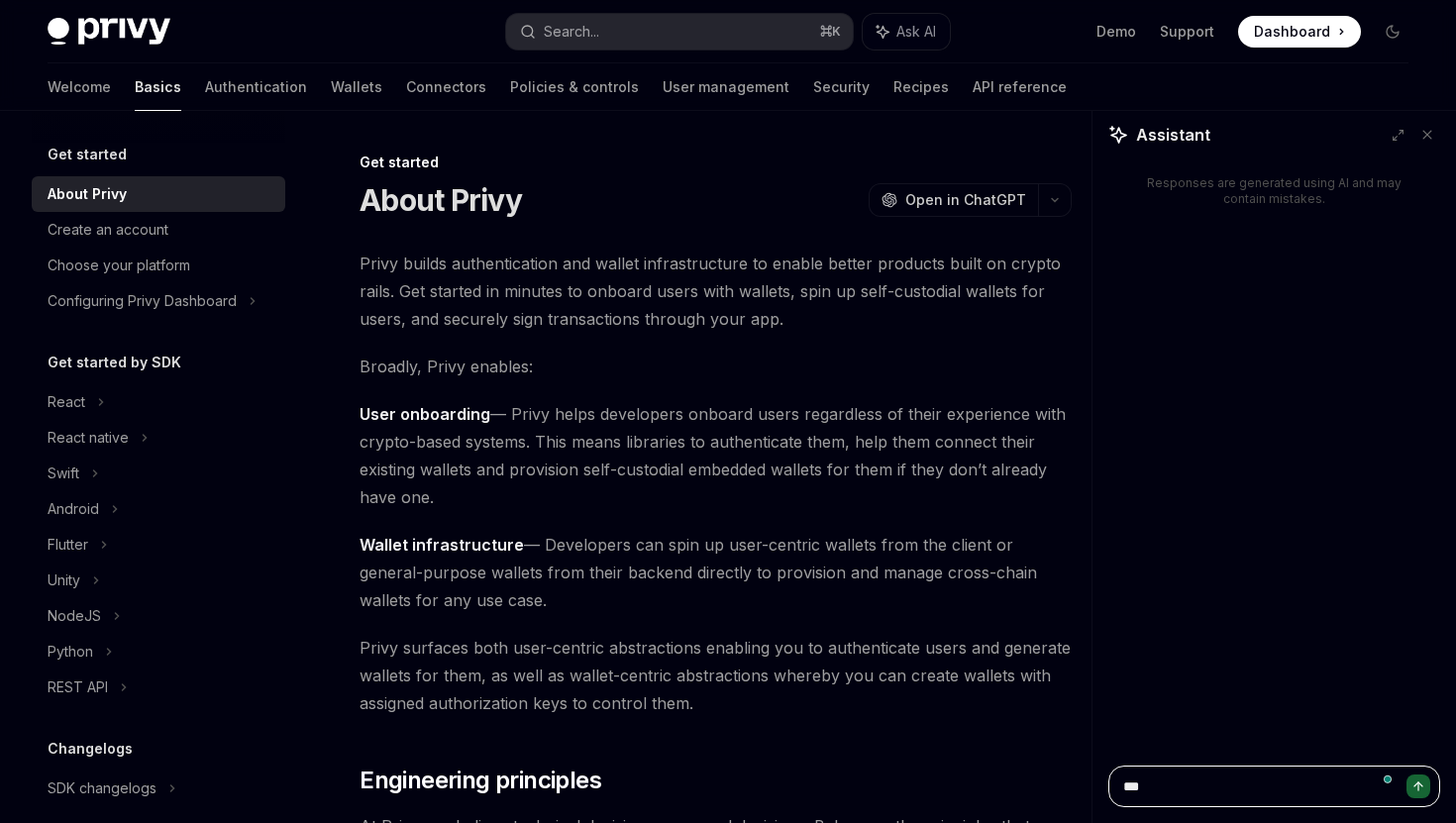 type on "****" 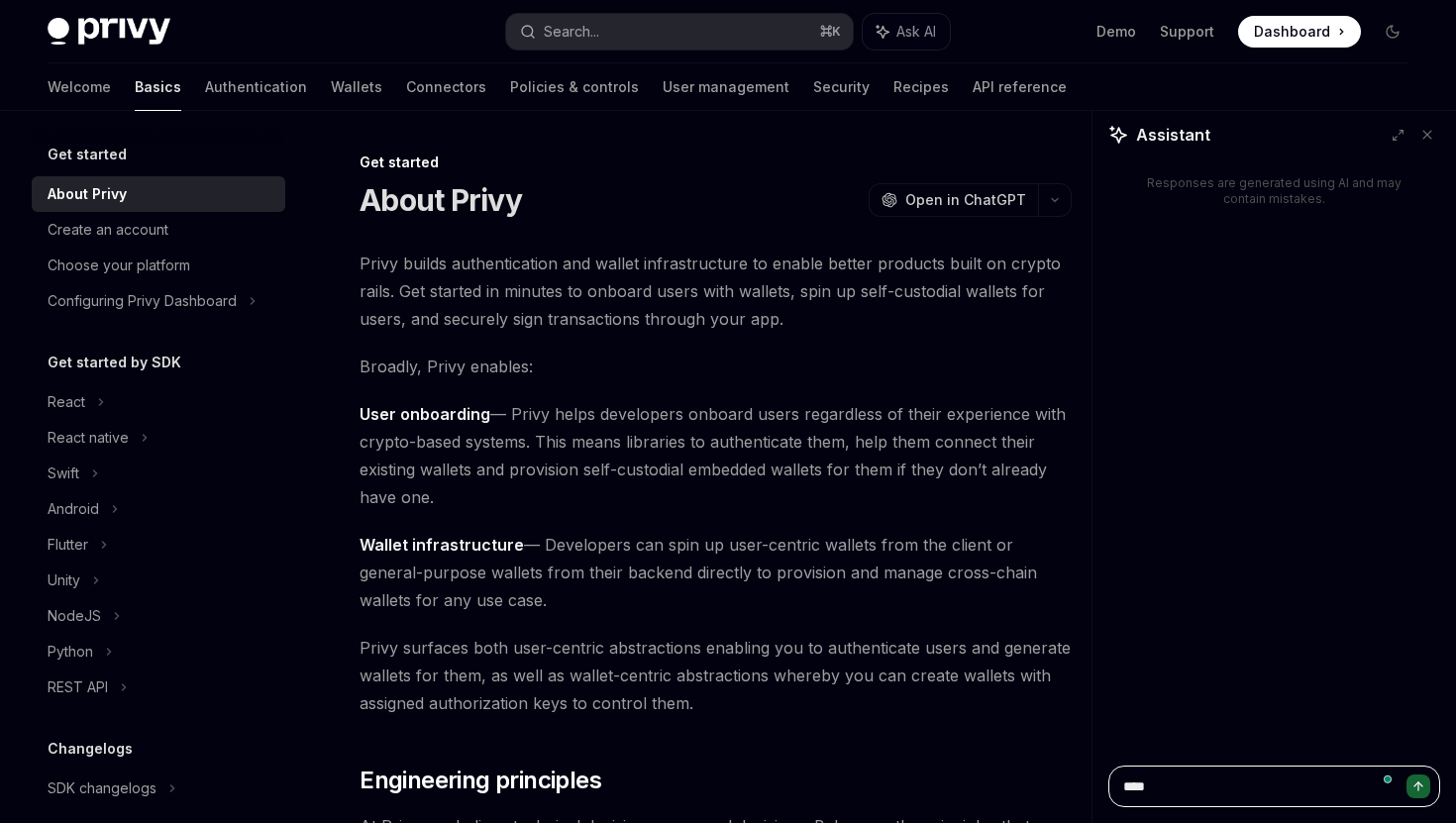 type on "*" 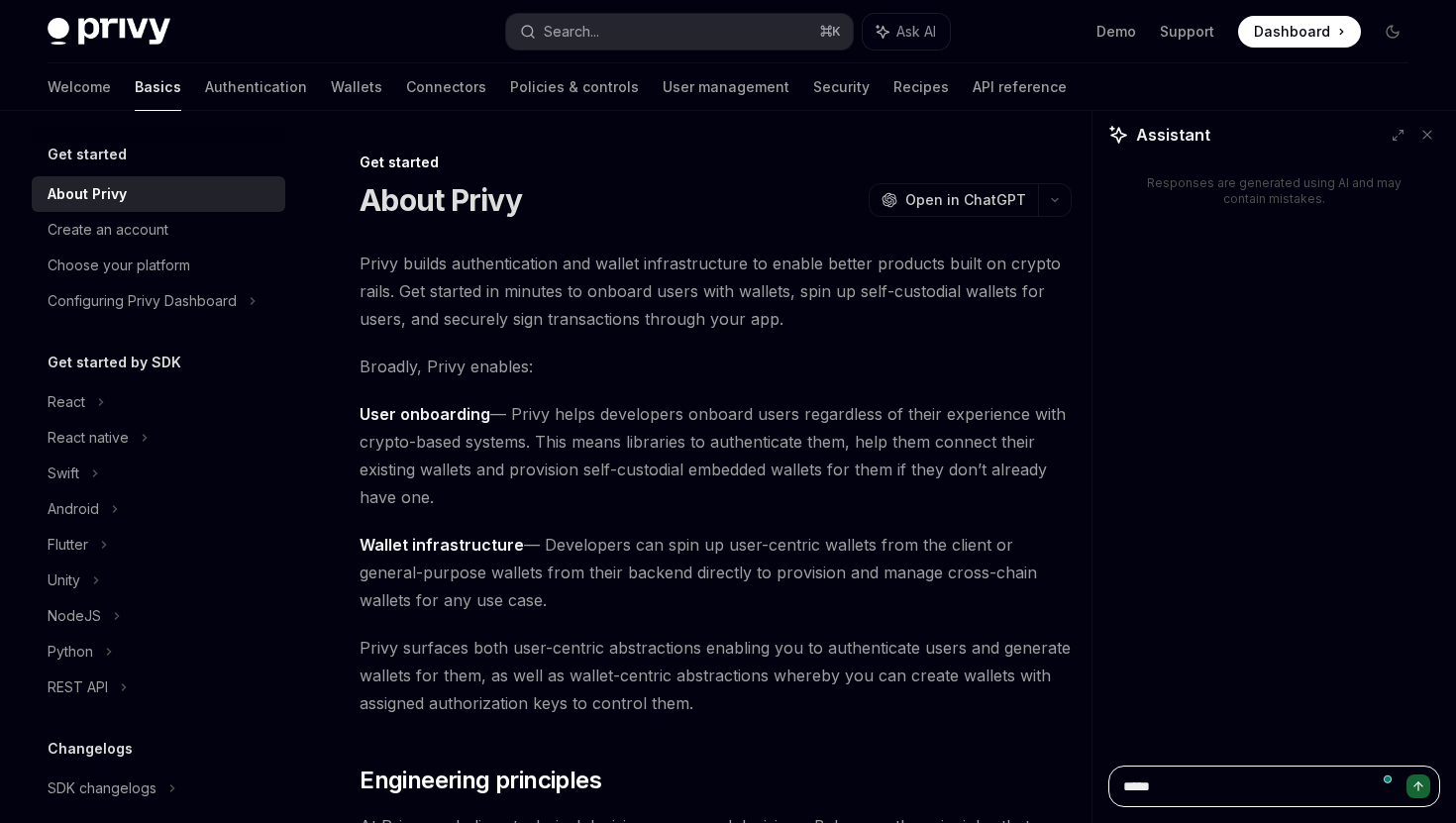 type on "*" 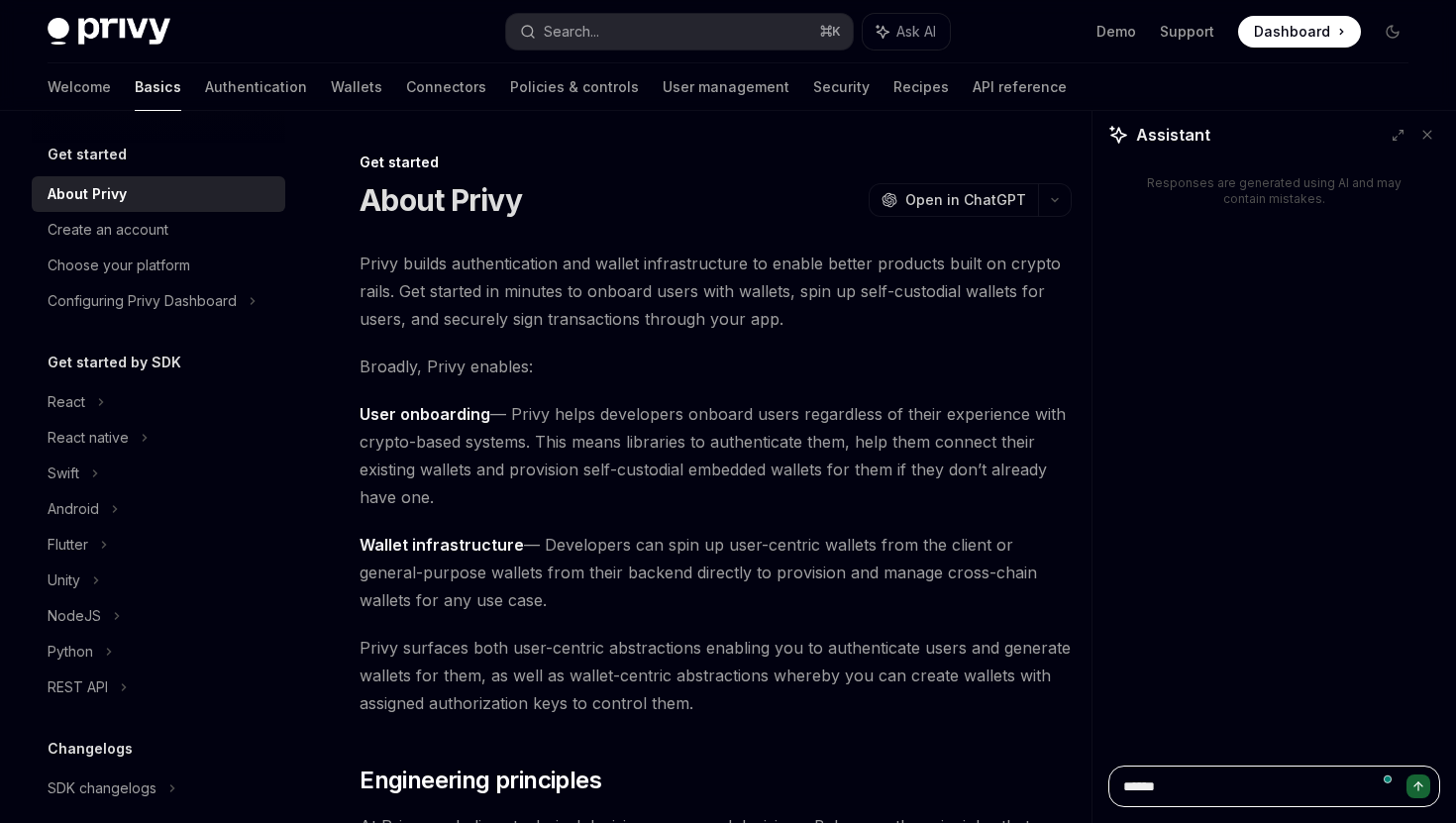 type on "*" 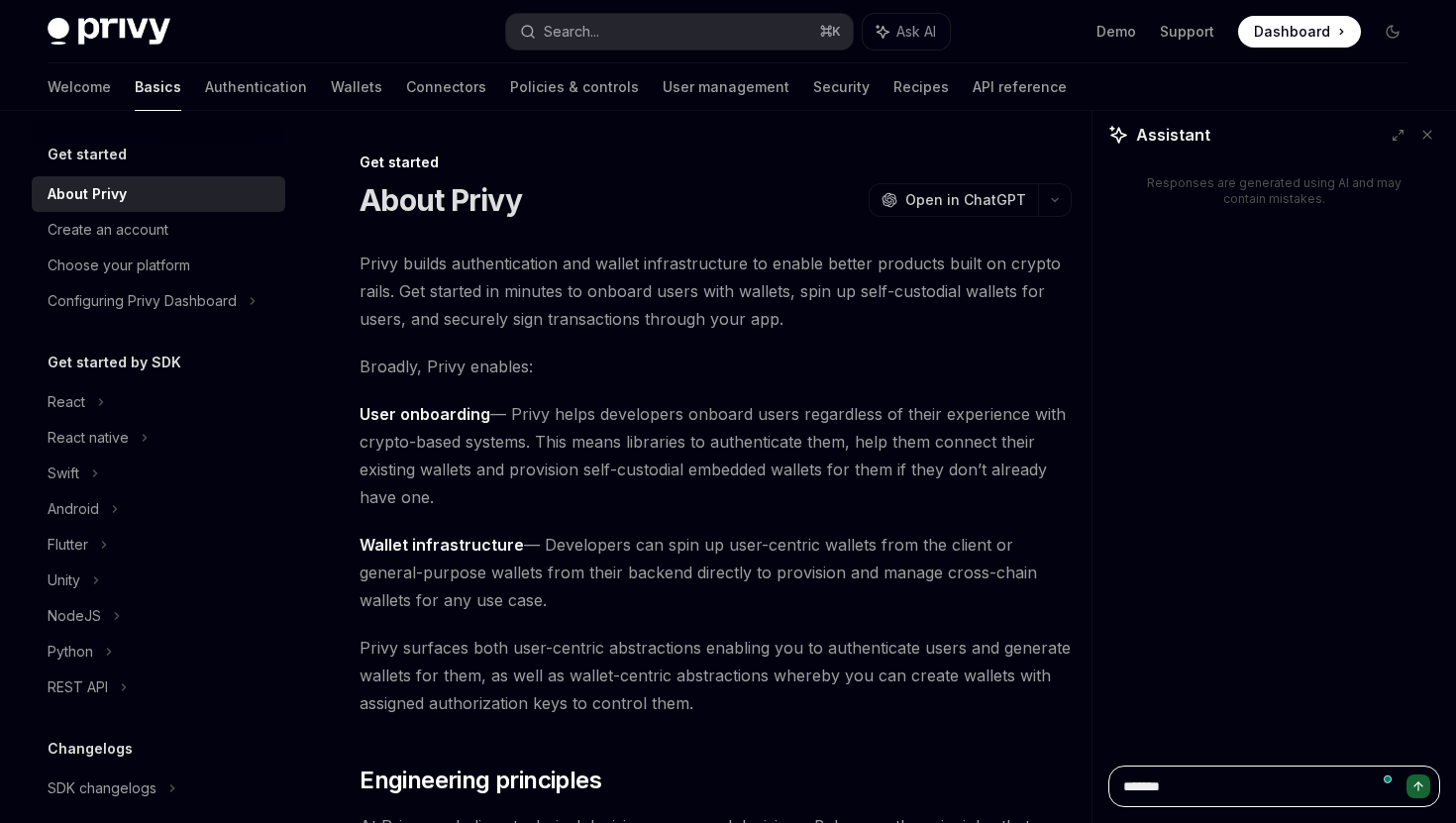 type on "*" 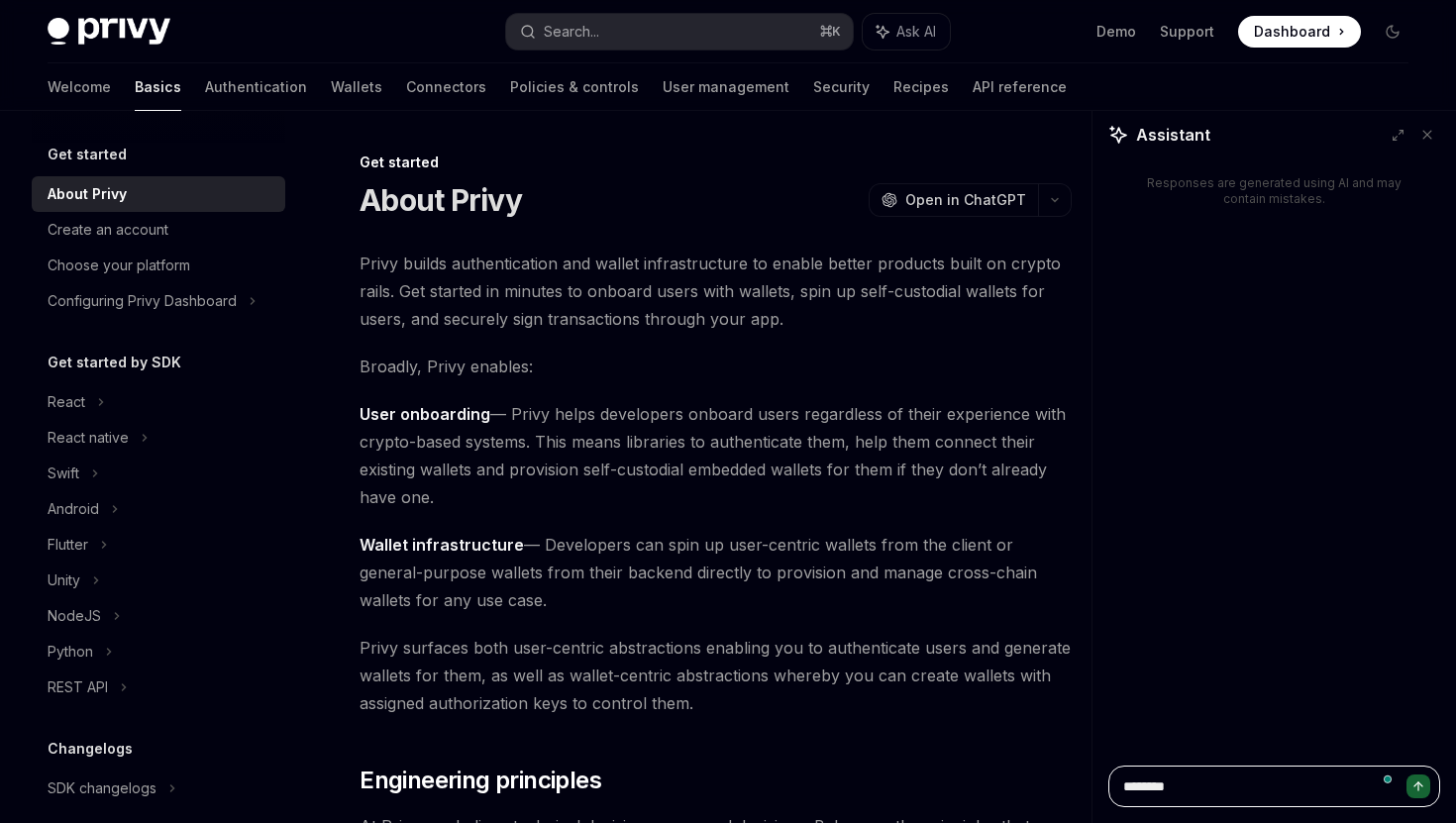 type on "*" 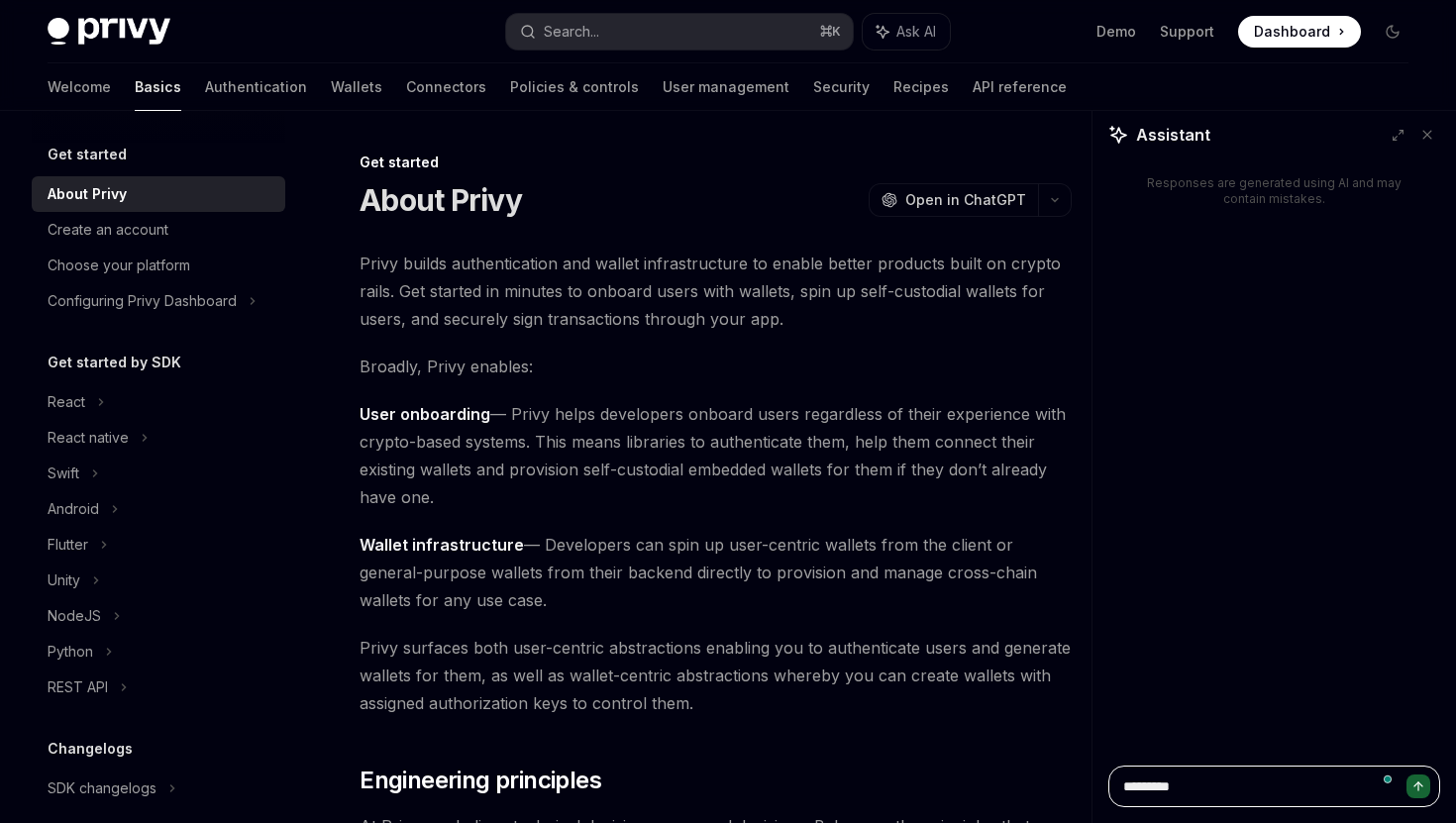 type on "*" 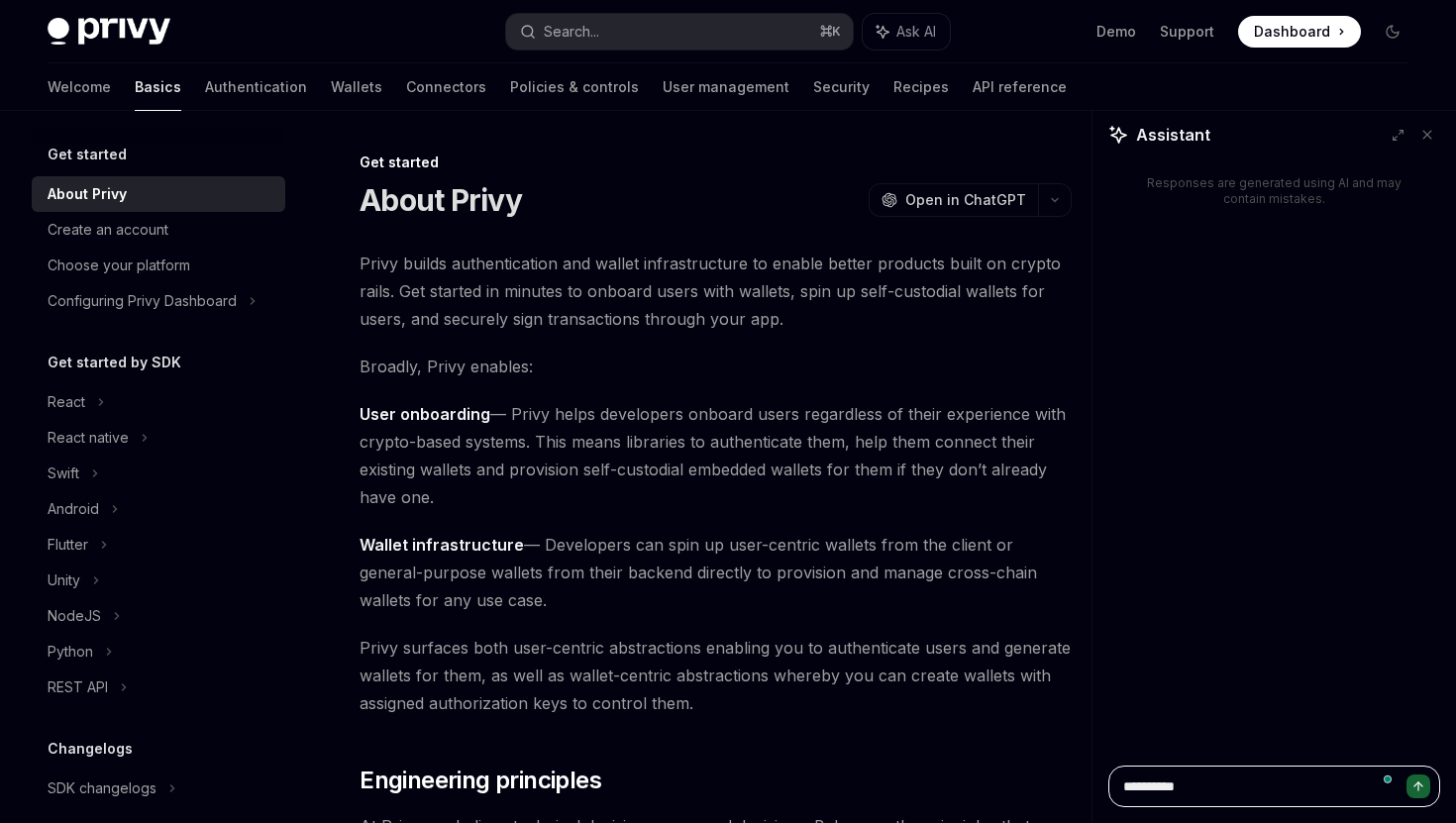type on "*" 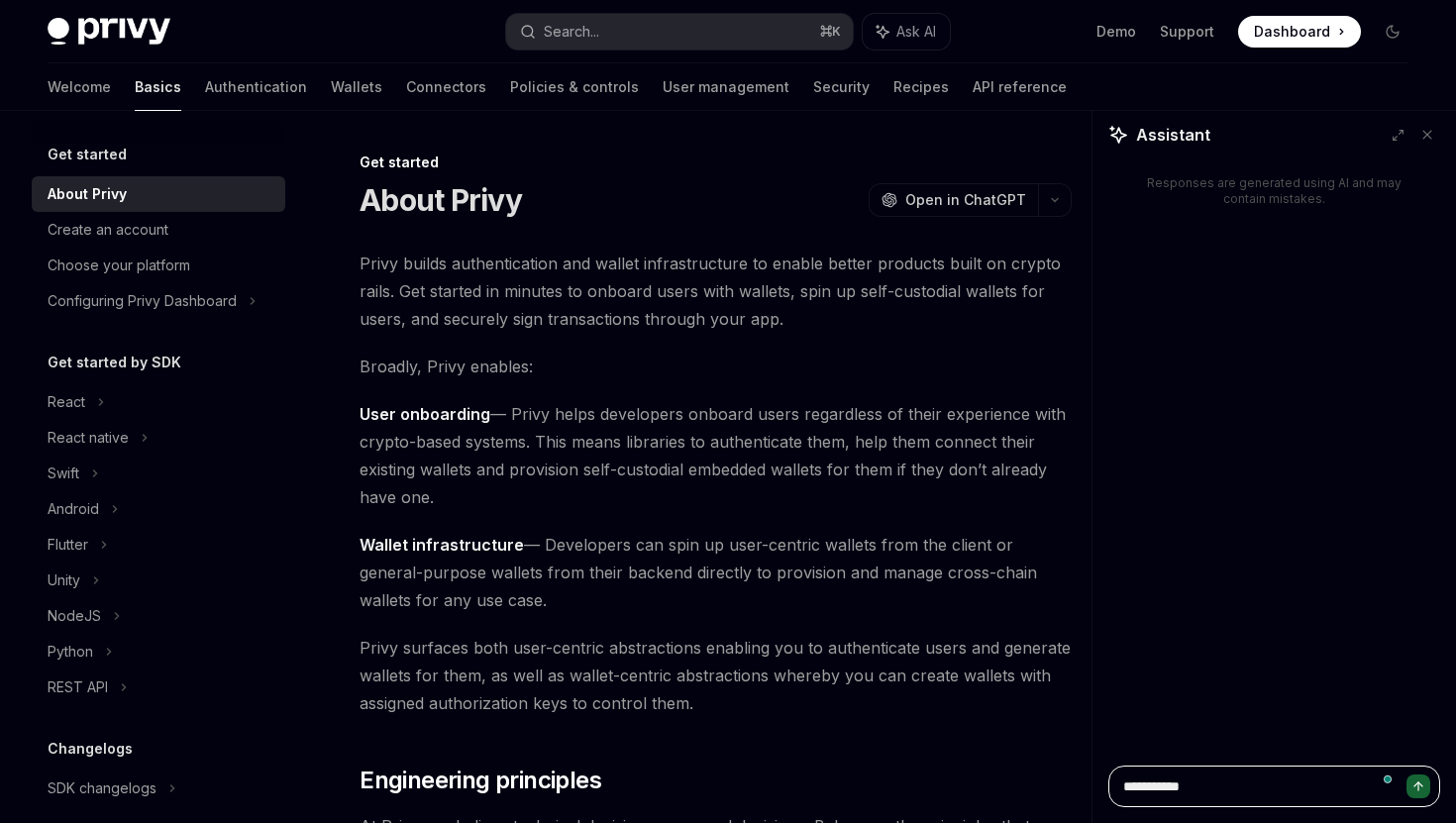 type on "*" 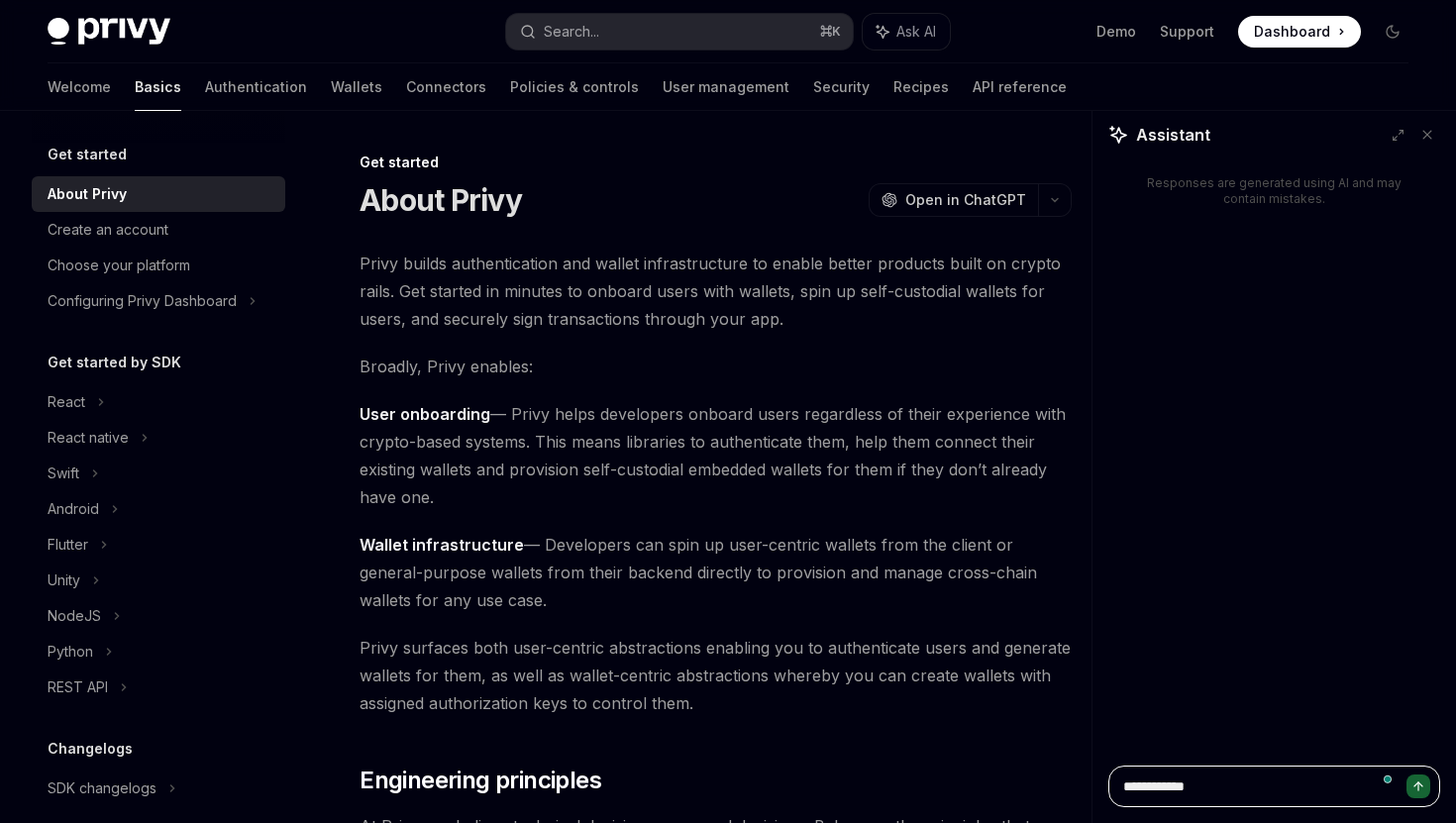 type on "*" 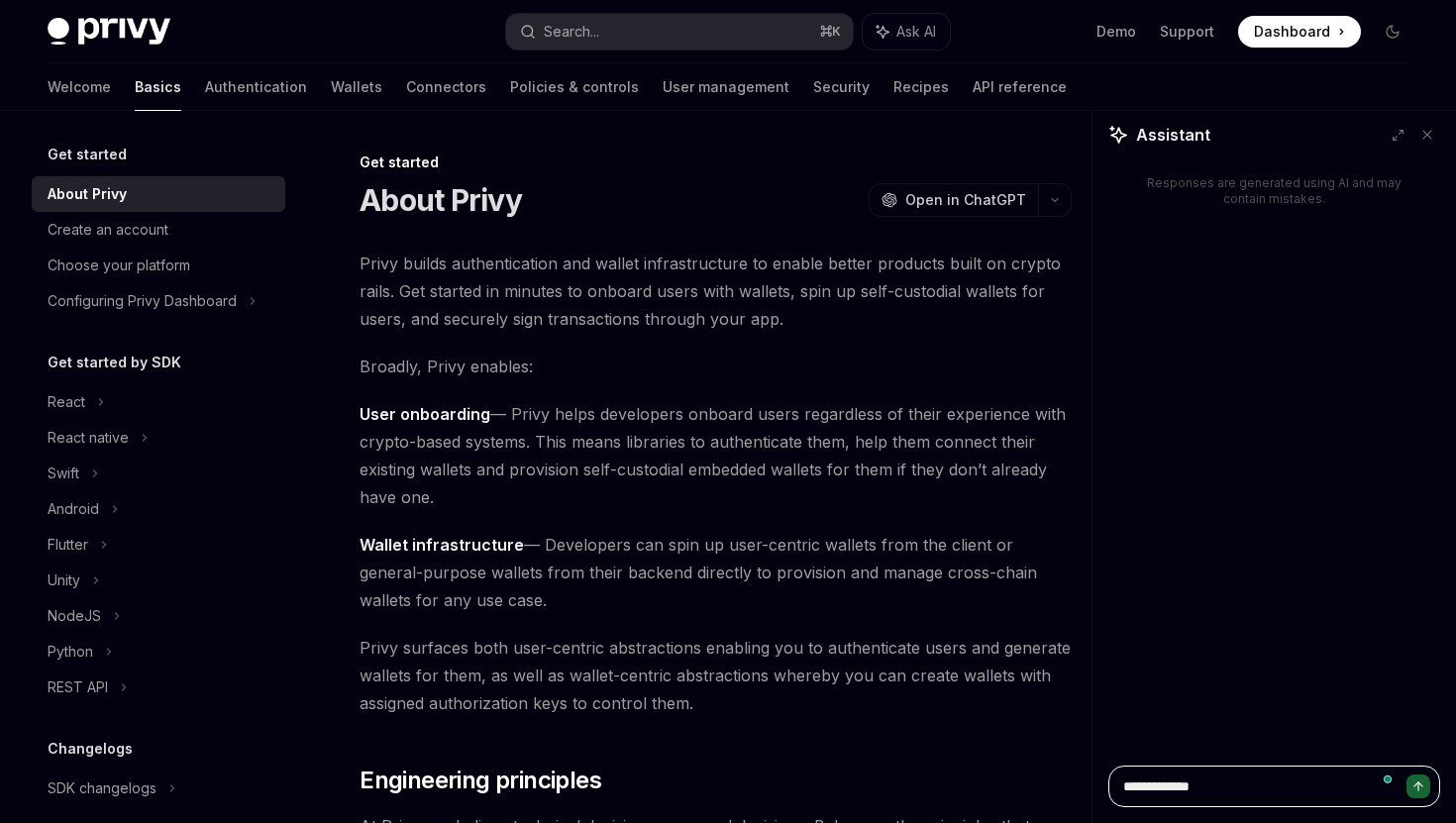type on "*" 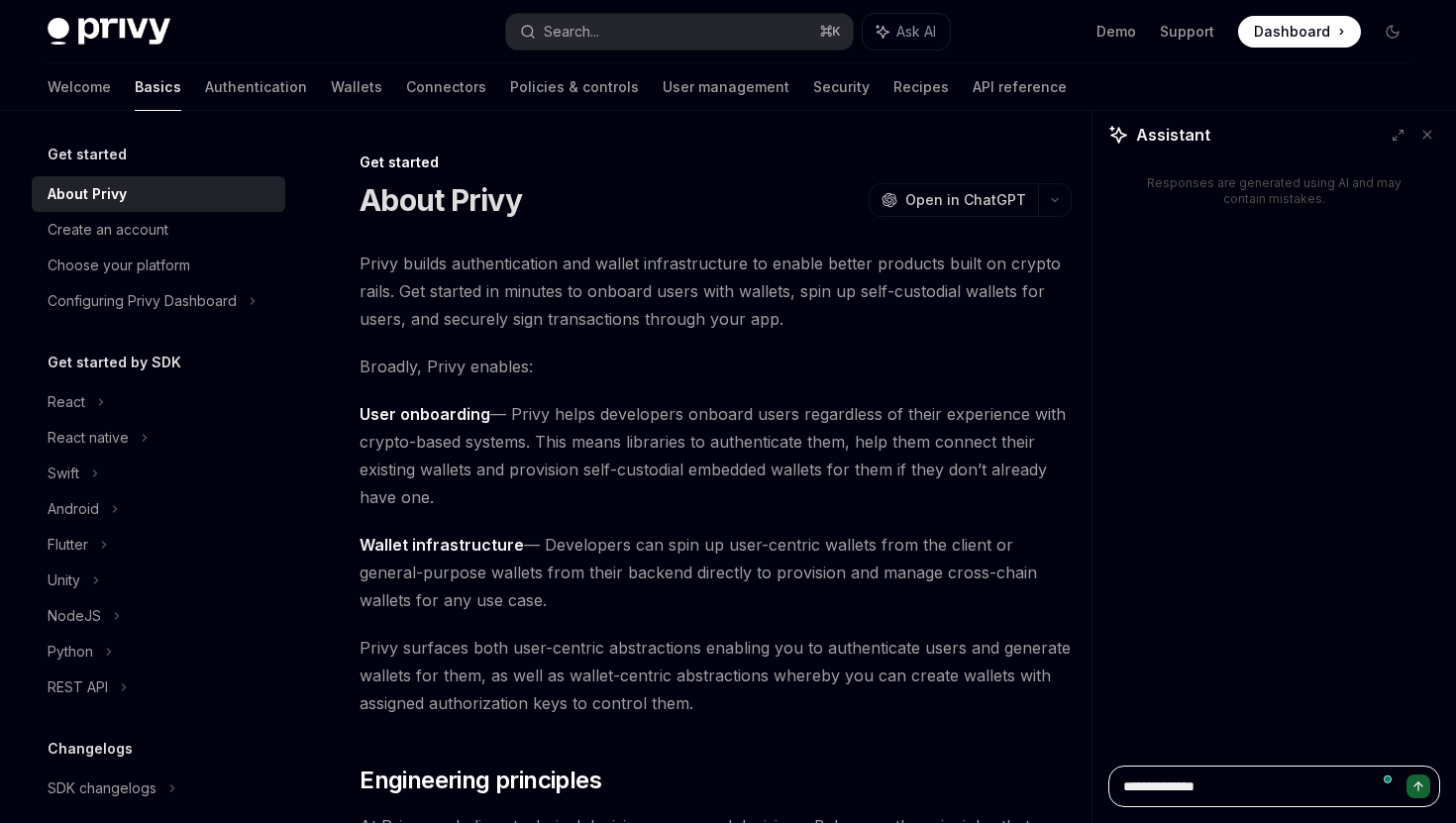 type on "*" 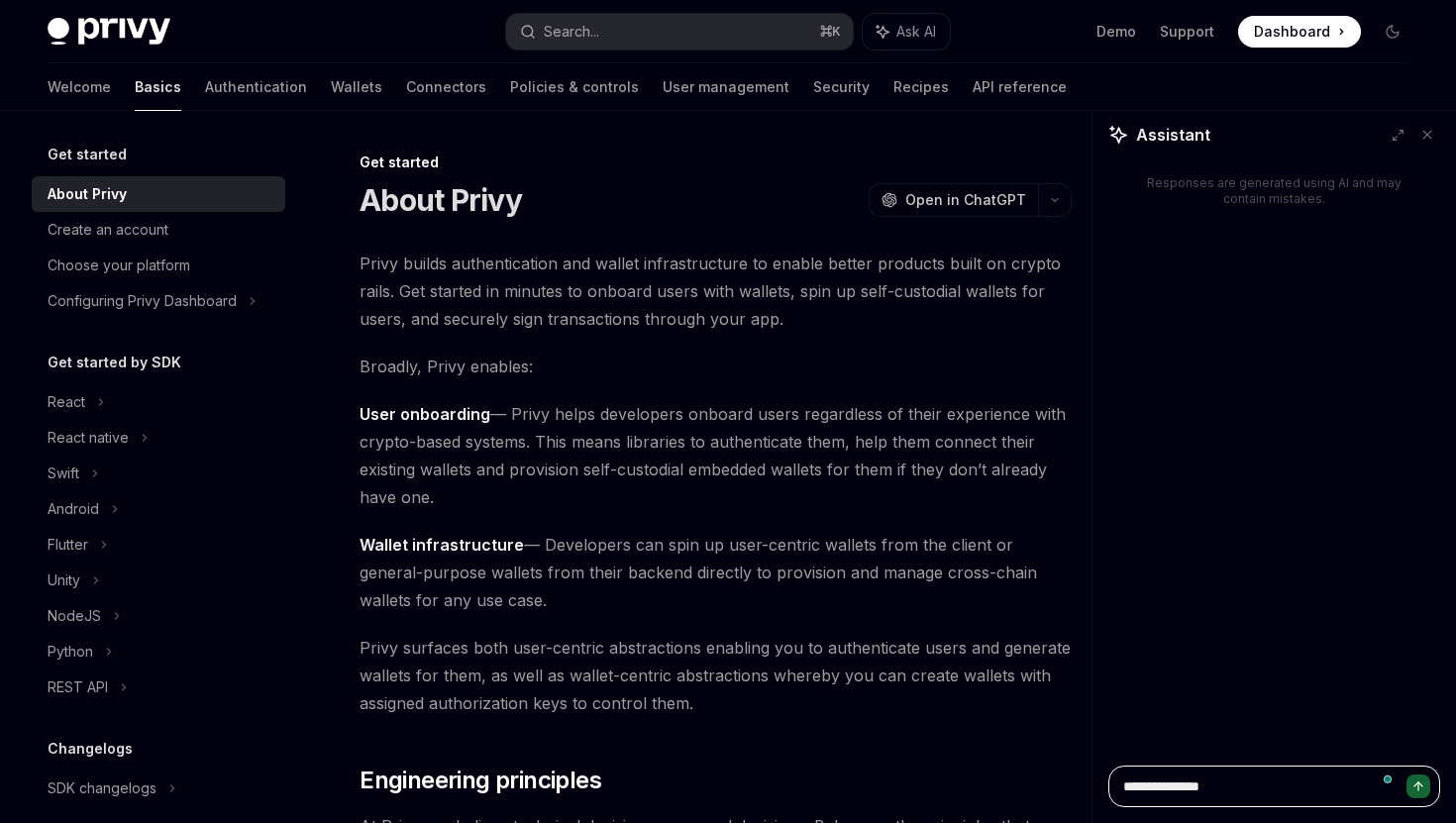 type on "**********" 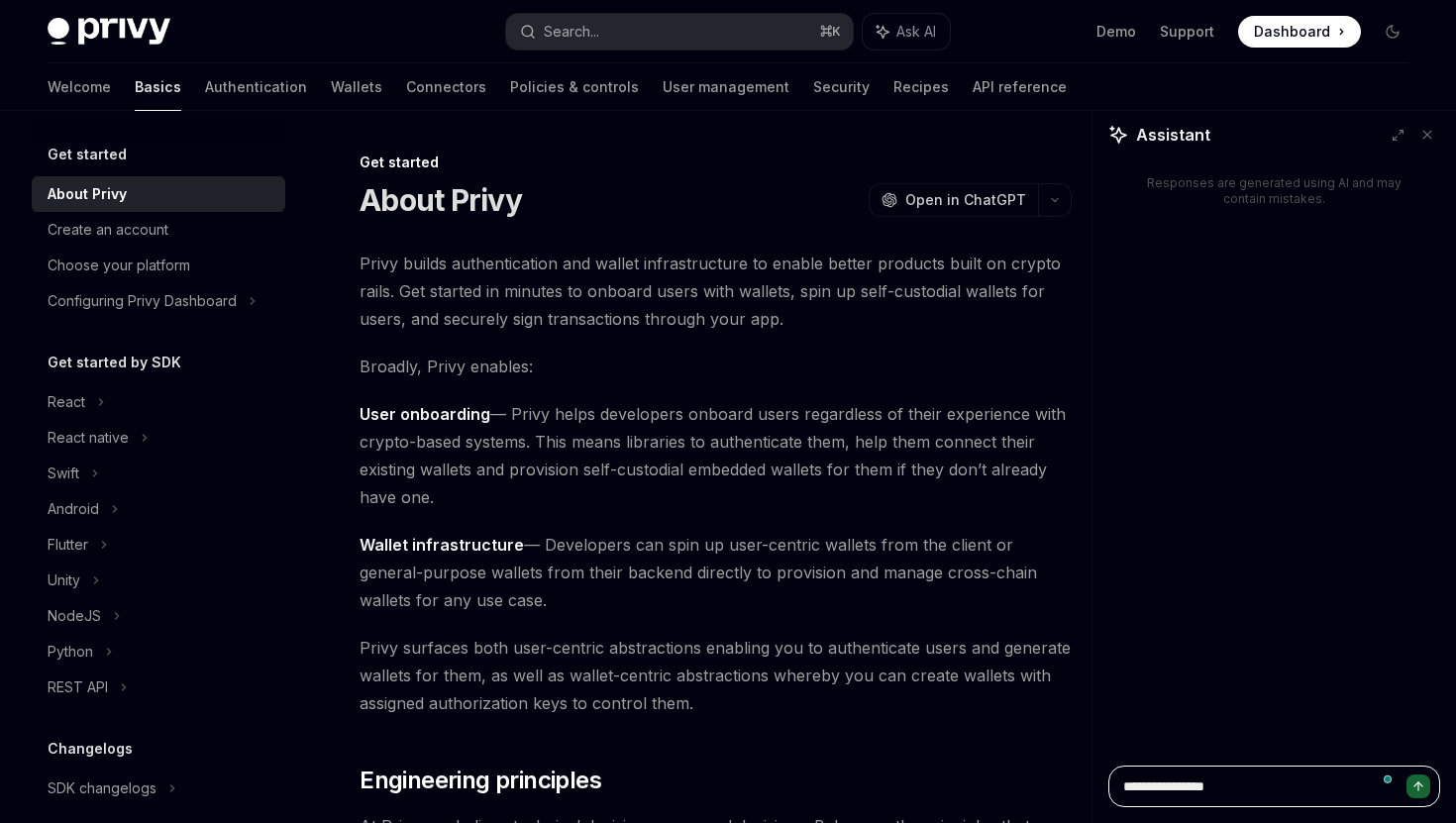 type on "**********" 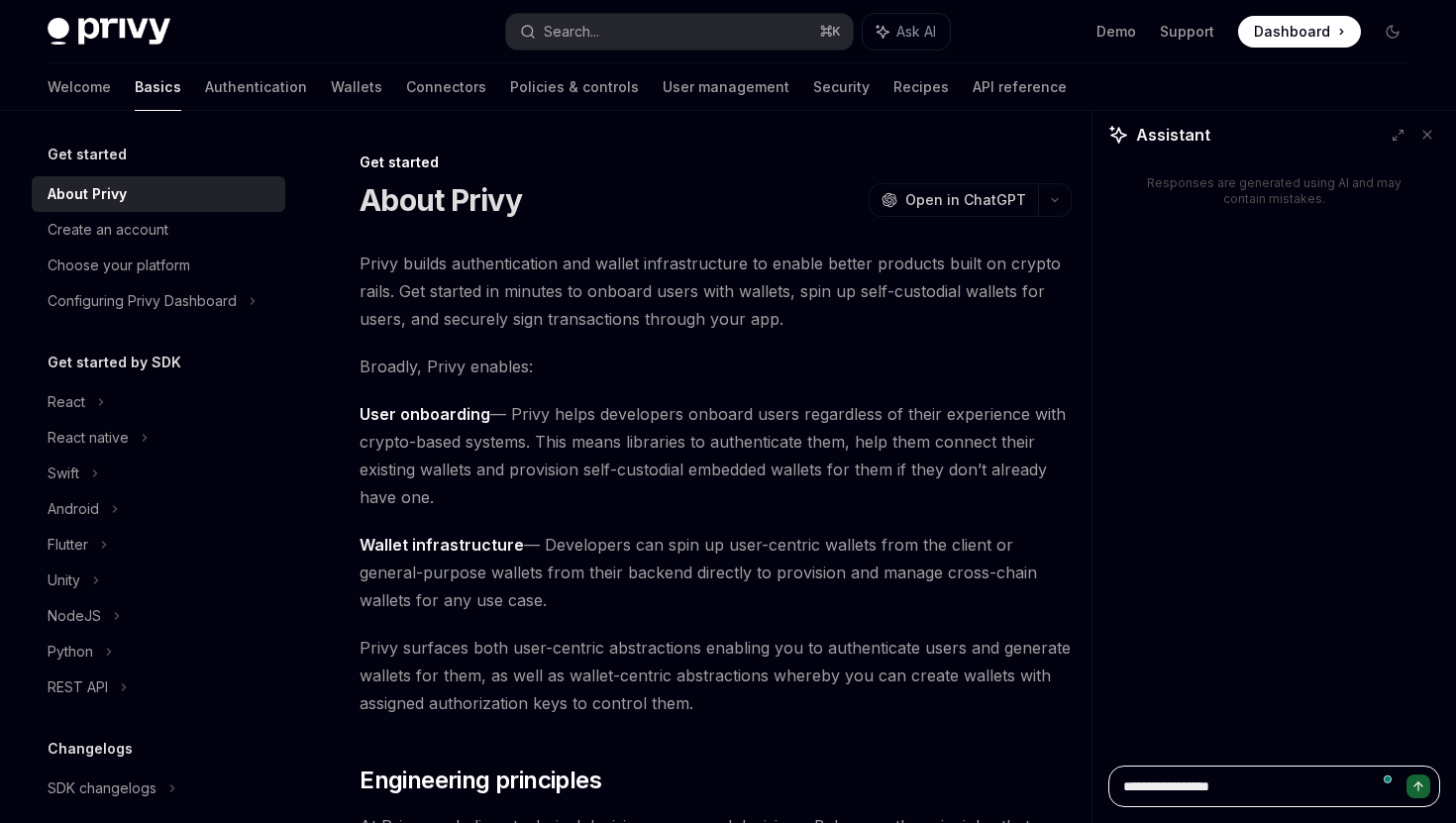 type on "*" 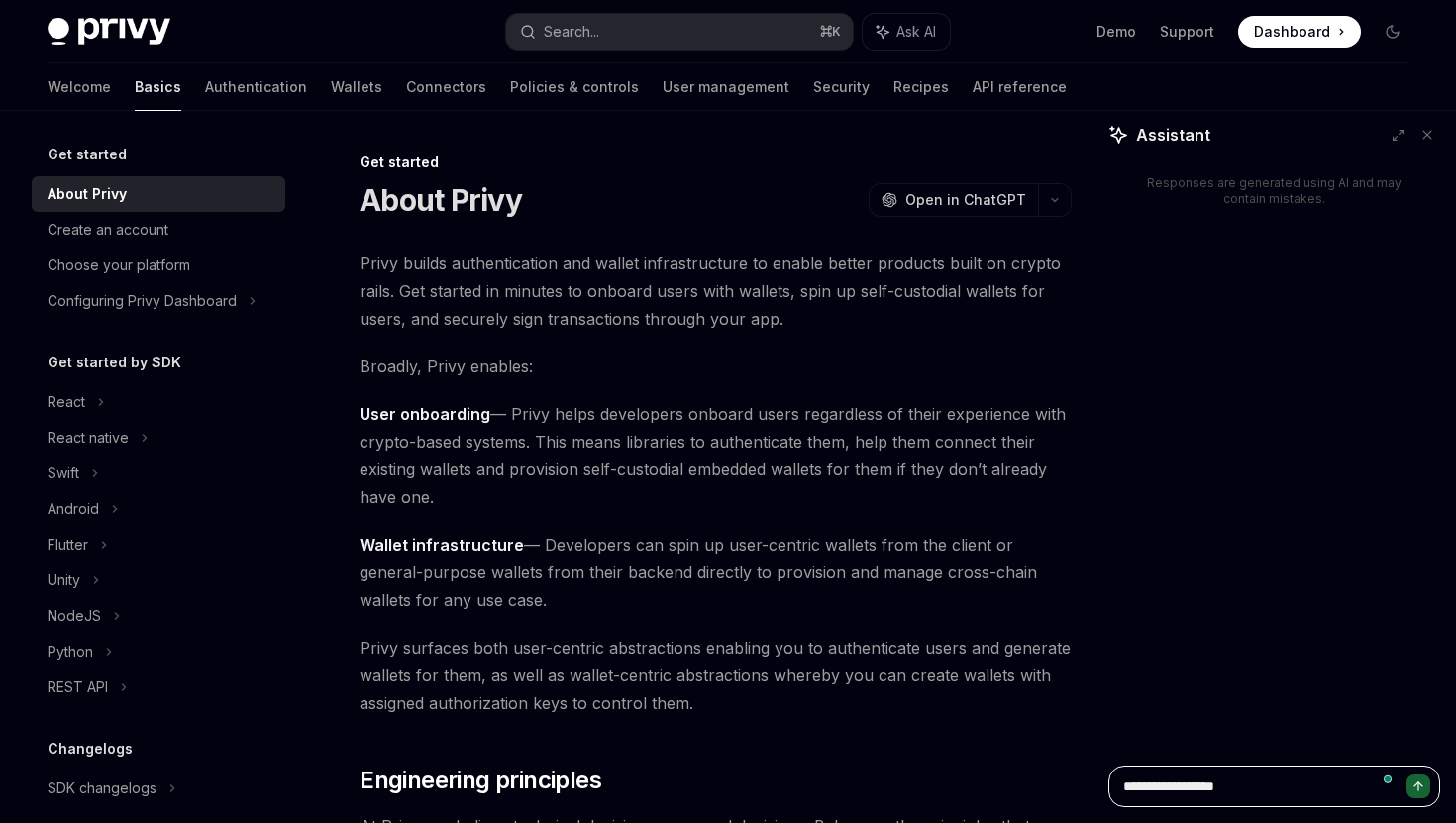 type on "*" 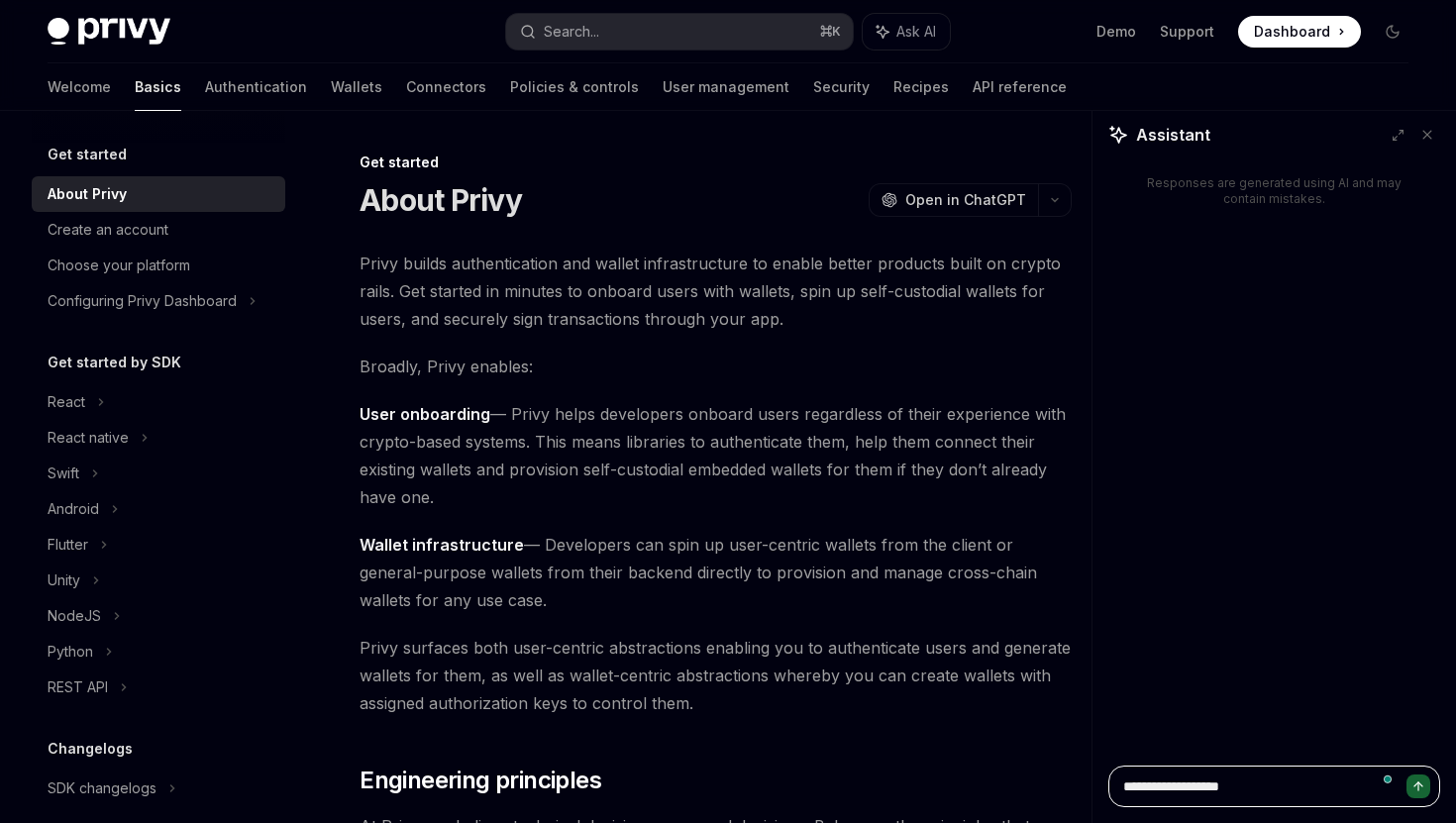 type on "*" 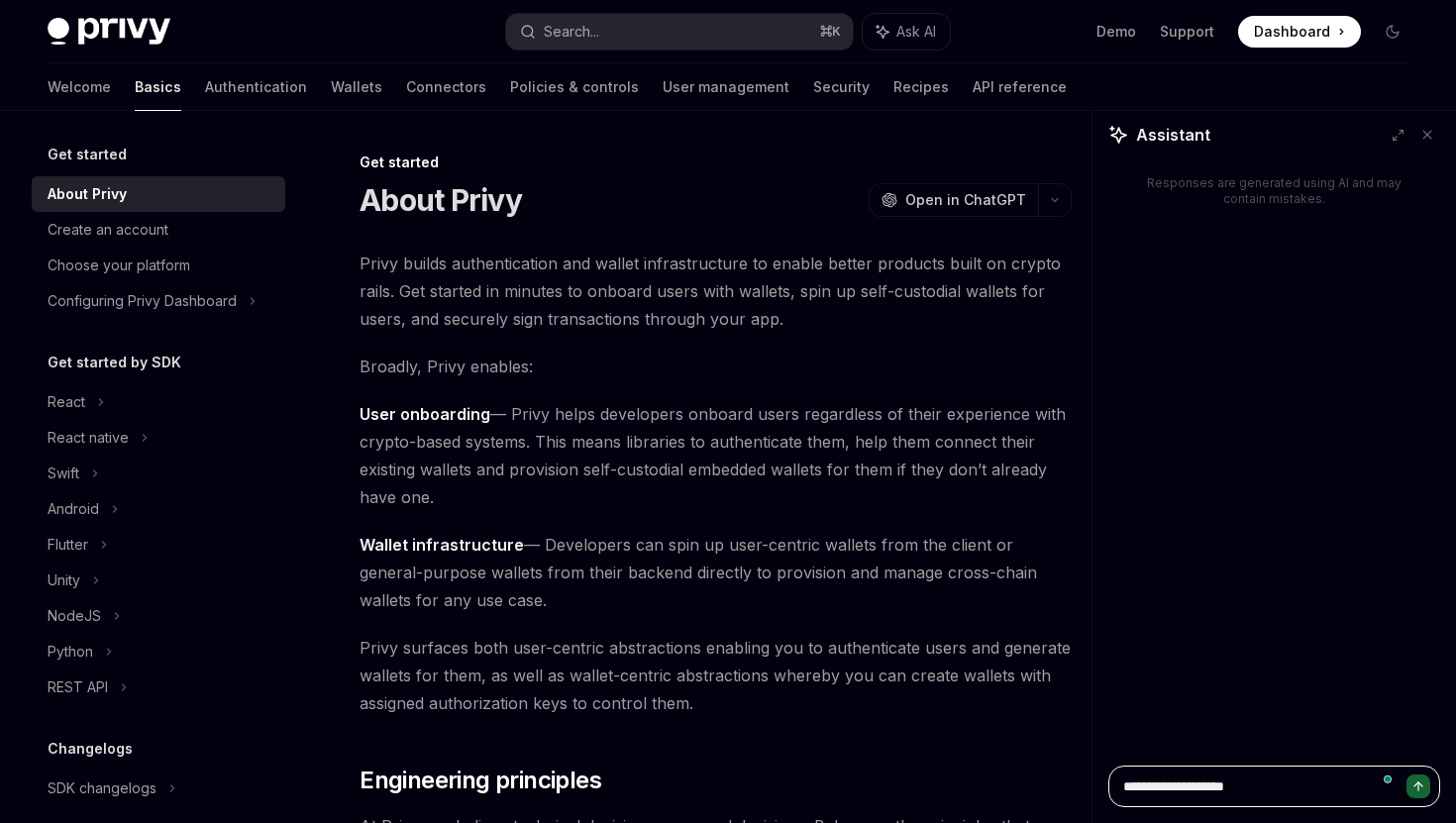 type on "*" 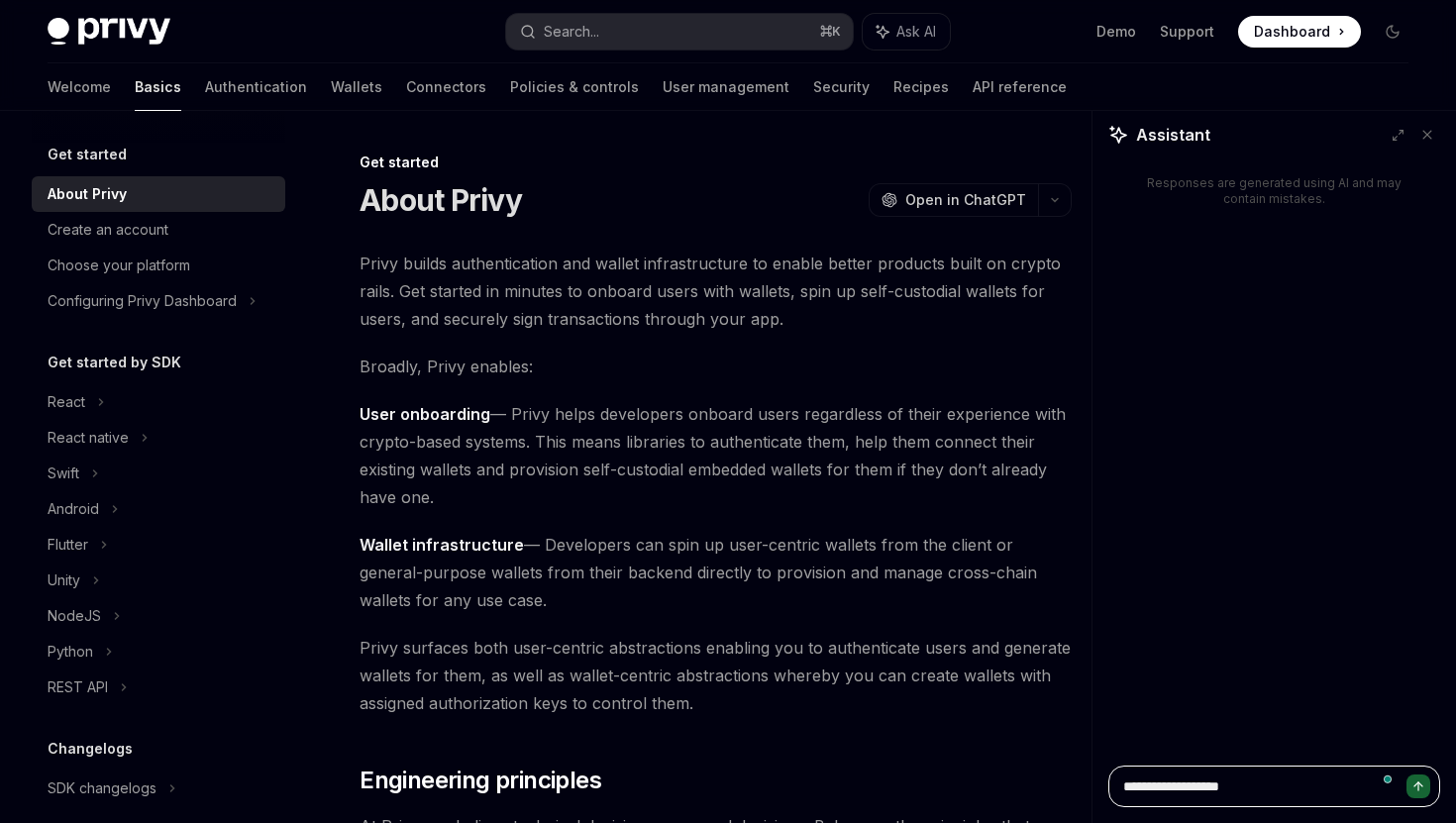 type on "*" 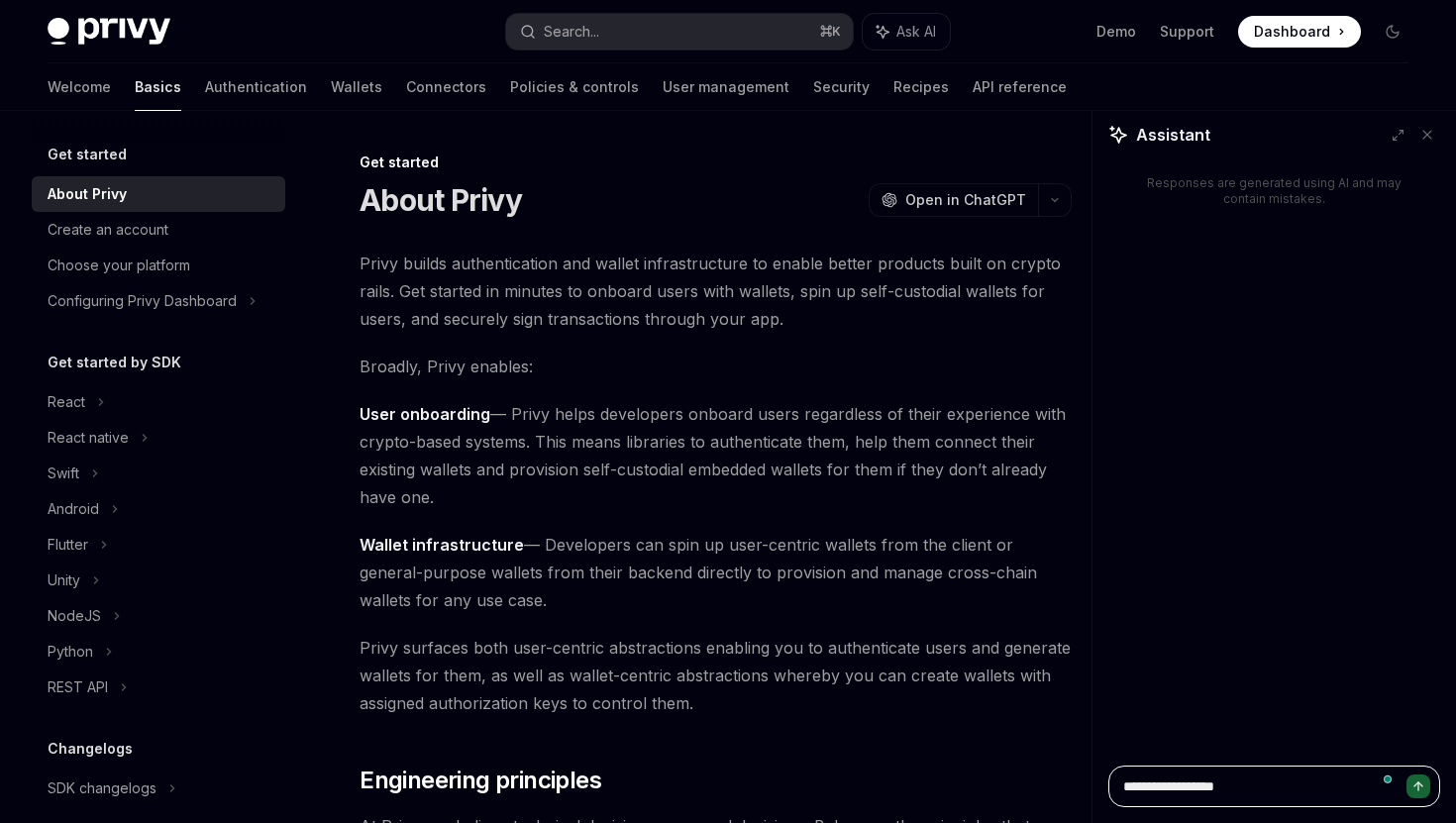 type on "*" 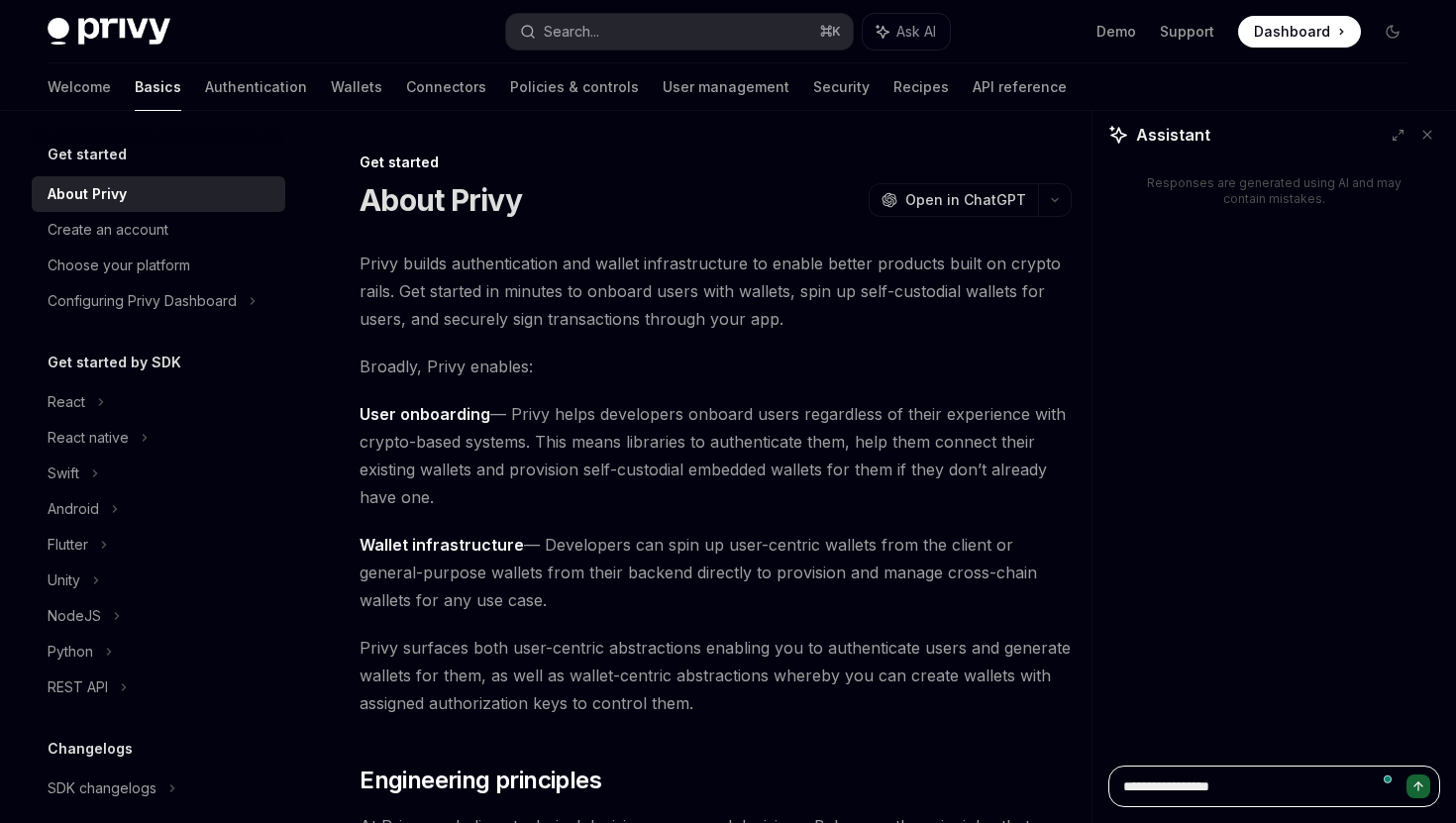 type on "*" 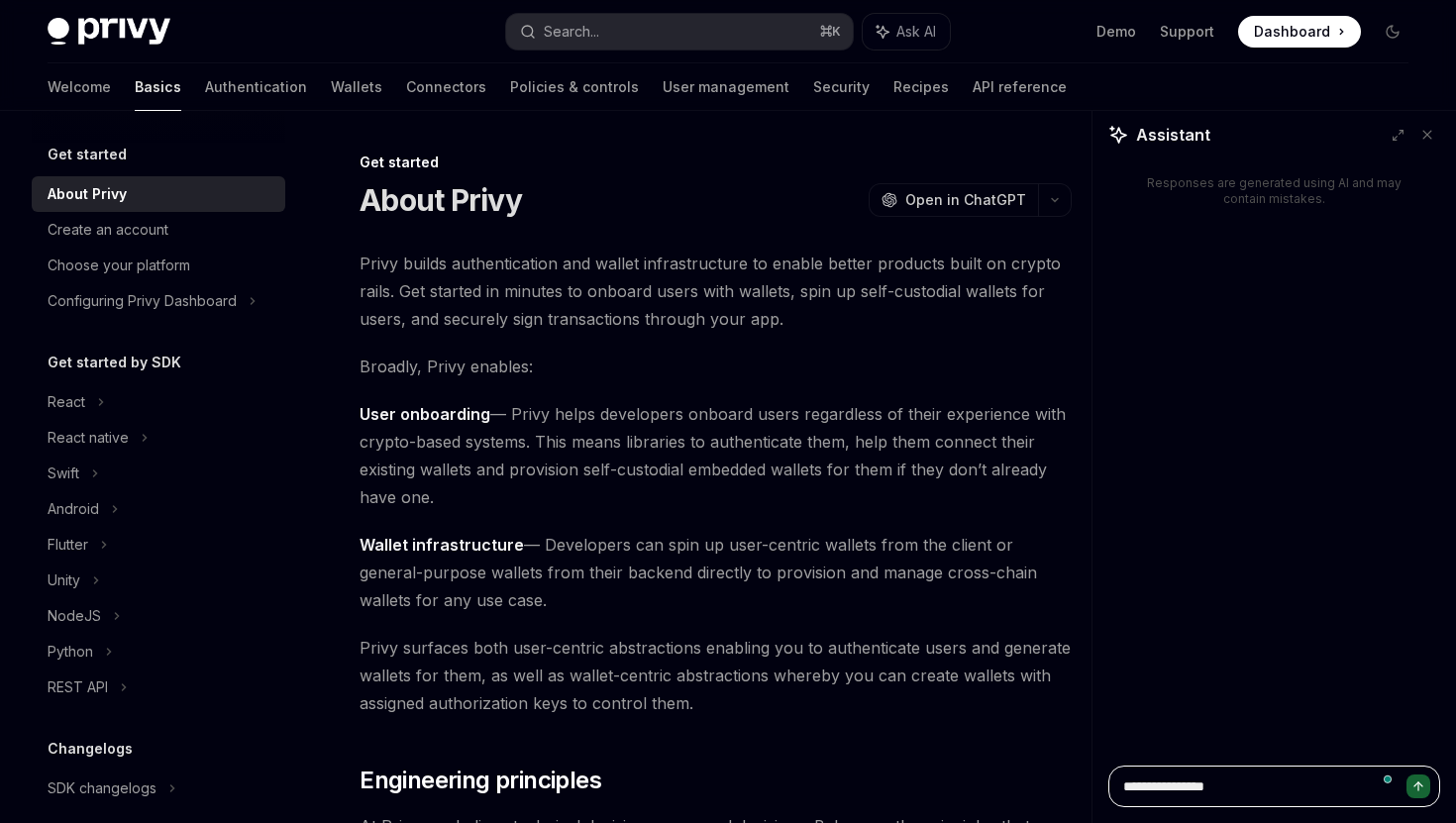 type on "*" 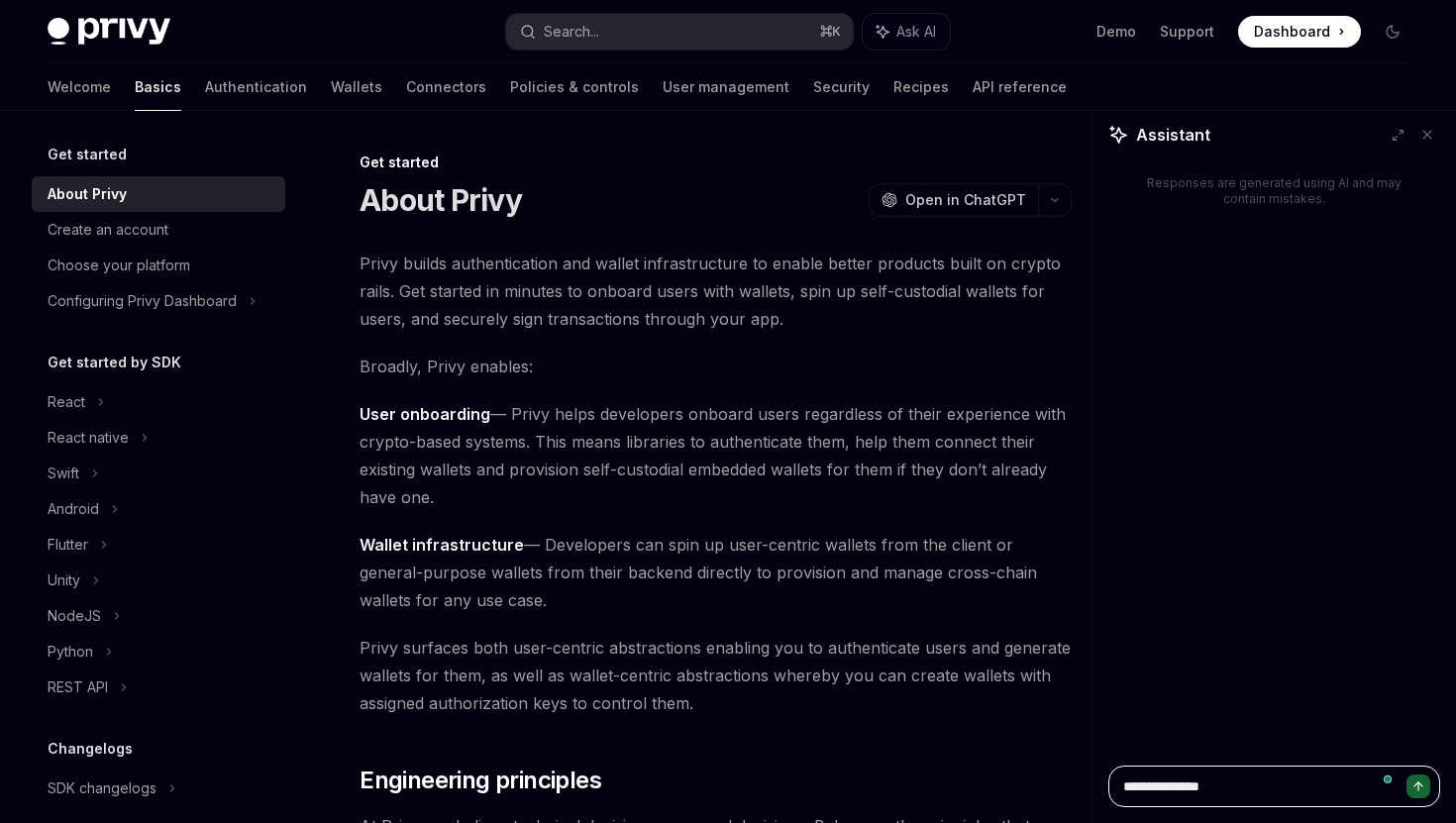 type on "*" 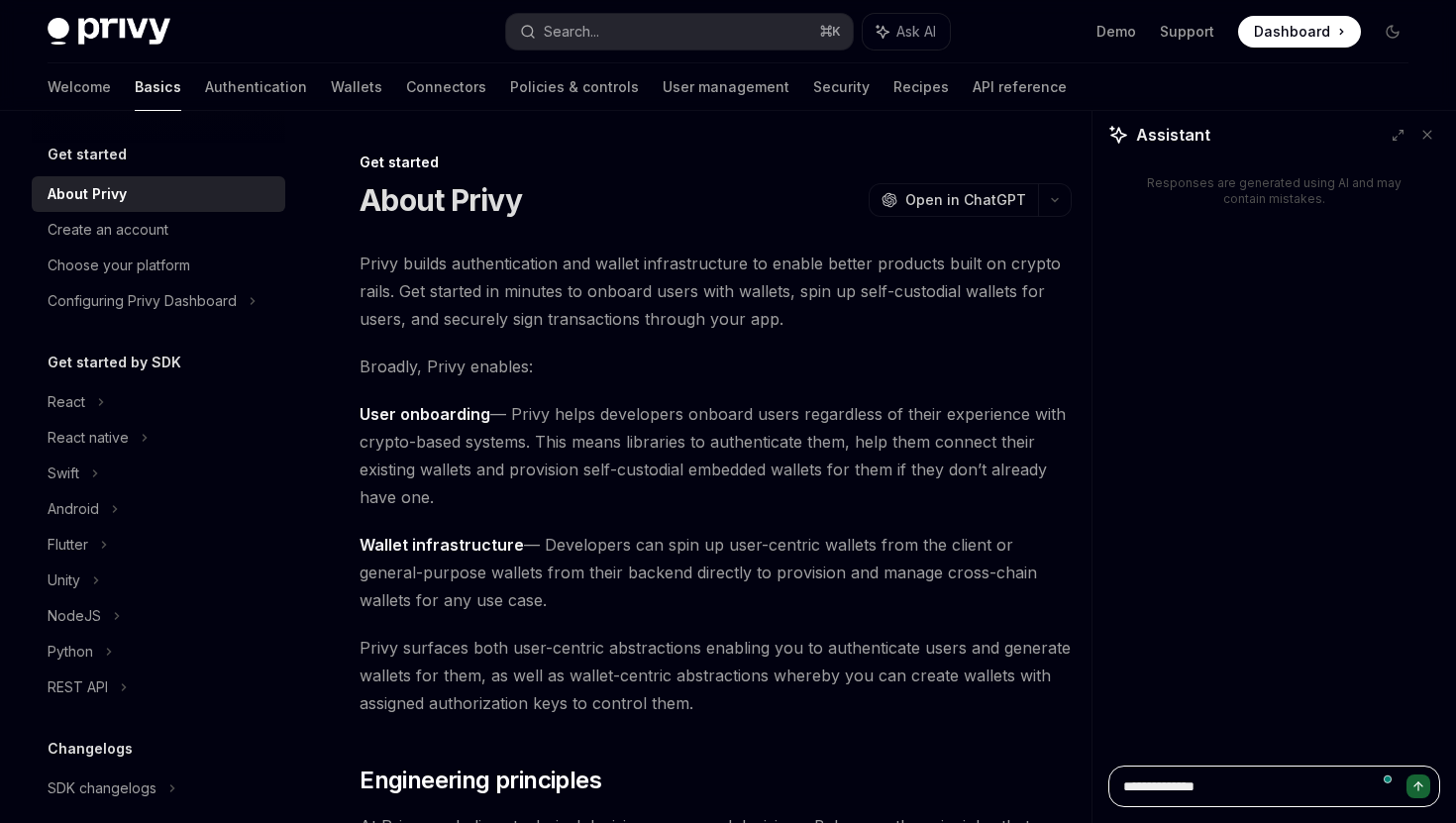 type on "*" 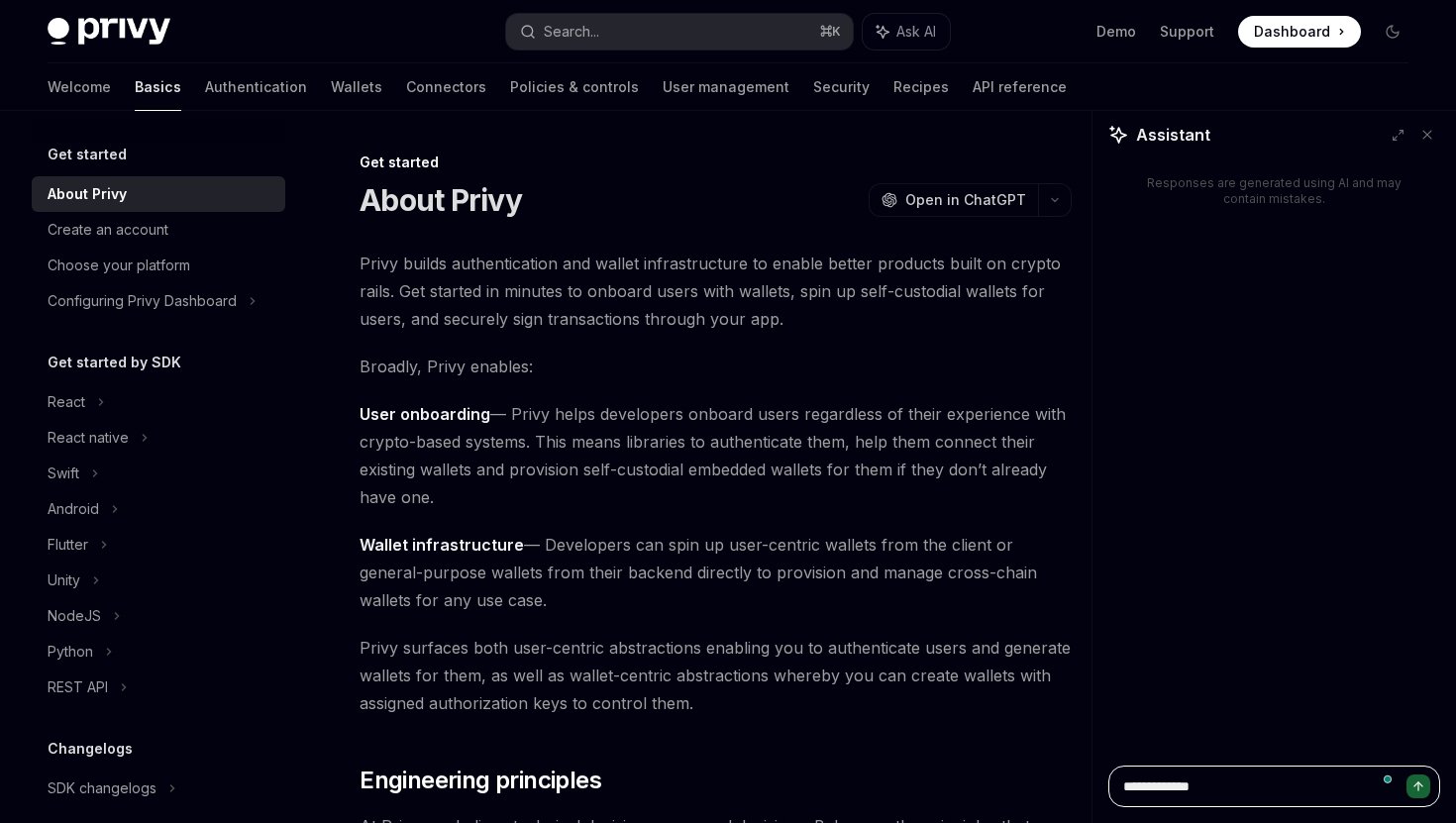 type on "*" 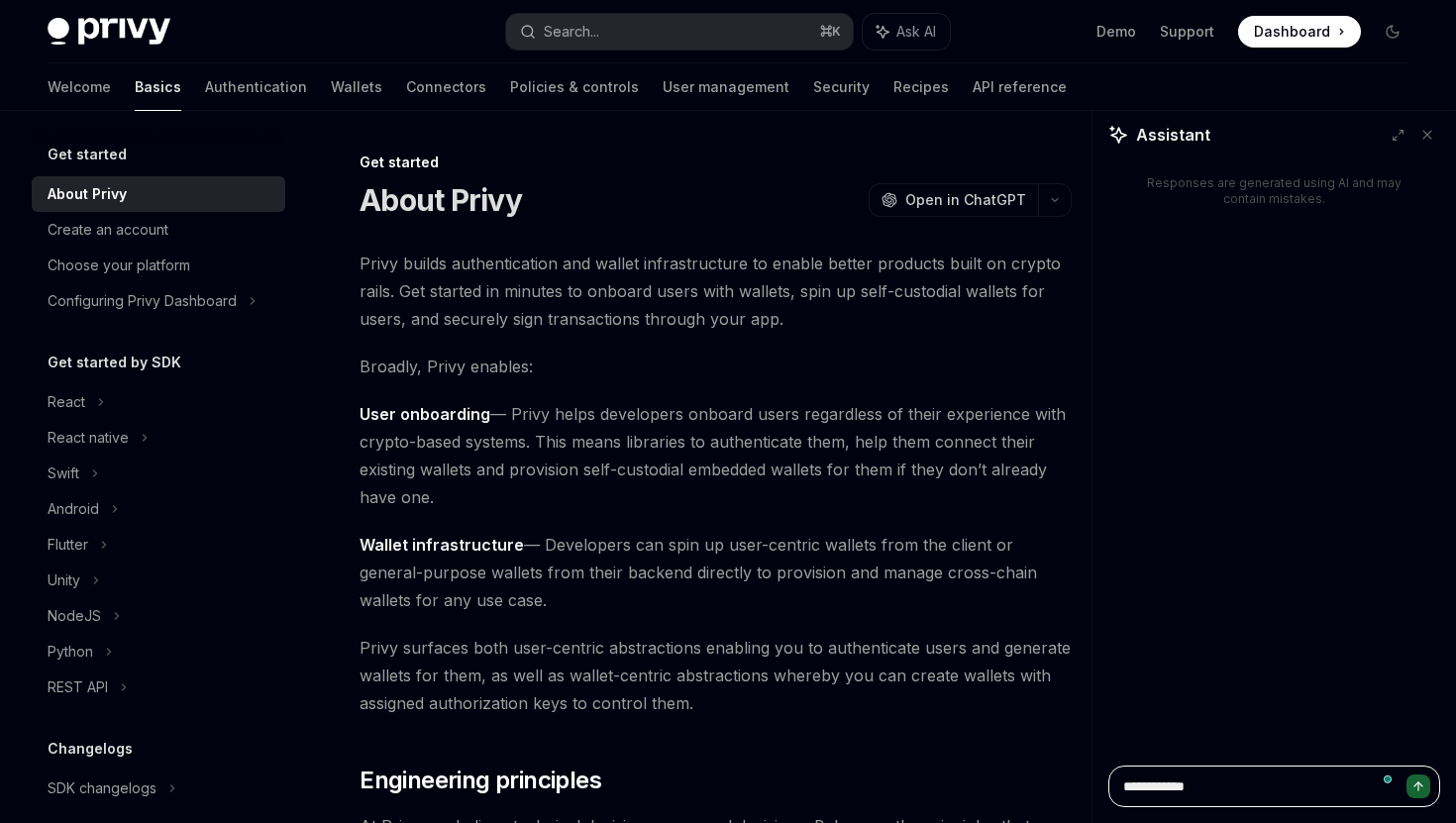 type on "*" 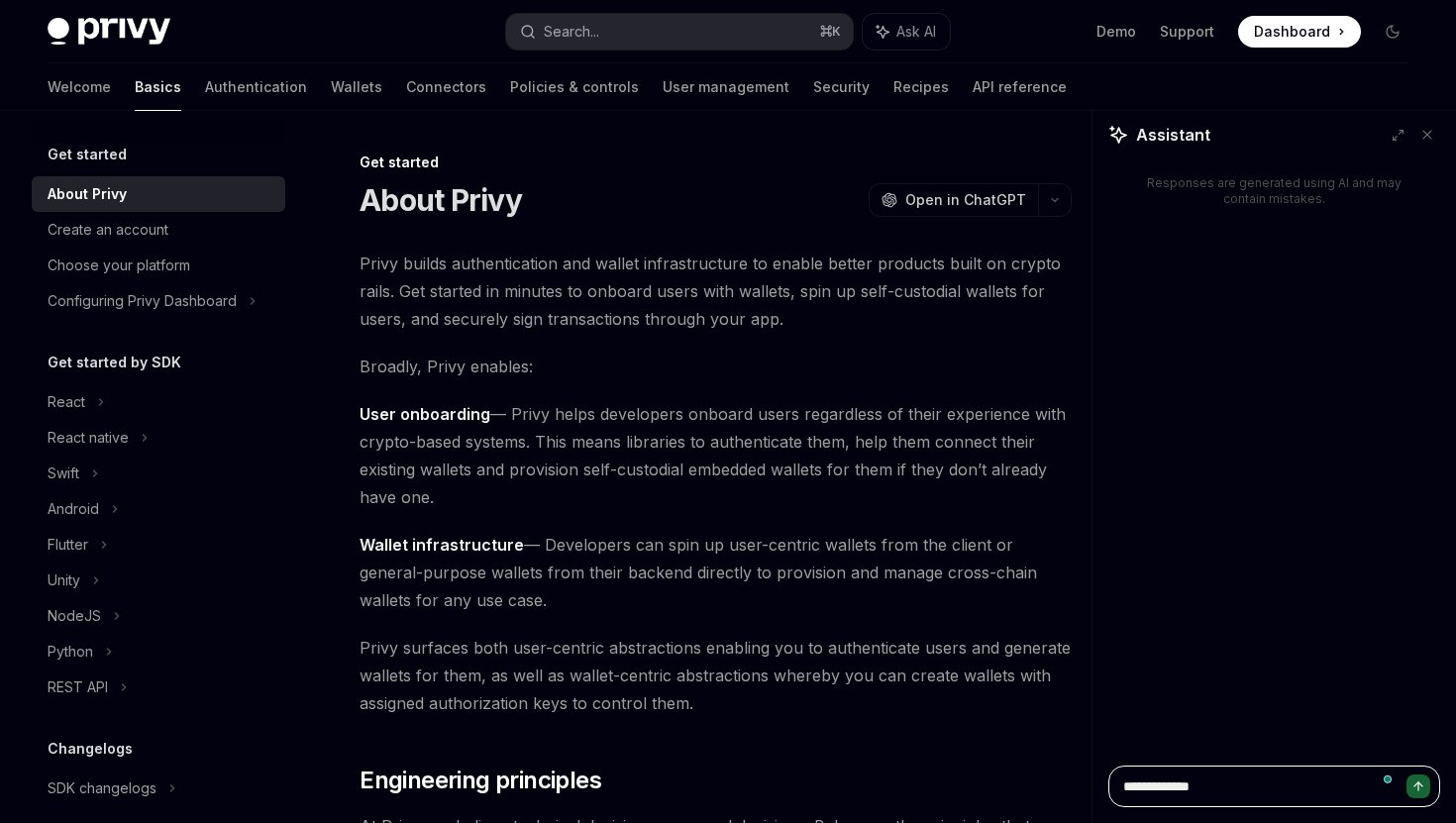 type on "*" 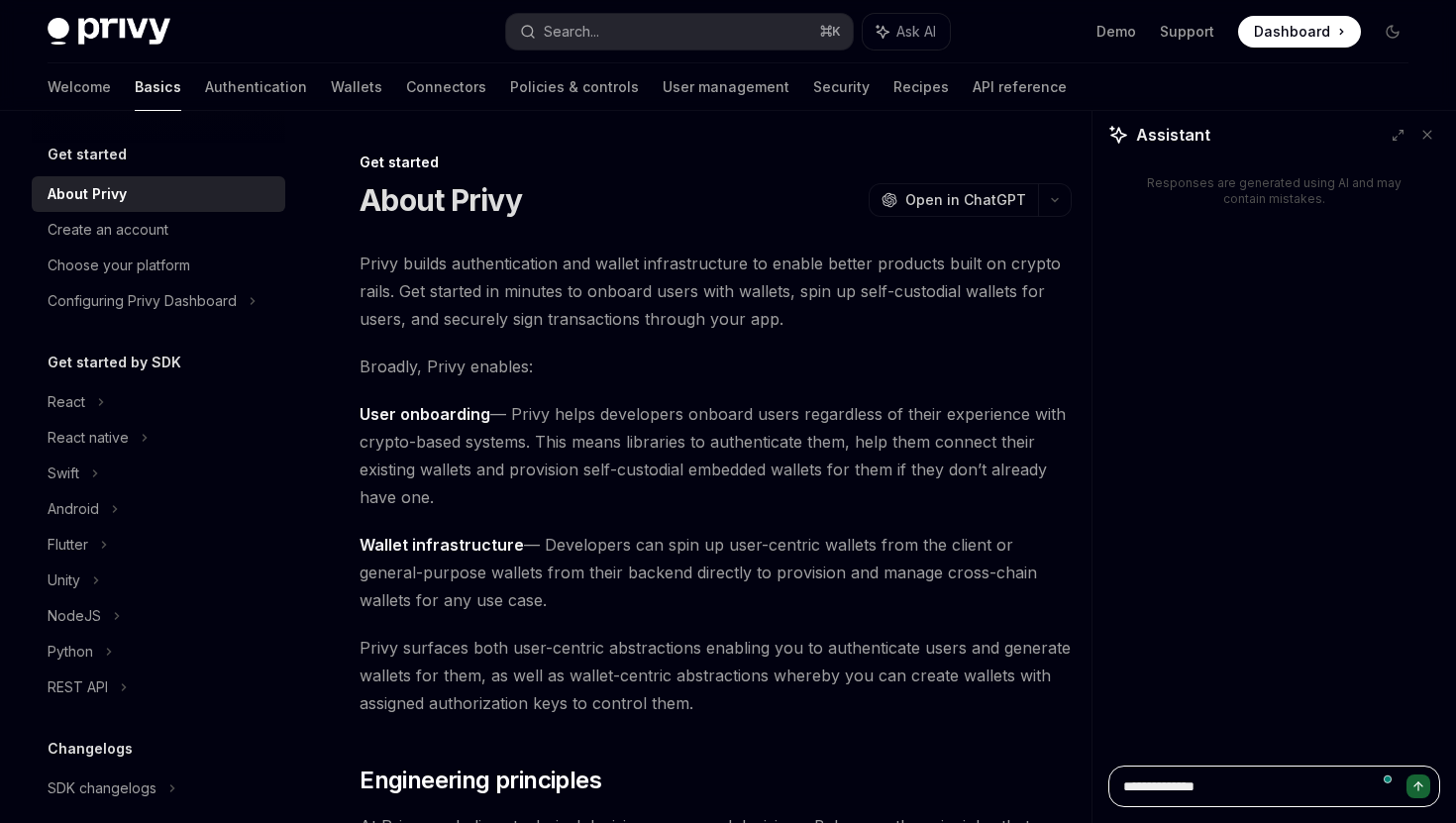 type on "*" 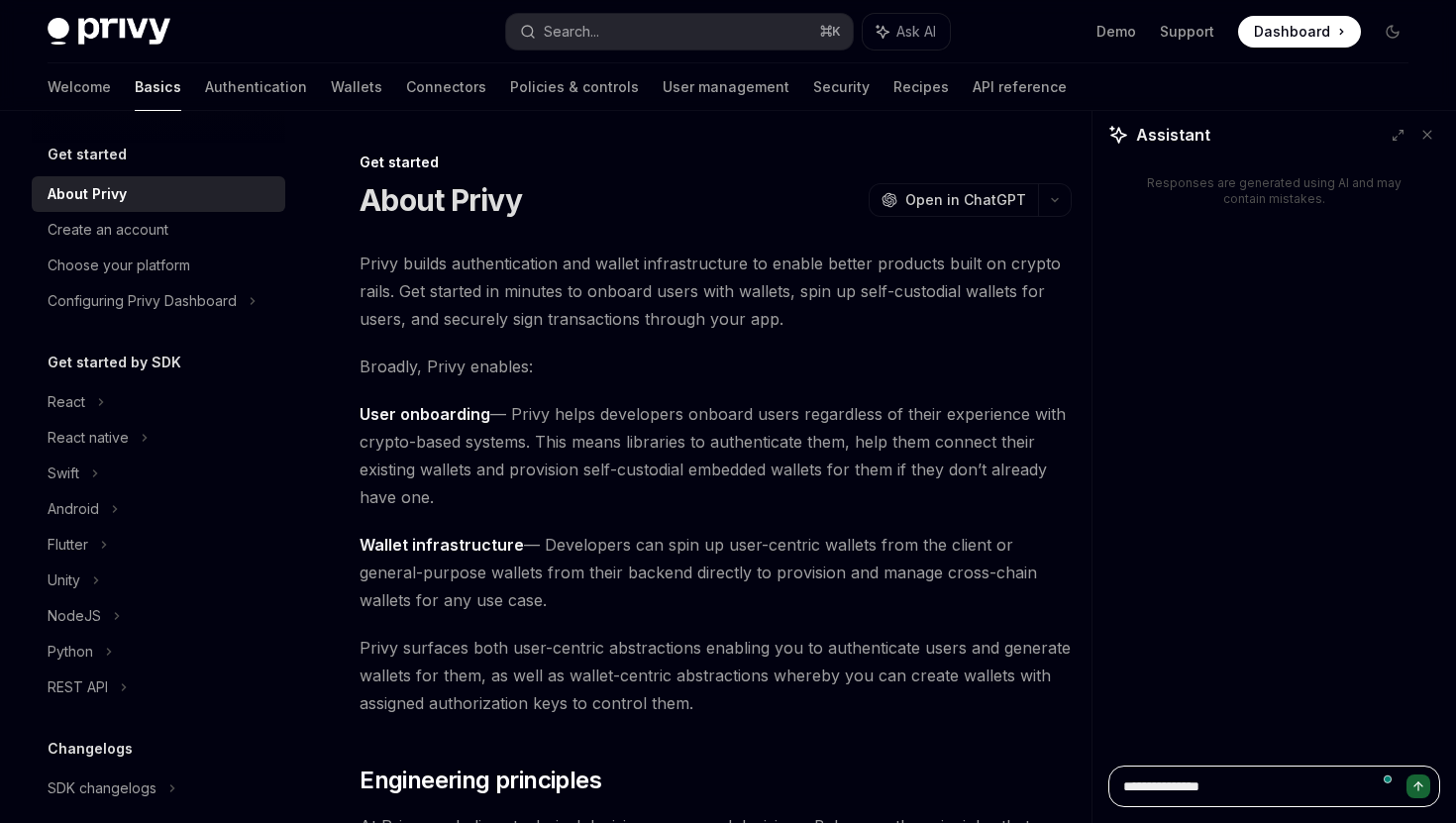 type on "*" 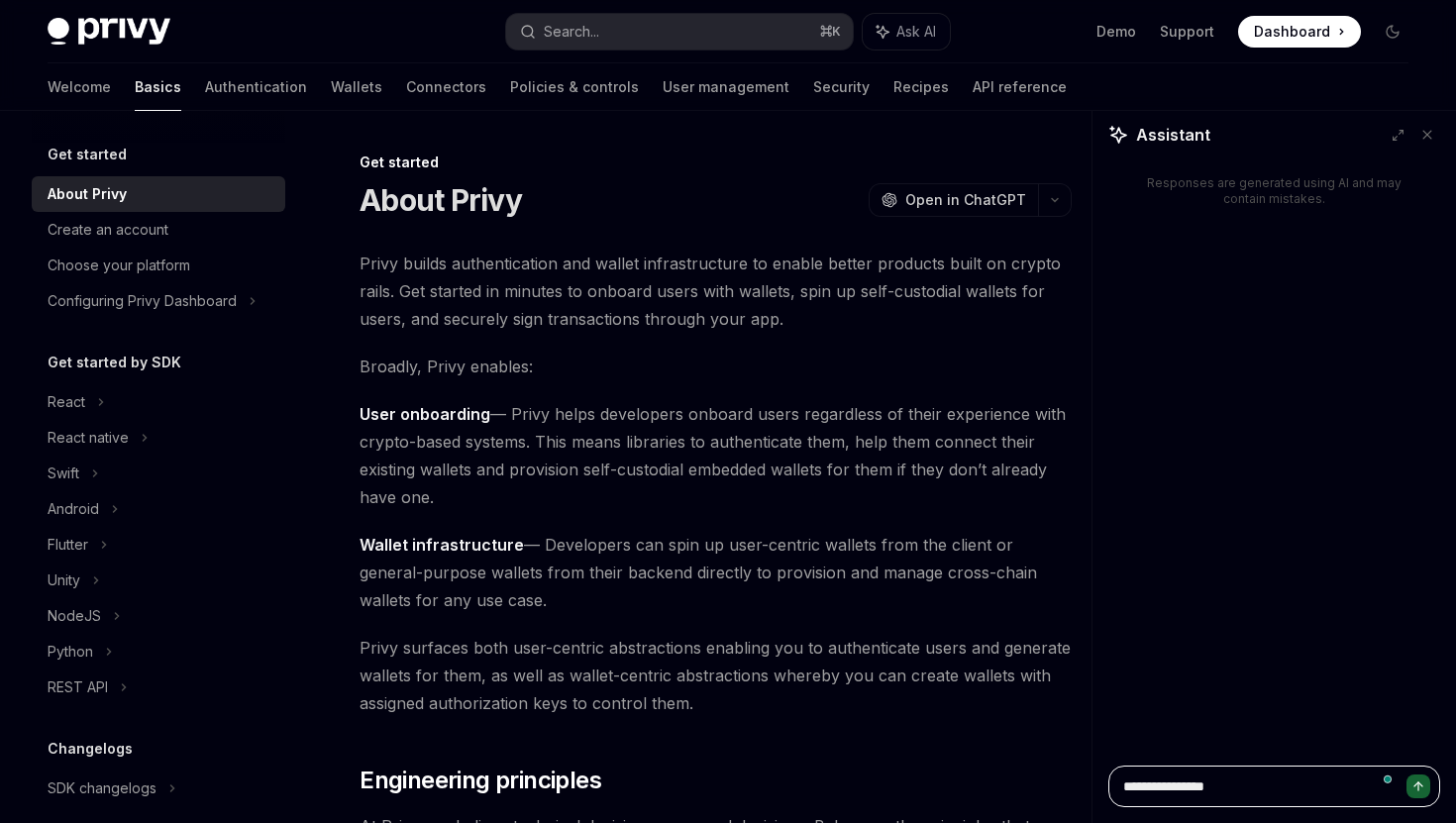 type on "*" 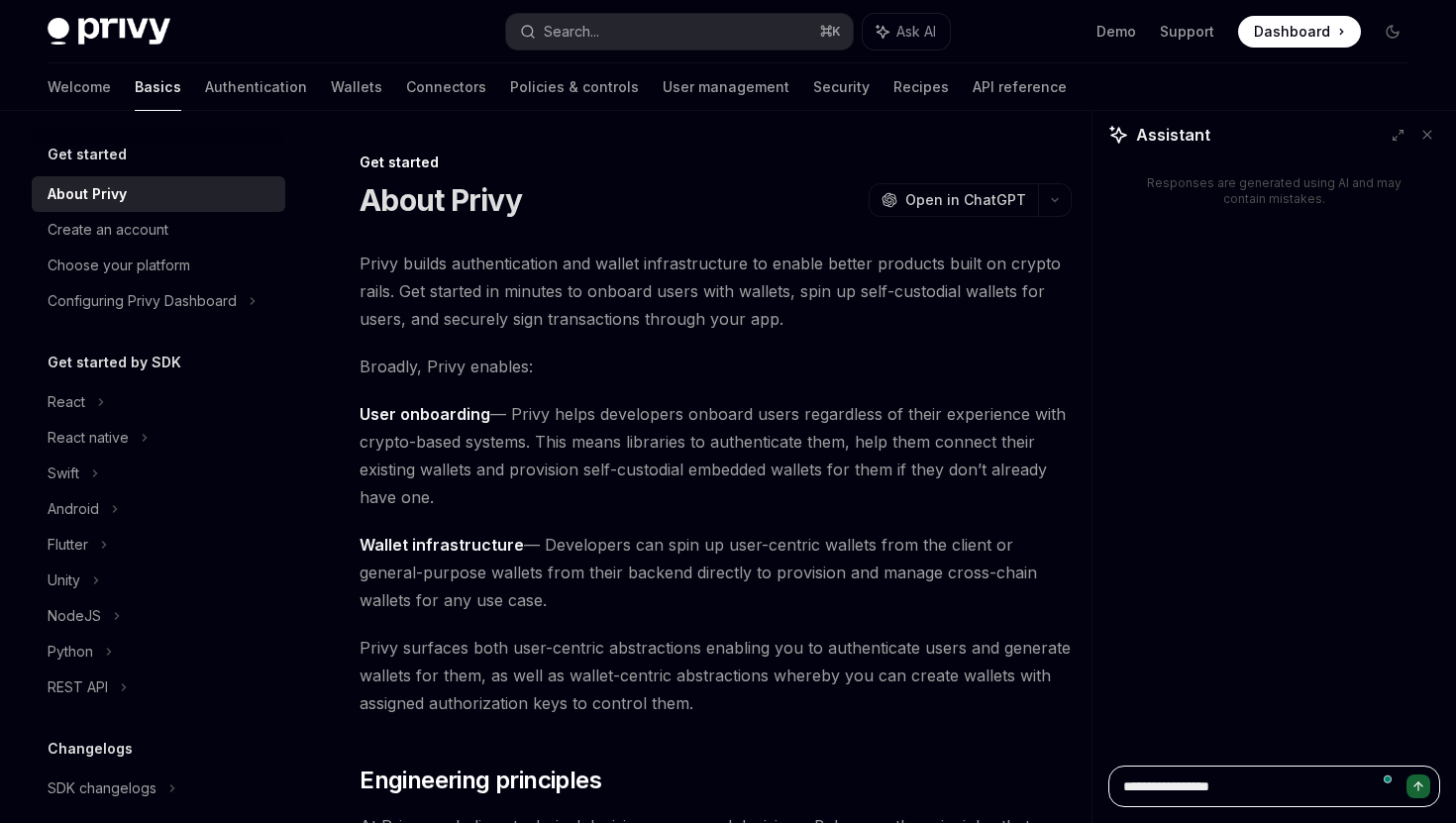 type on "*" 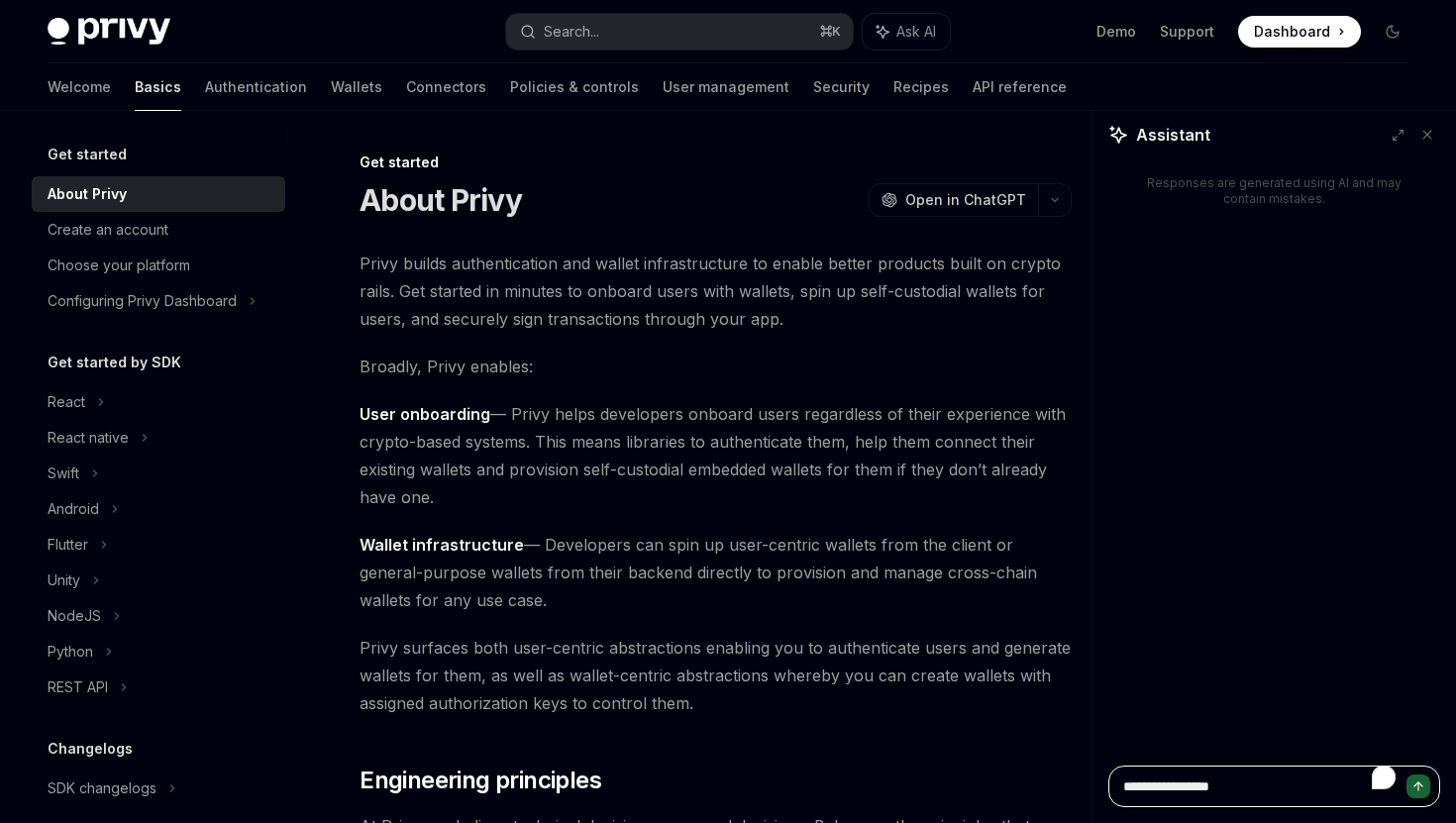 drag, startPoint x: 1261, startPoint y: 783, endPoint x: 1003, endPoint y: 735, distance: 262.42713 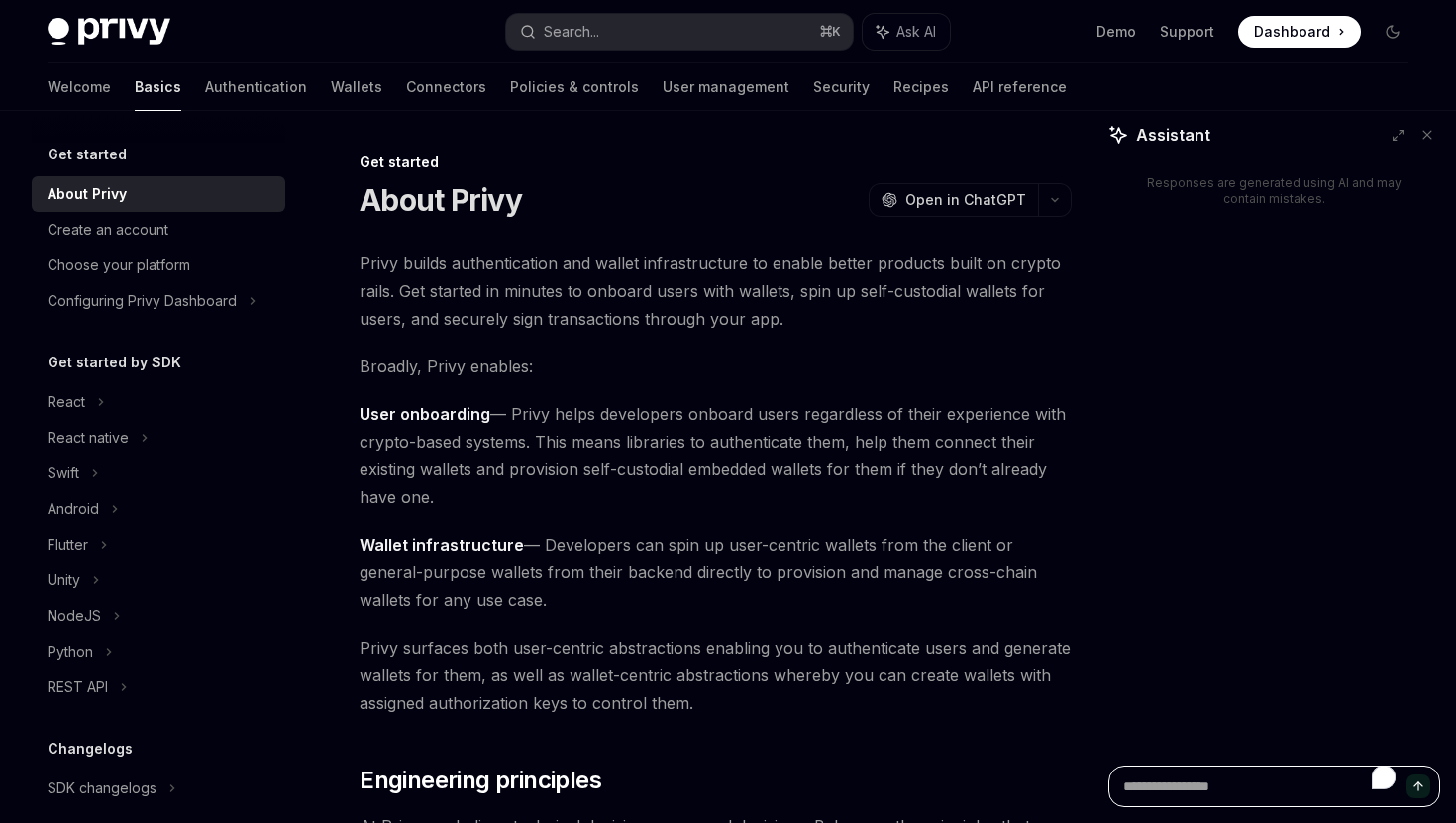 type on "*" 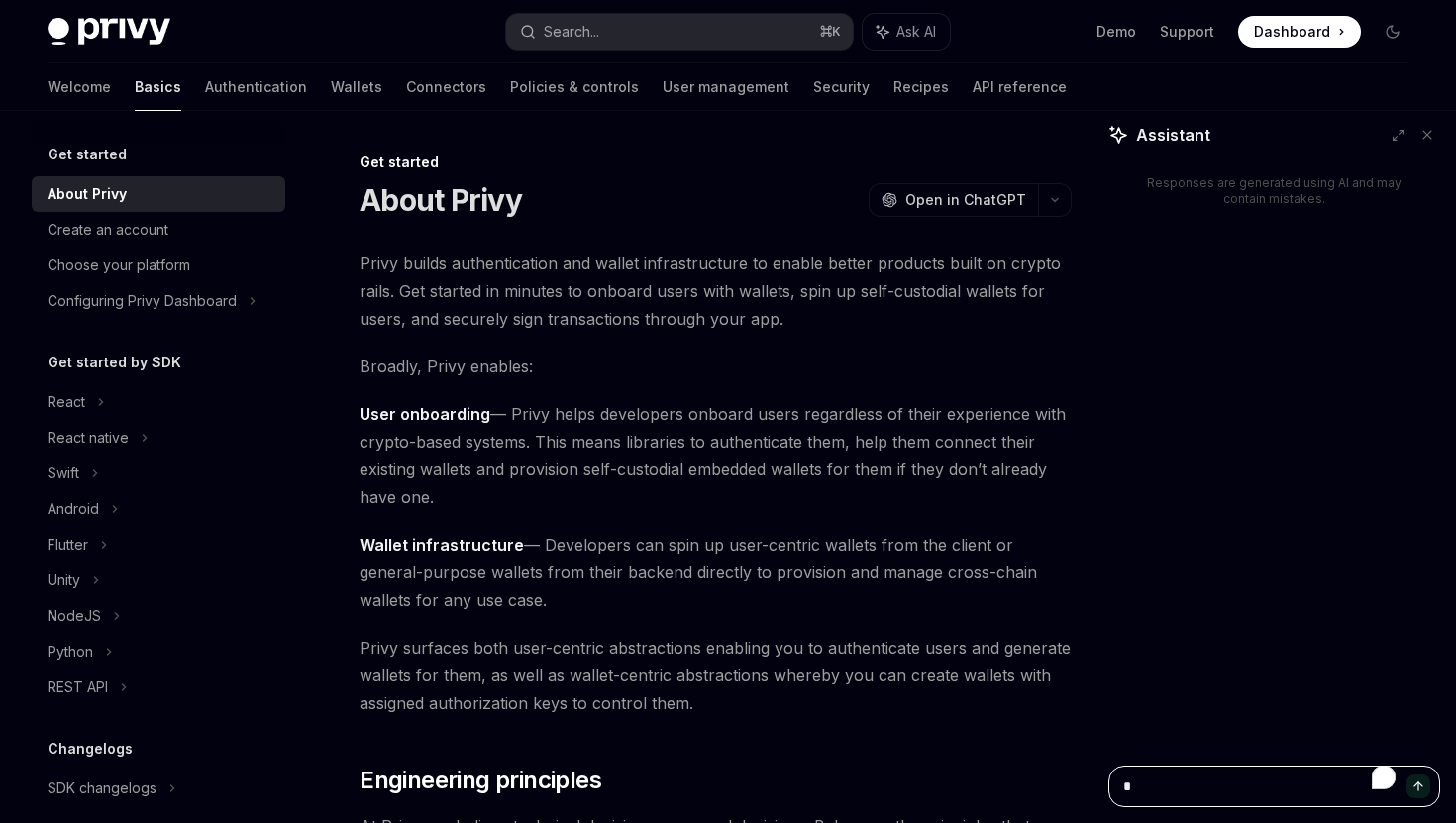 type on "*" 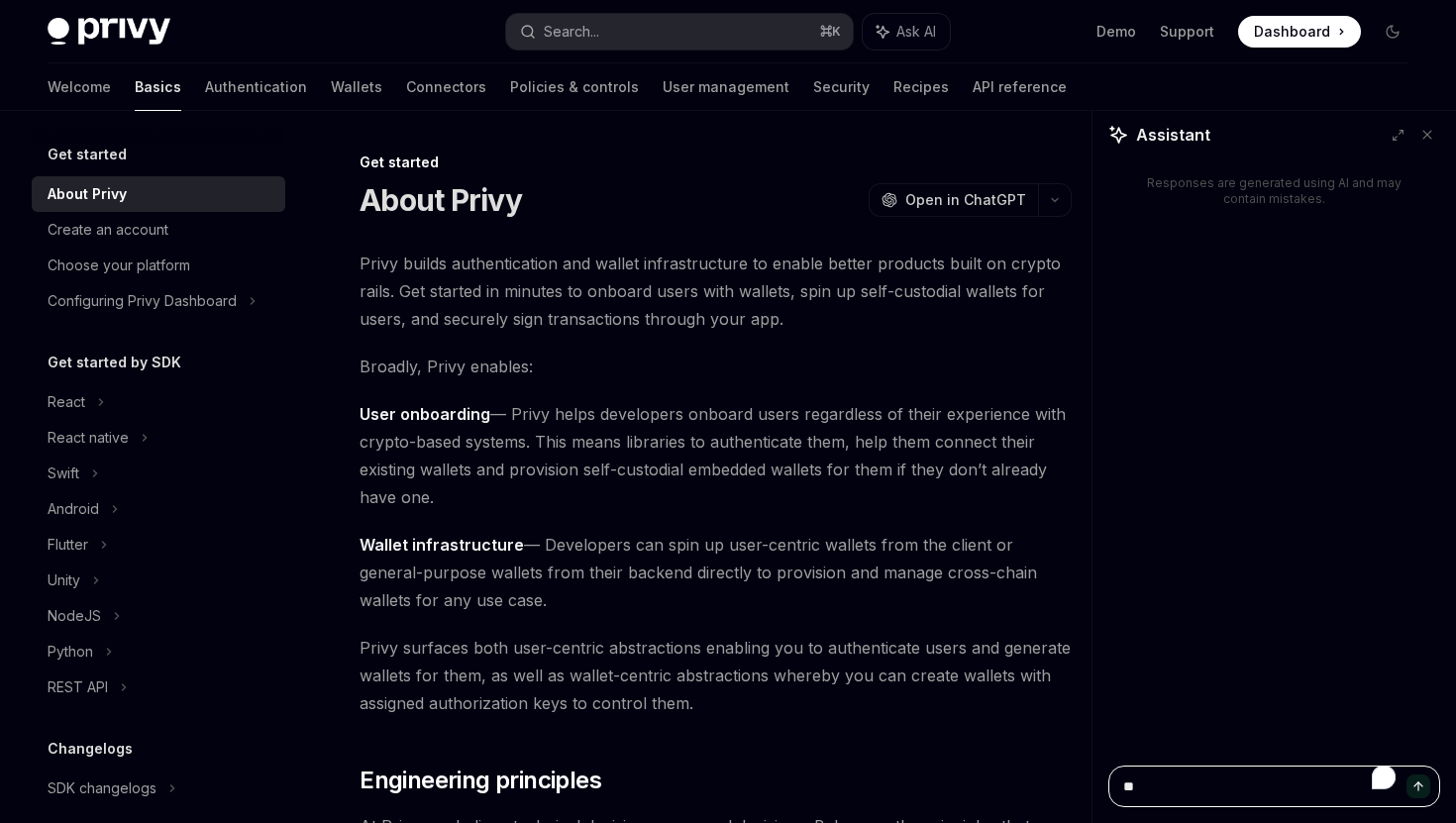type on "*" 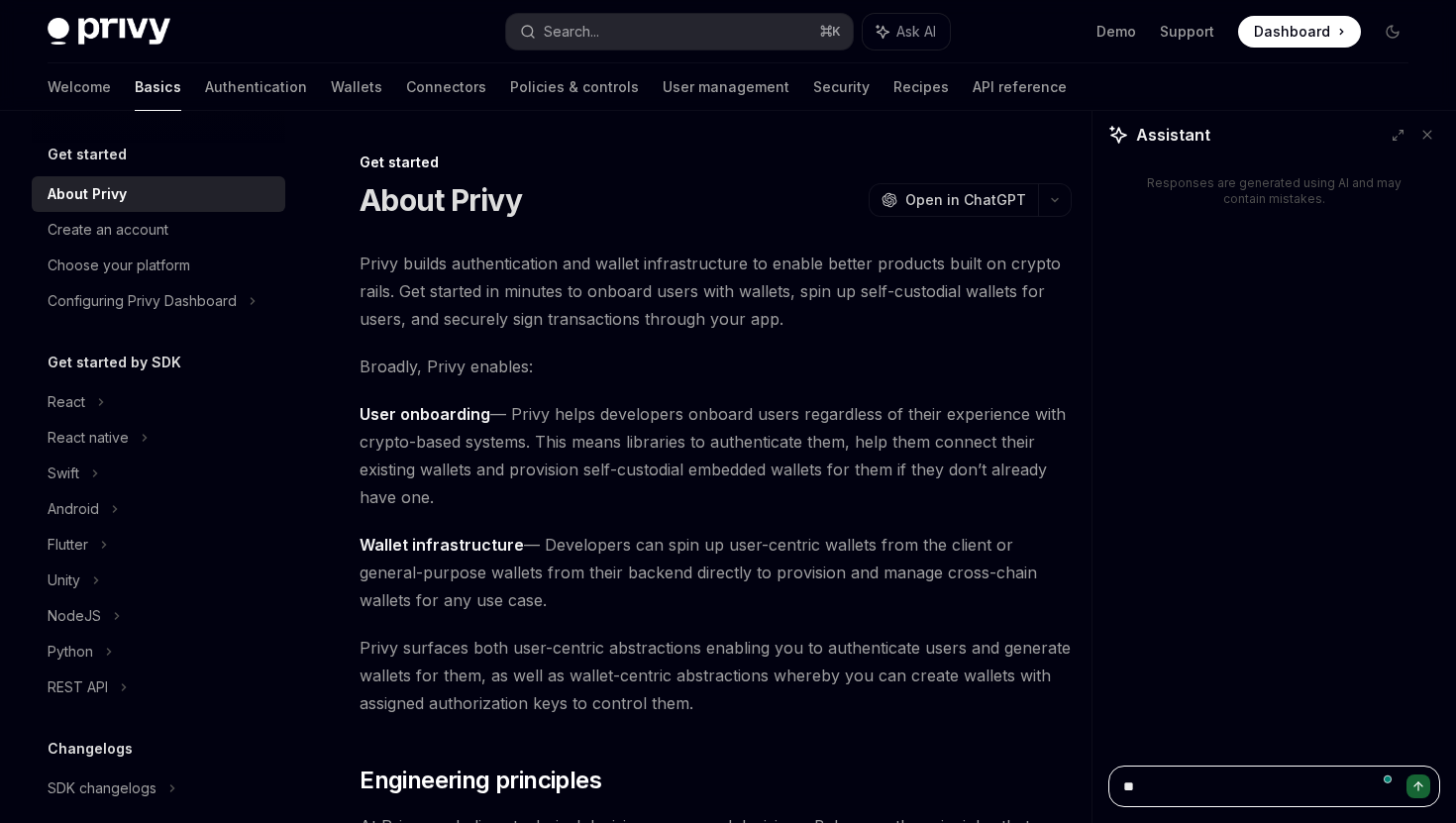 type on "***" 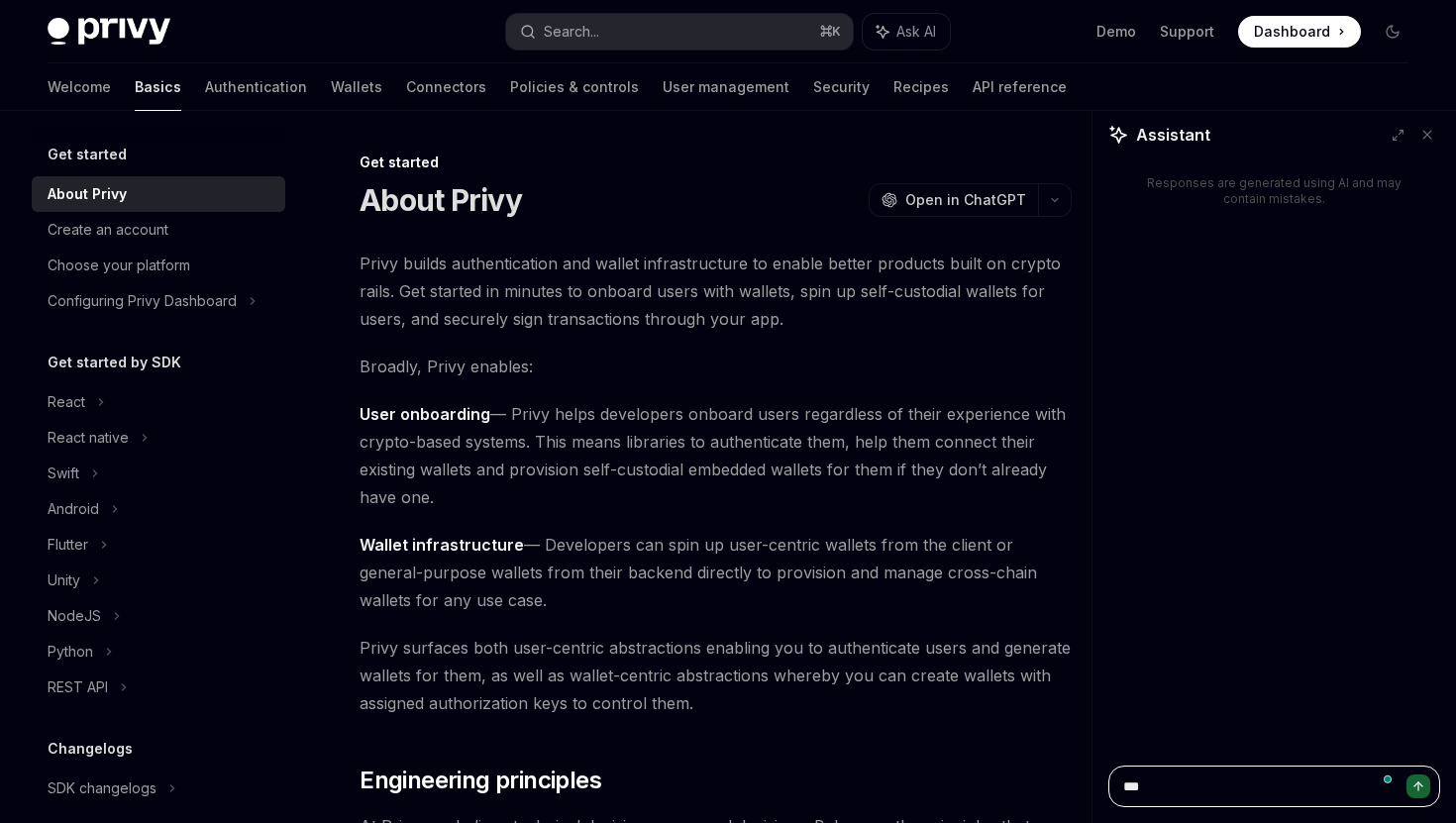 type on "*" 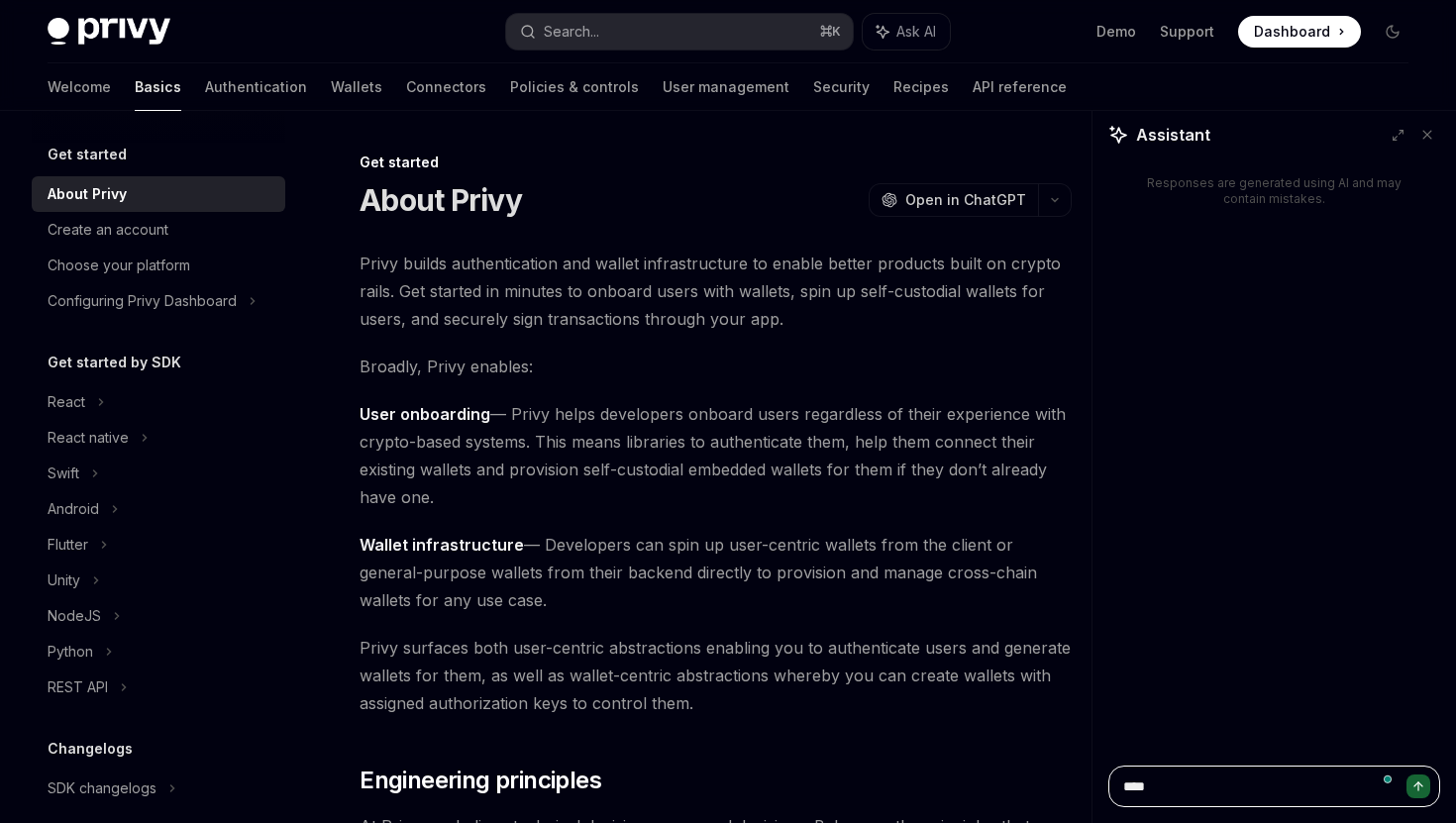 type on "*" 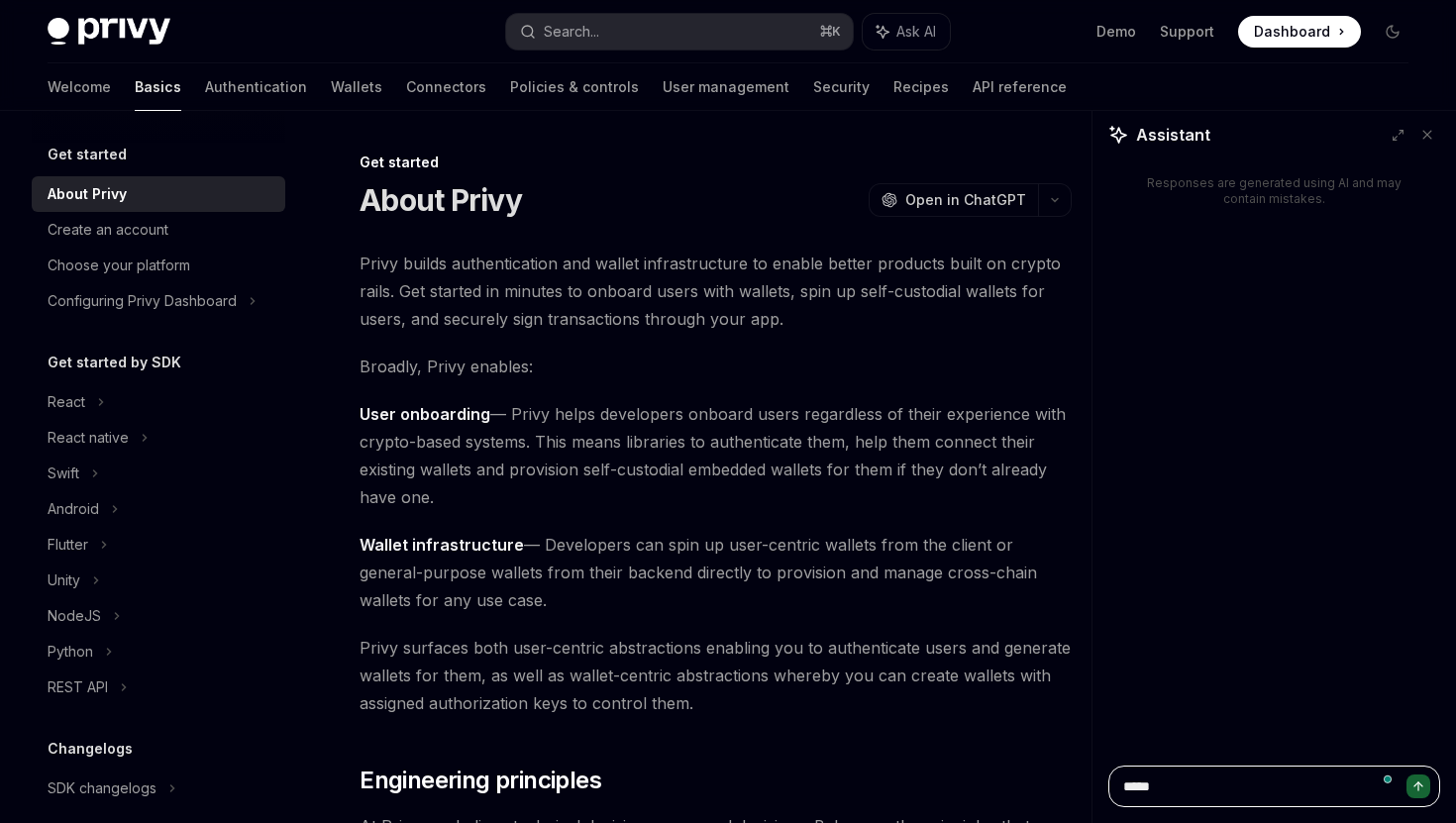 type on "*" 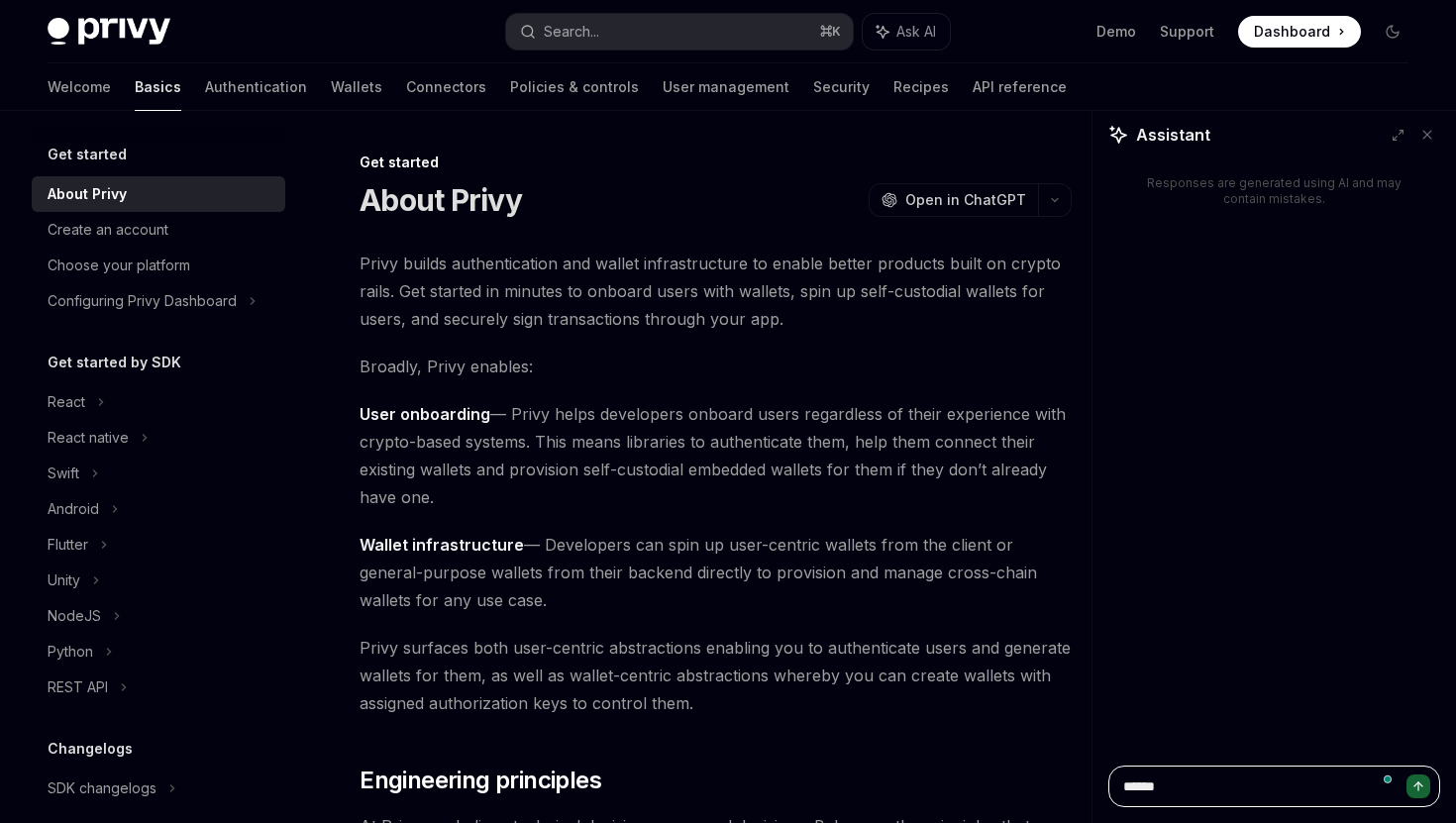 type on "*" 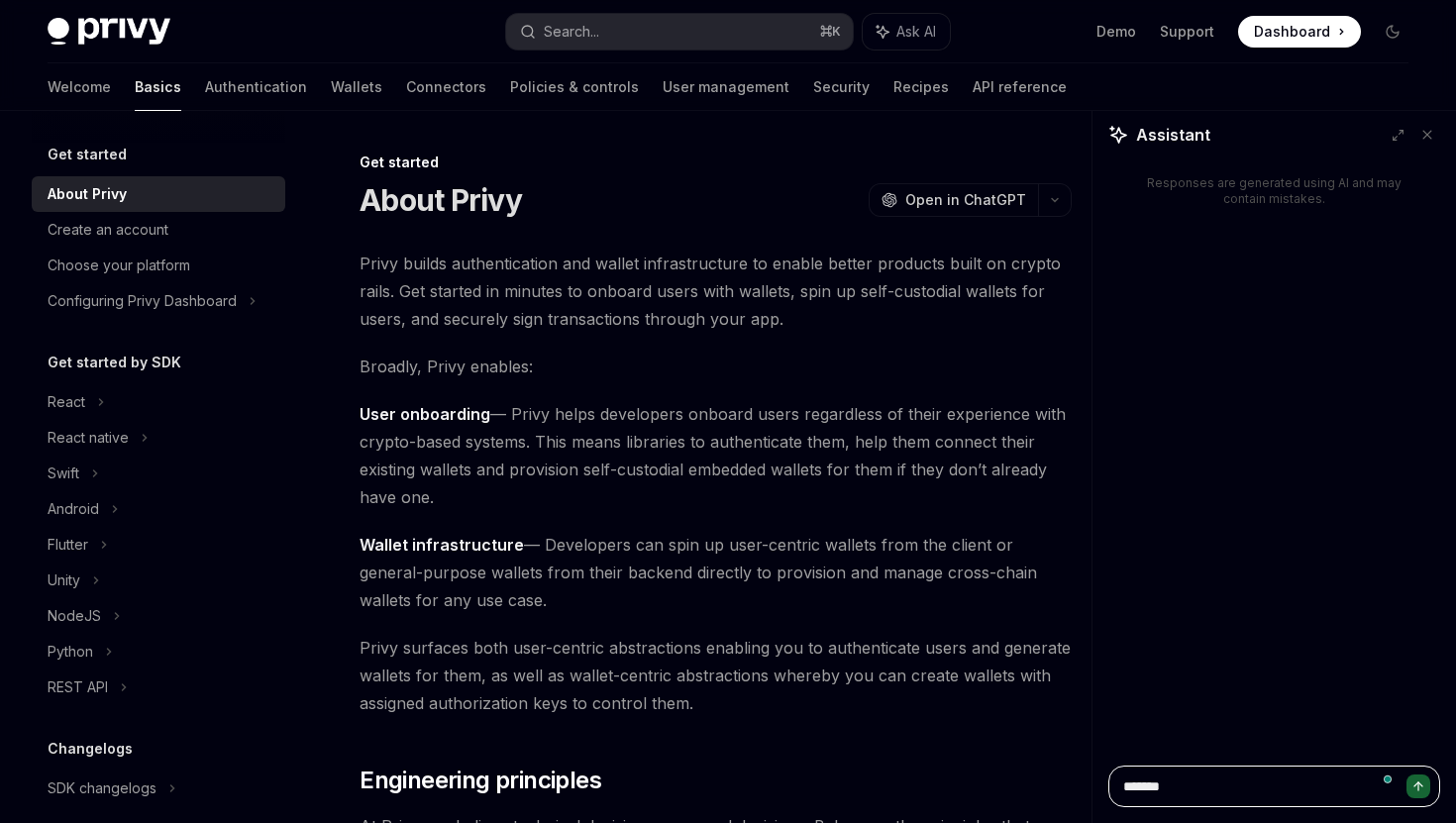 type on "*" 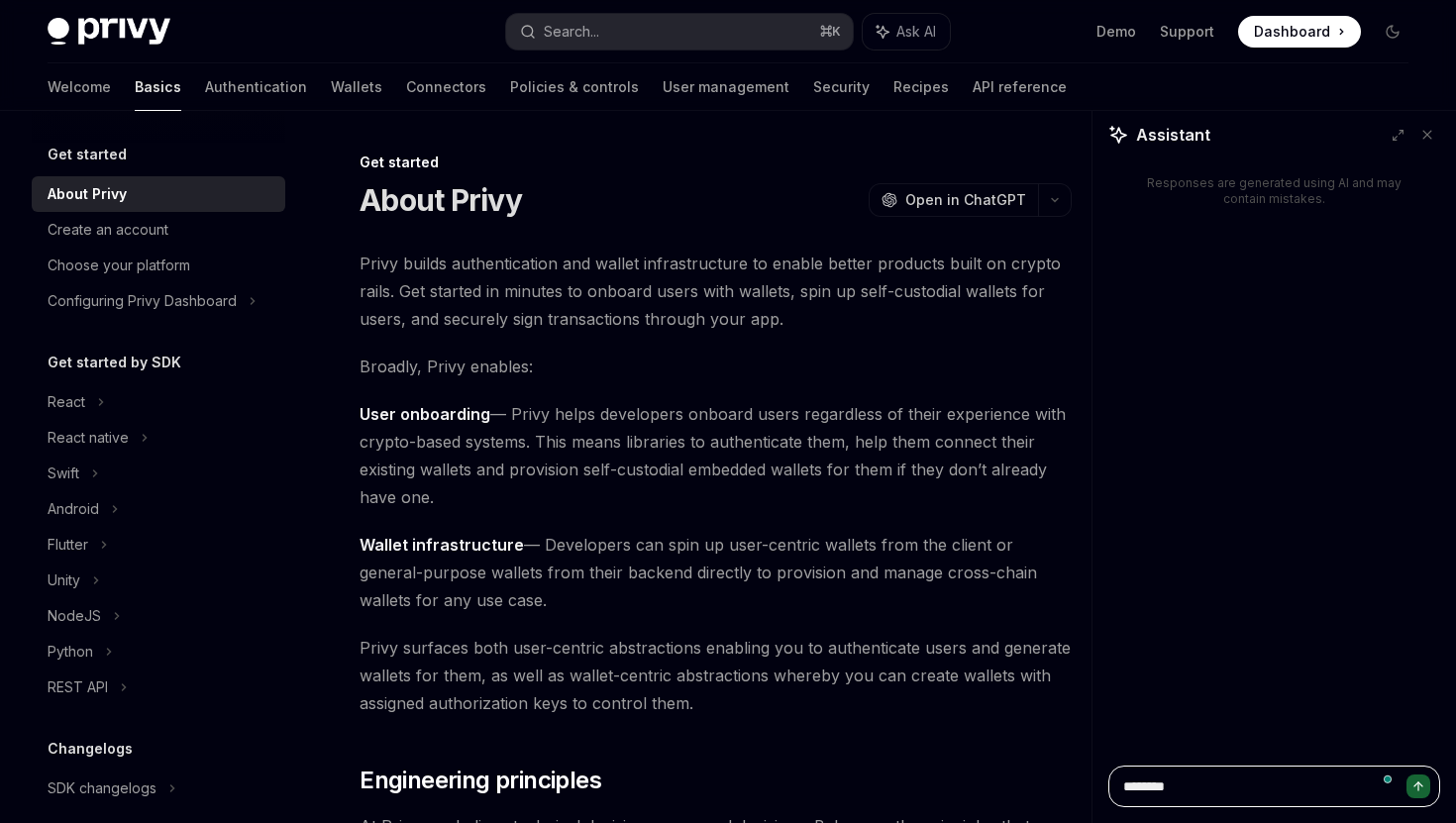 type on "*" 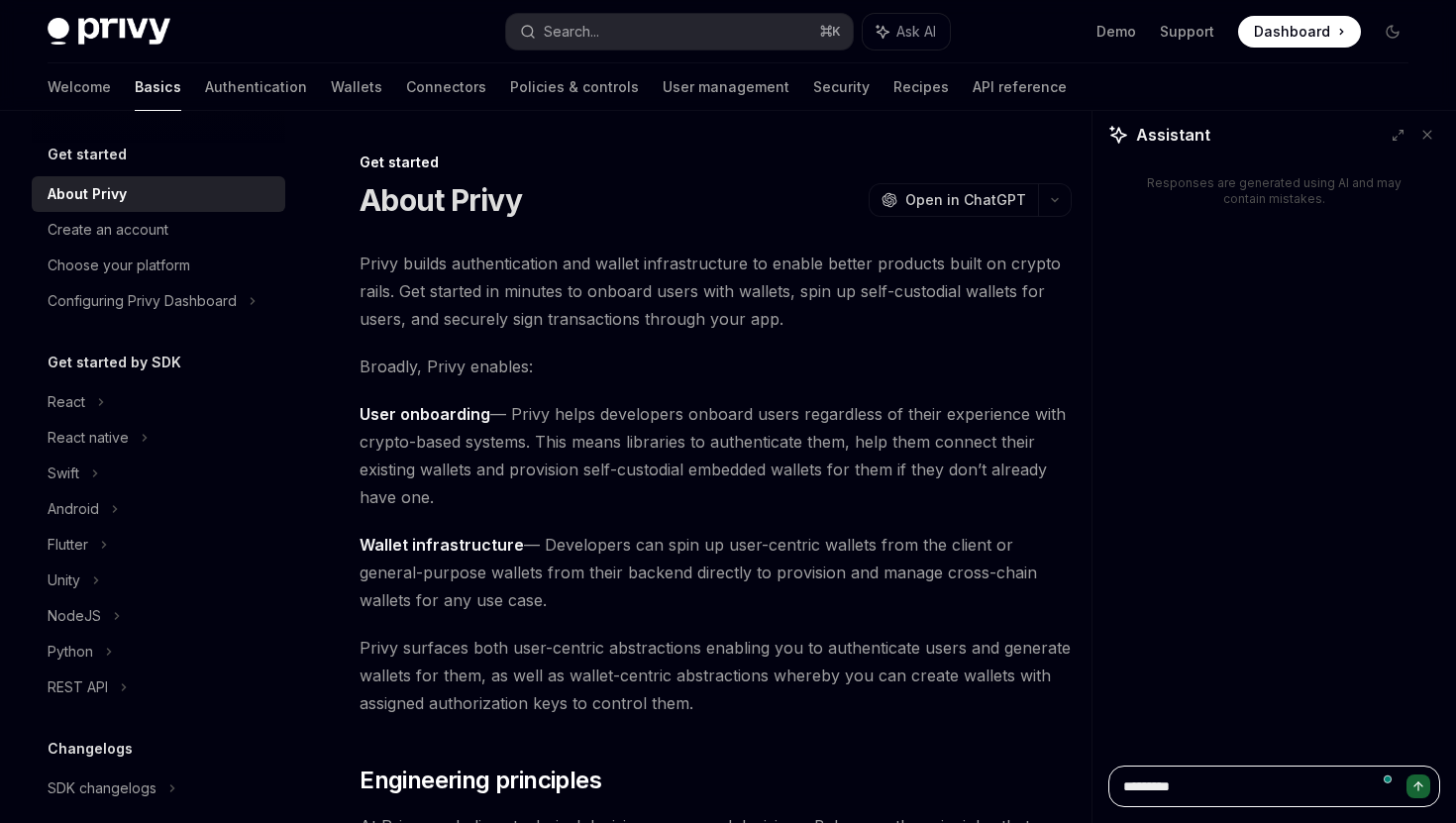 type on "*" 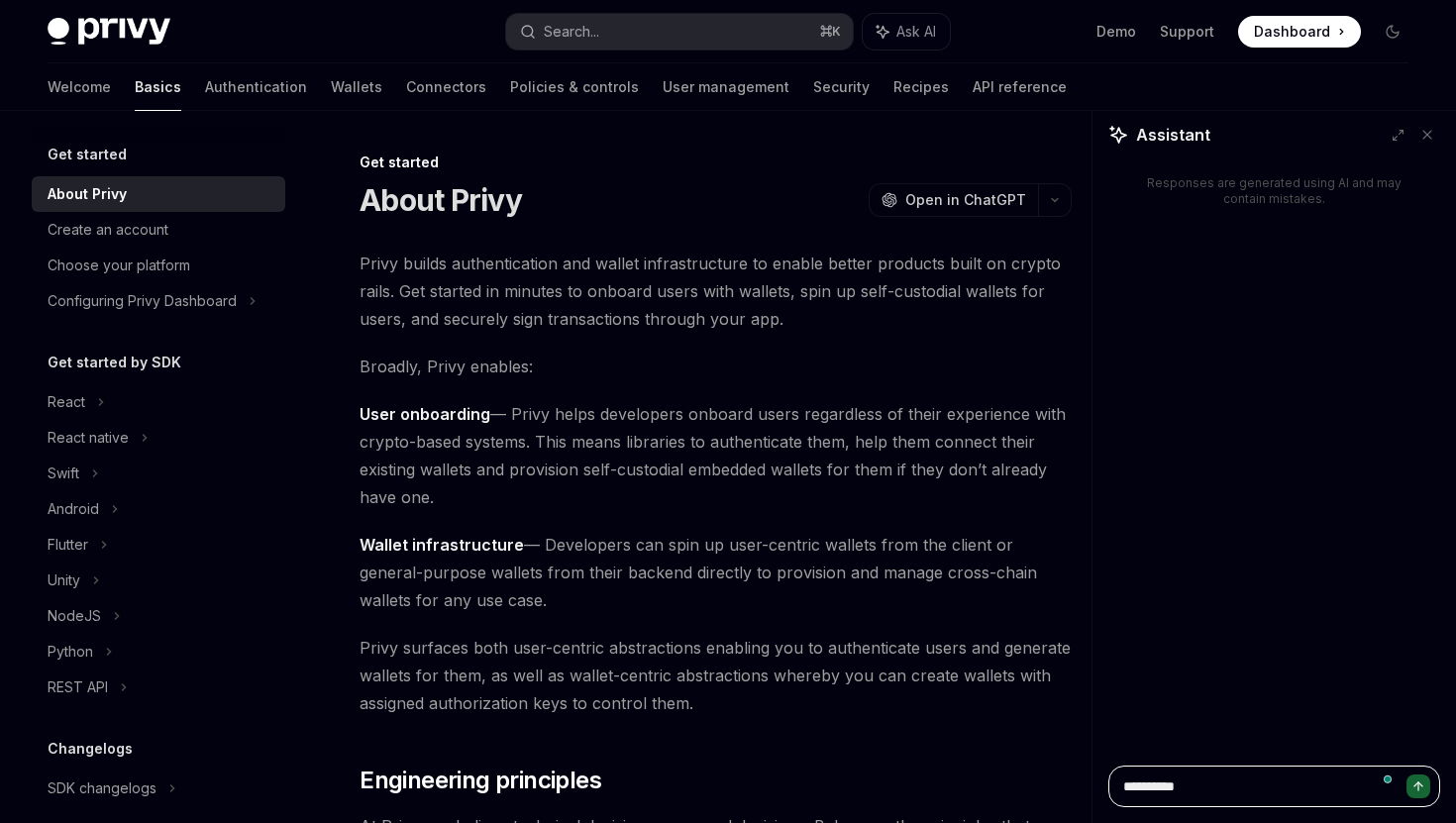 type on "*" 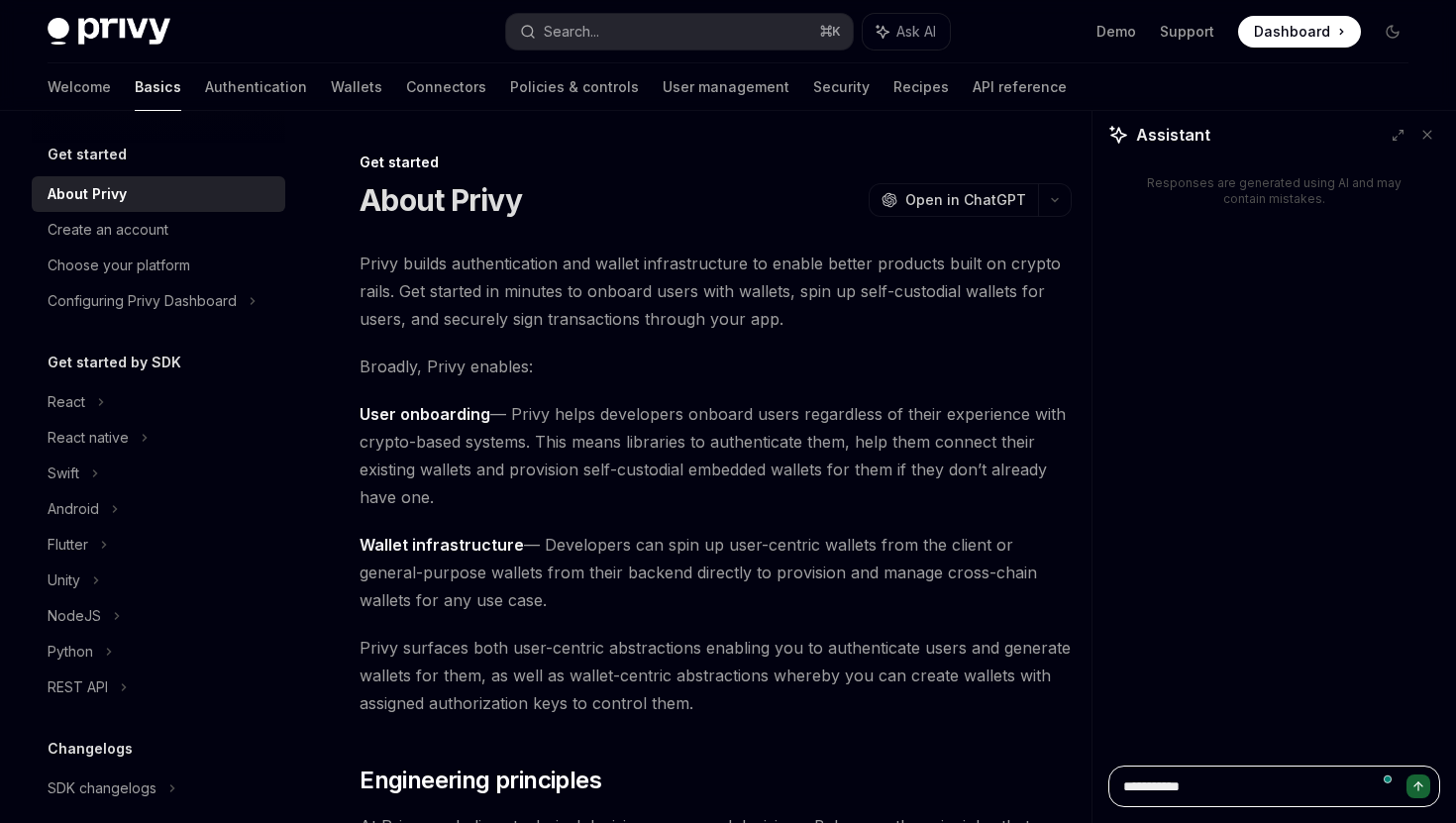 type on "*" 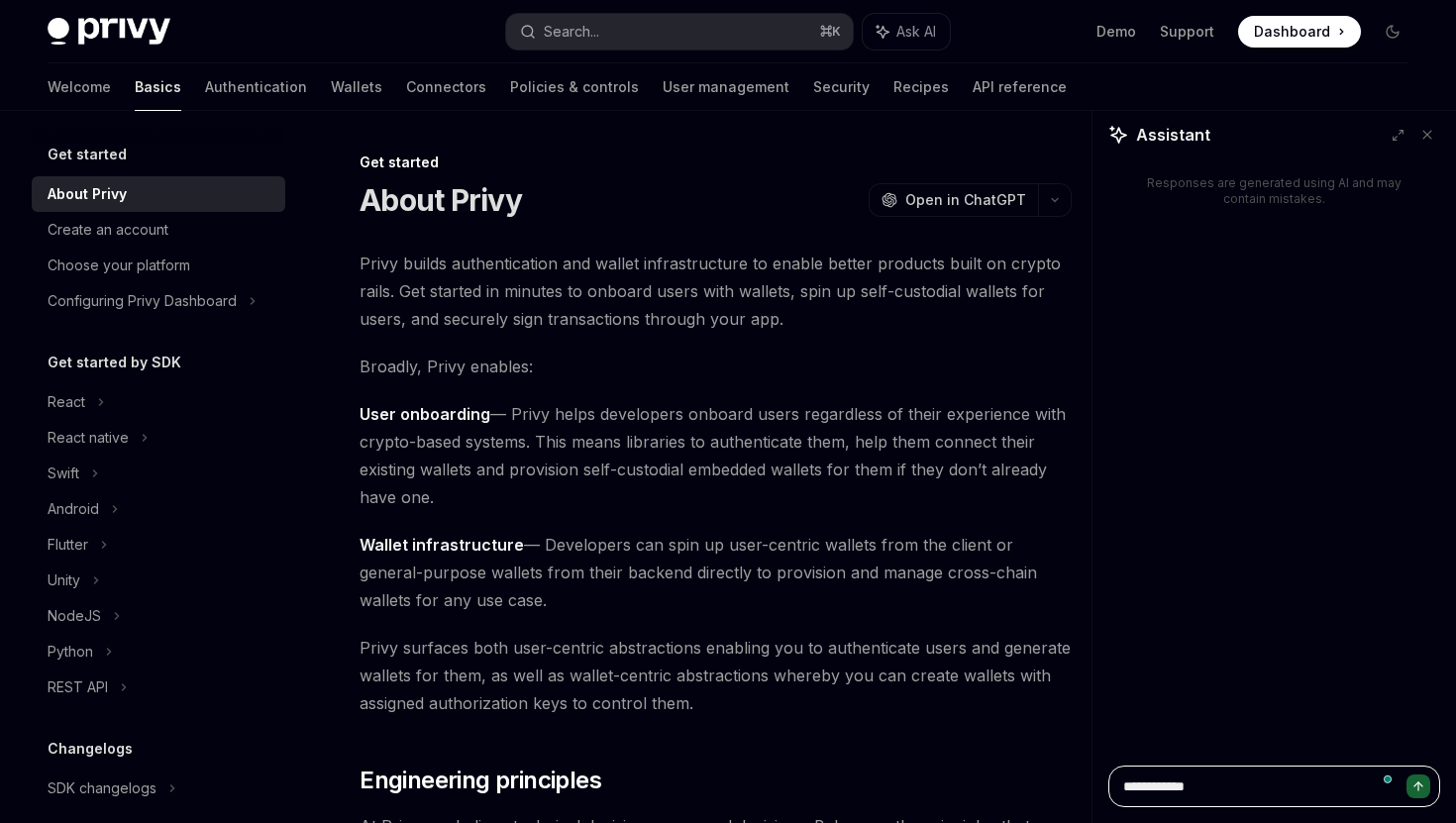 type on "**********" 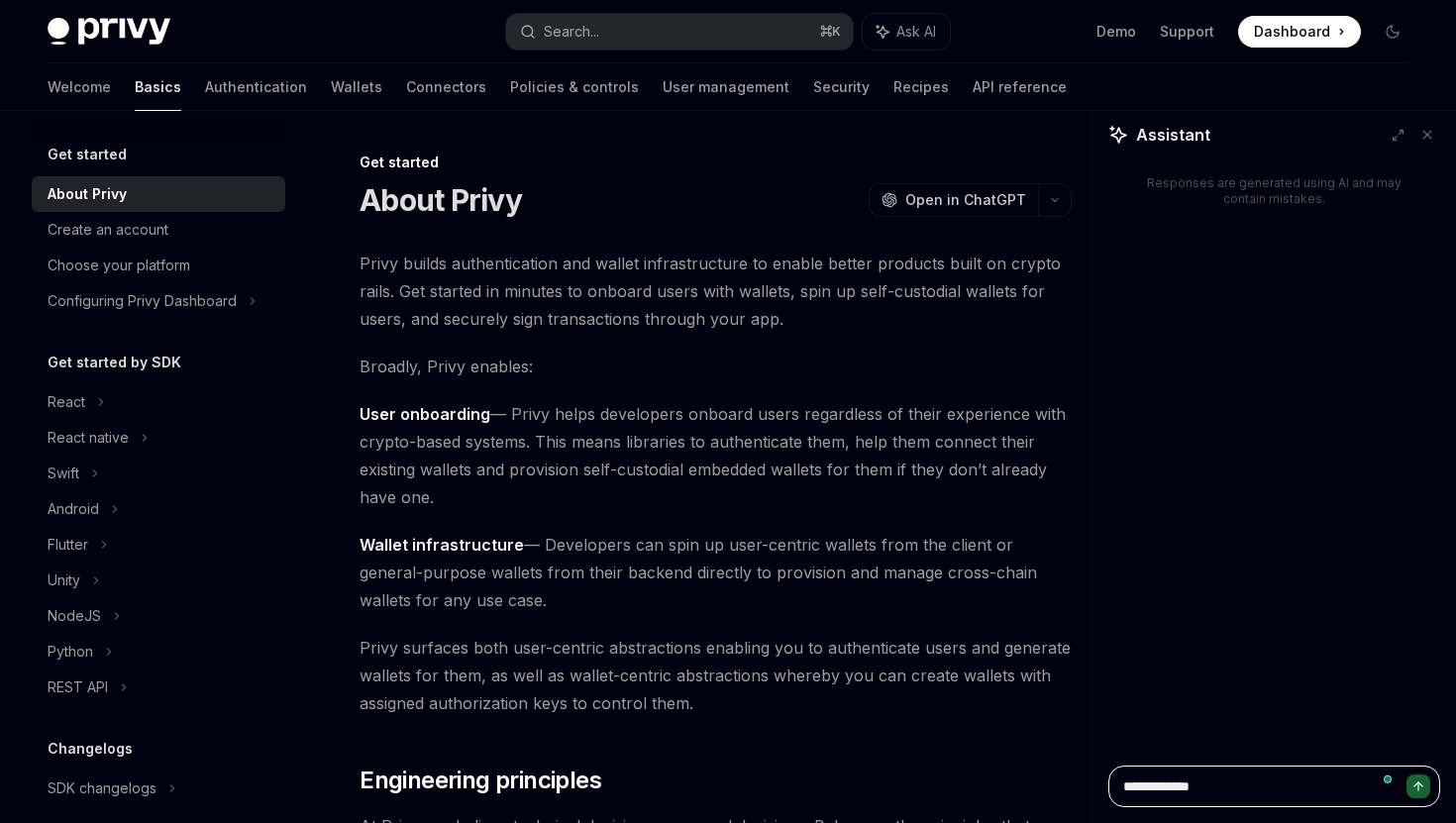 type on "*" 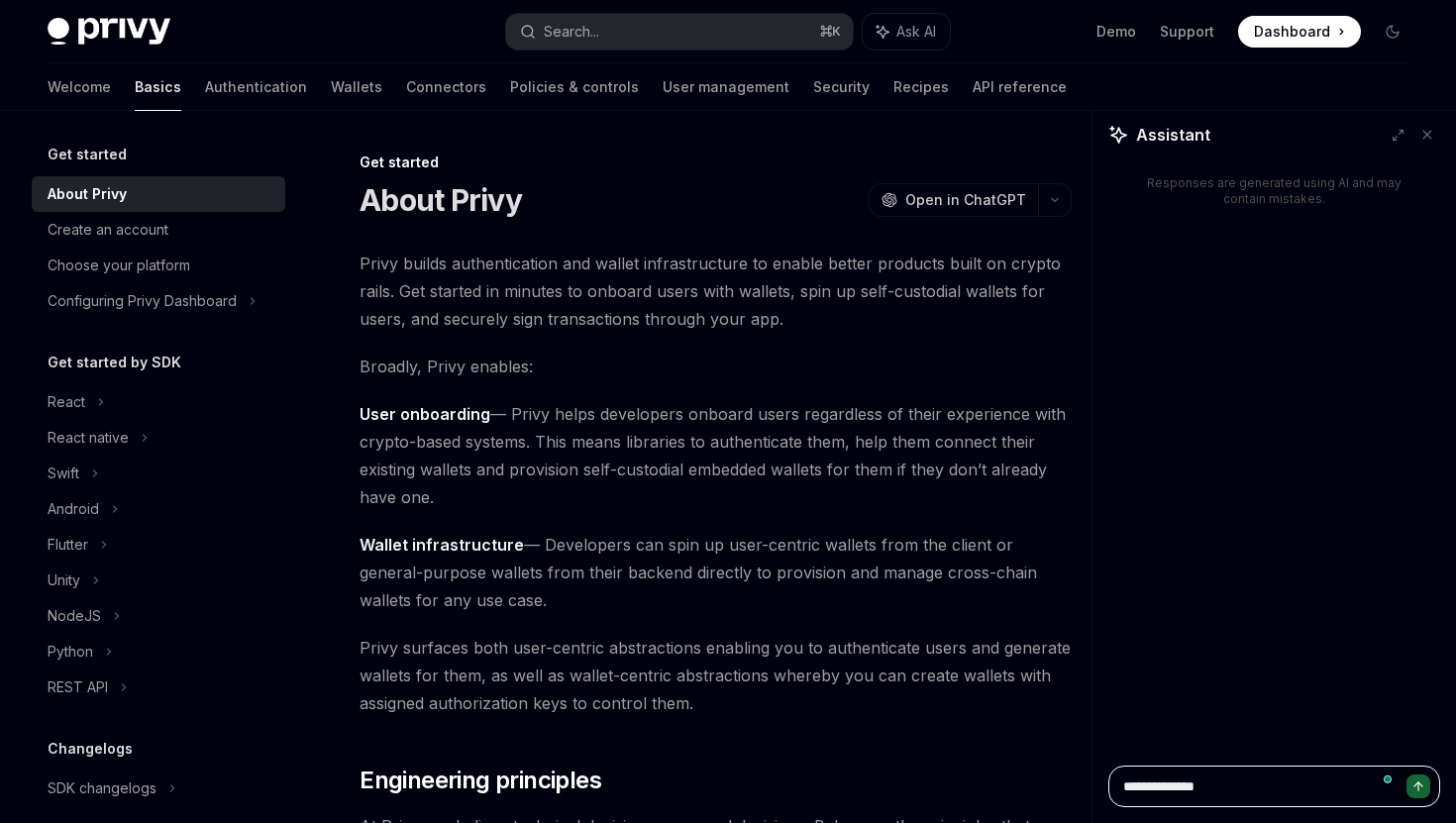 type on "*" 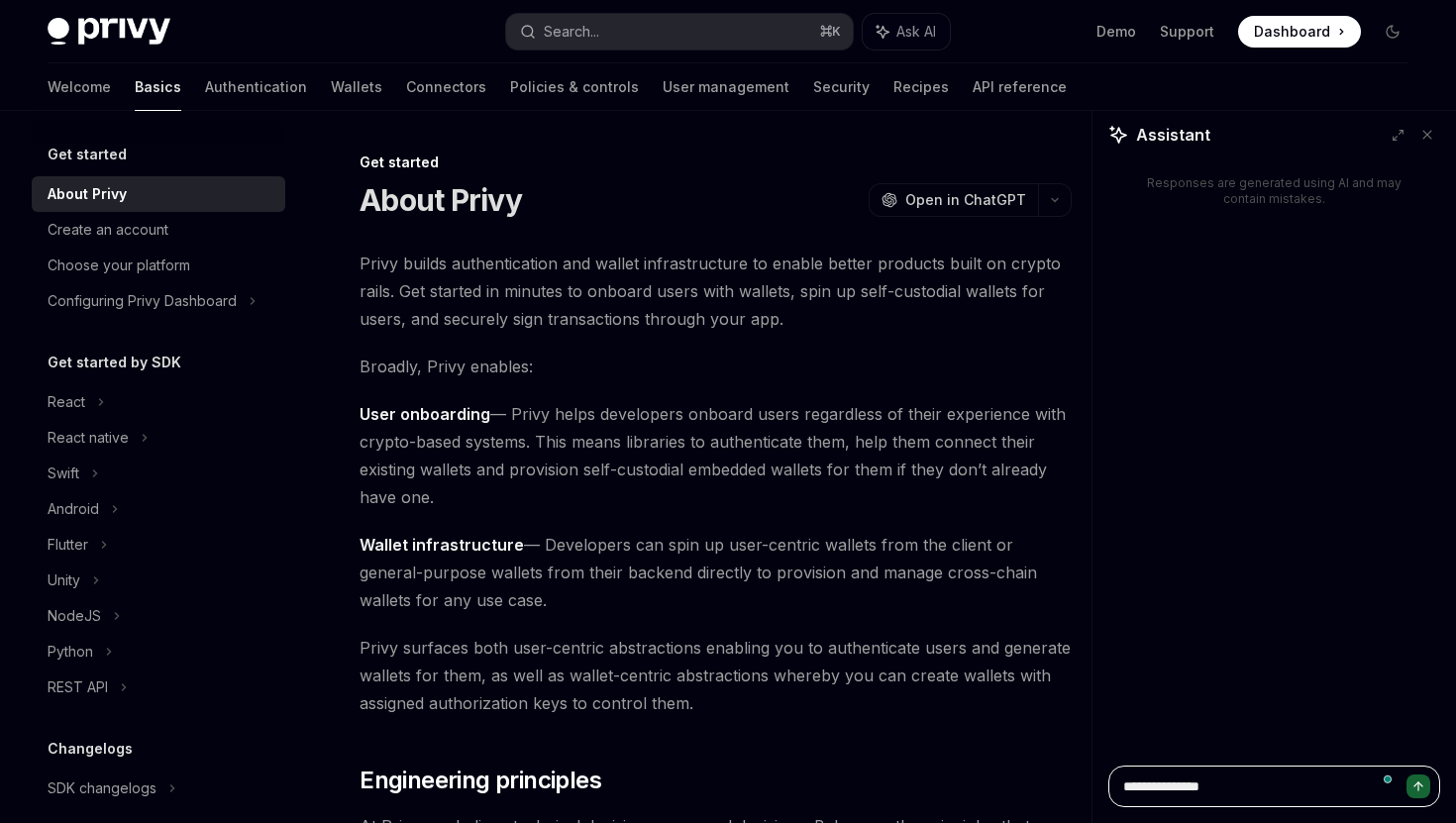 type on "*" 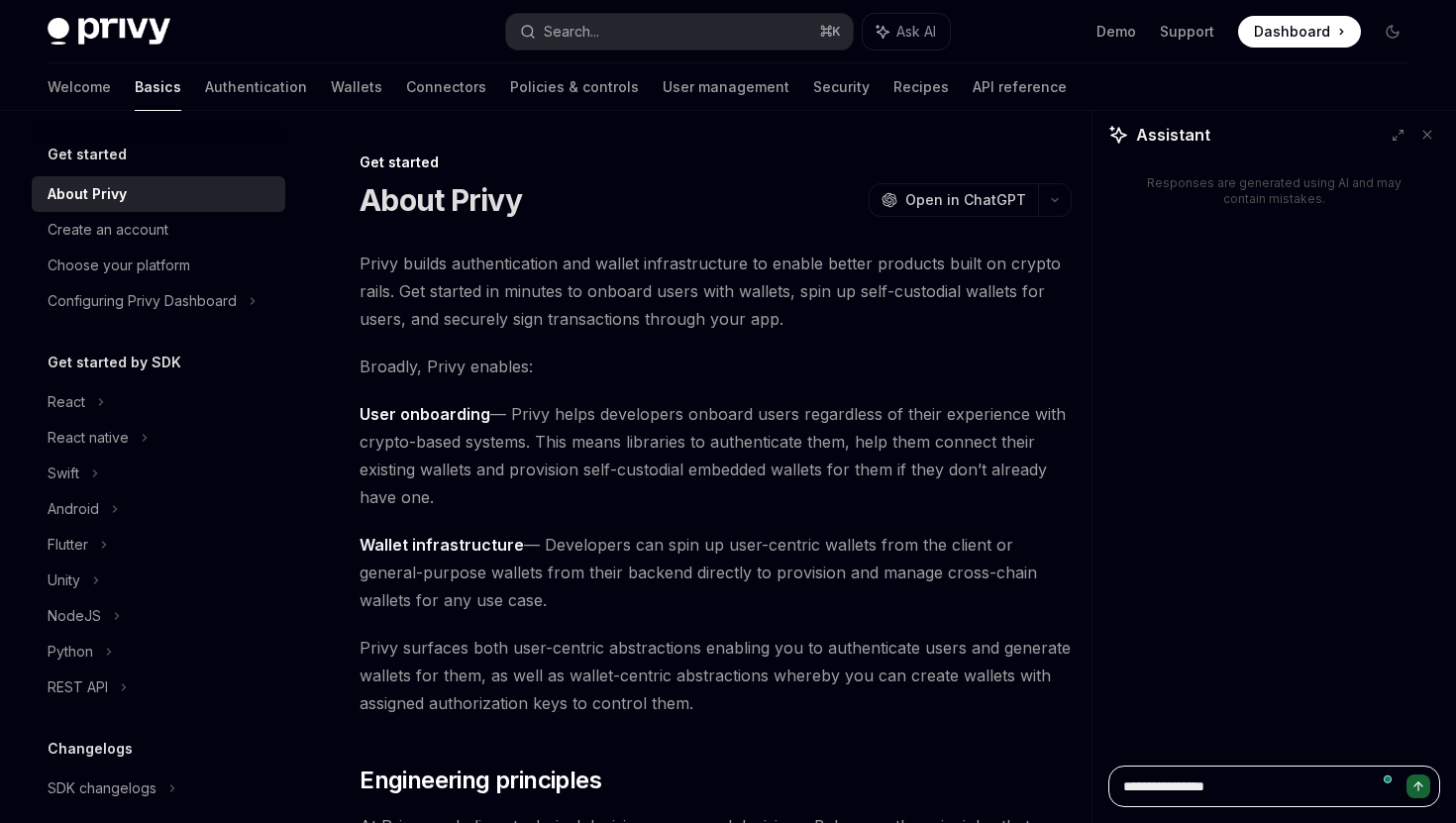 type on "**********" 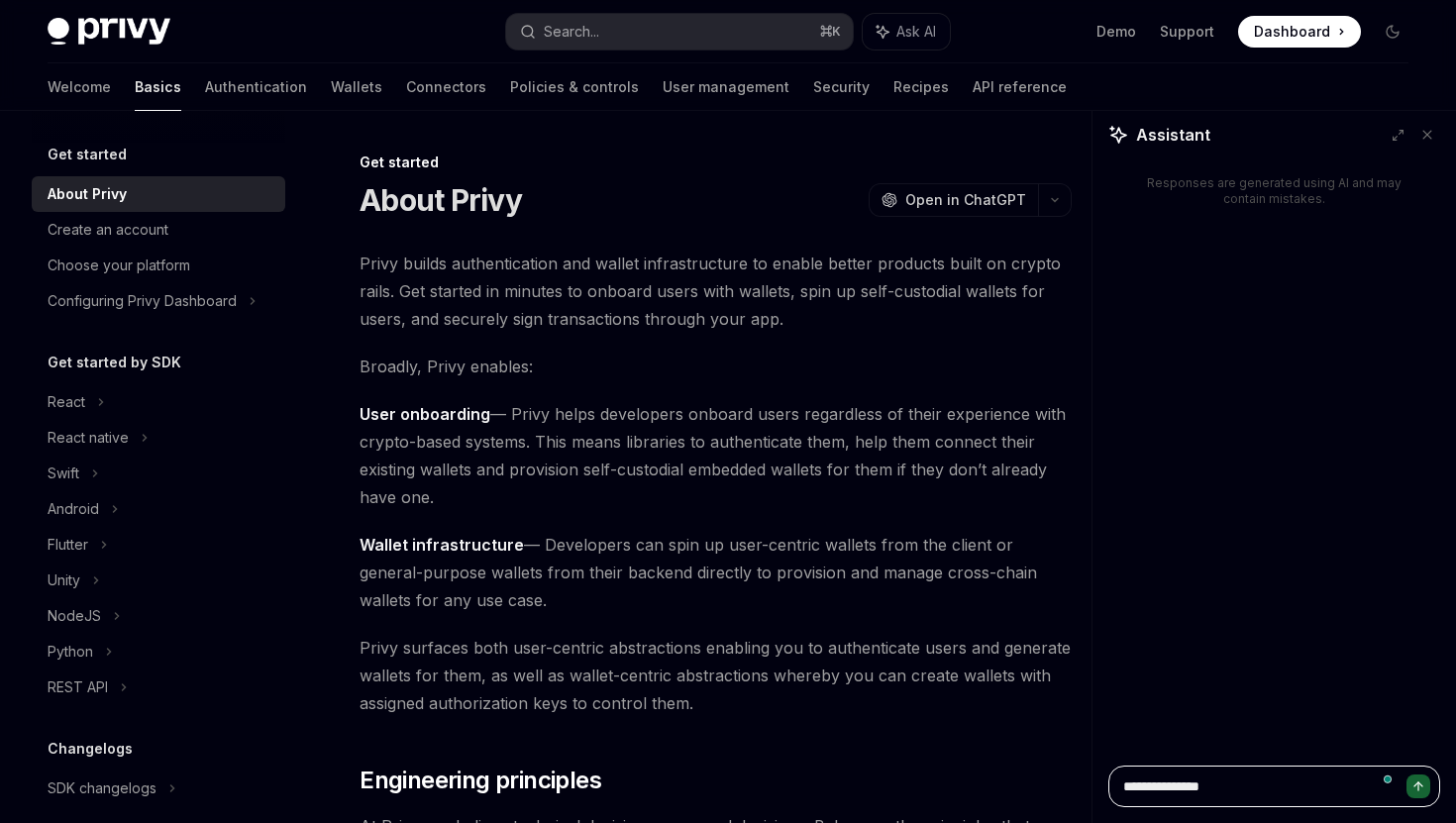 type on "*" 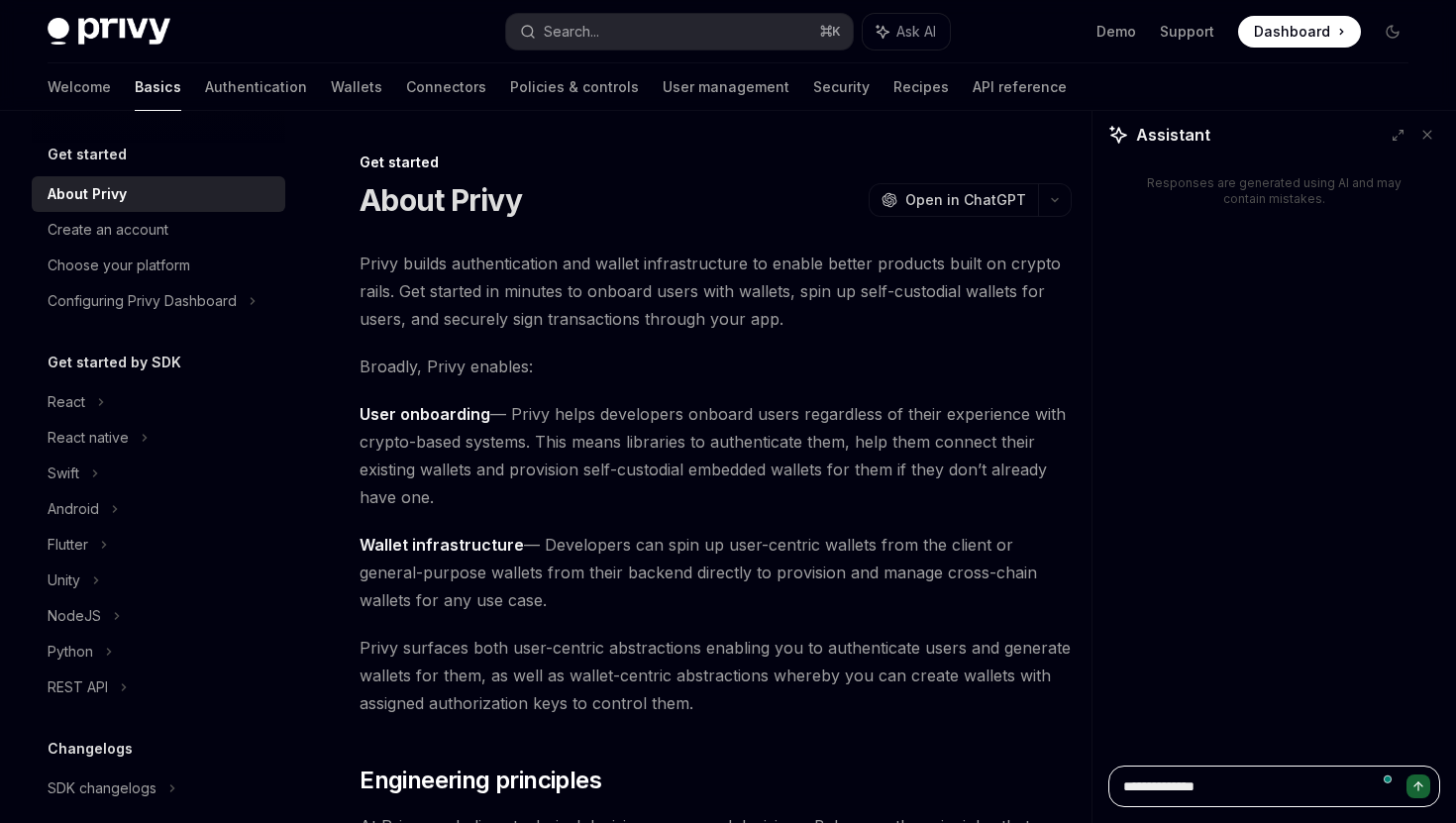 type on "*" 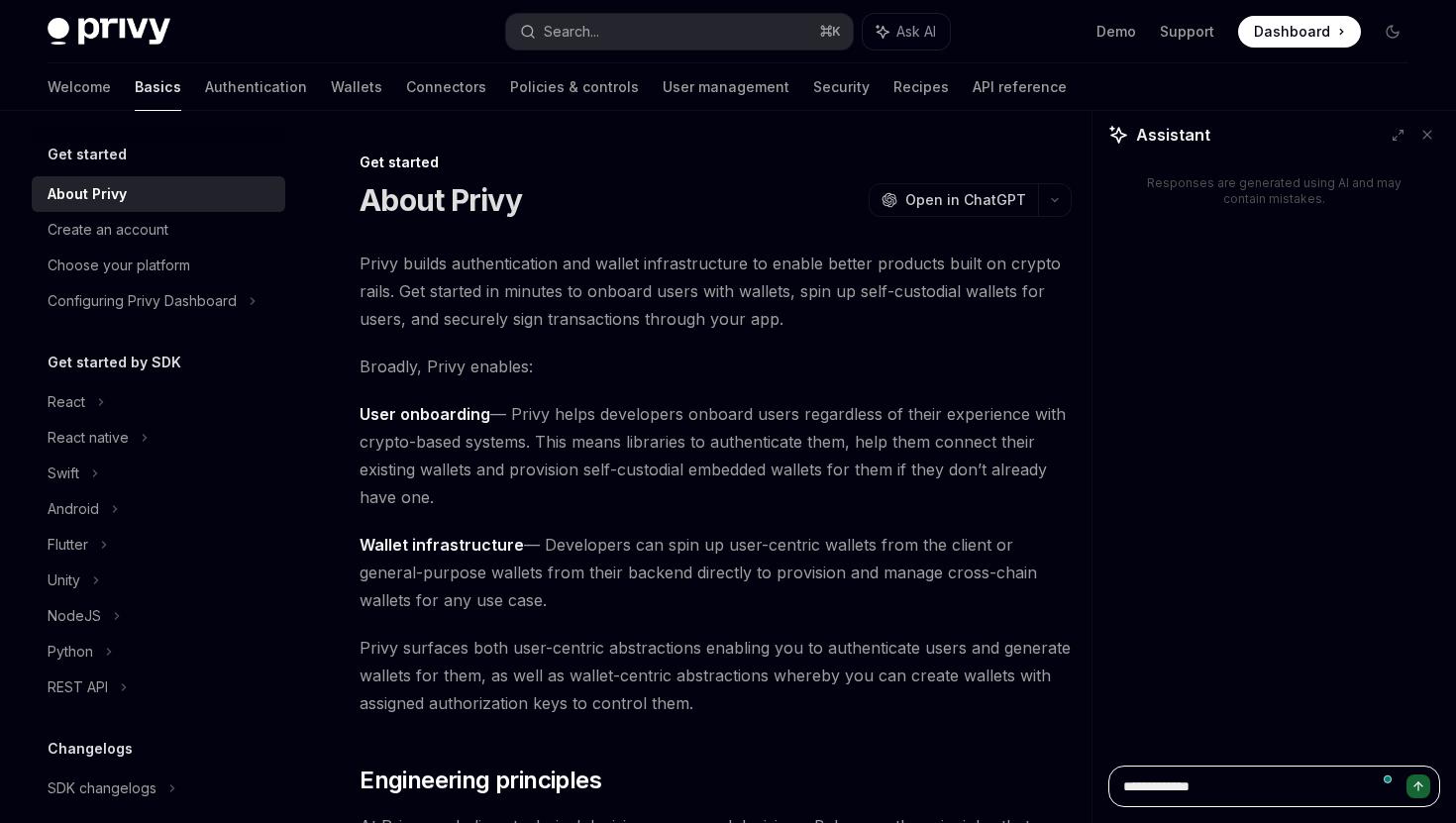 type on "*" 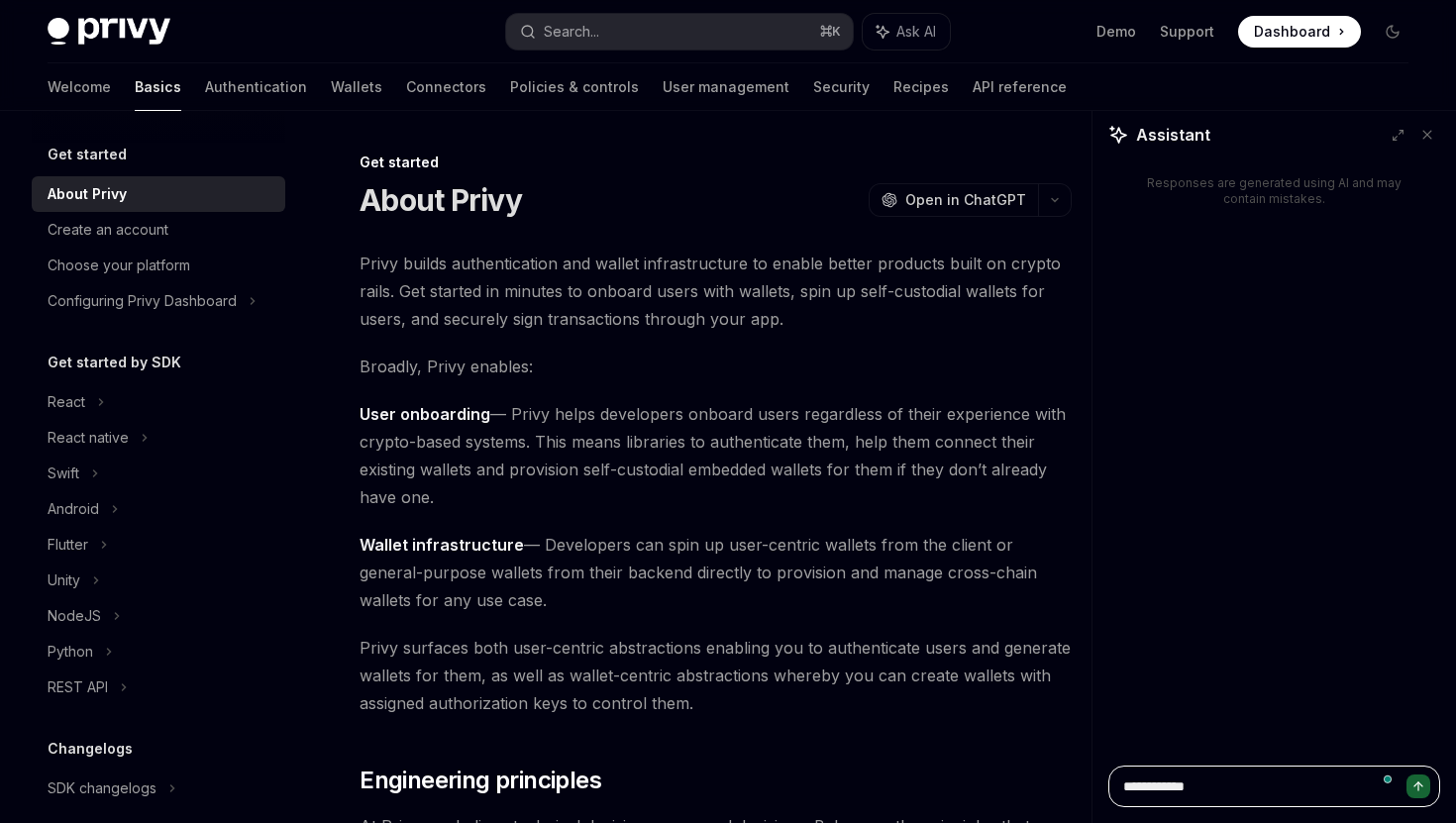 type on "*" 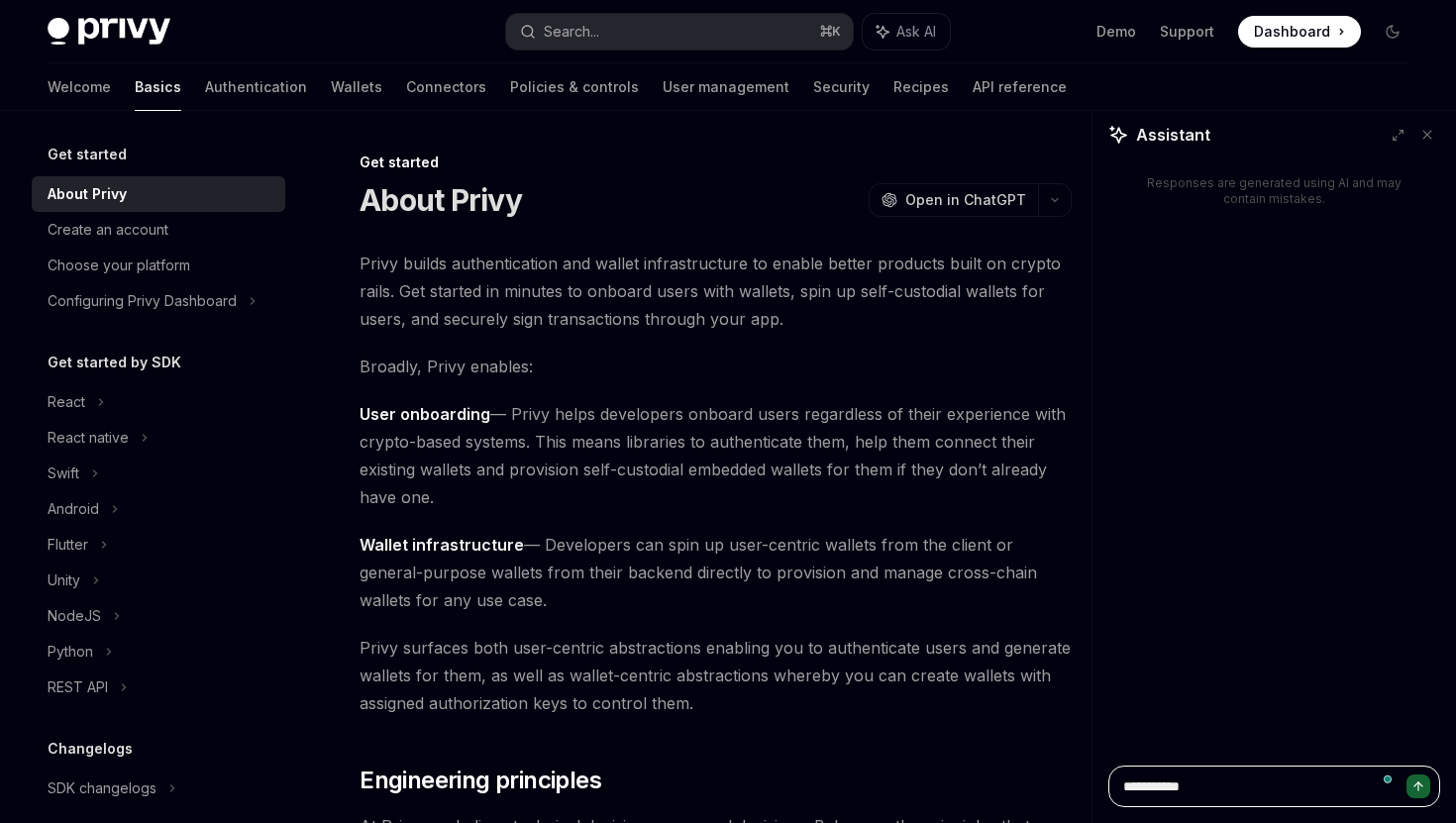type on "*" 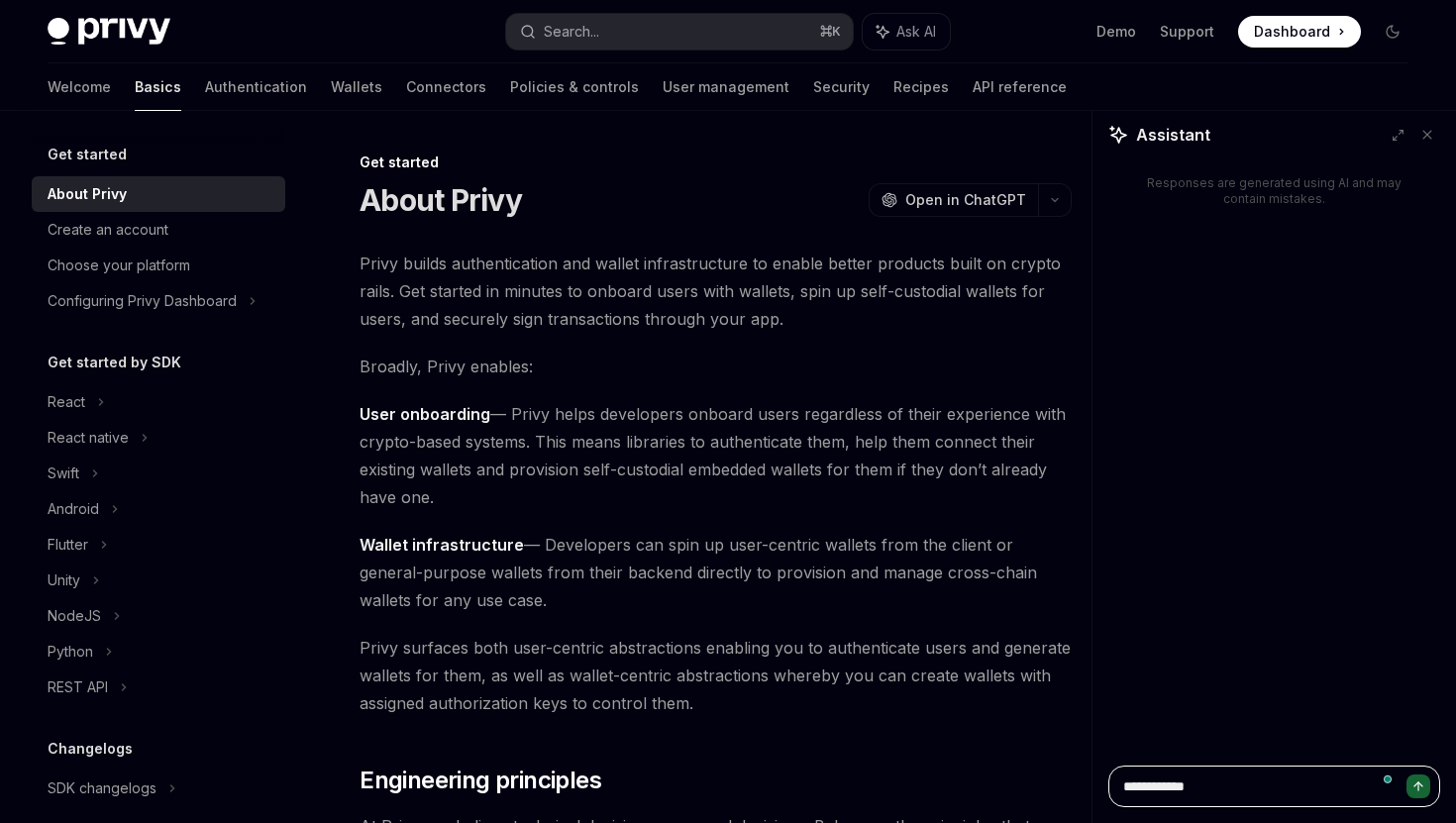 type on "*" 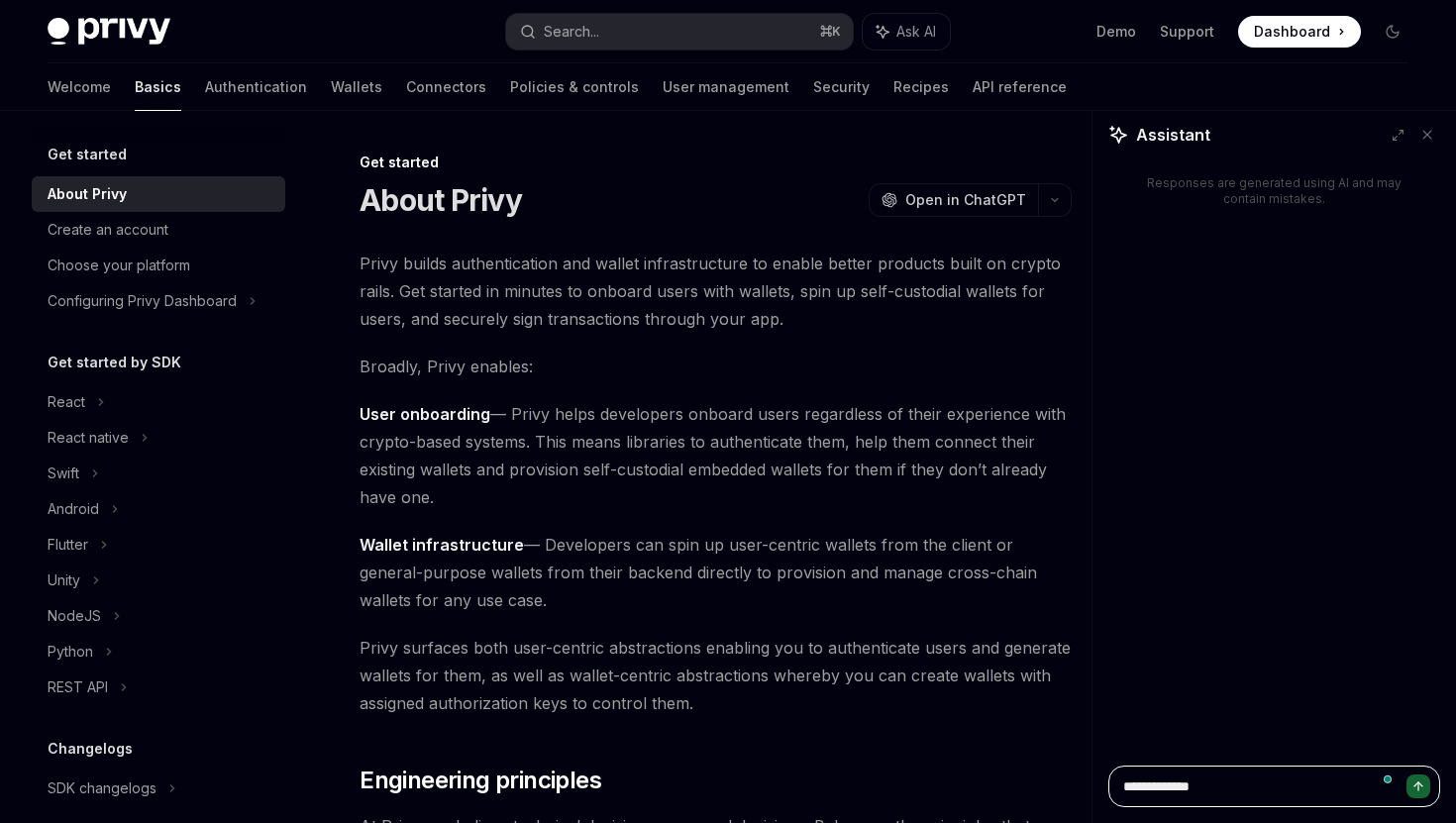 type on "*" 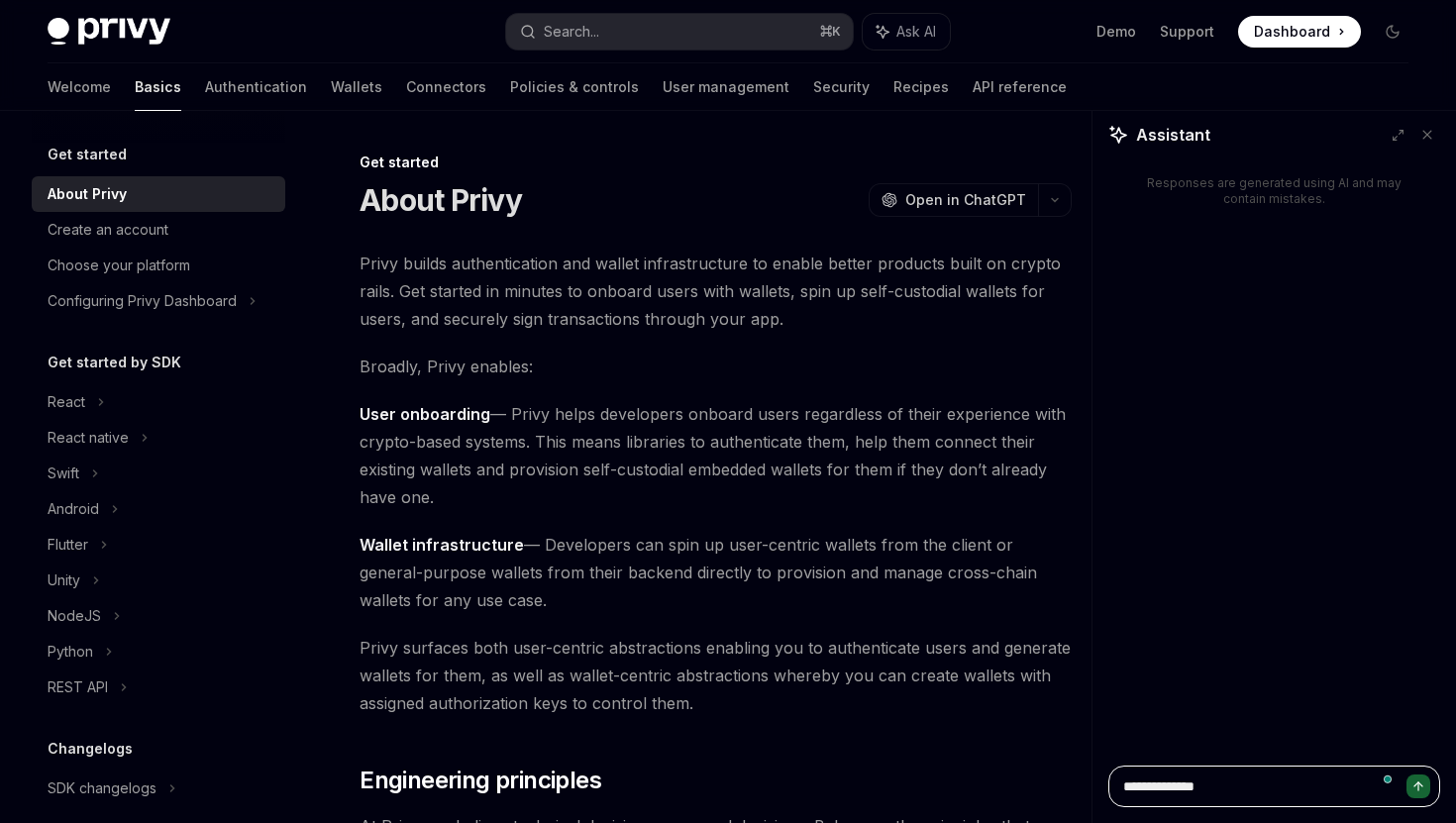 type on "*" 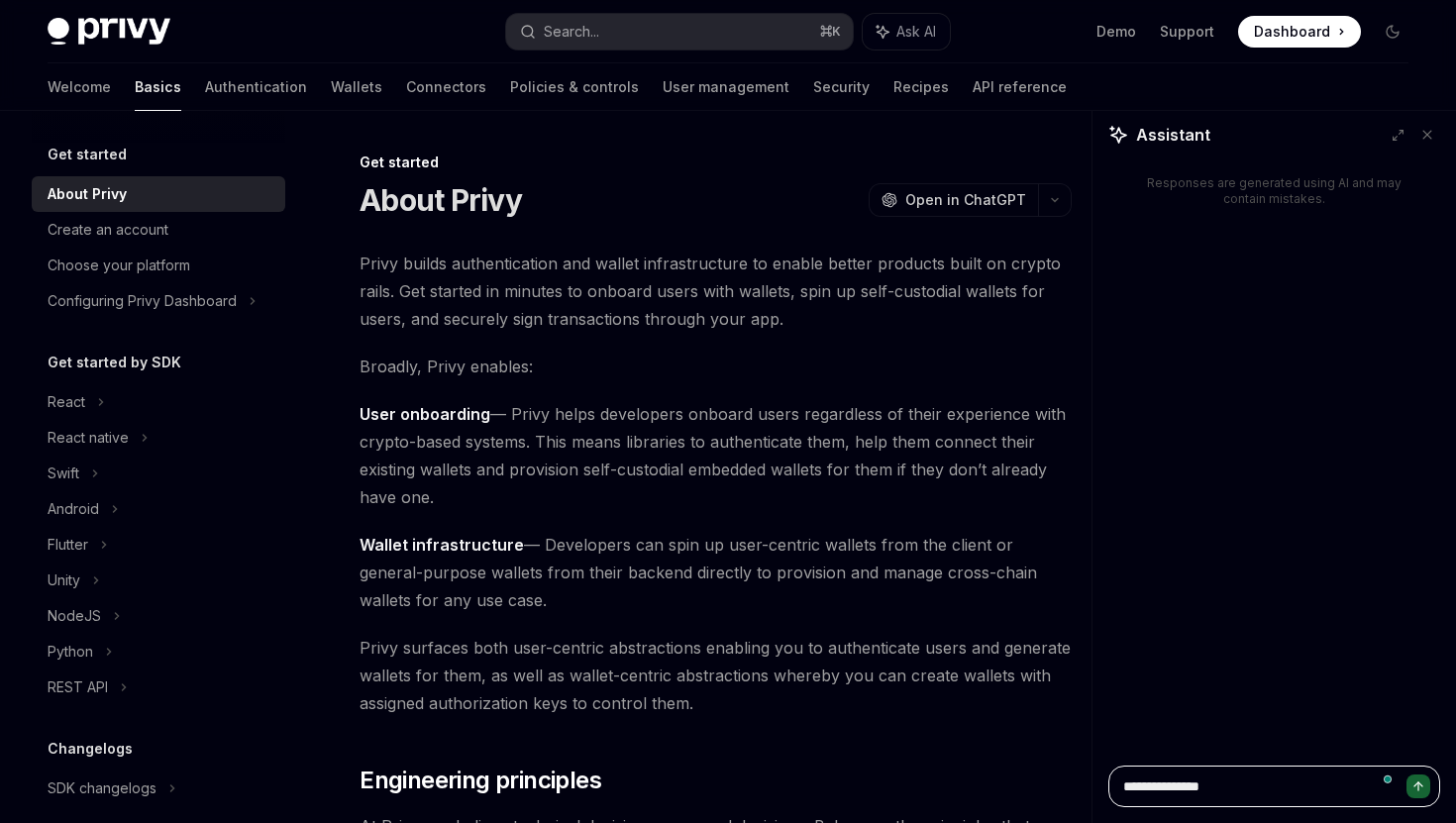 type on "*" 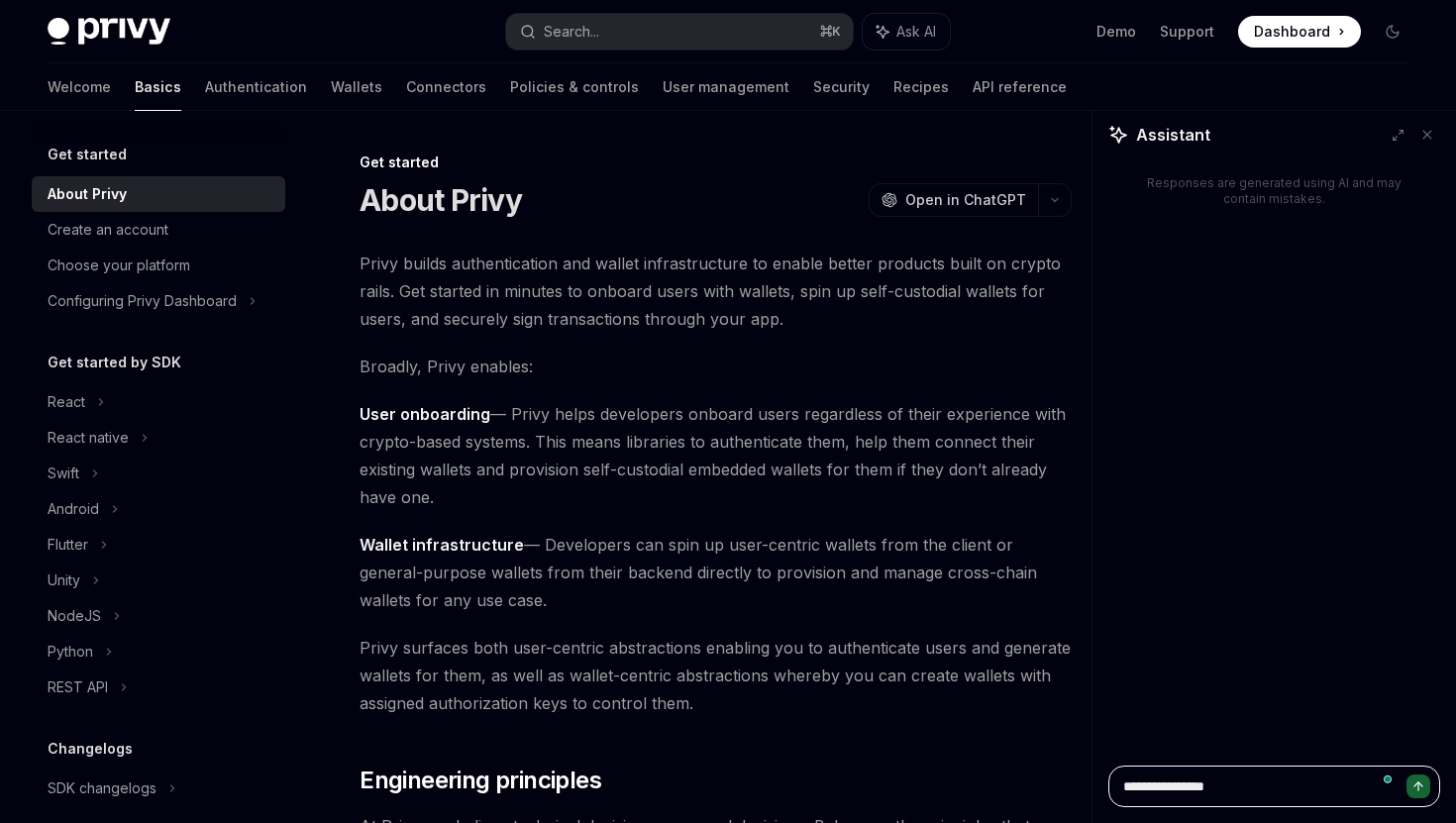 type on "*" 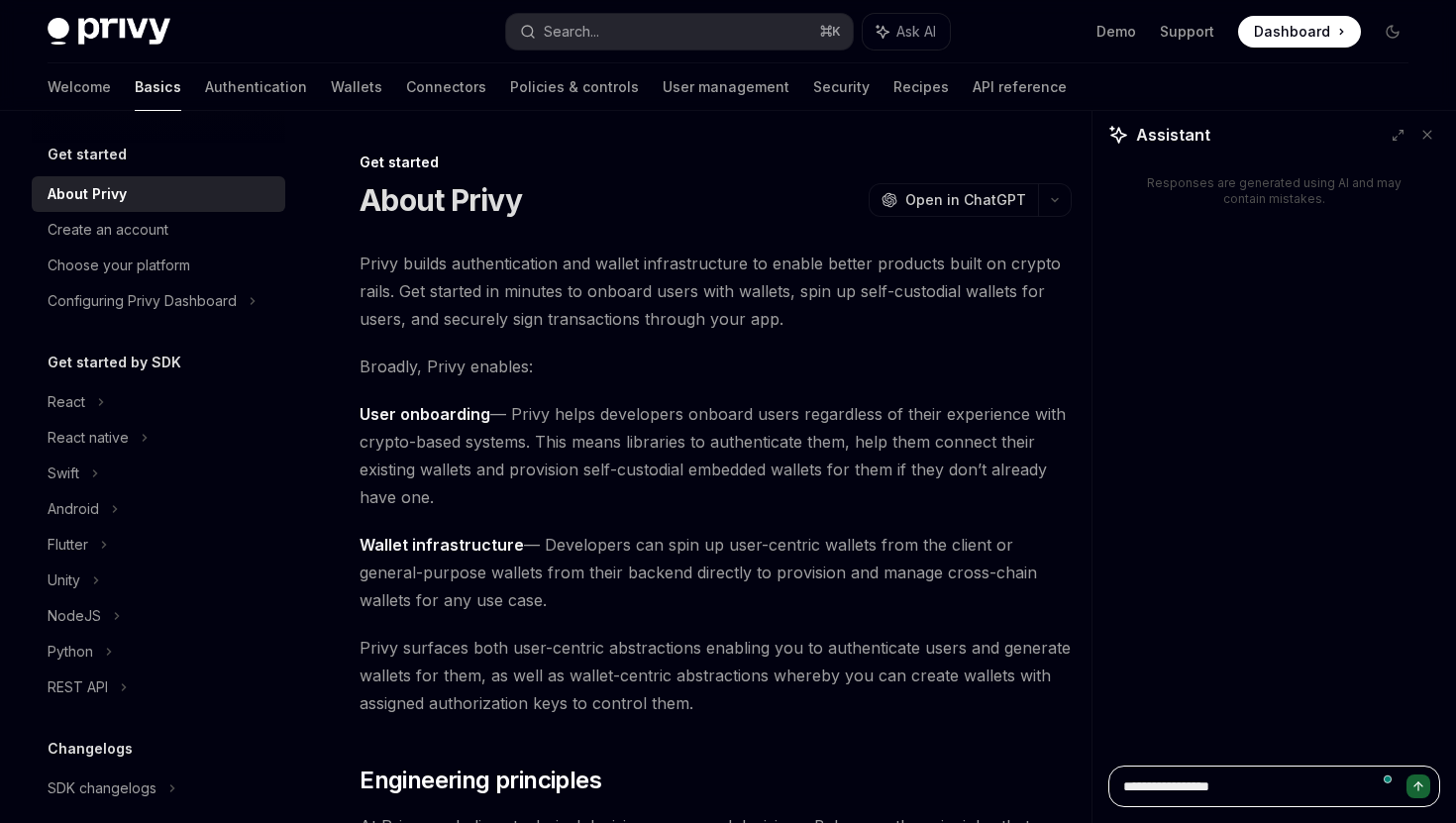 type on "*" 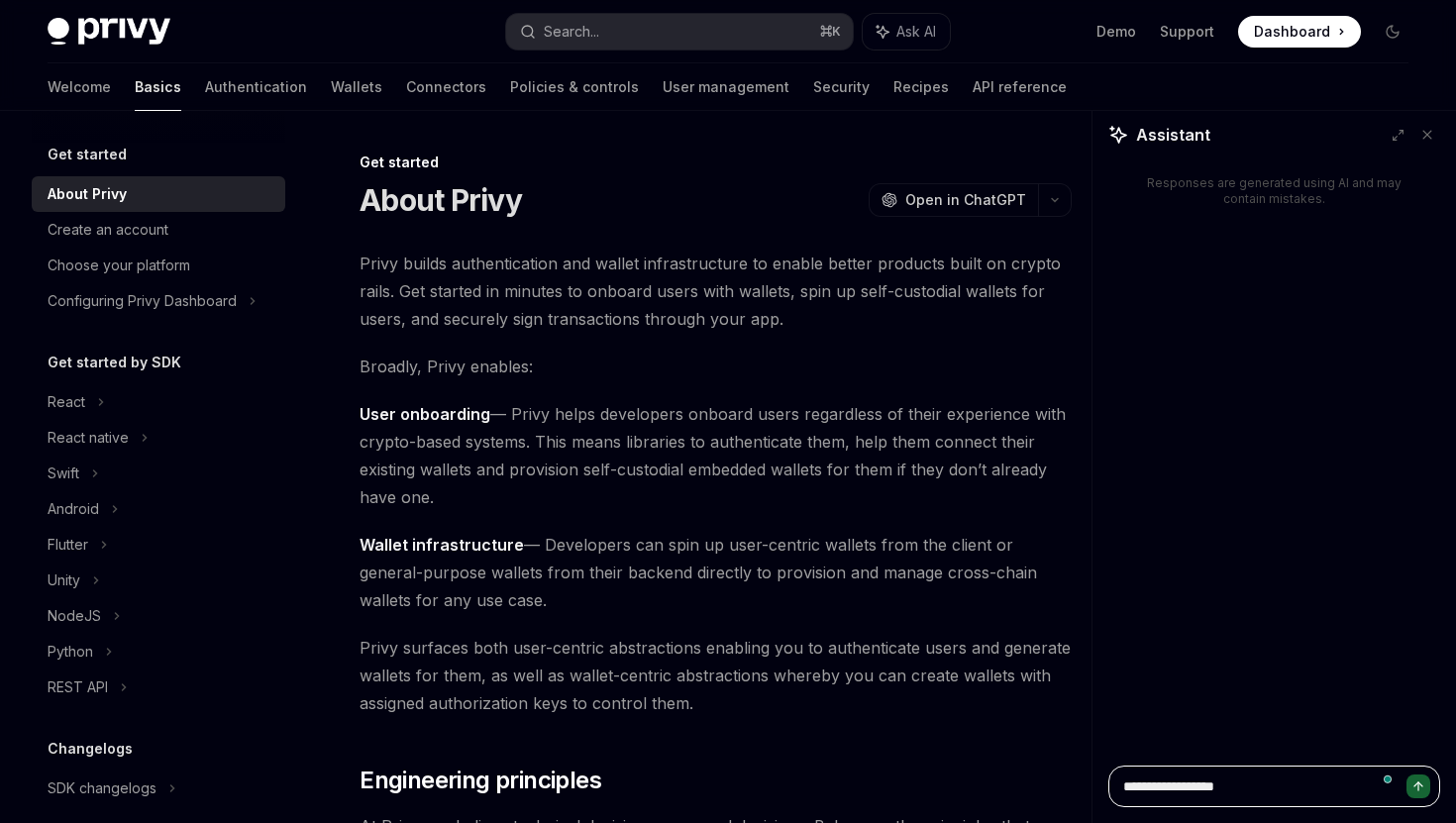 type on "*" 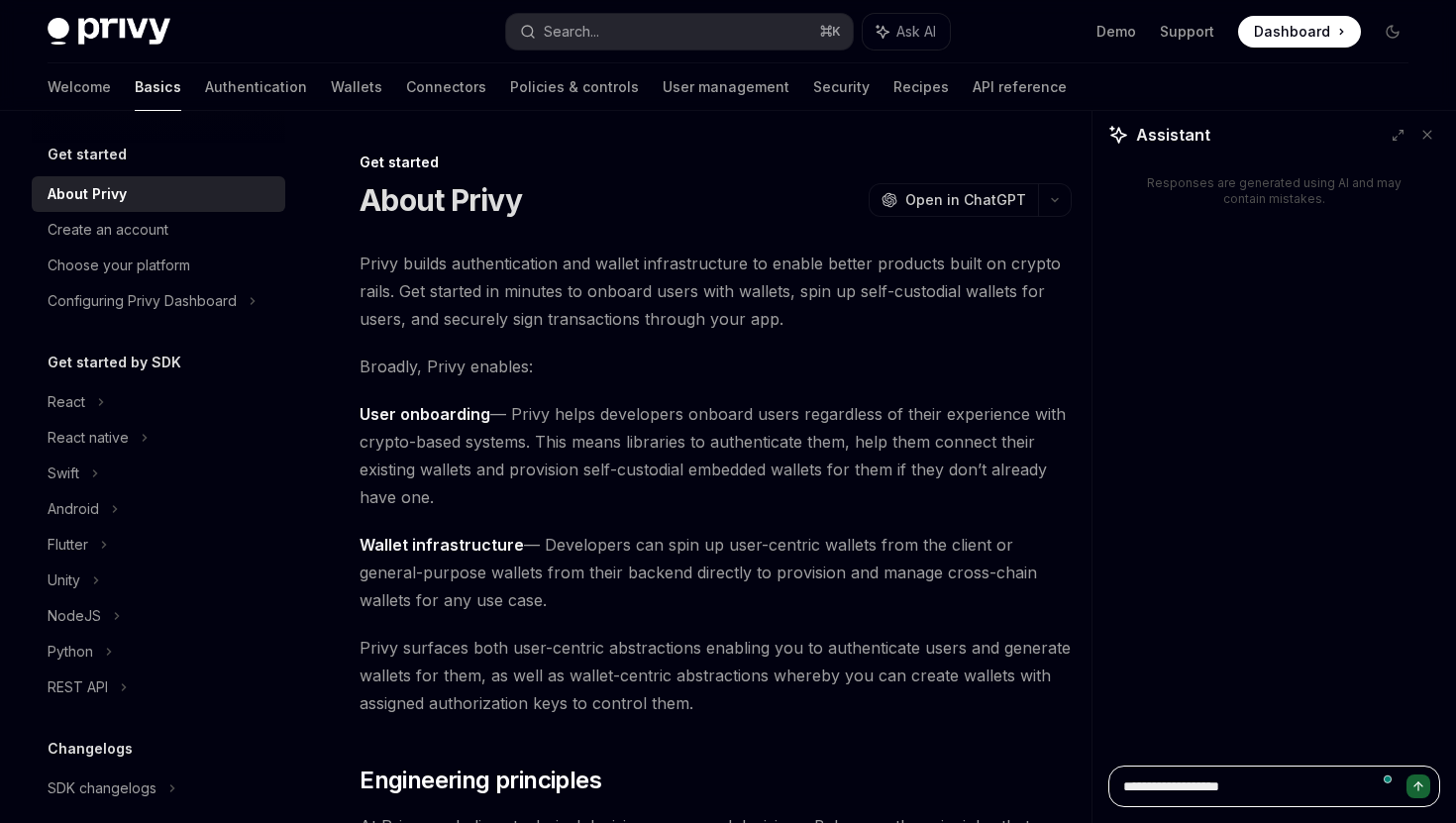 type on "*" 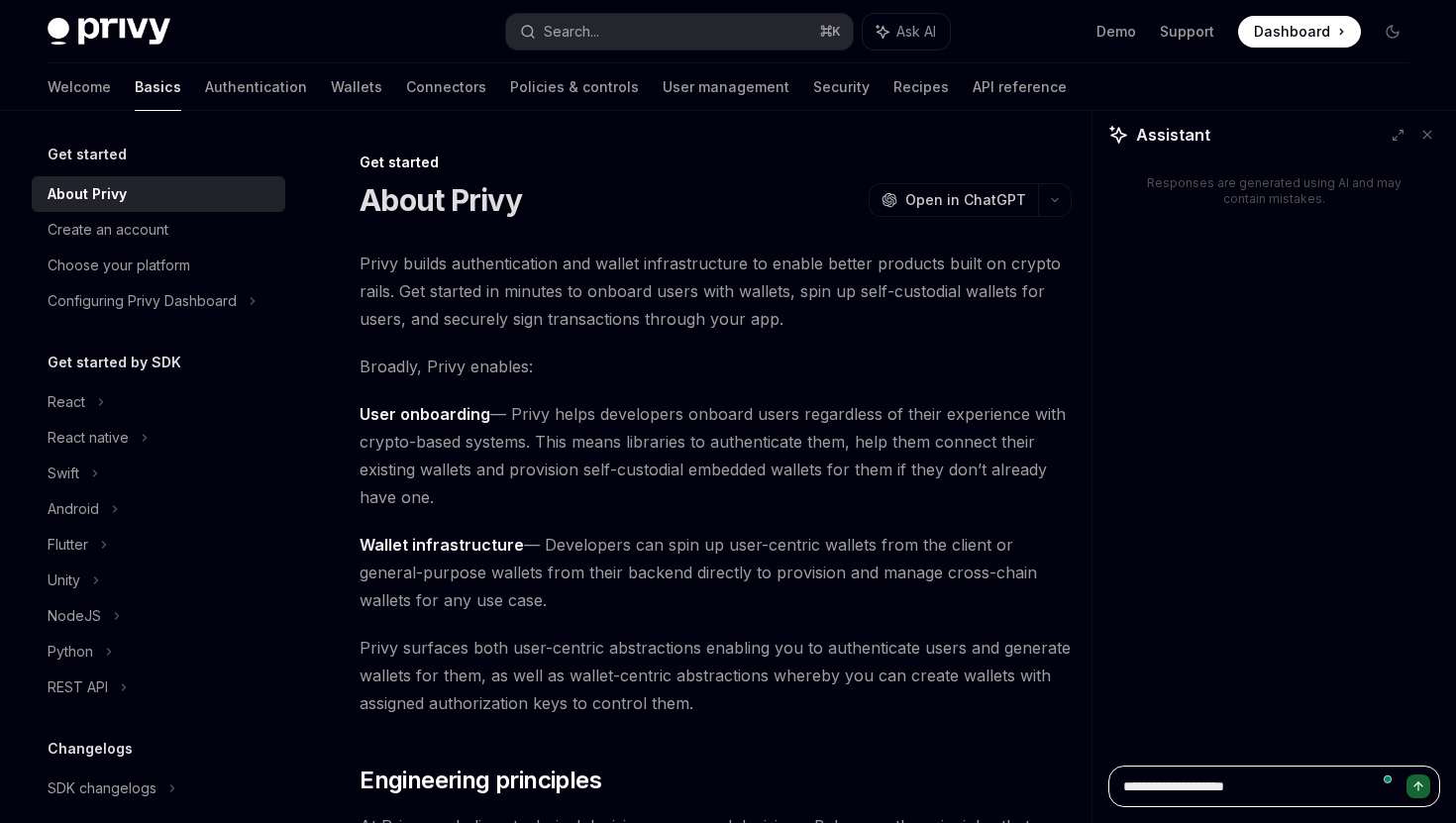 type on "**********" 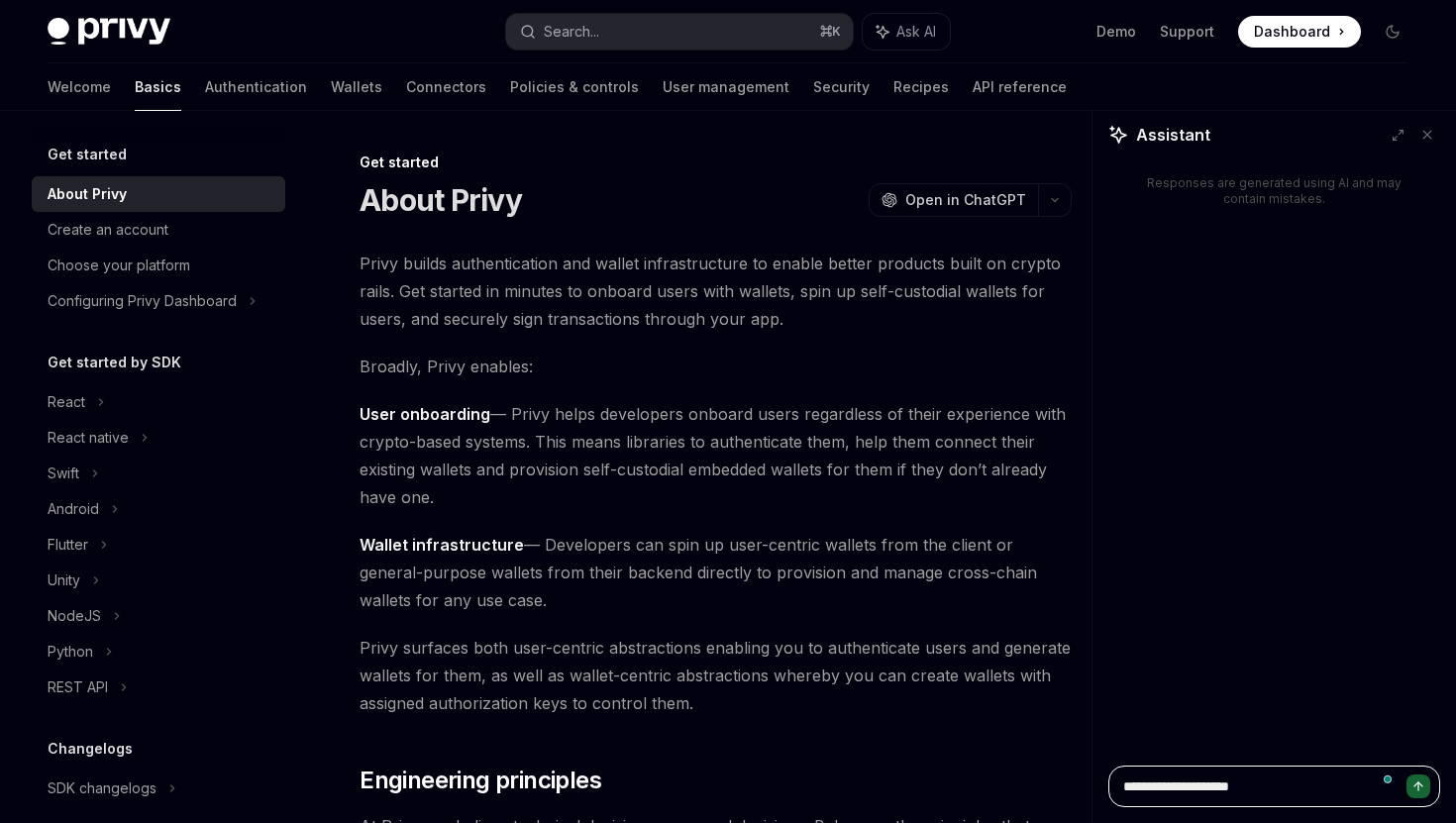 type on "**********" 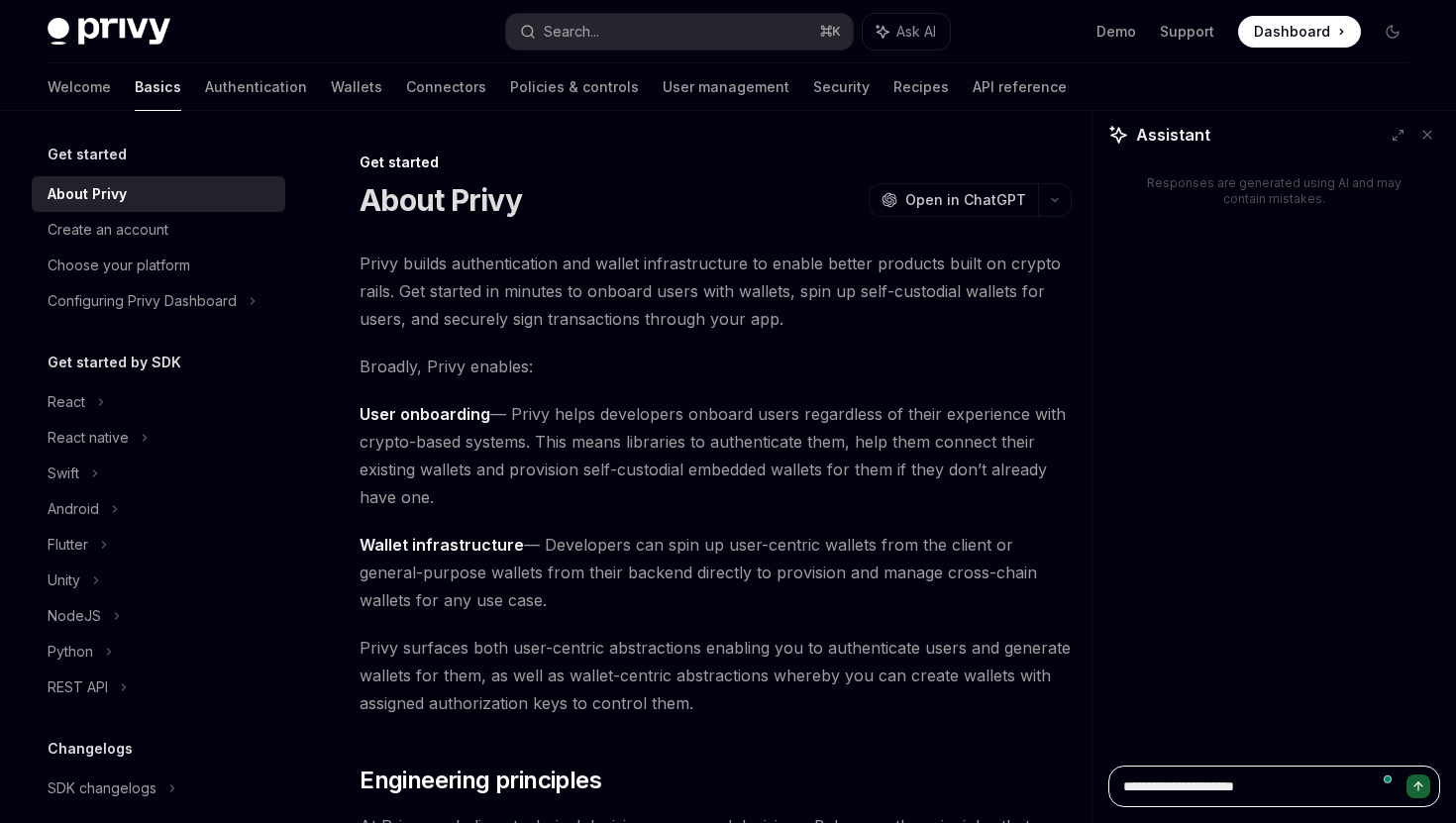 type on "*" 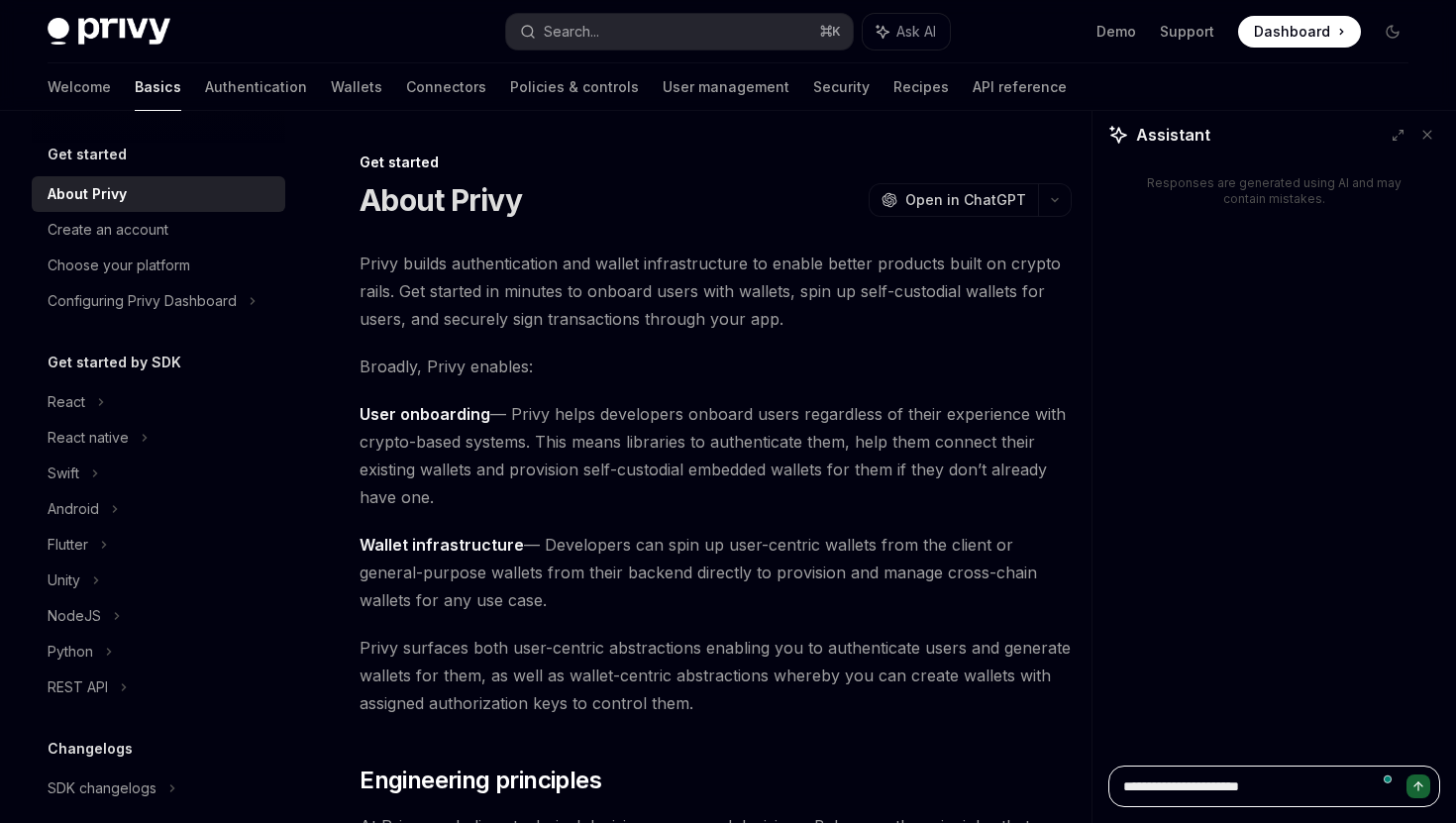 type on "*" 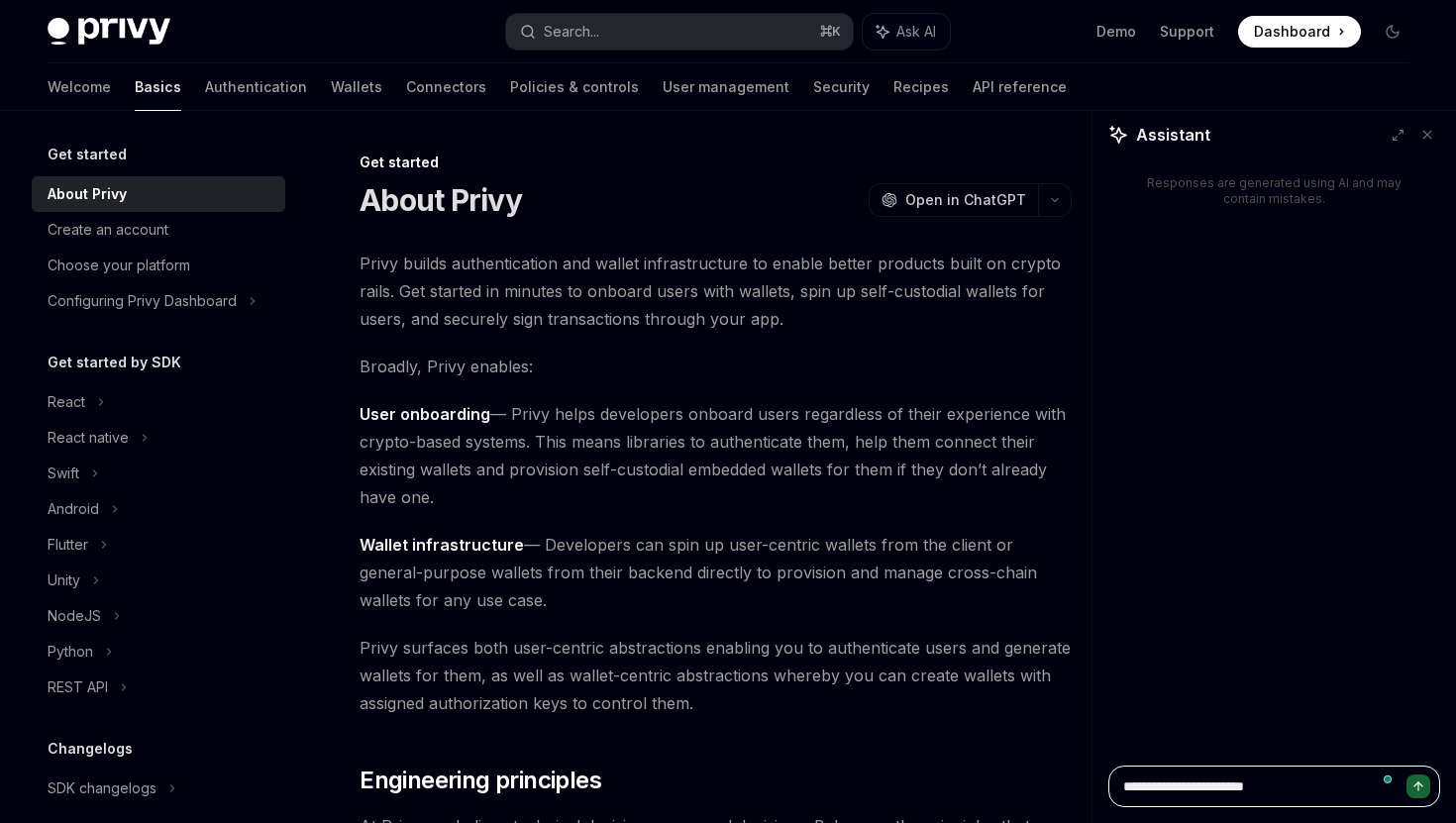 type on "*" 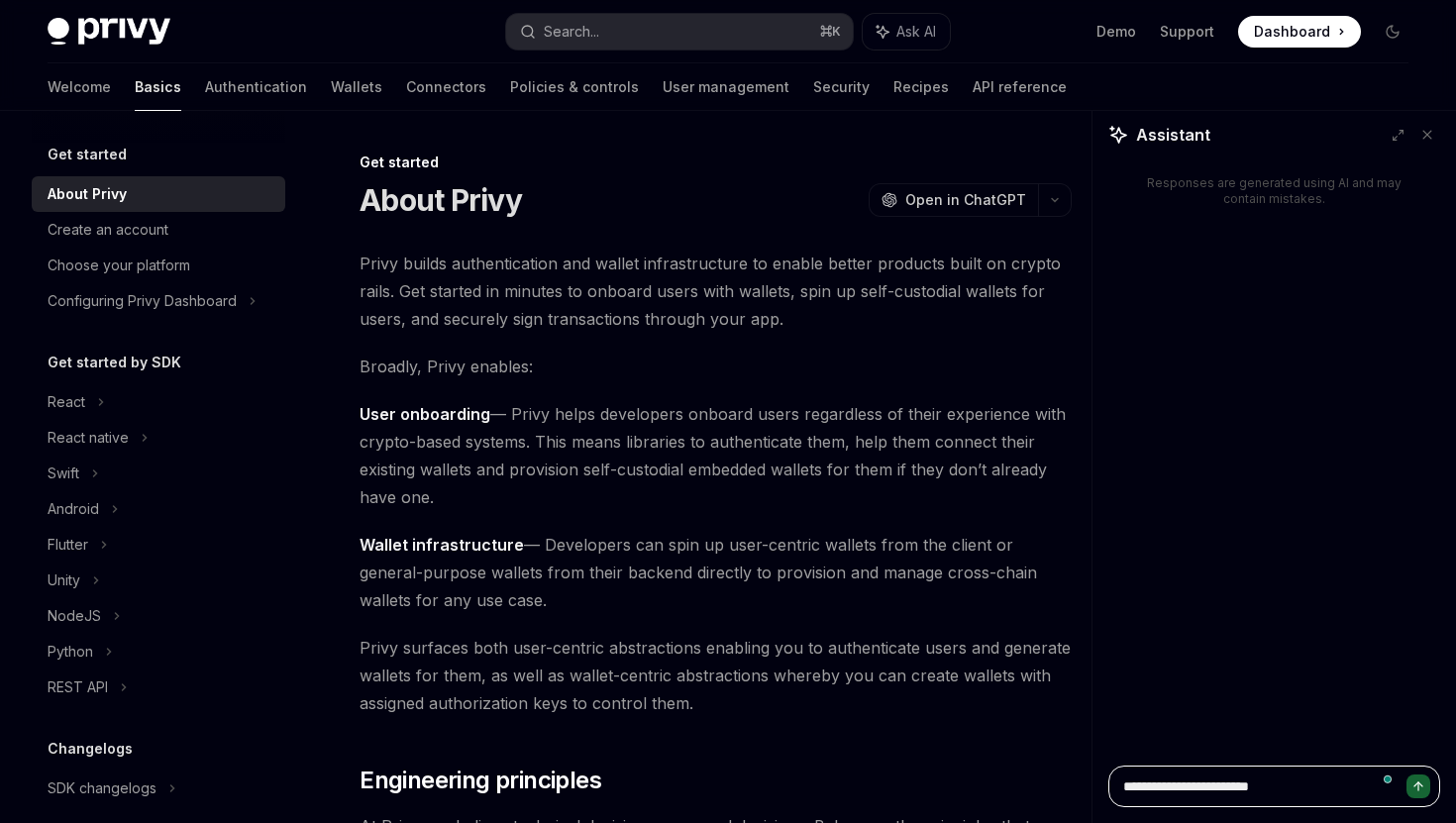 type on "*" 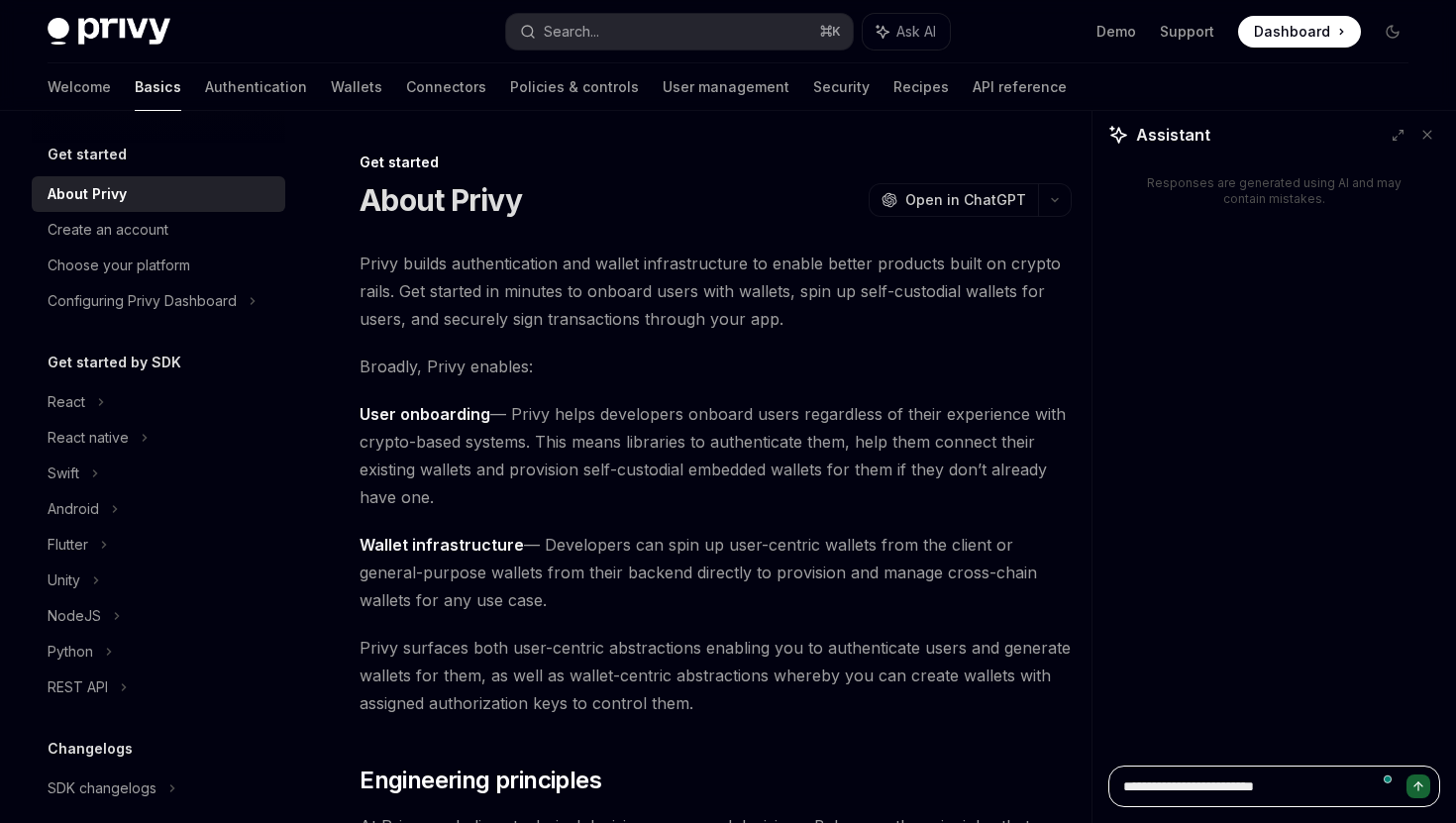 type on "*" 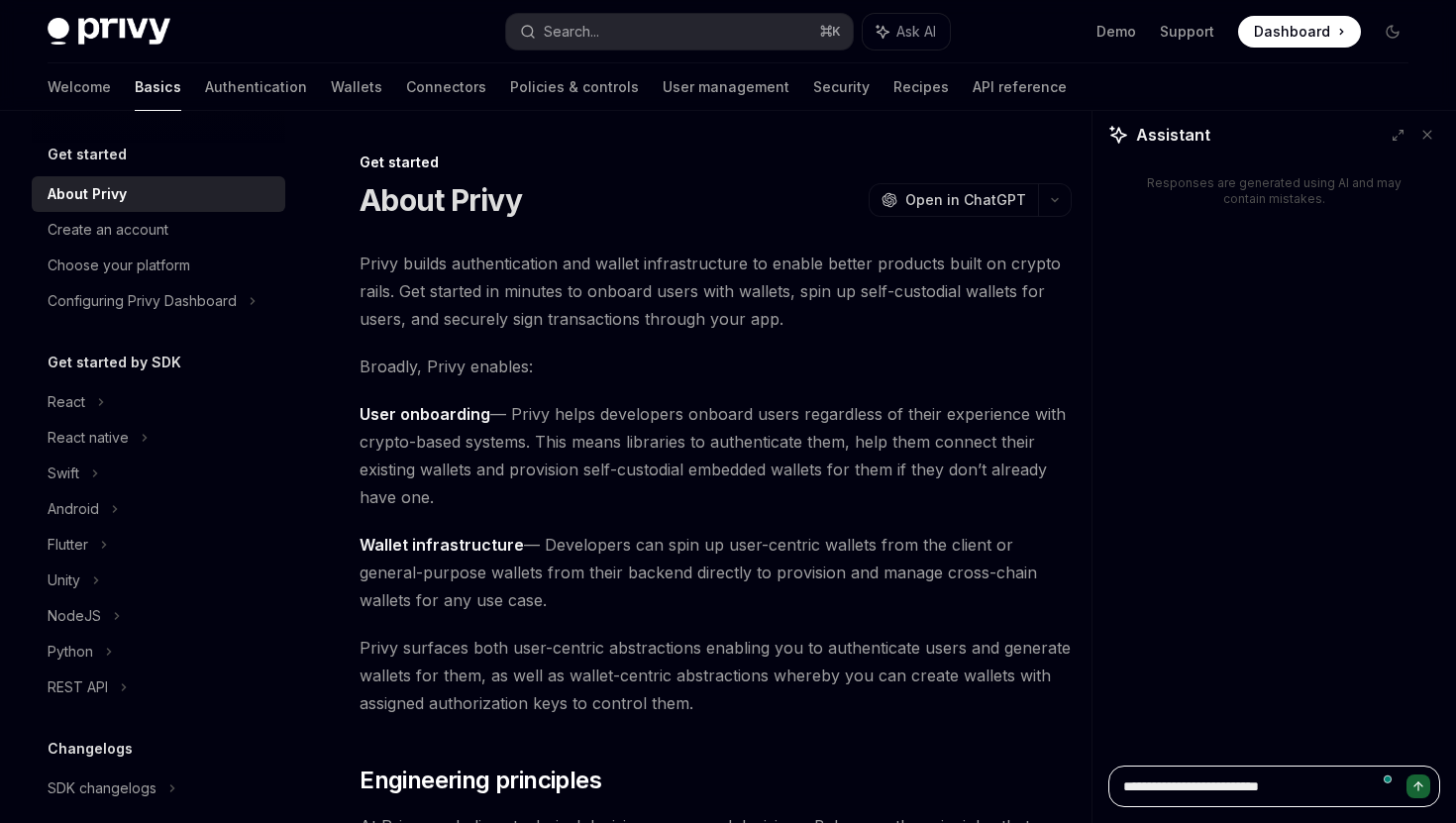 type on "*" 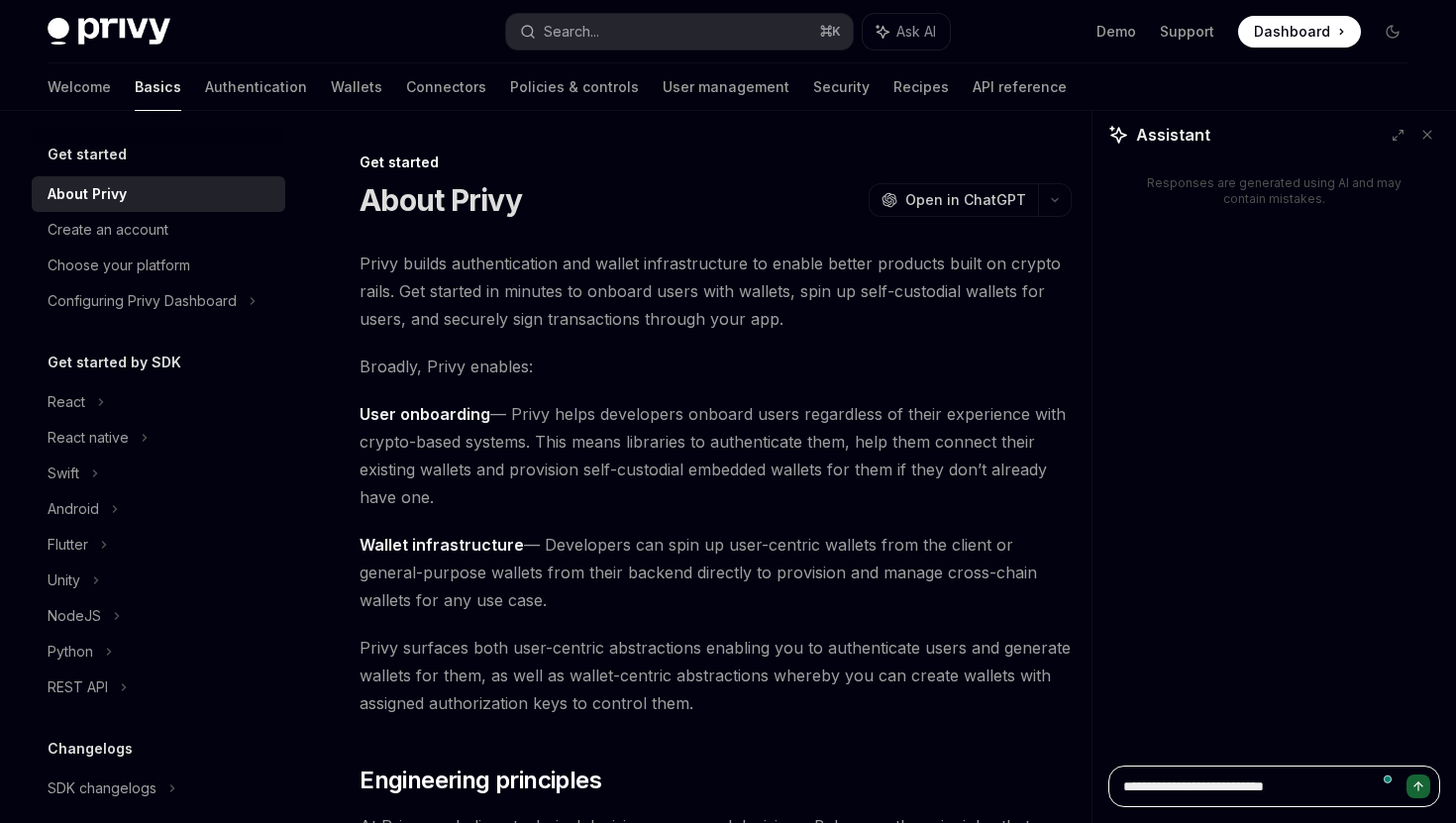 type on "*" 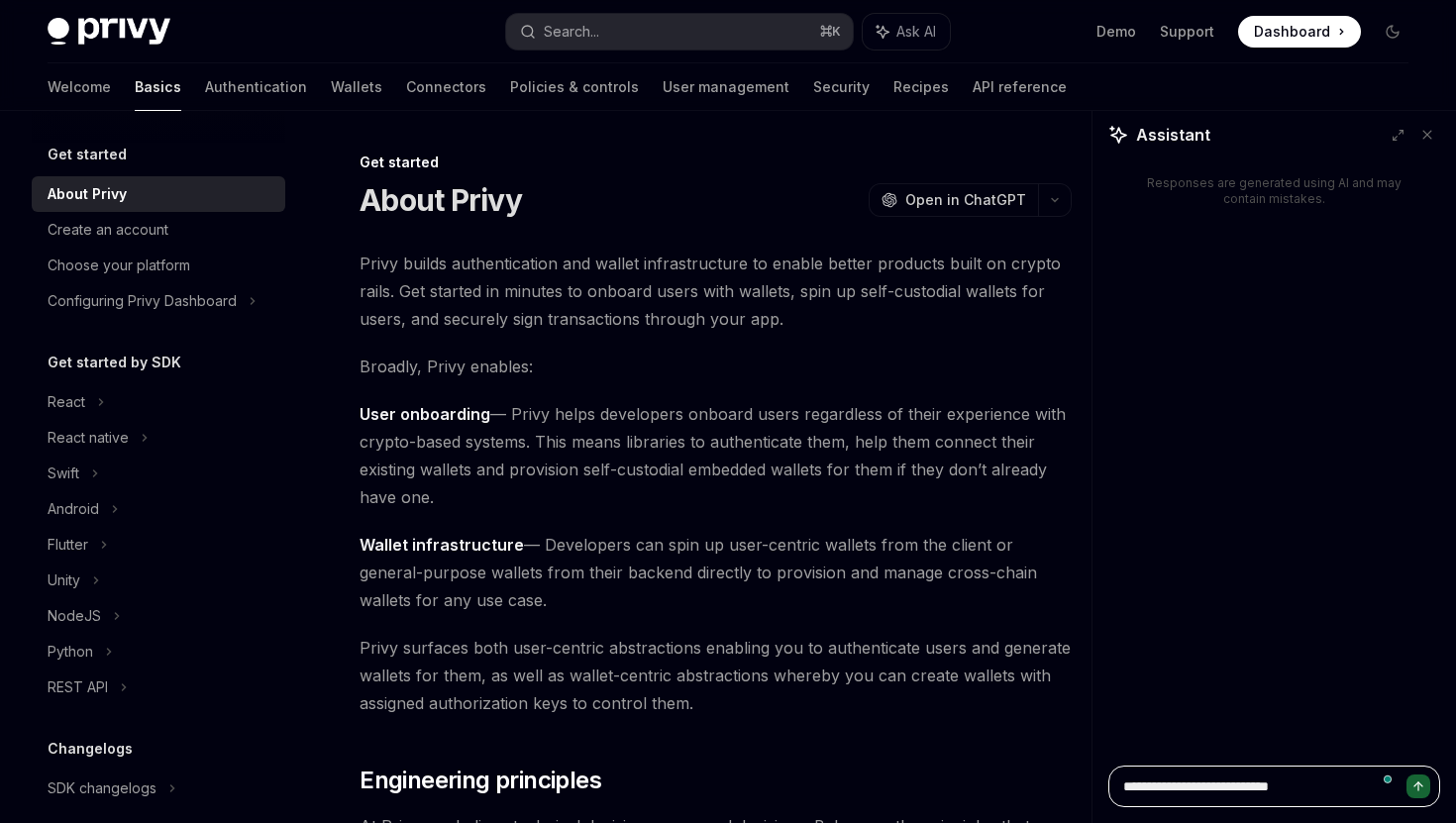 type on "*" 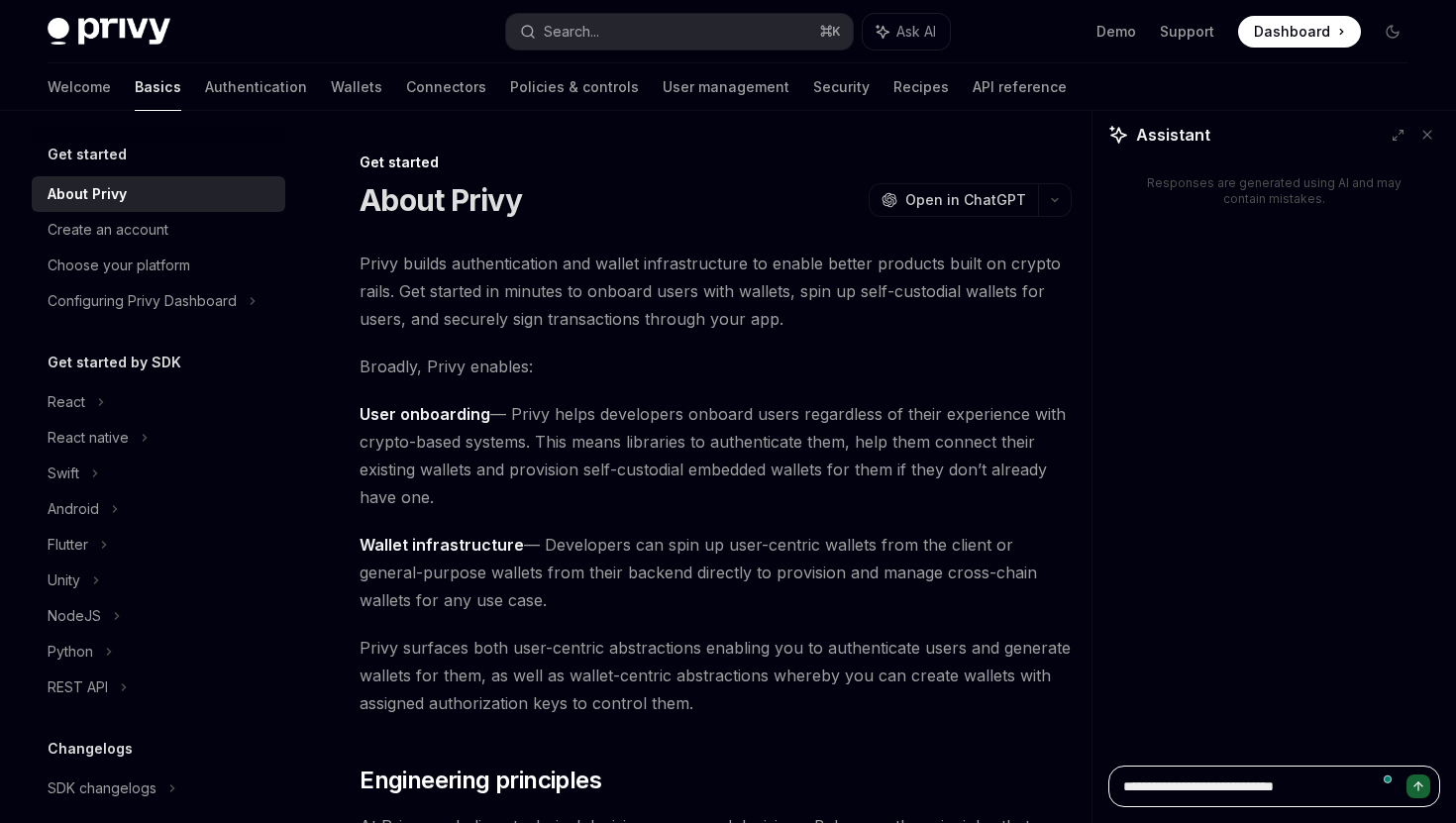 type on "*" 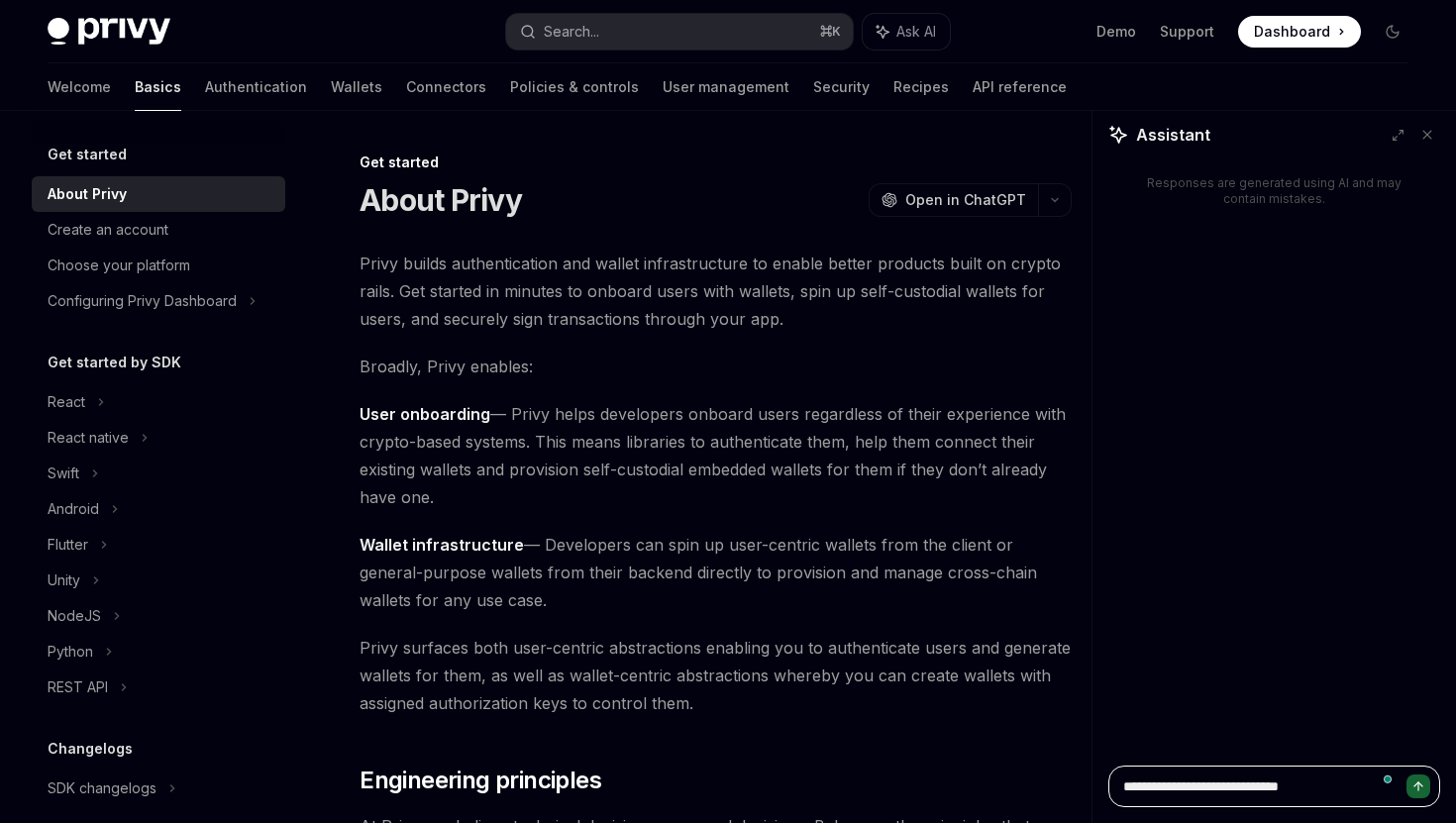 type on "*" 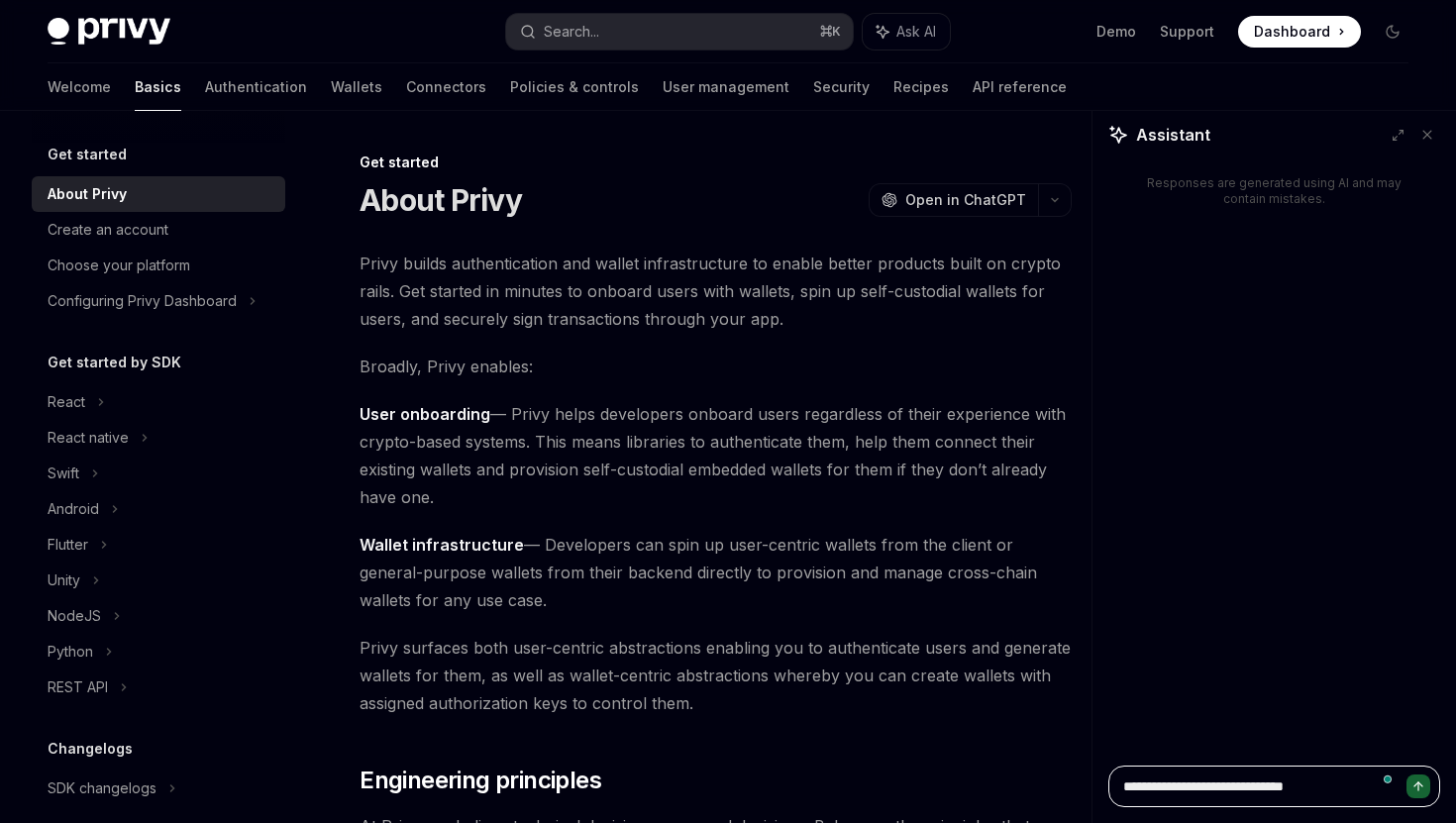 type on "*" 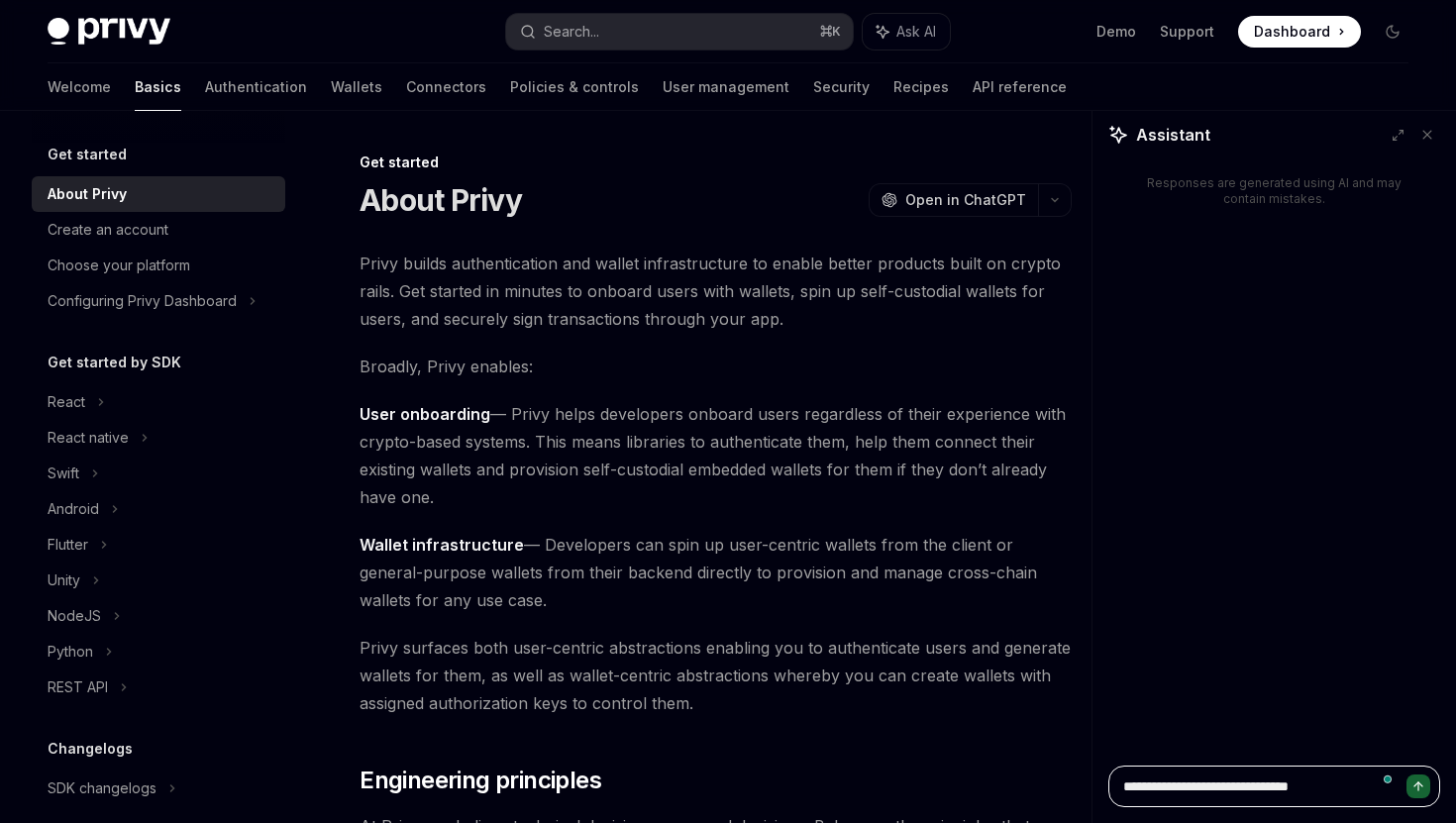 type on "*" 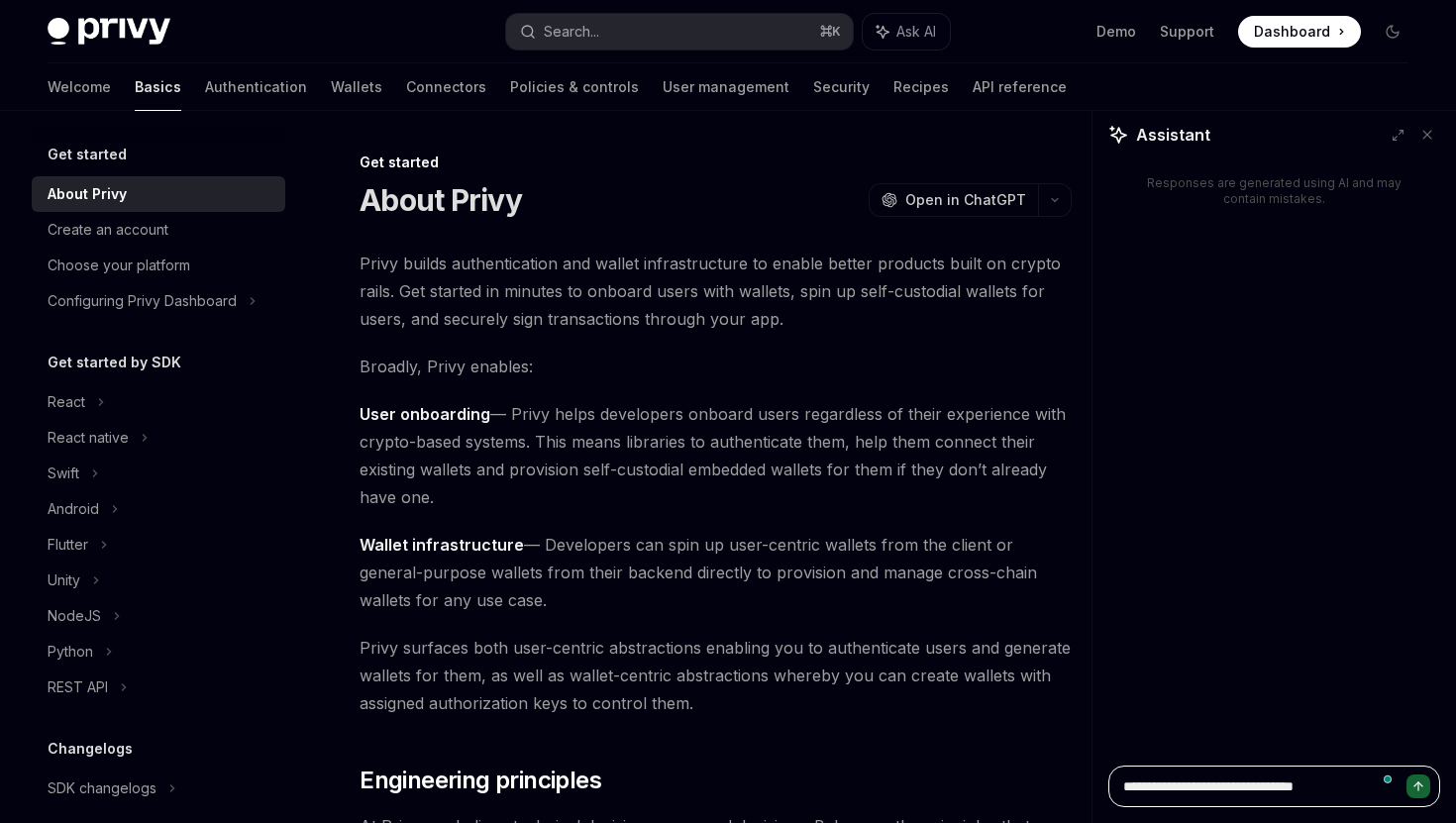 type on "*" 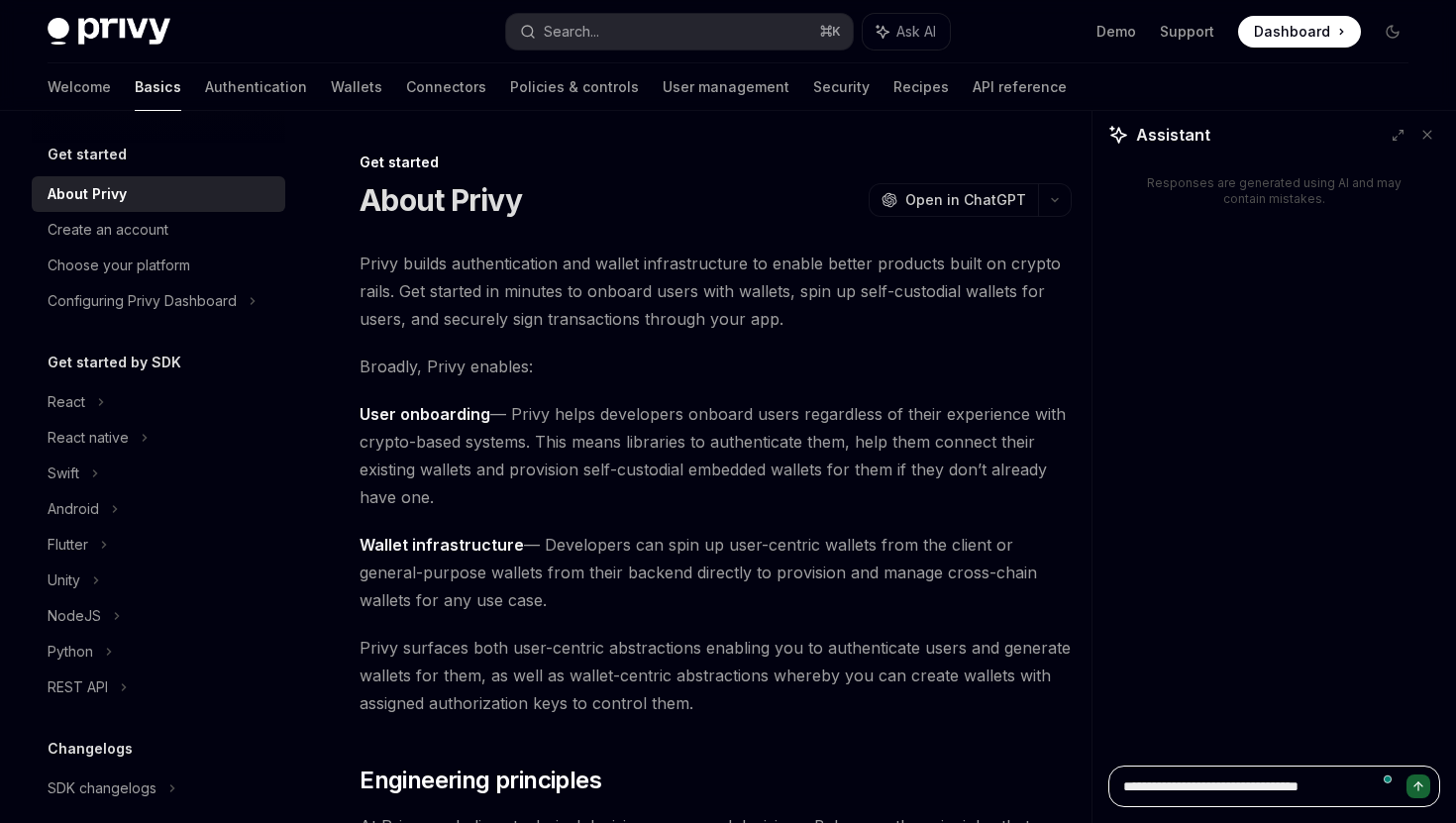 type on "*" 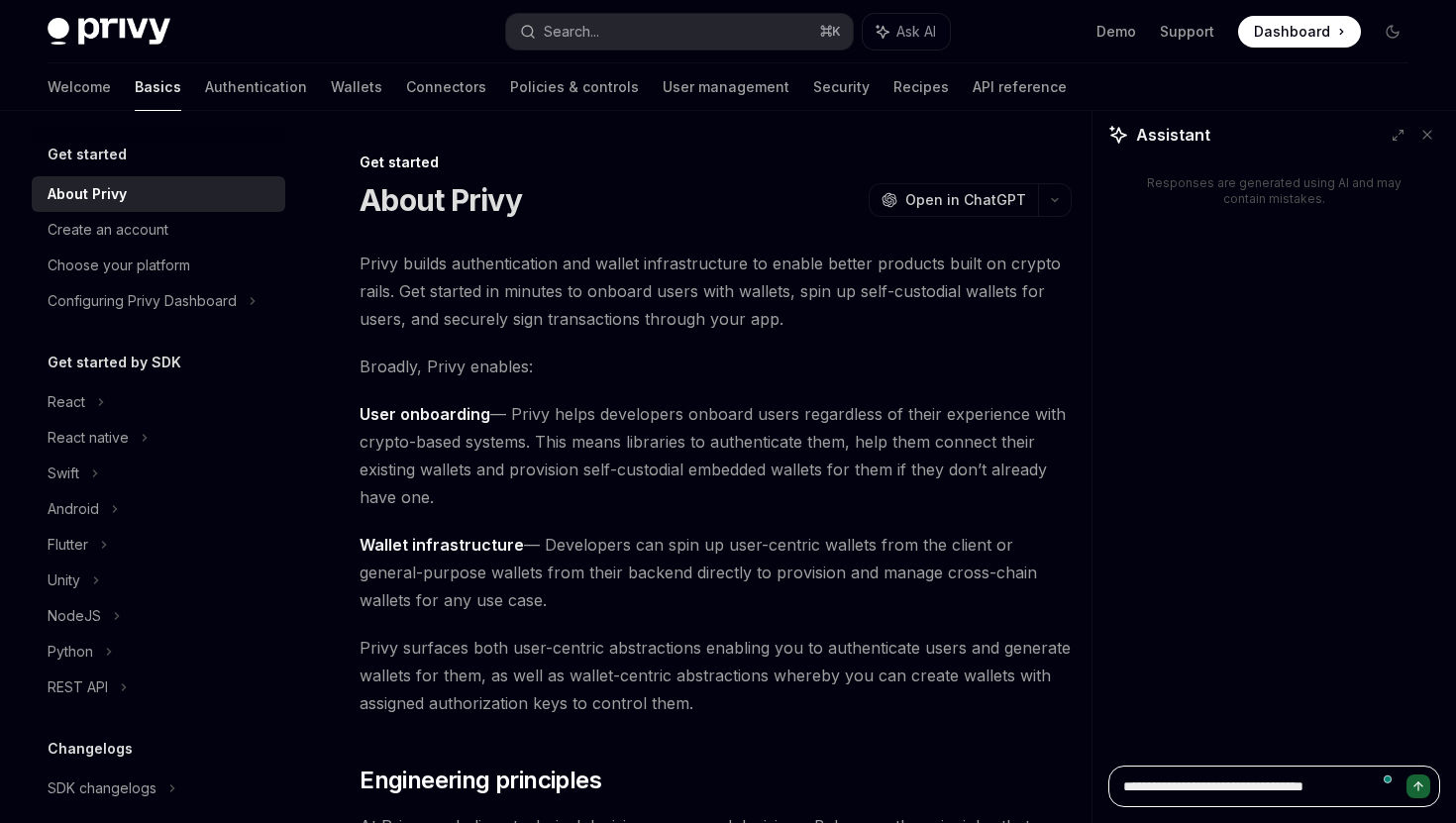 type on "*" 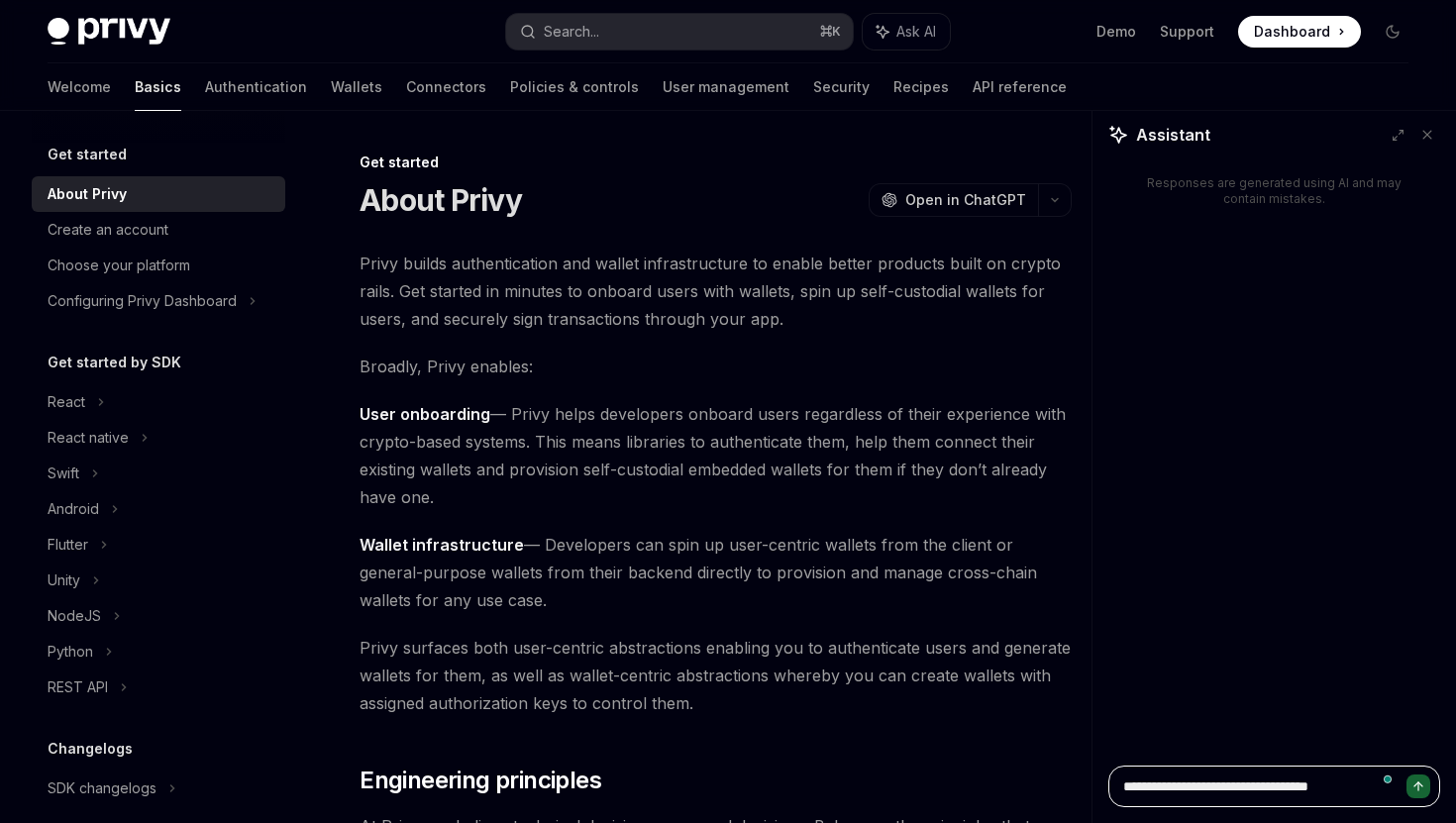 type on "*" 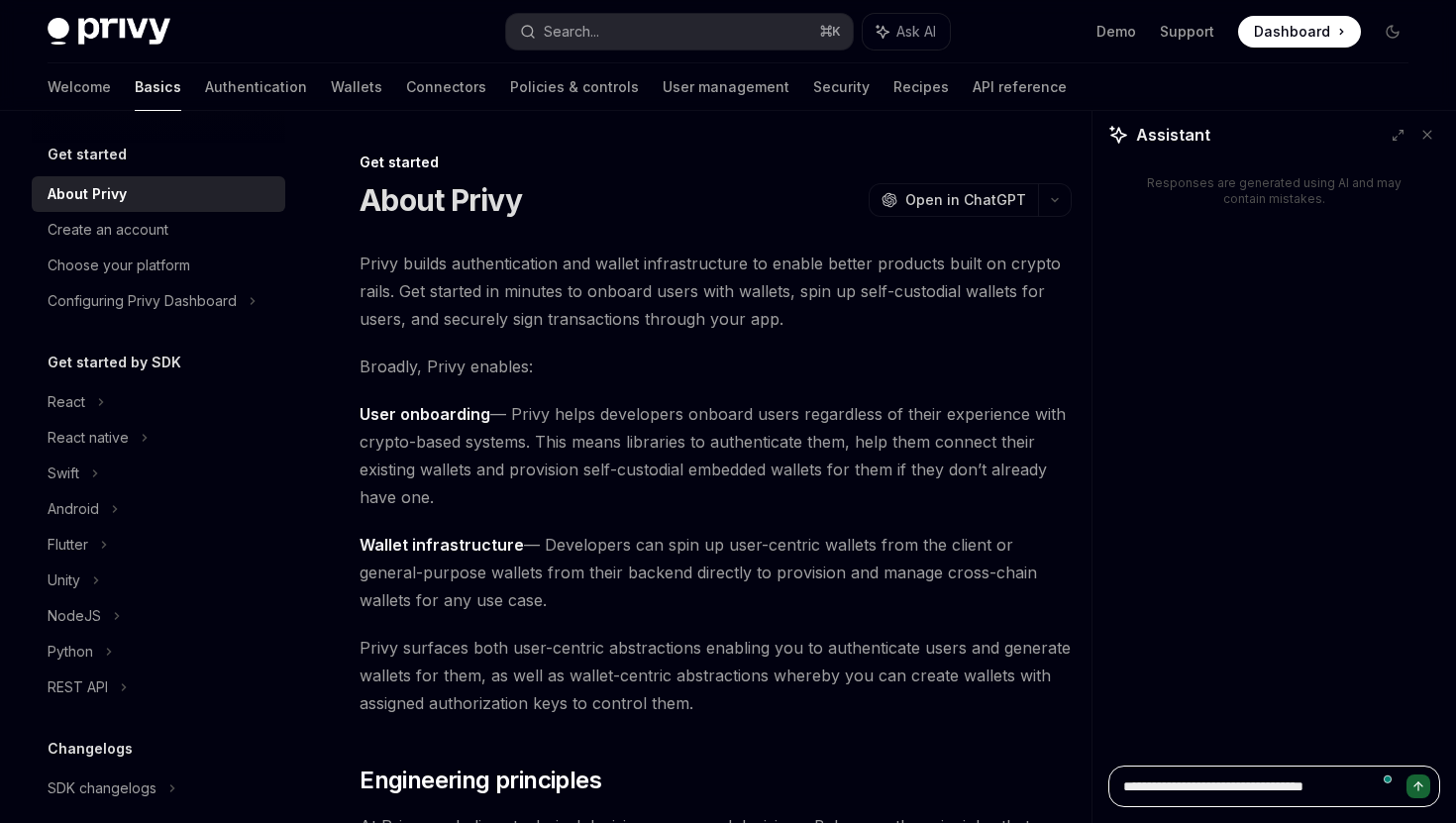 type on "*" 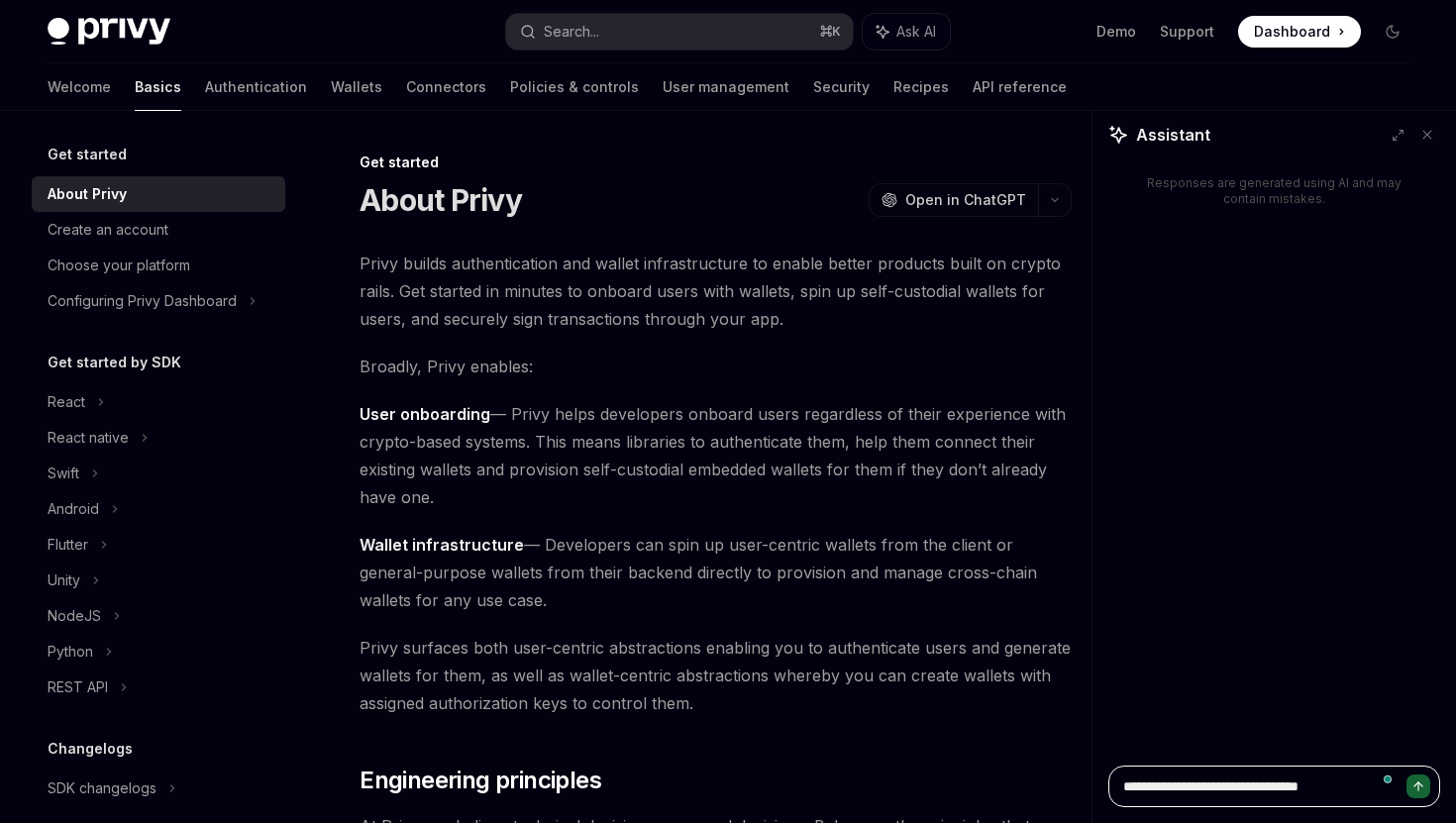 type on "*" 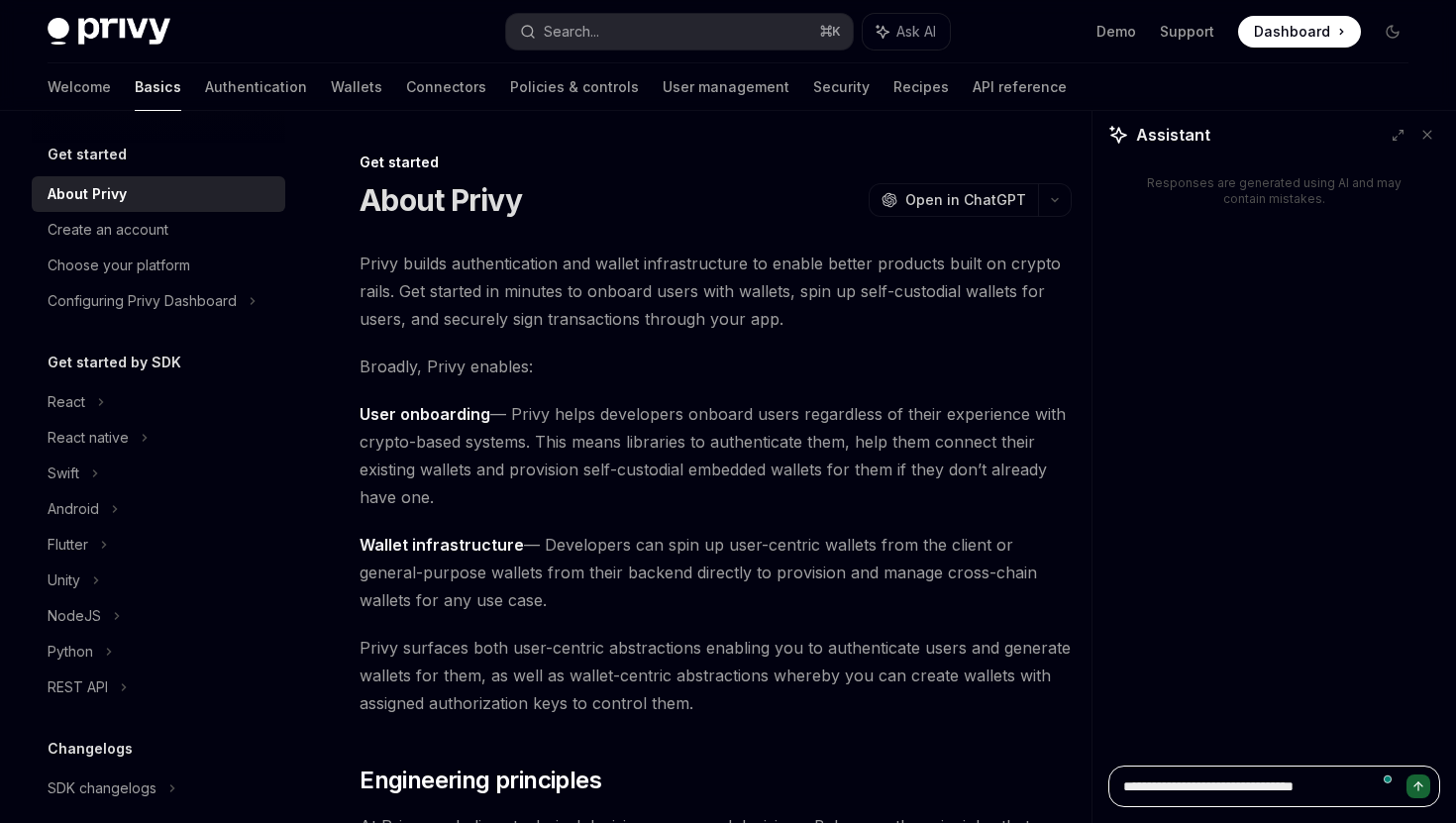type on "*" 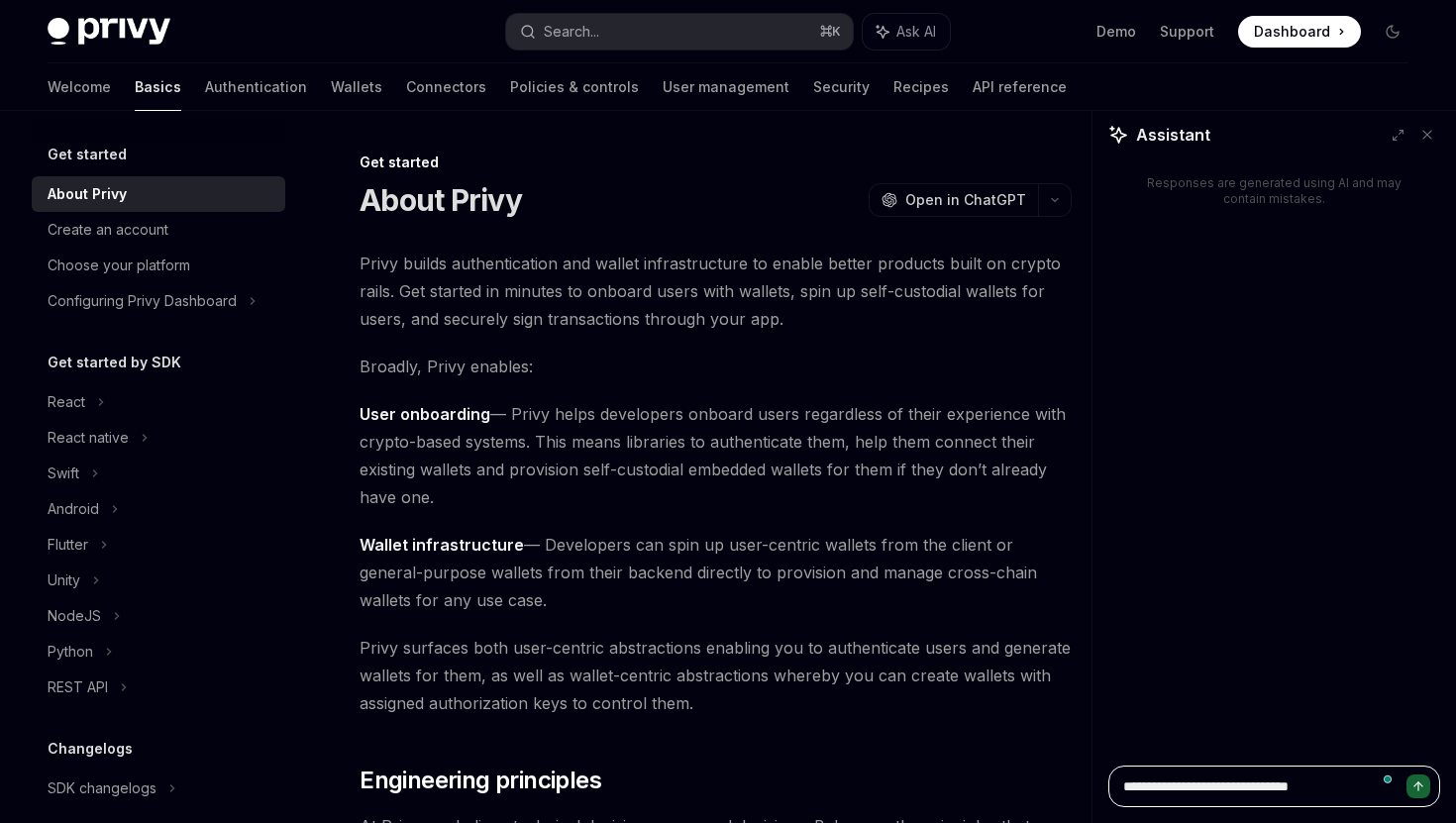 type on "*" 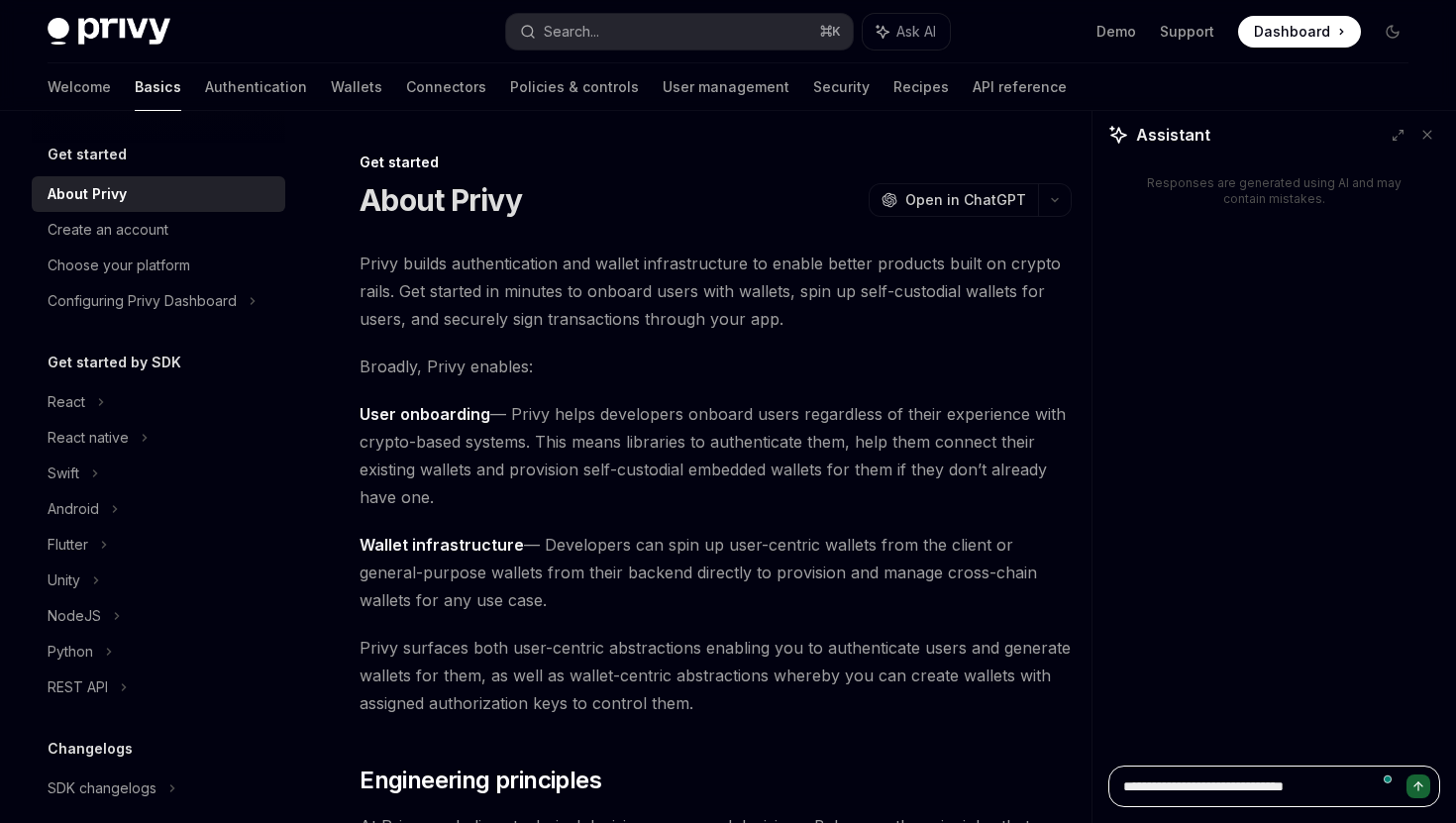 type on "*" 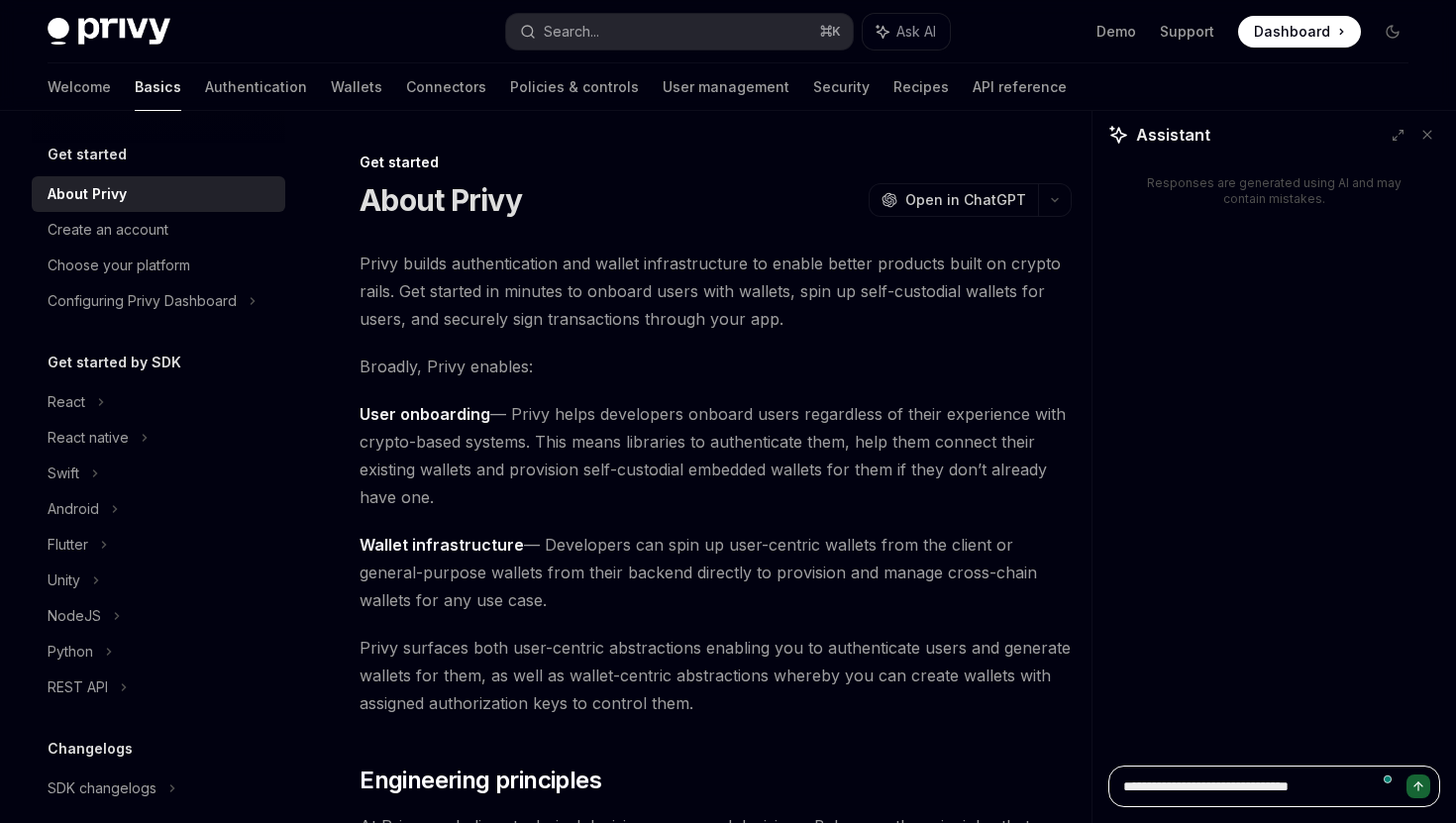 type on "*" 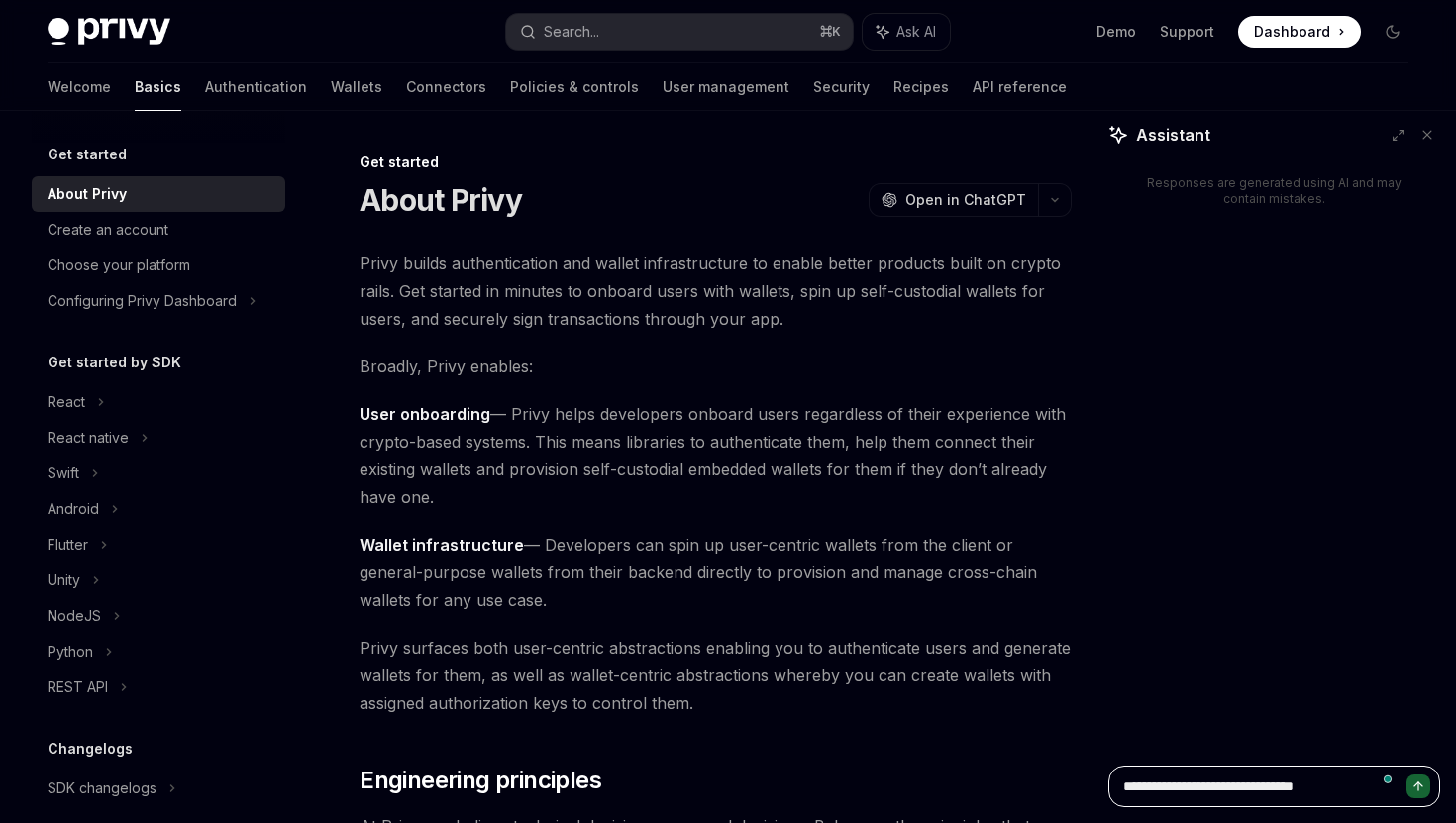 type on "*" 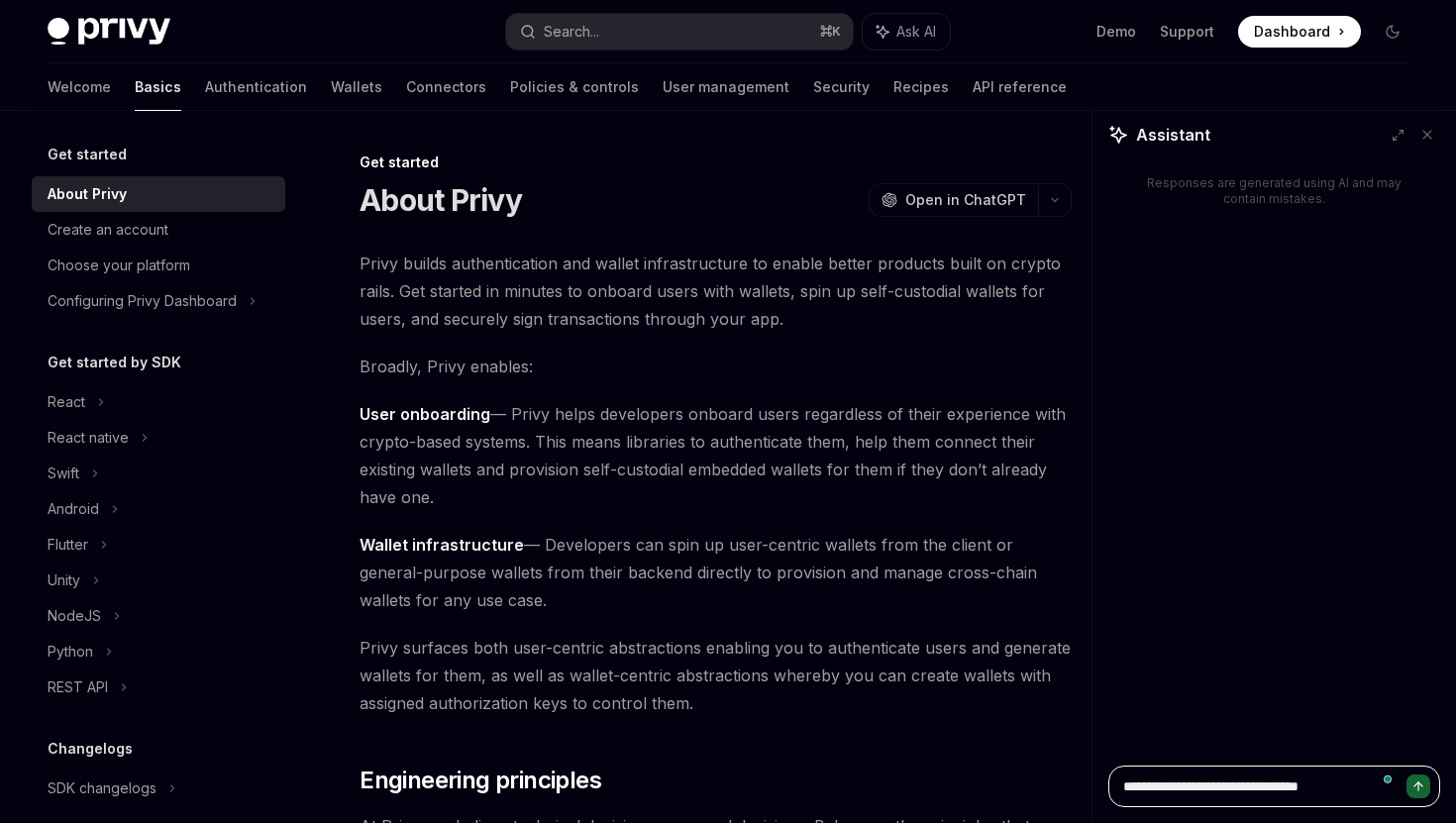 type on "*" 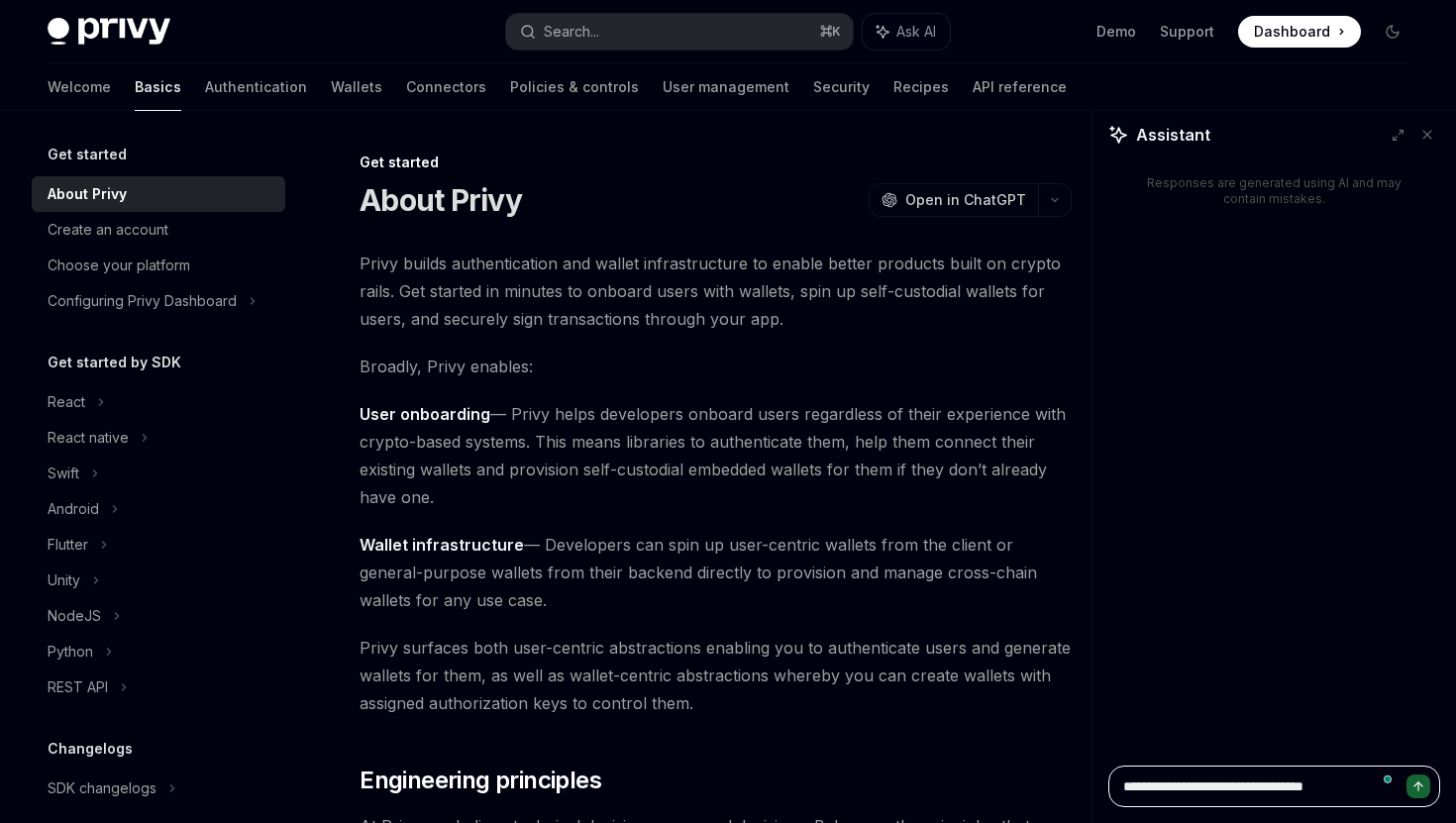 type on "*" 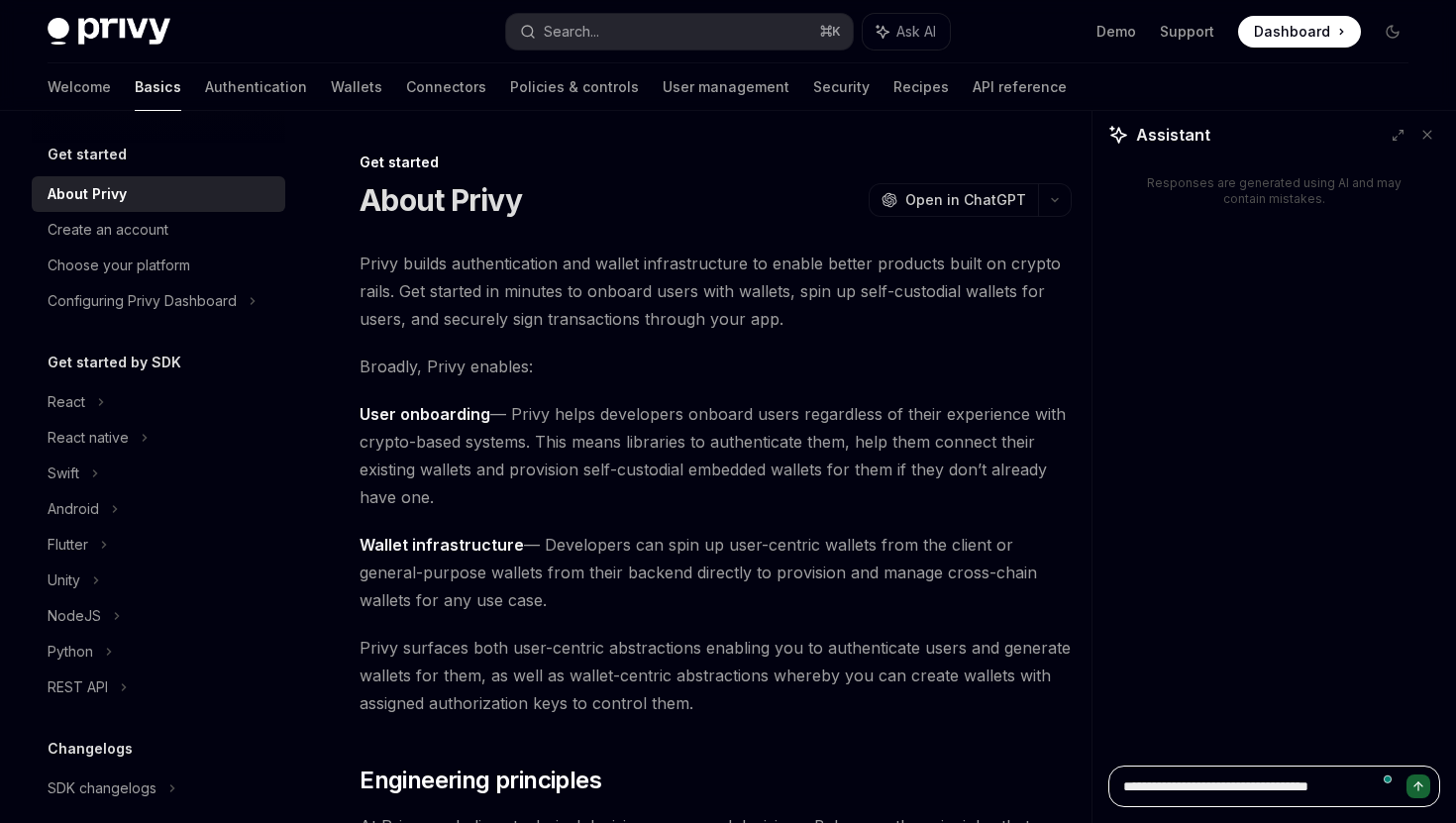 type on "*" 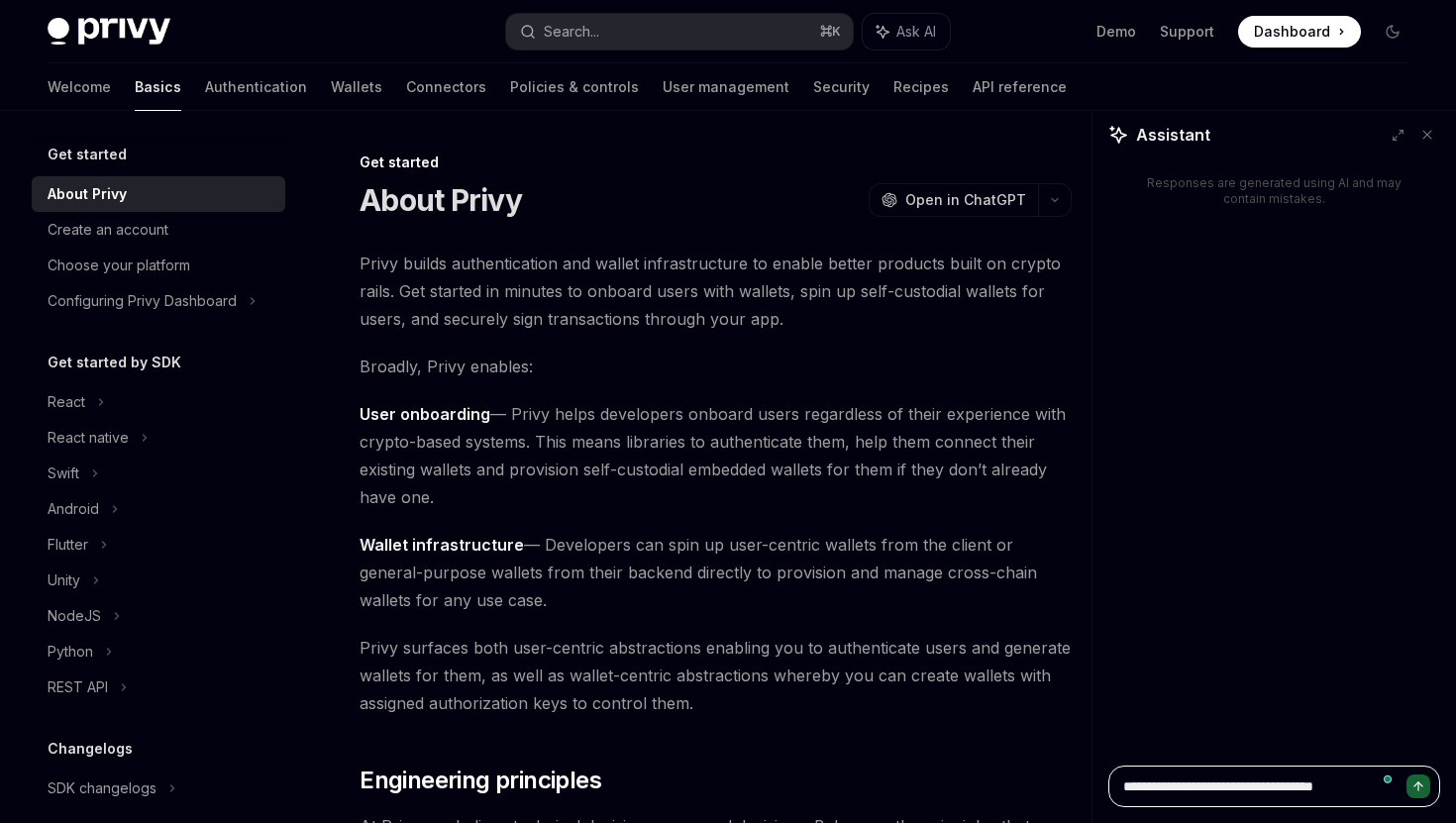 type on "*" 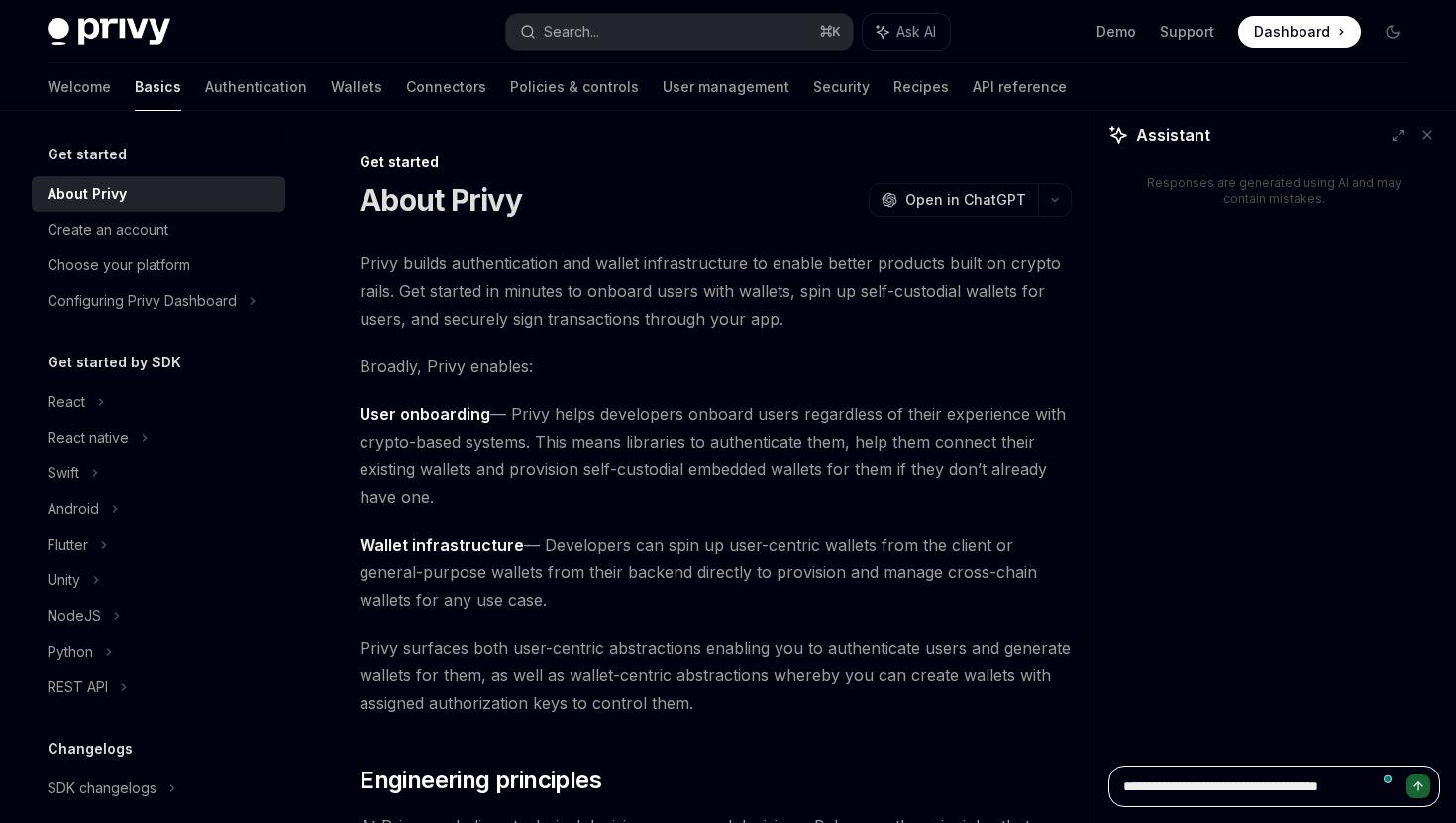 type on "*" 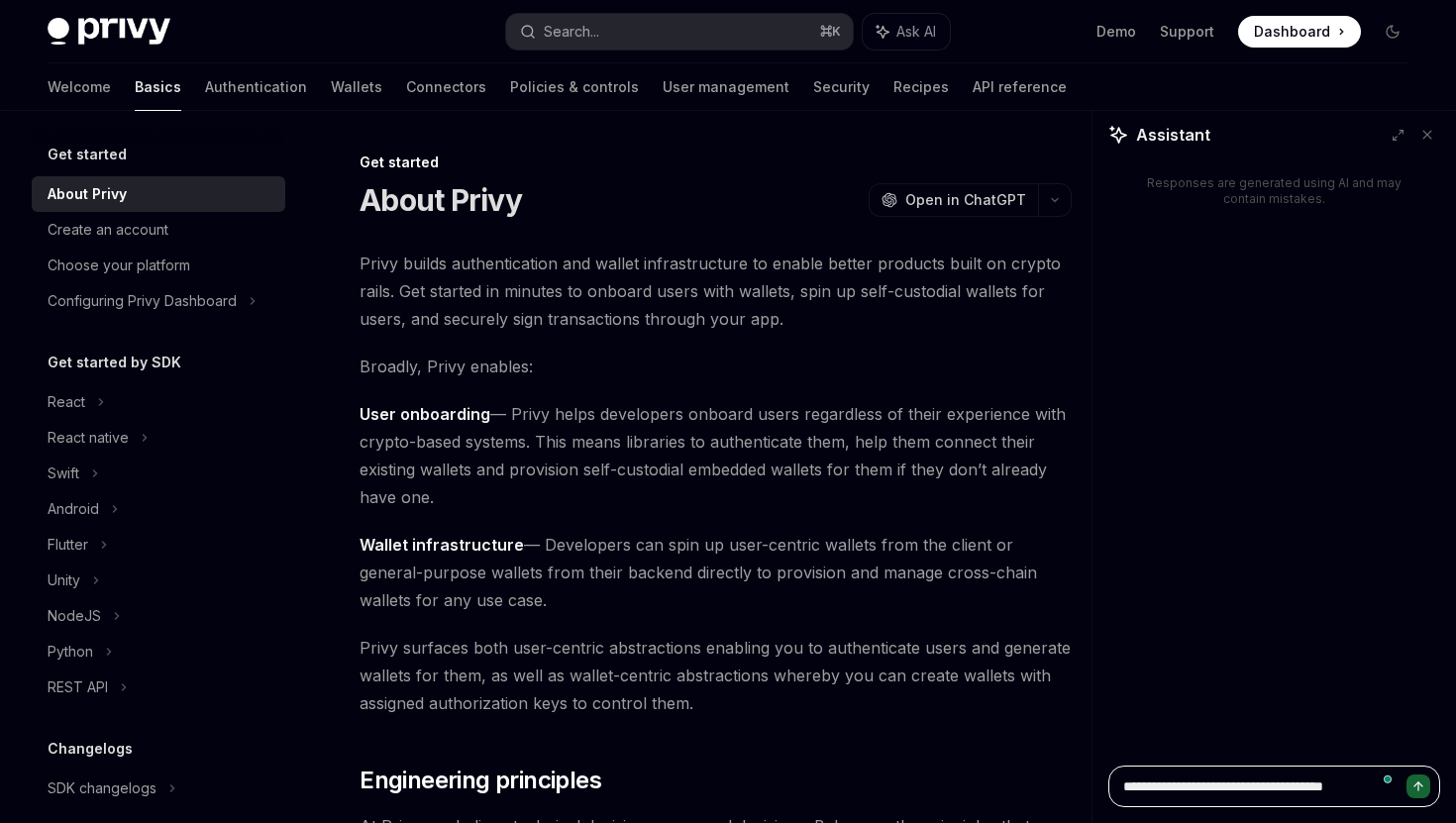 type on "*" 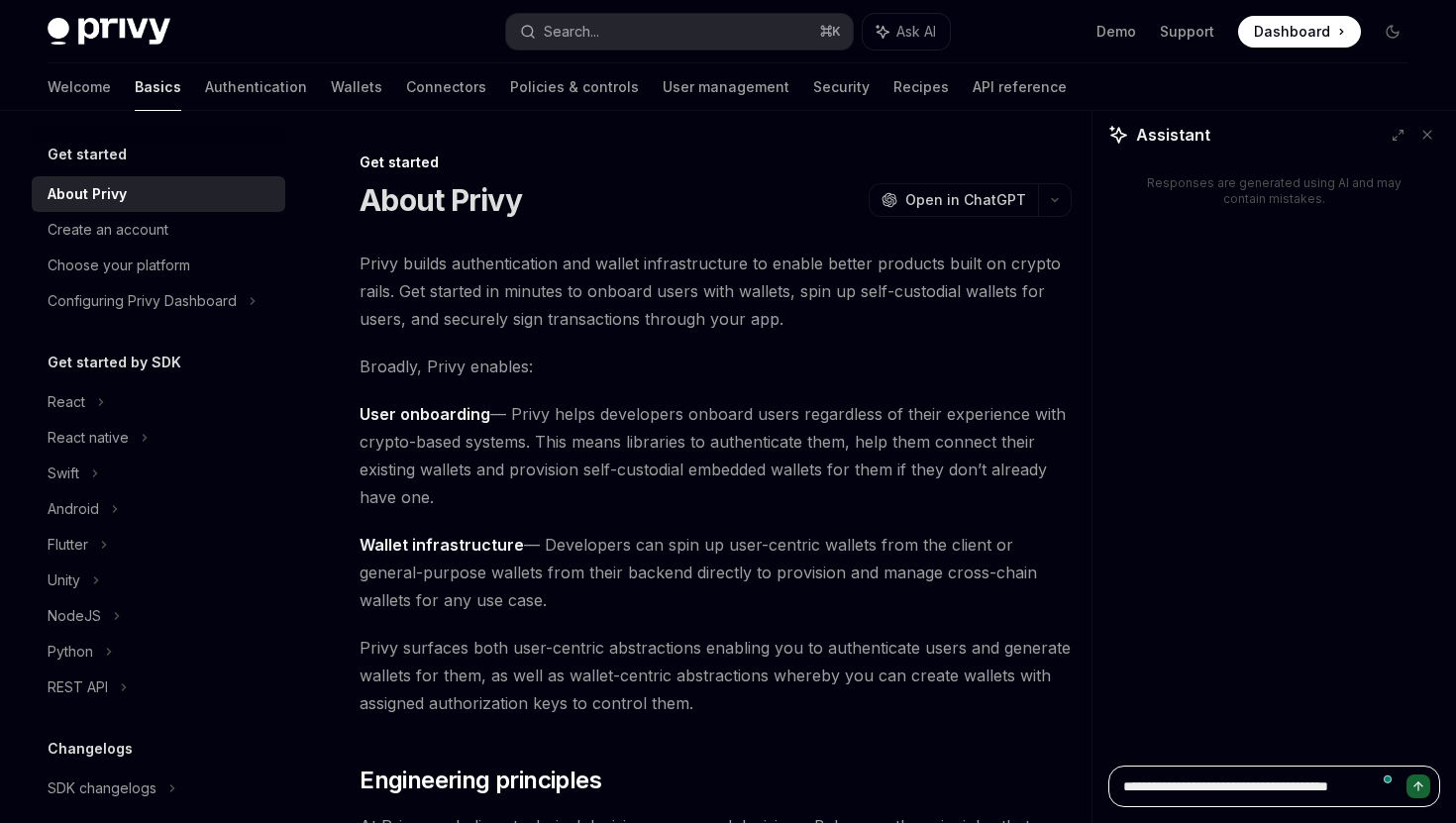 type on "*" 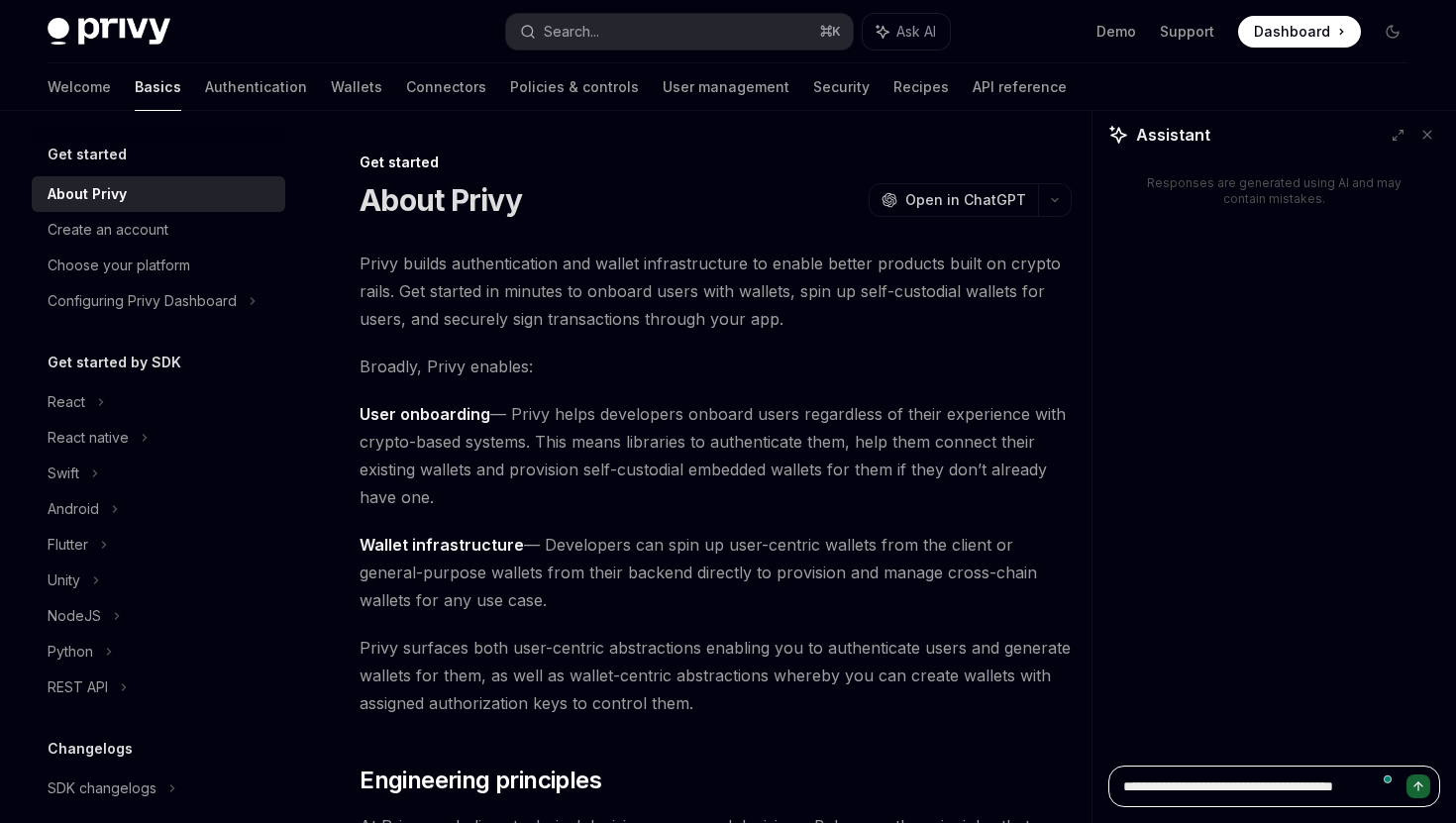 type on "*" 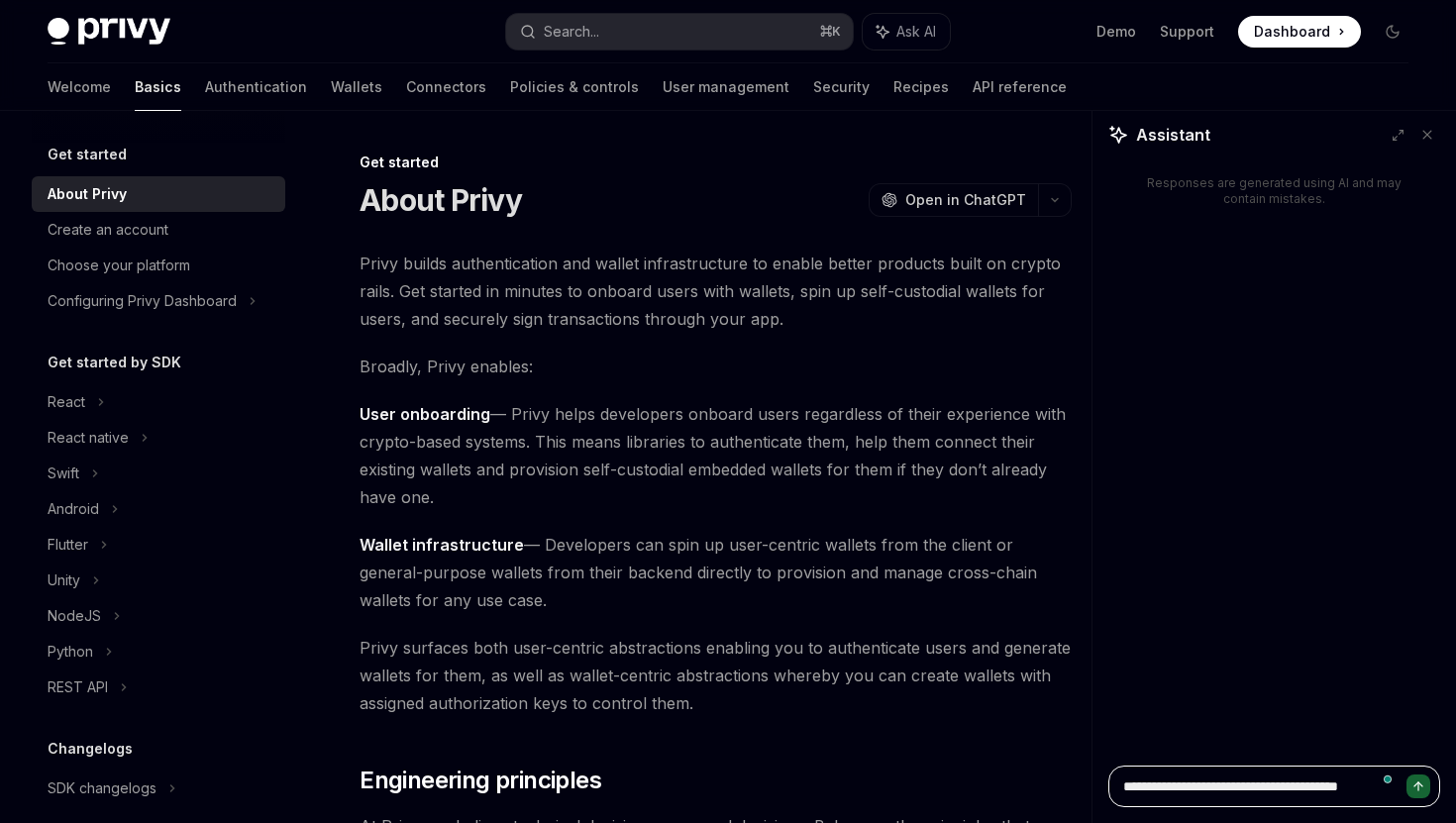 type on "*" 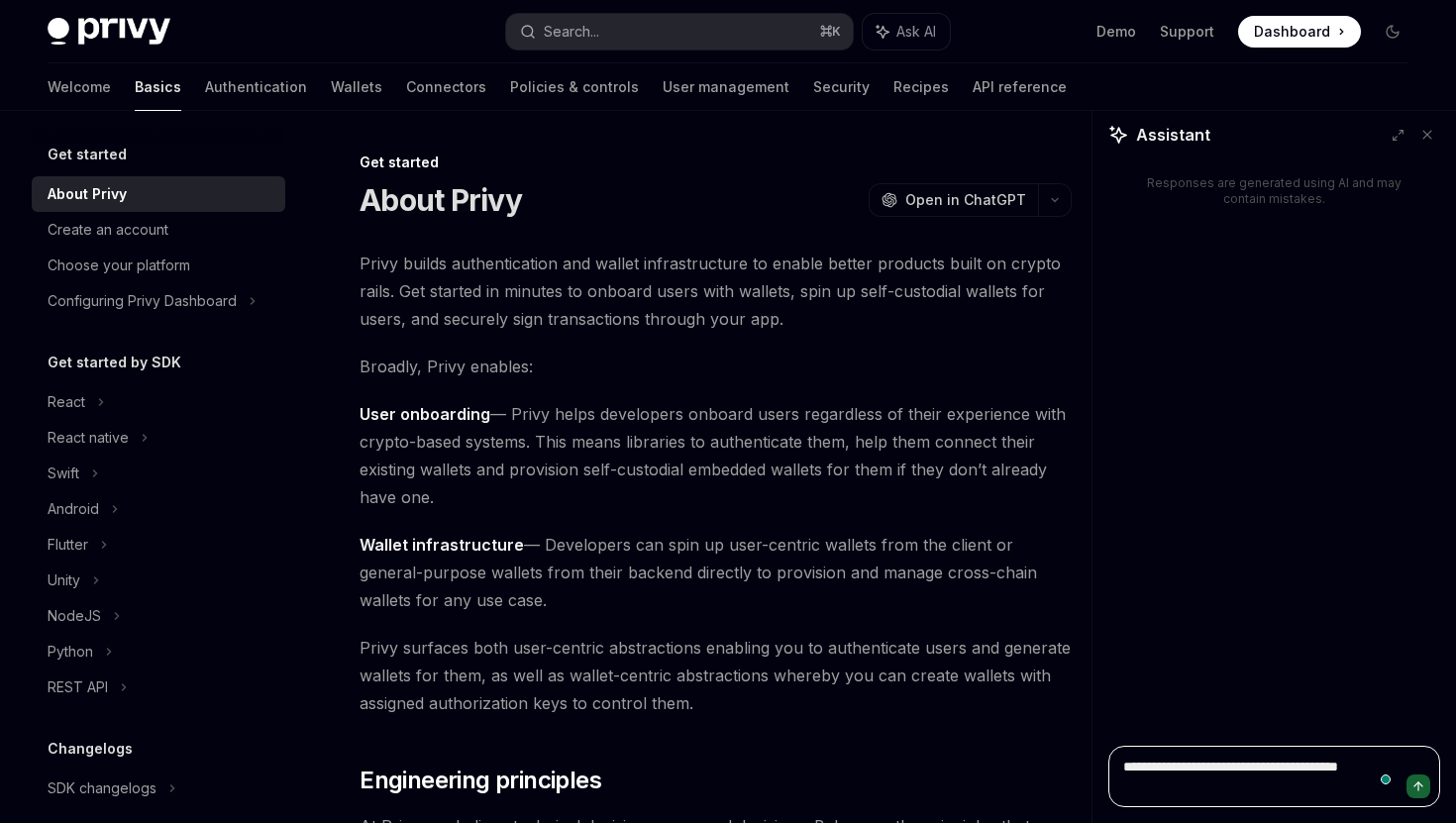 type on "**********" 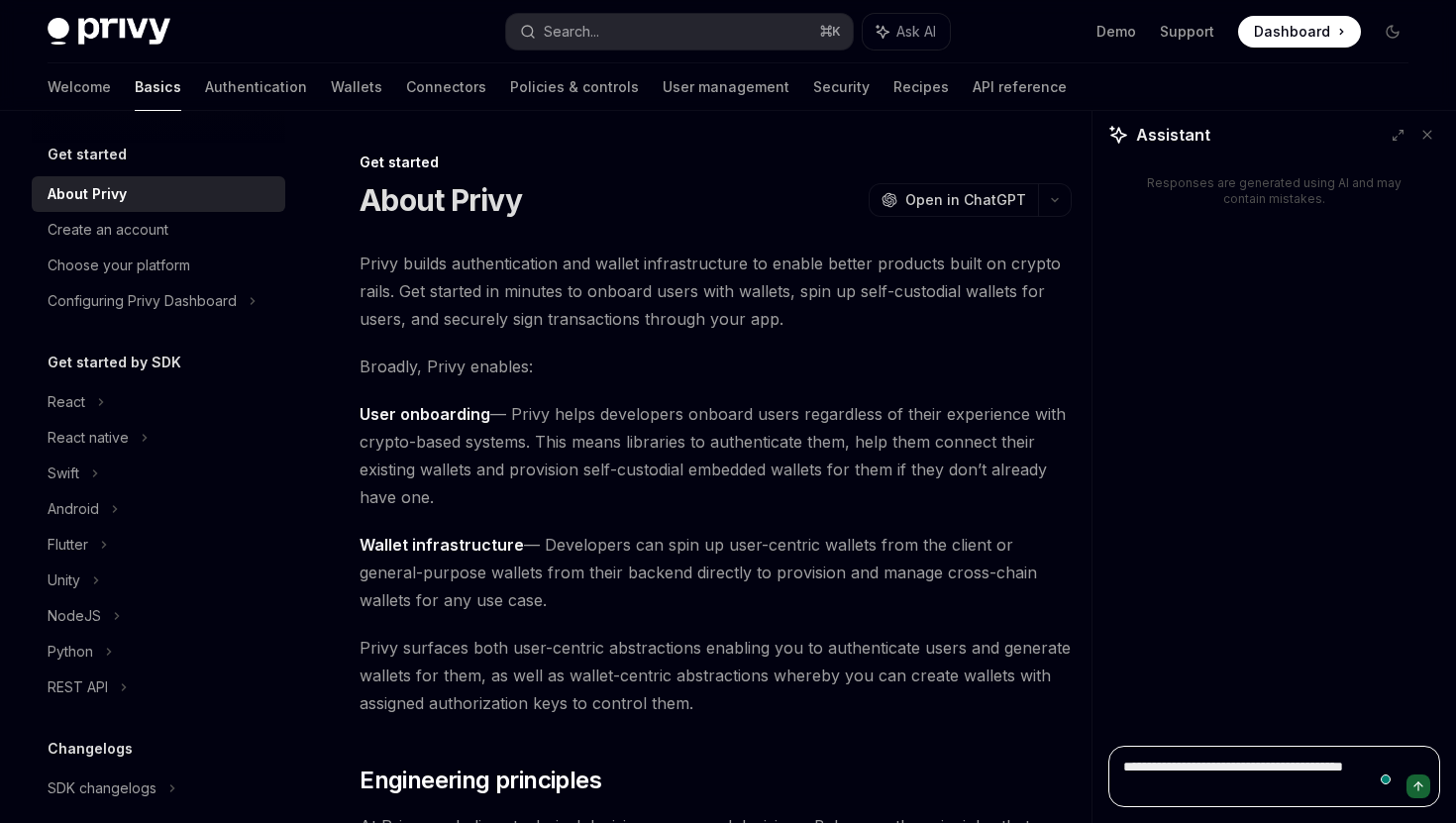 type on "*" 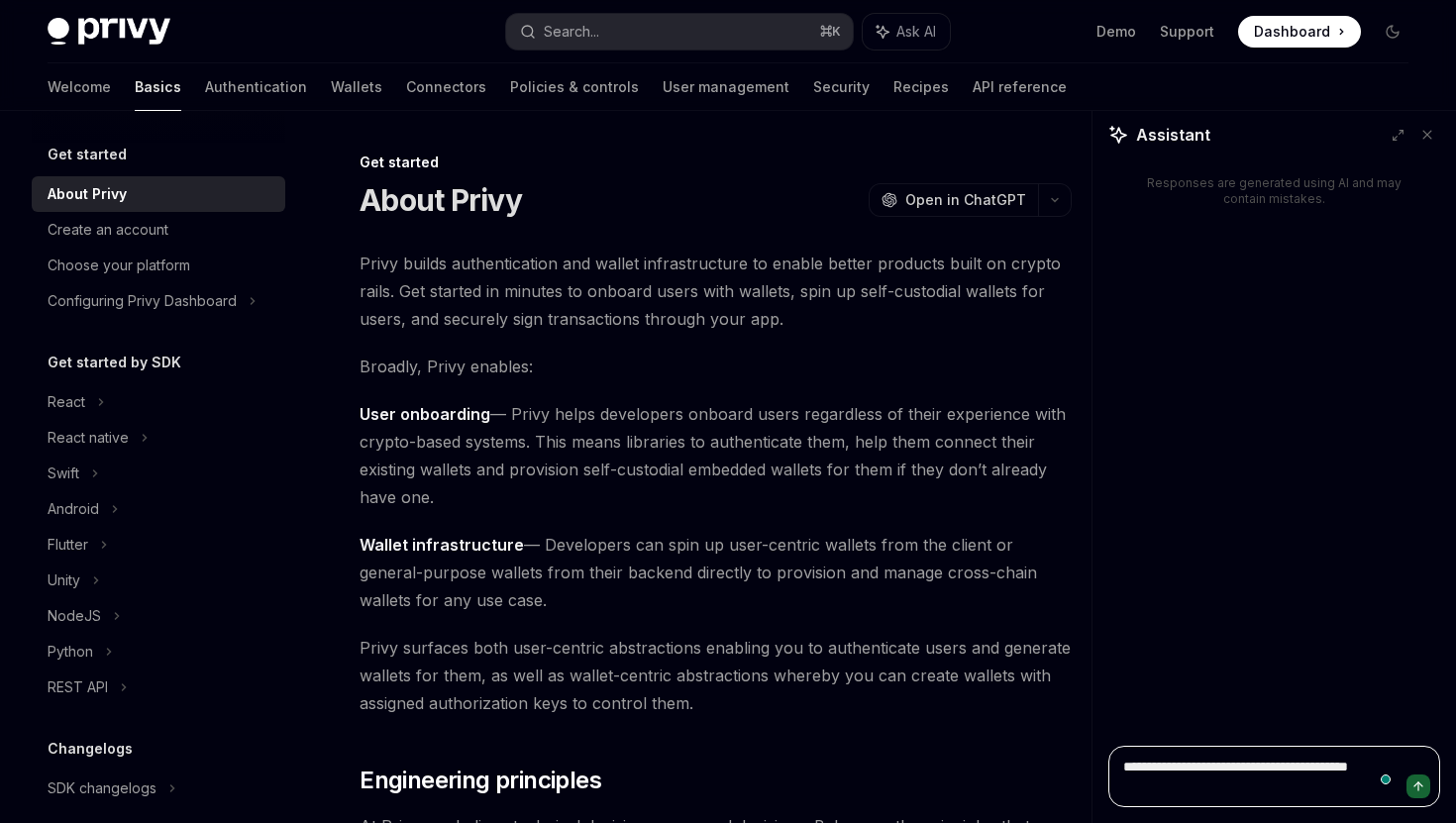type on "*" 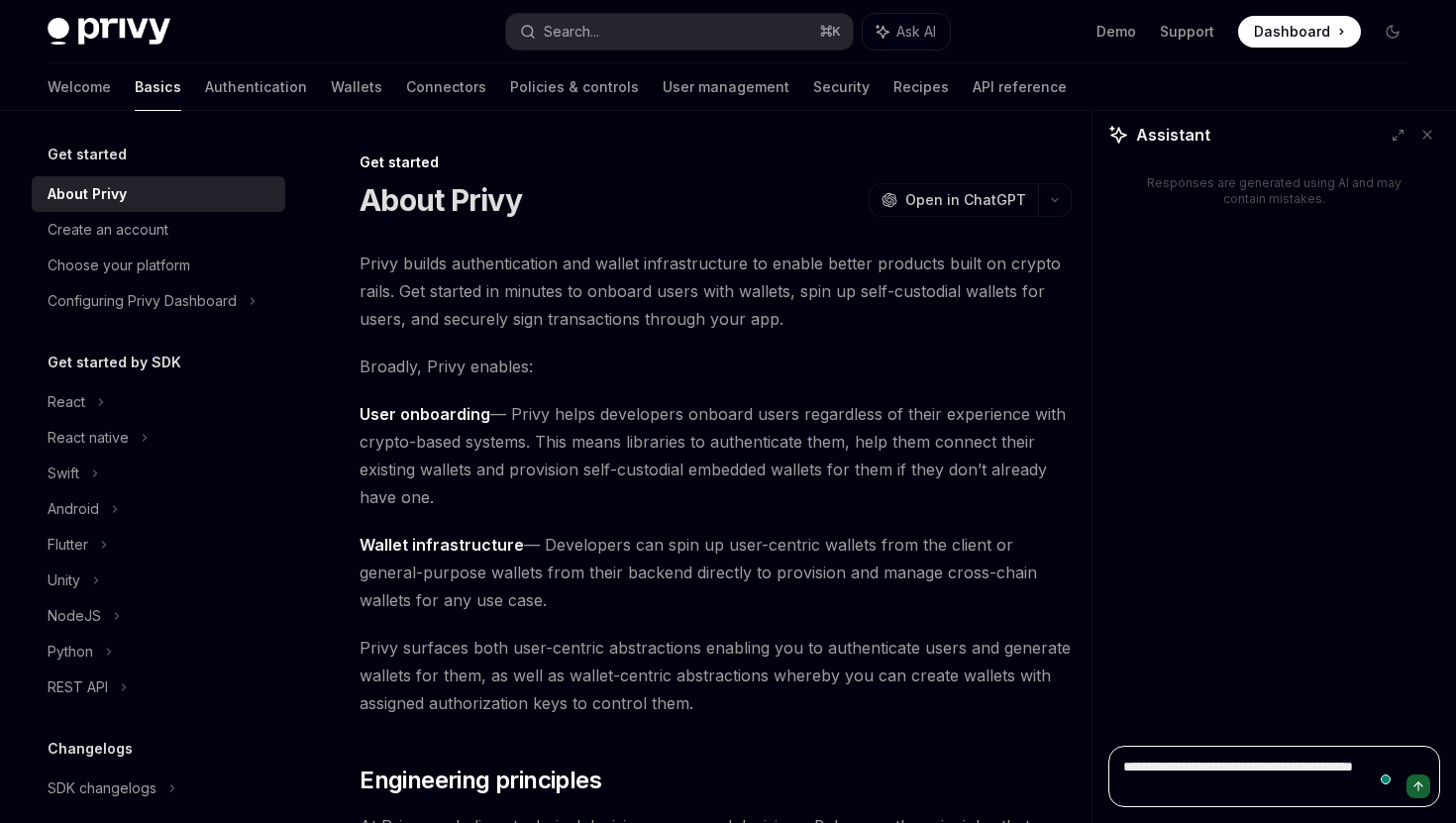 type 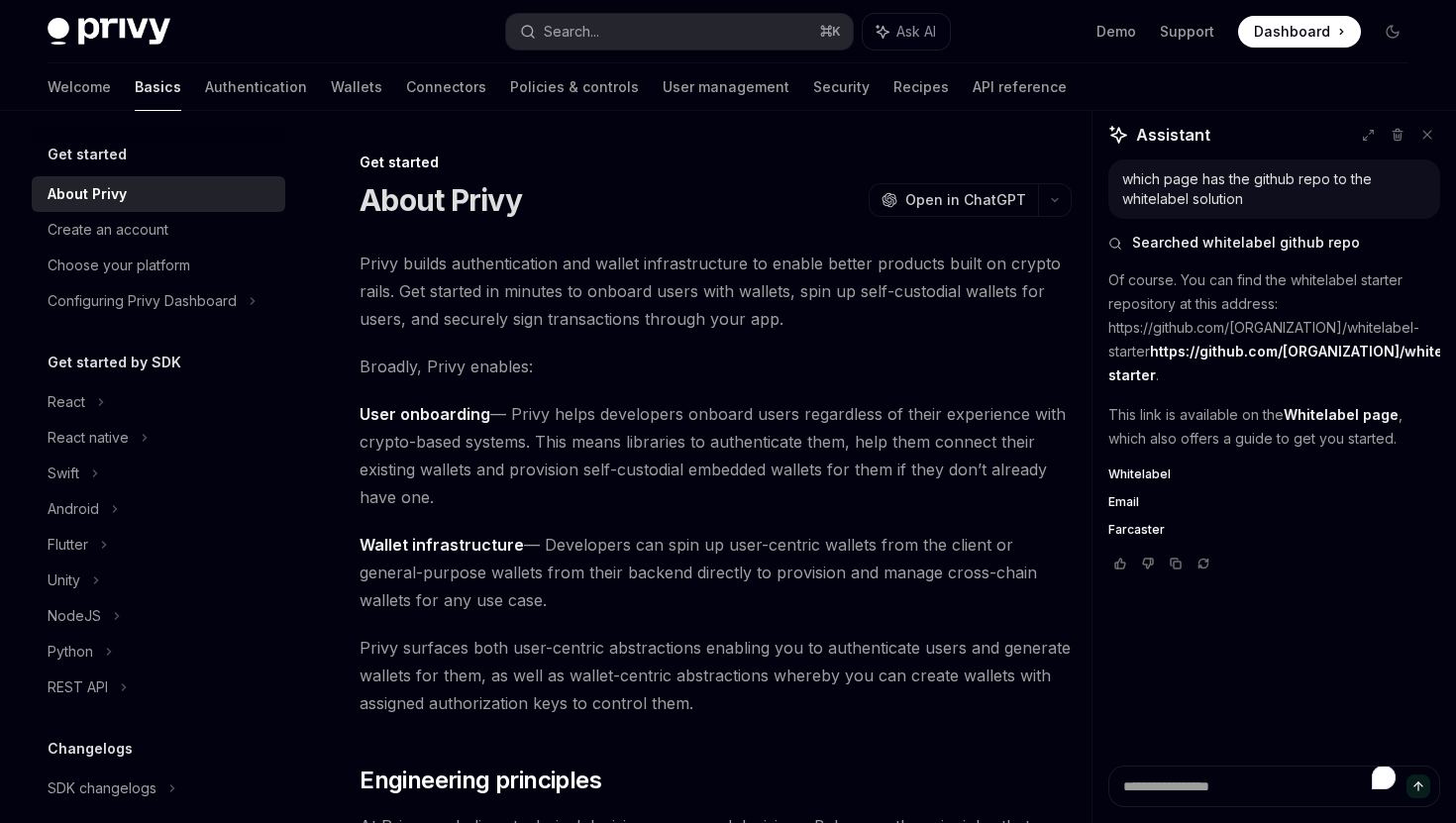 click on "Whitelabel page" at bounding box center (1341, 415) 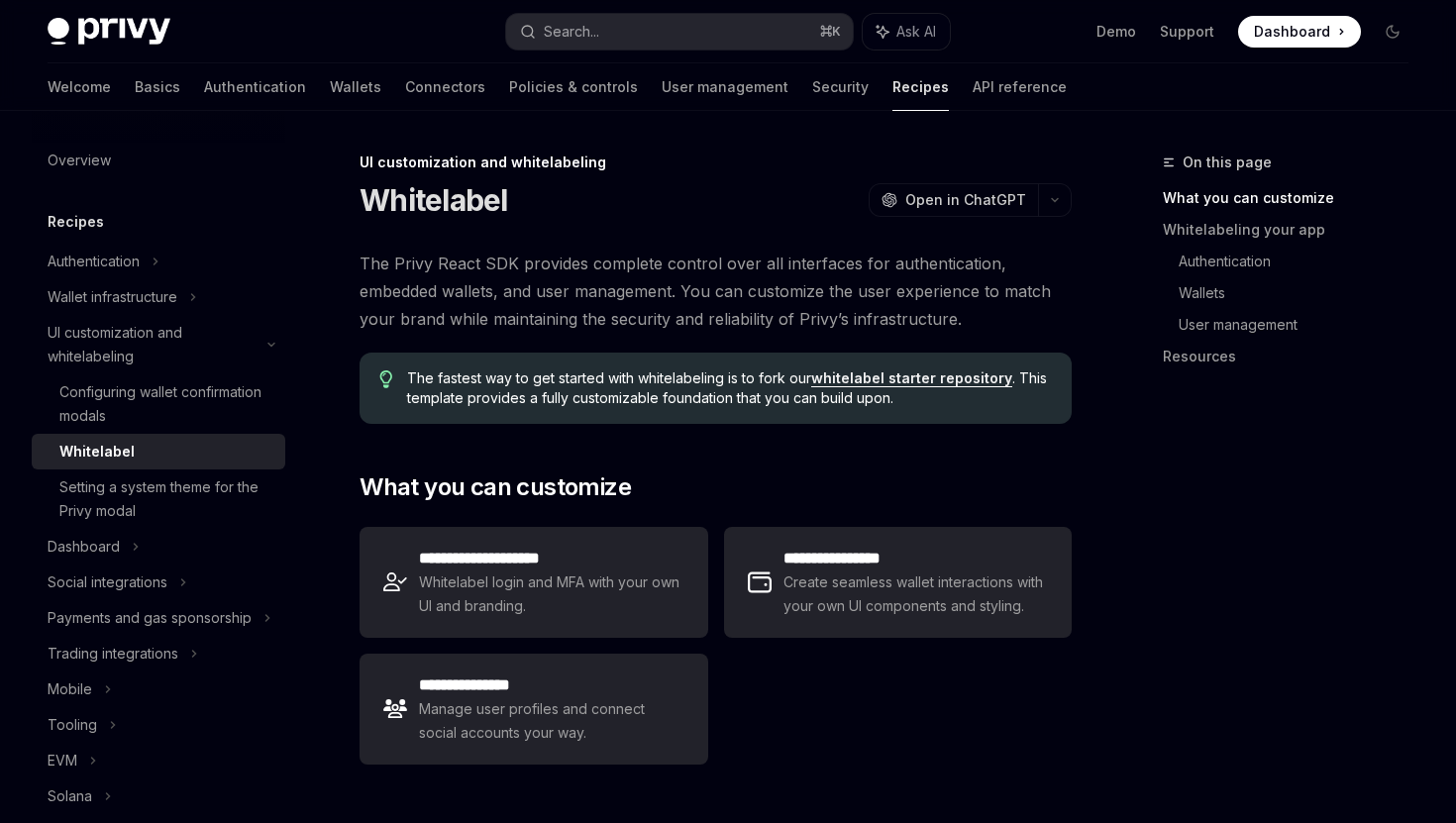 scroll, scrollTop: 0, scrollLeft: 0, axis: both 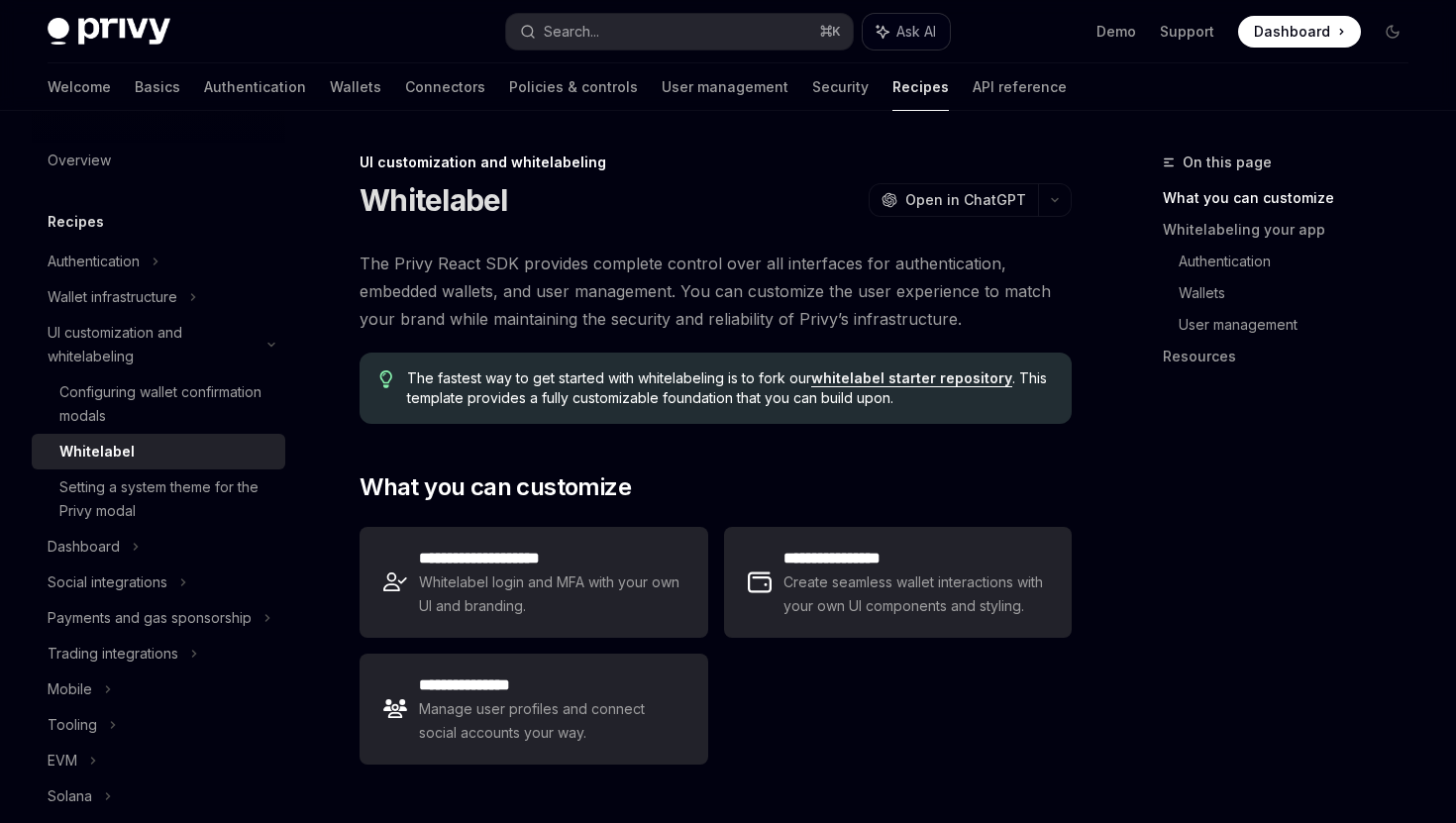 click on "Ask AI" at bounding box center [916, 32] 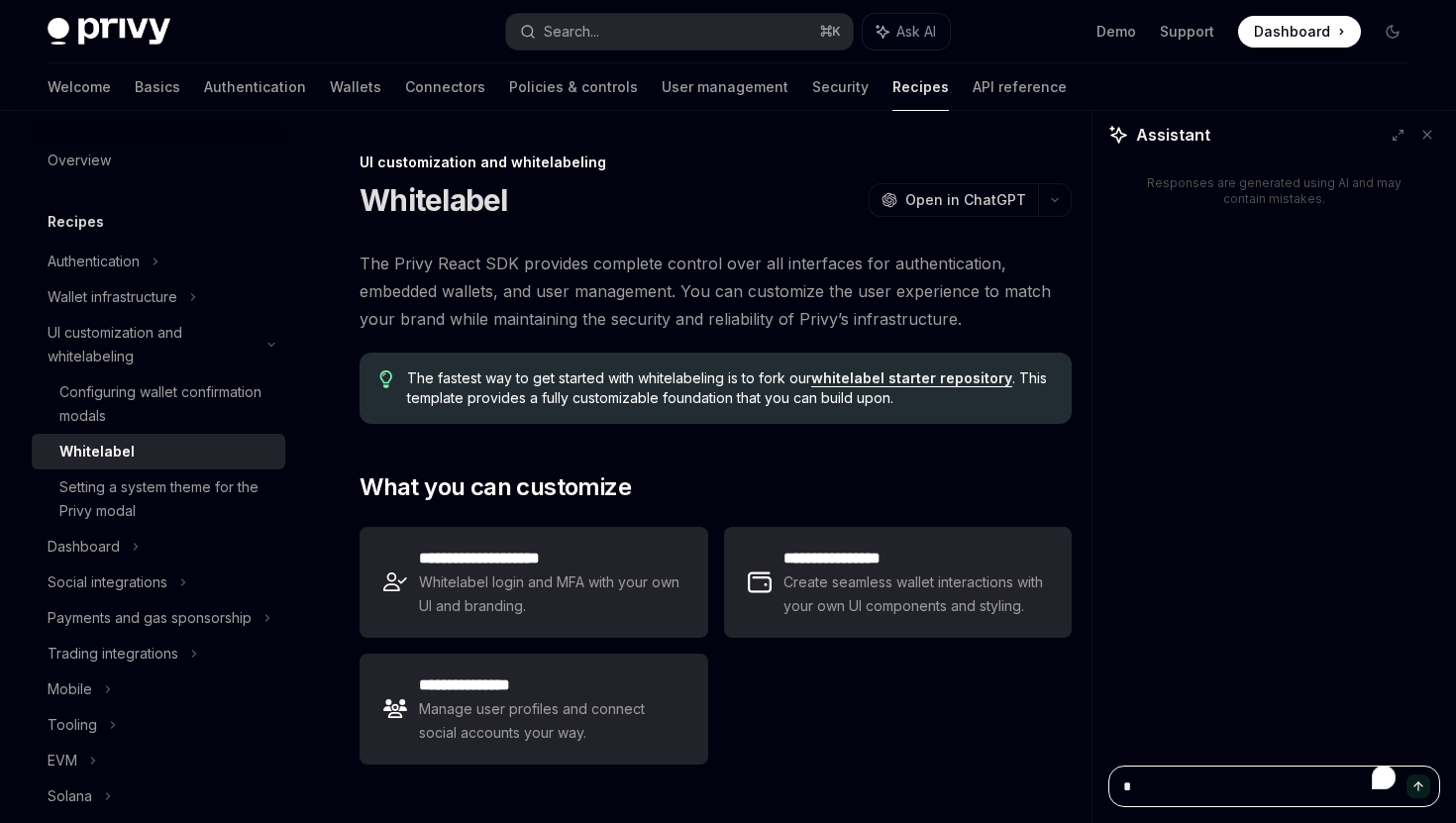 type on "**" 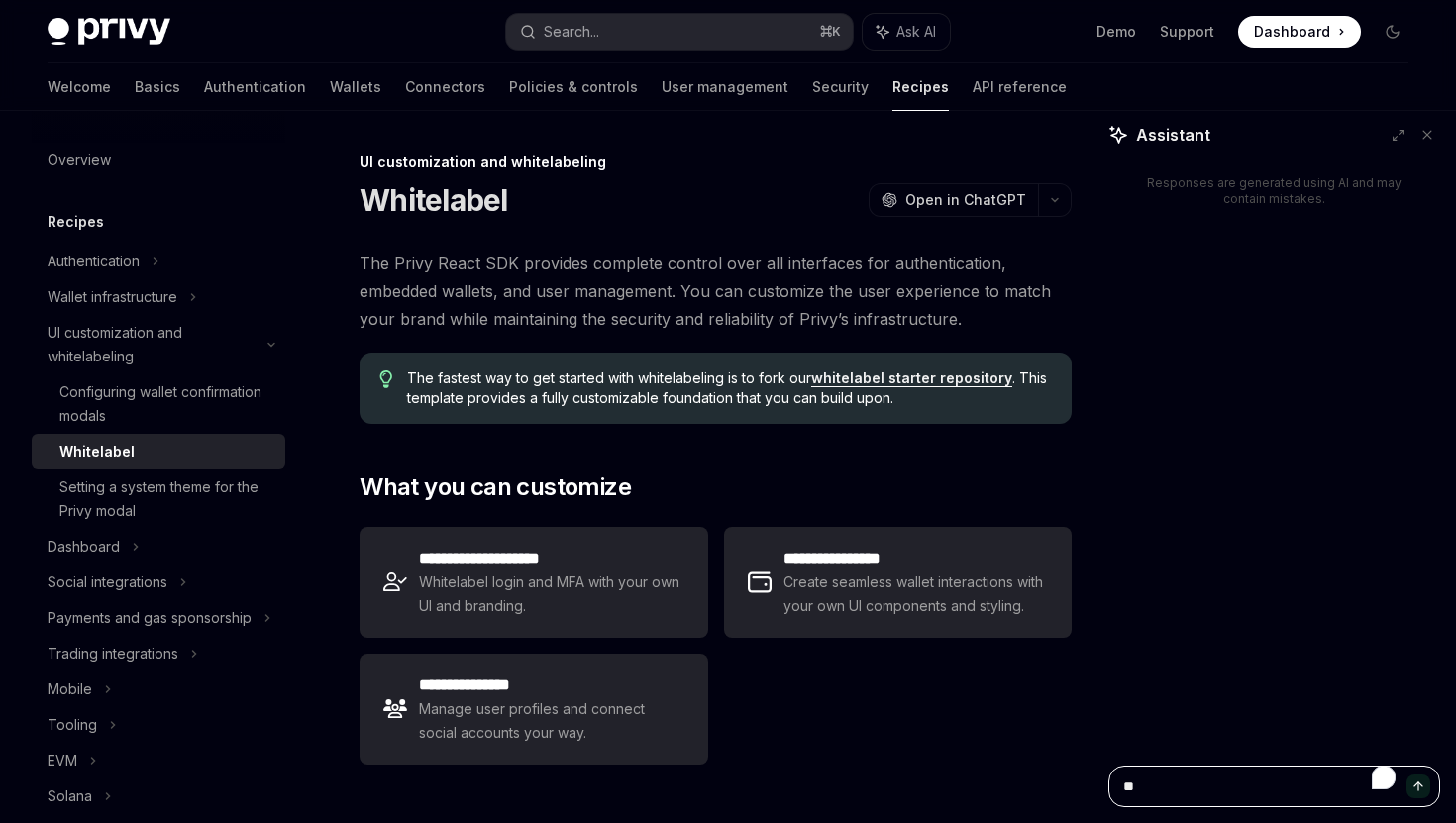 type on "*" 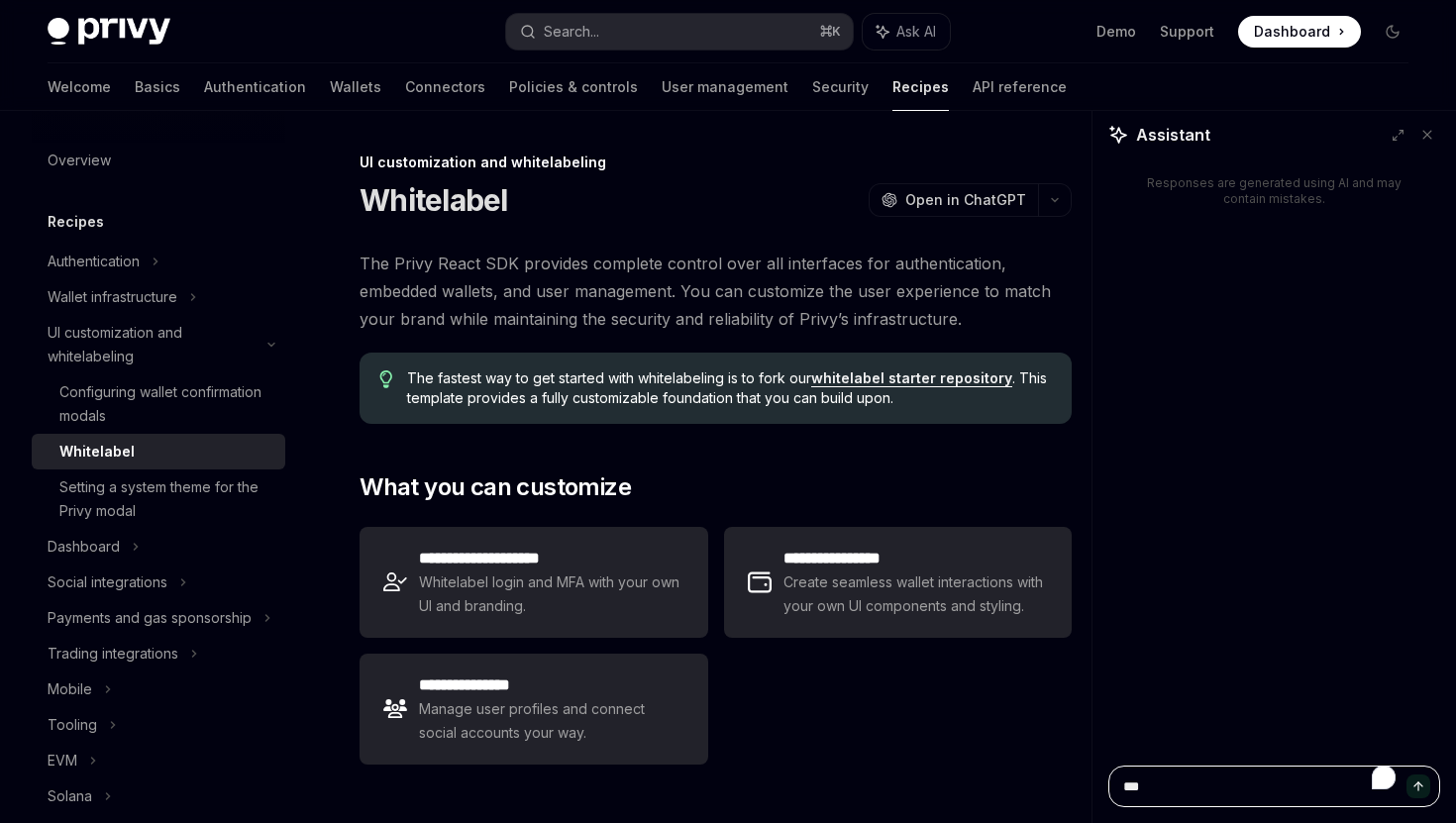 type on "*" 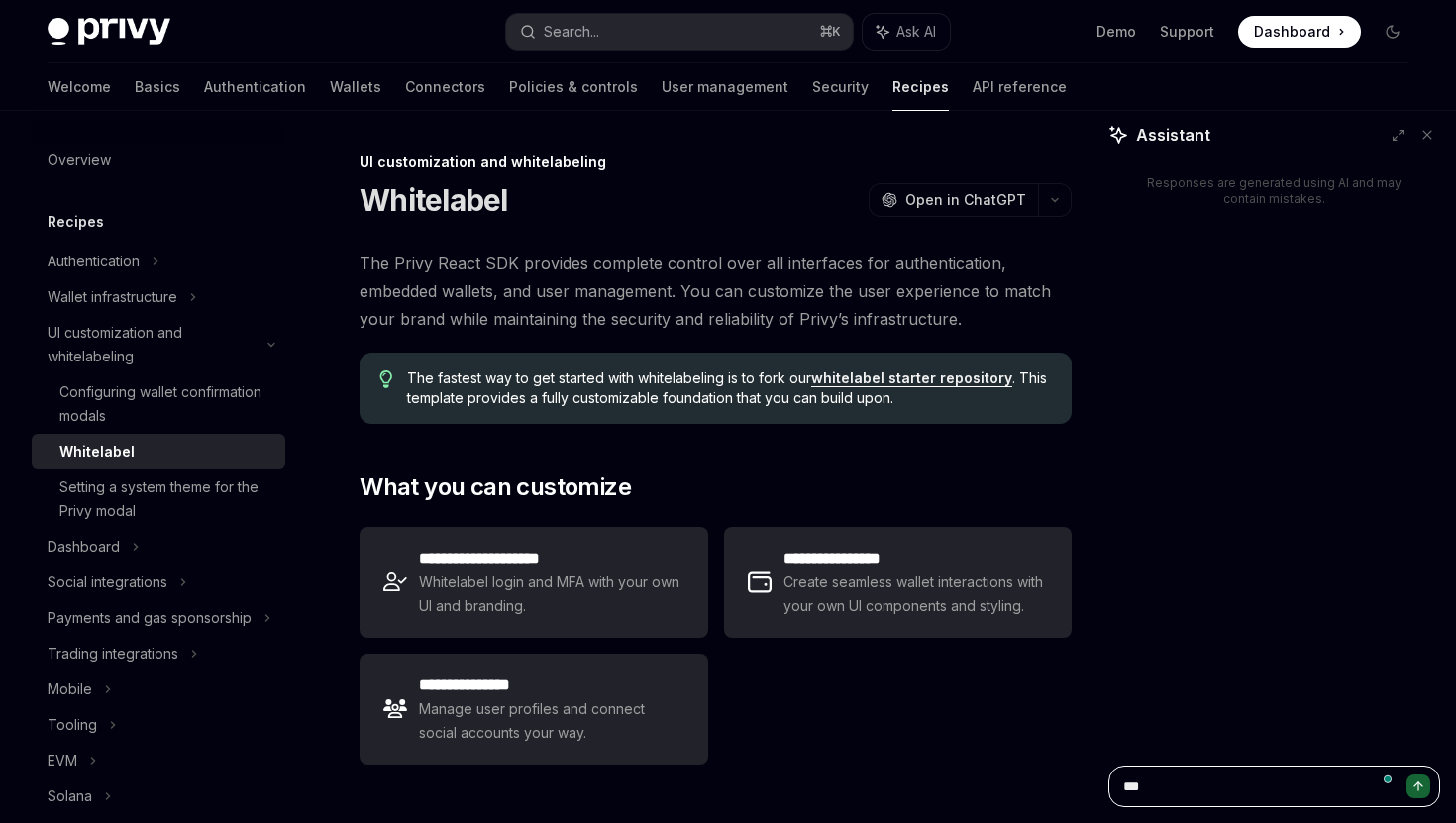 type on "****" 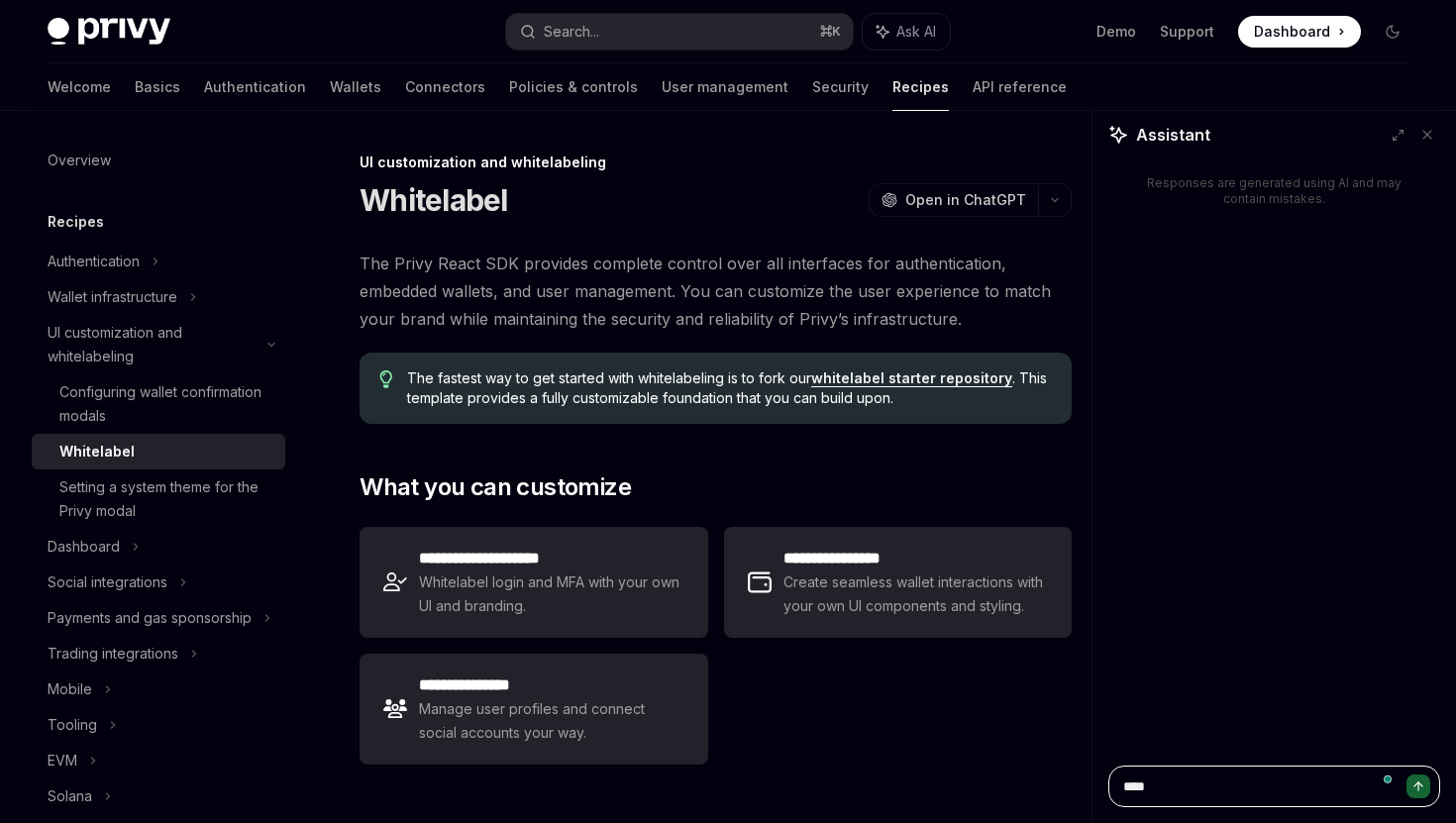 type on "*****" 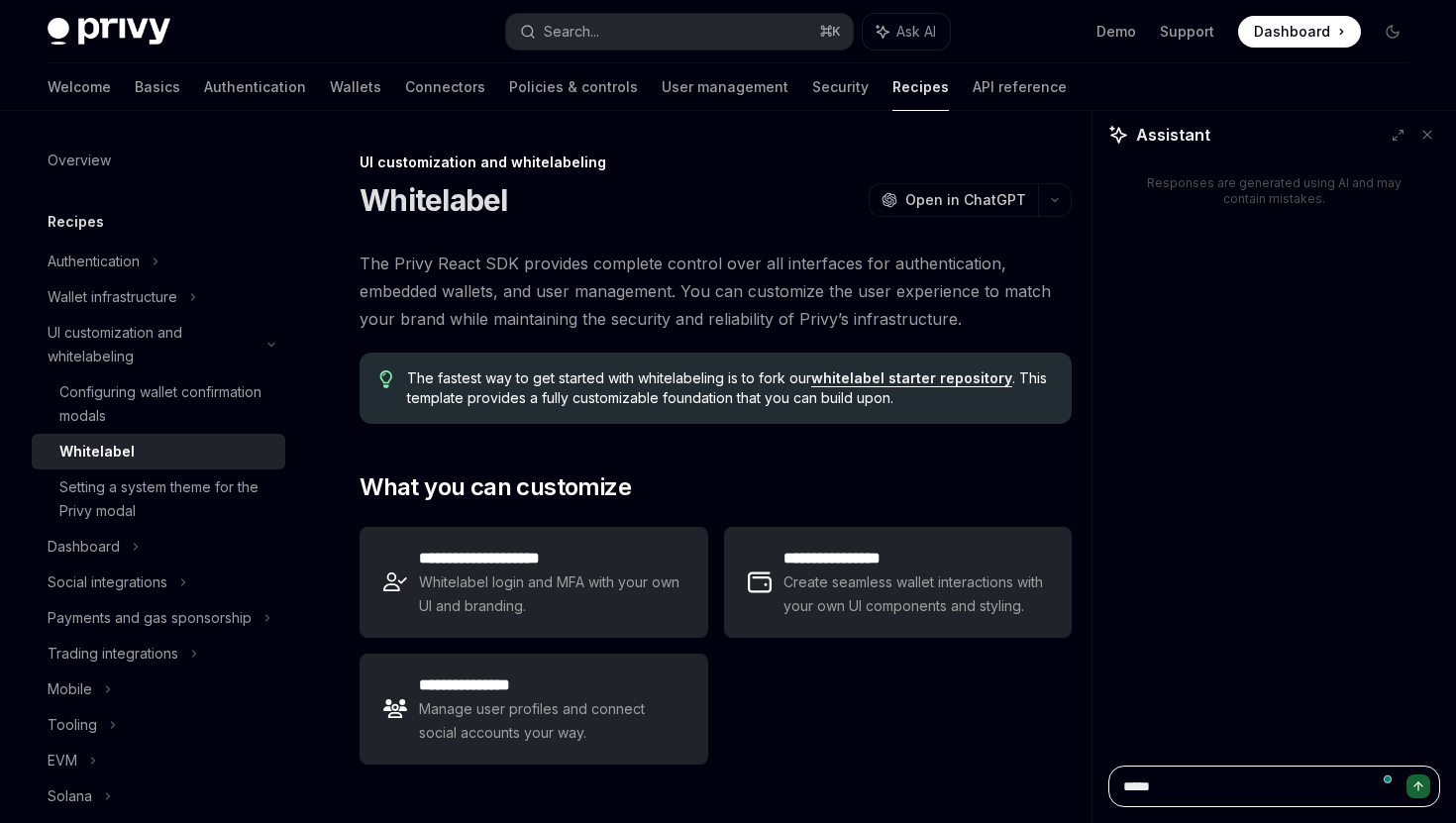 type on "*" 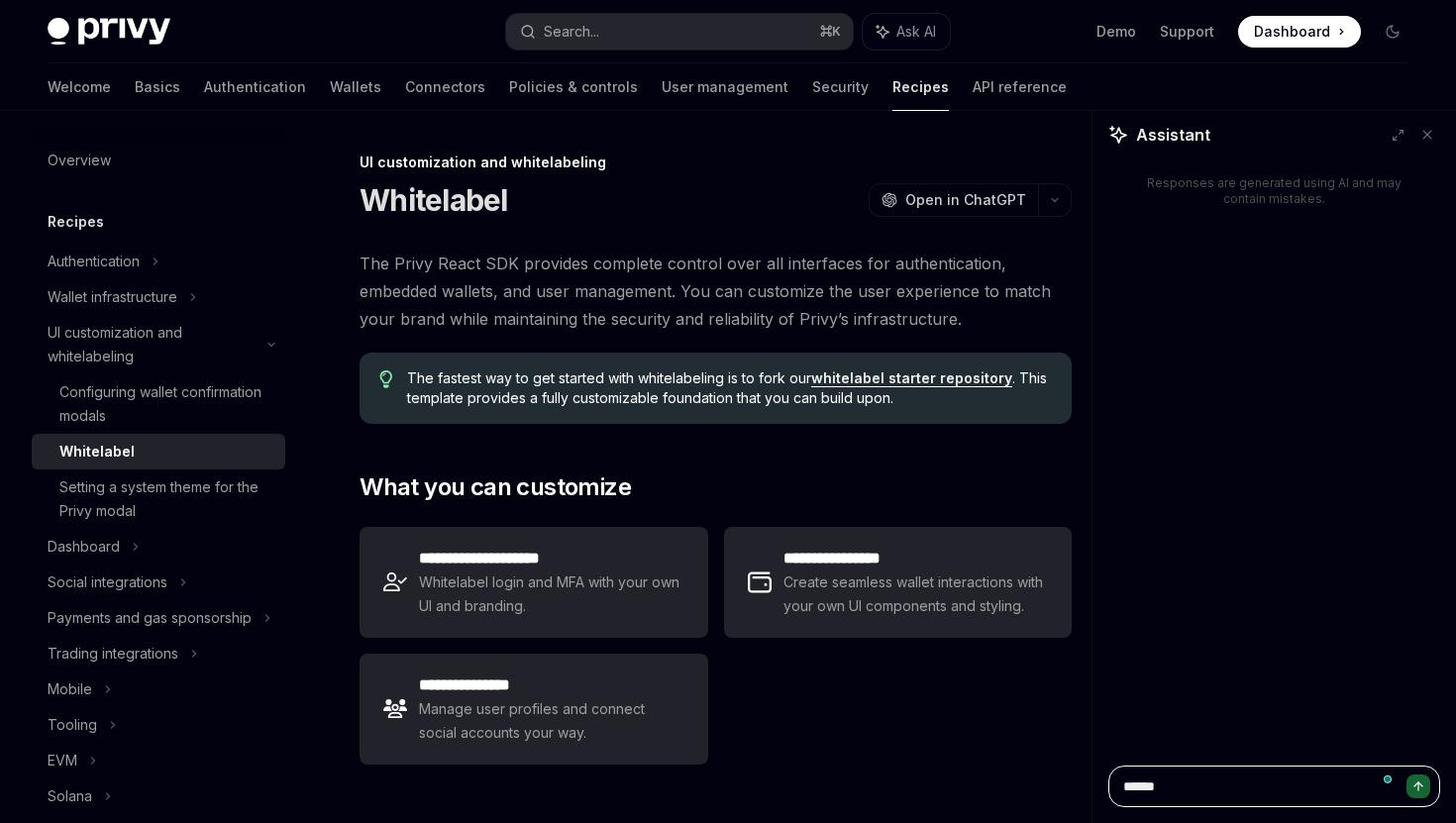 type on "*" 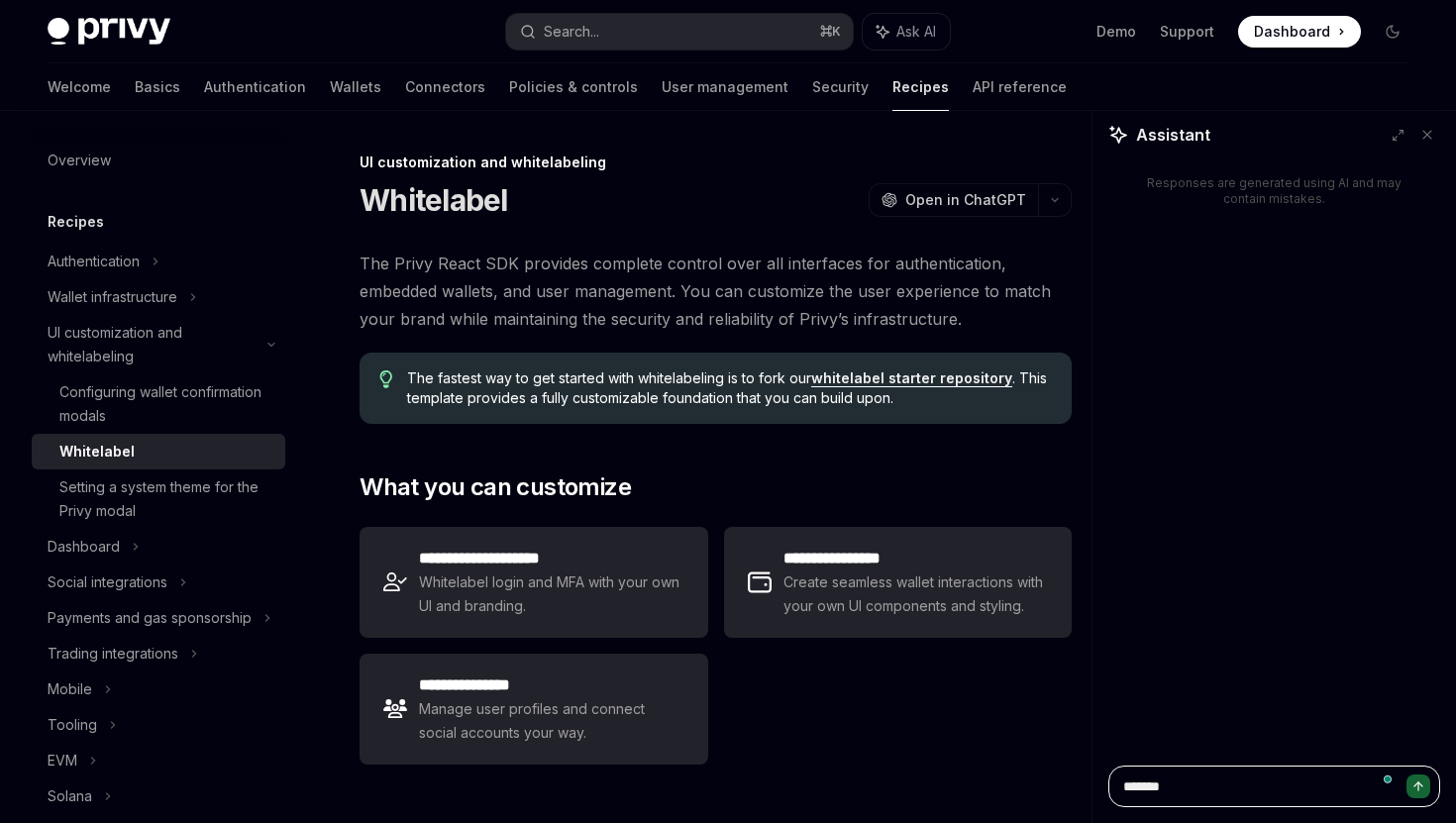 type on "*" 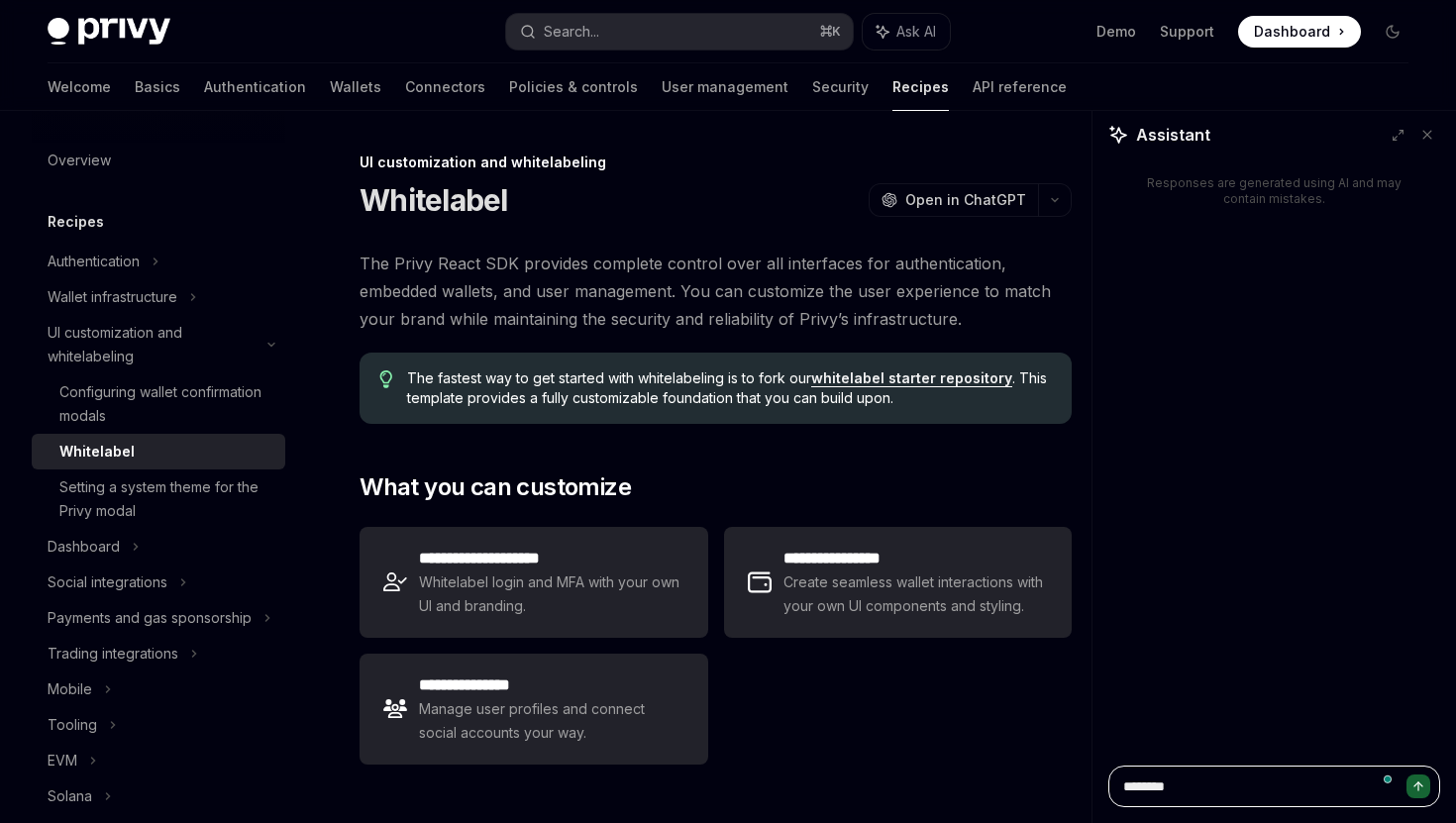 type on "********" 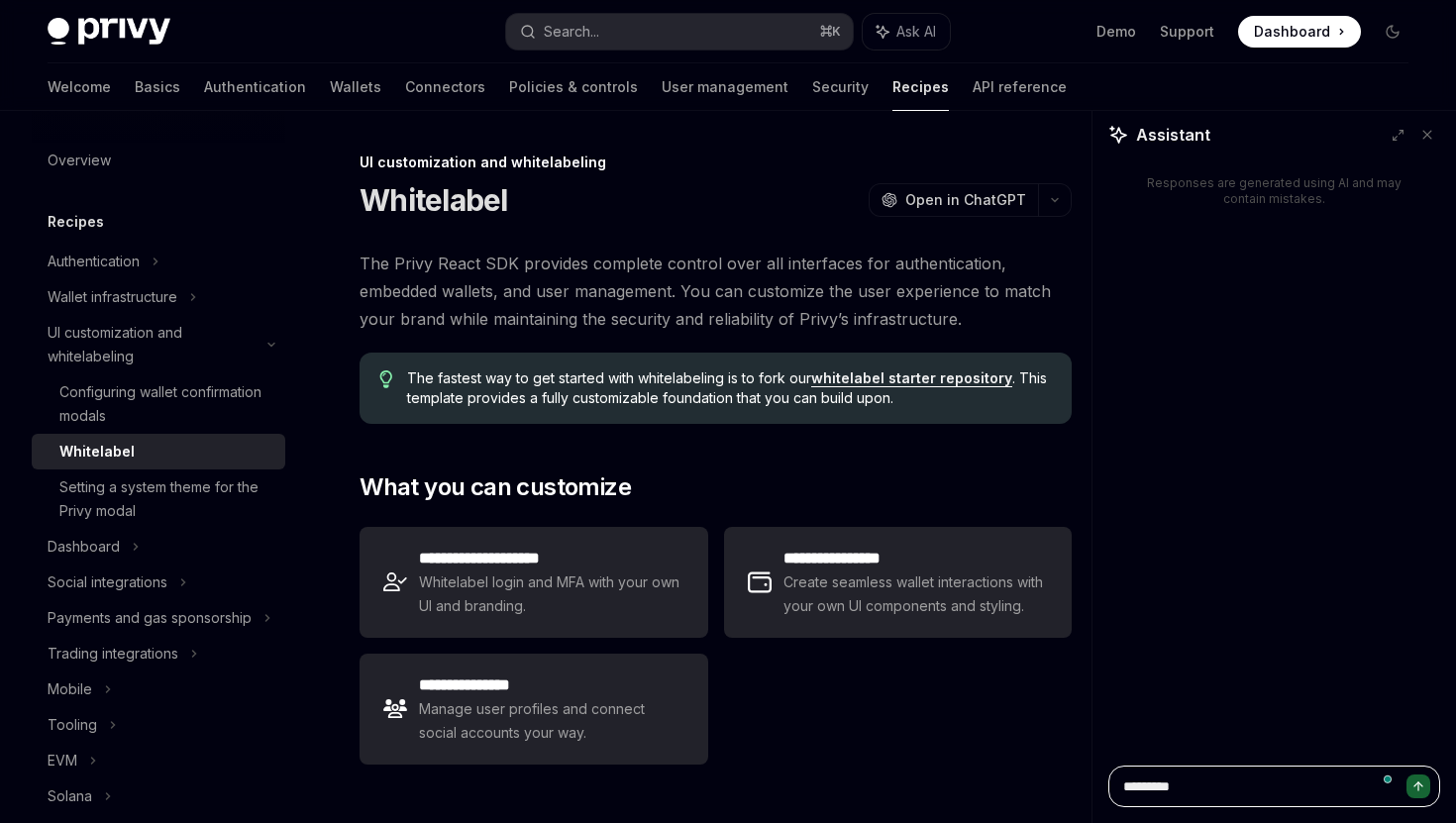 type on "*" 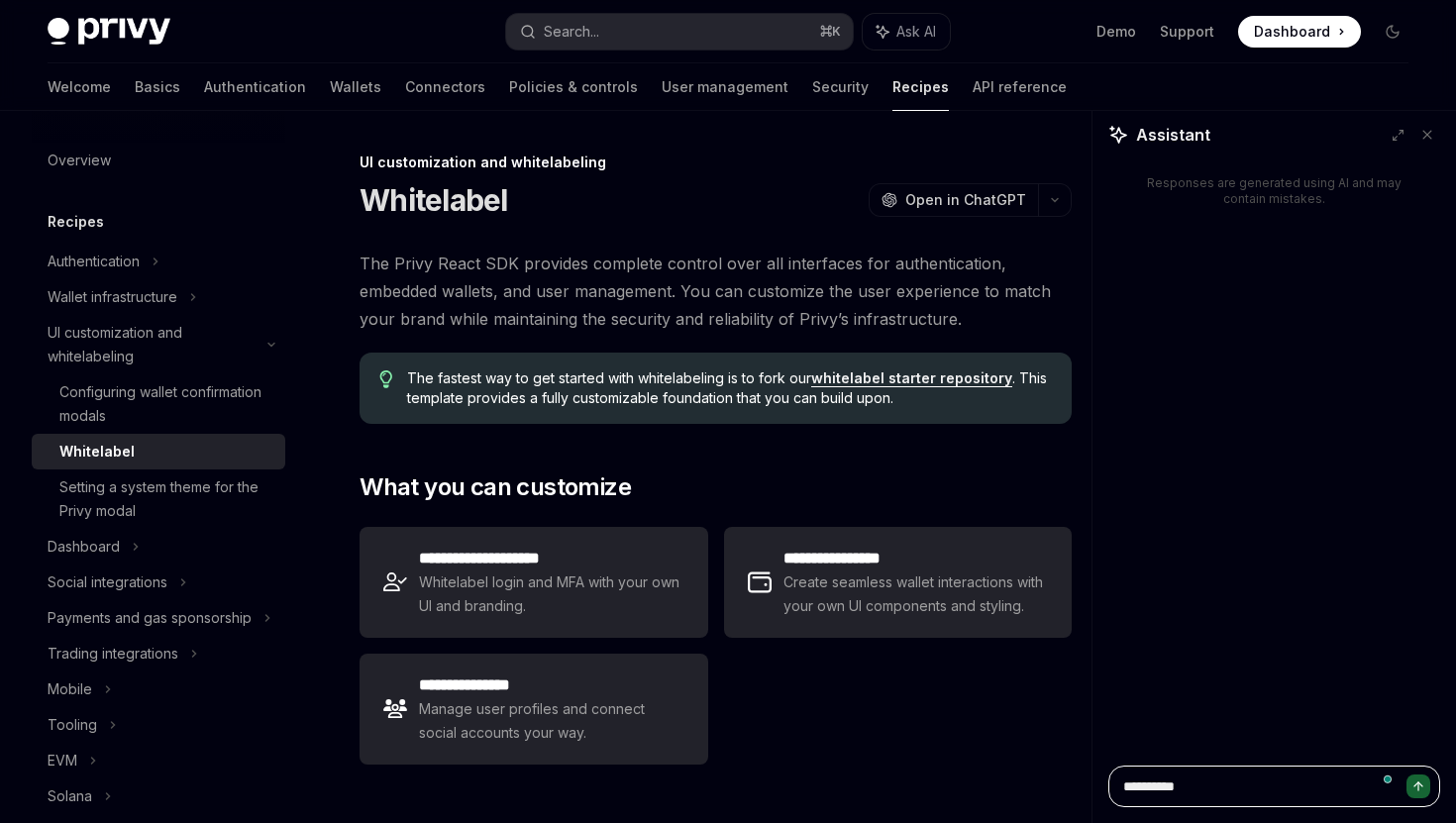type on "*" 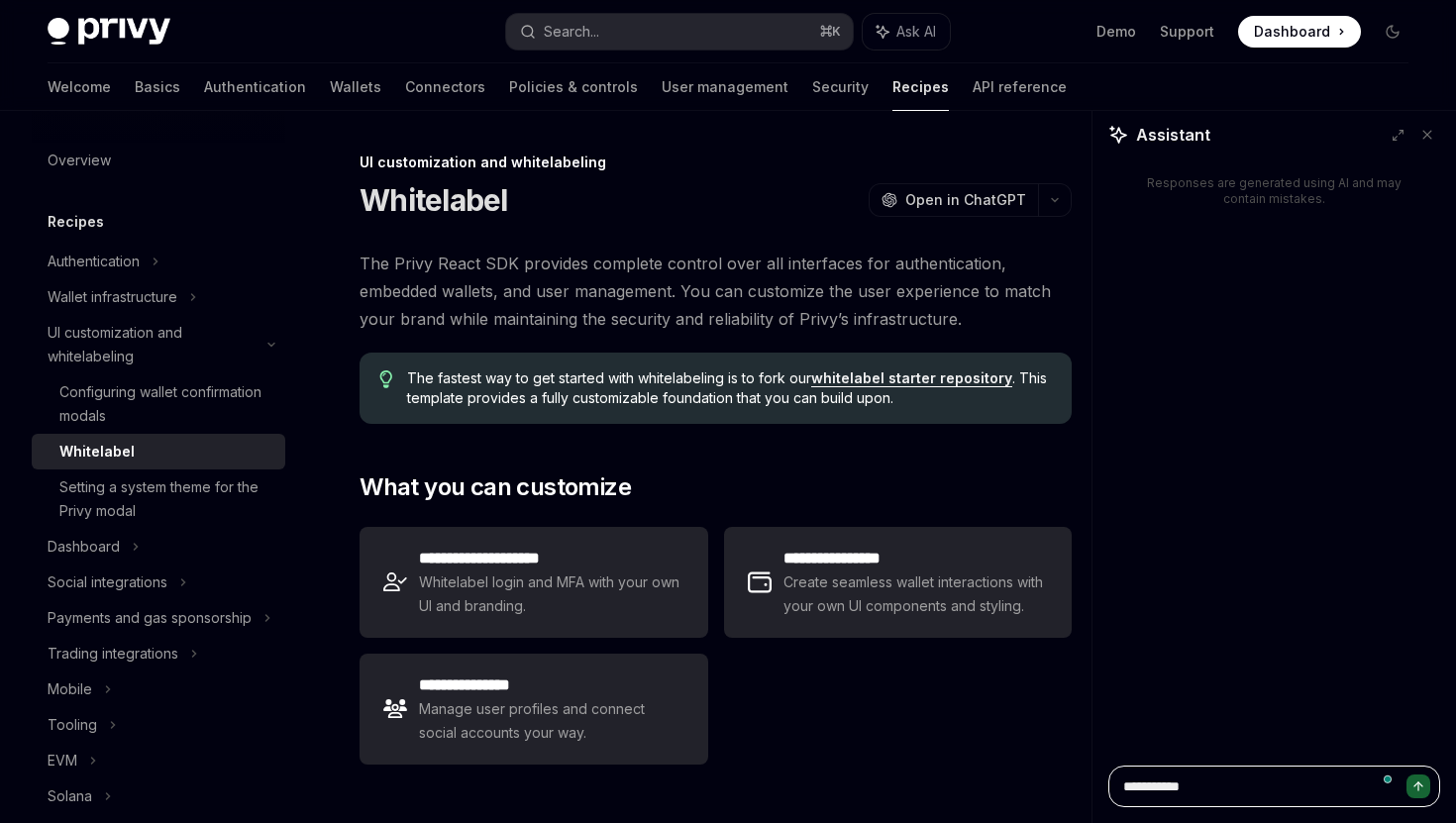 type on "*" 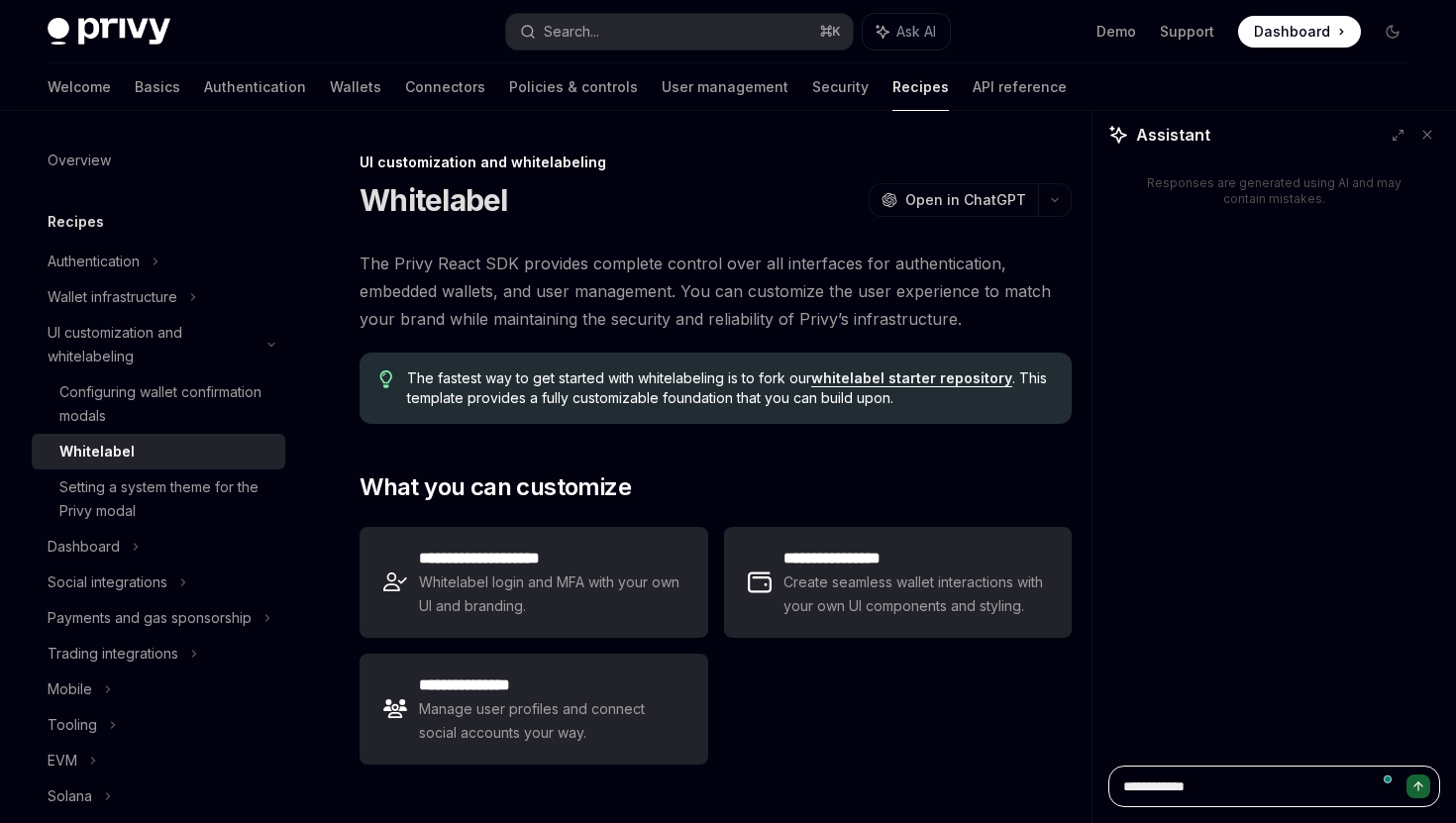 type on "*" 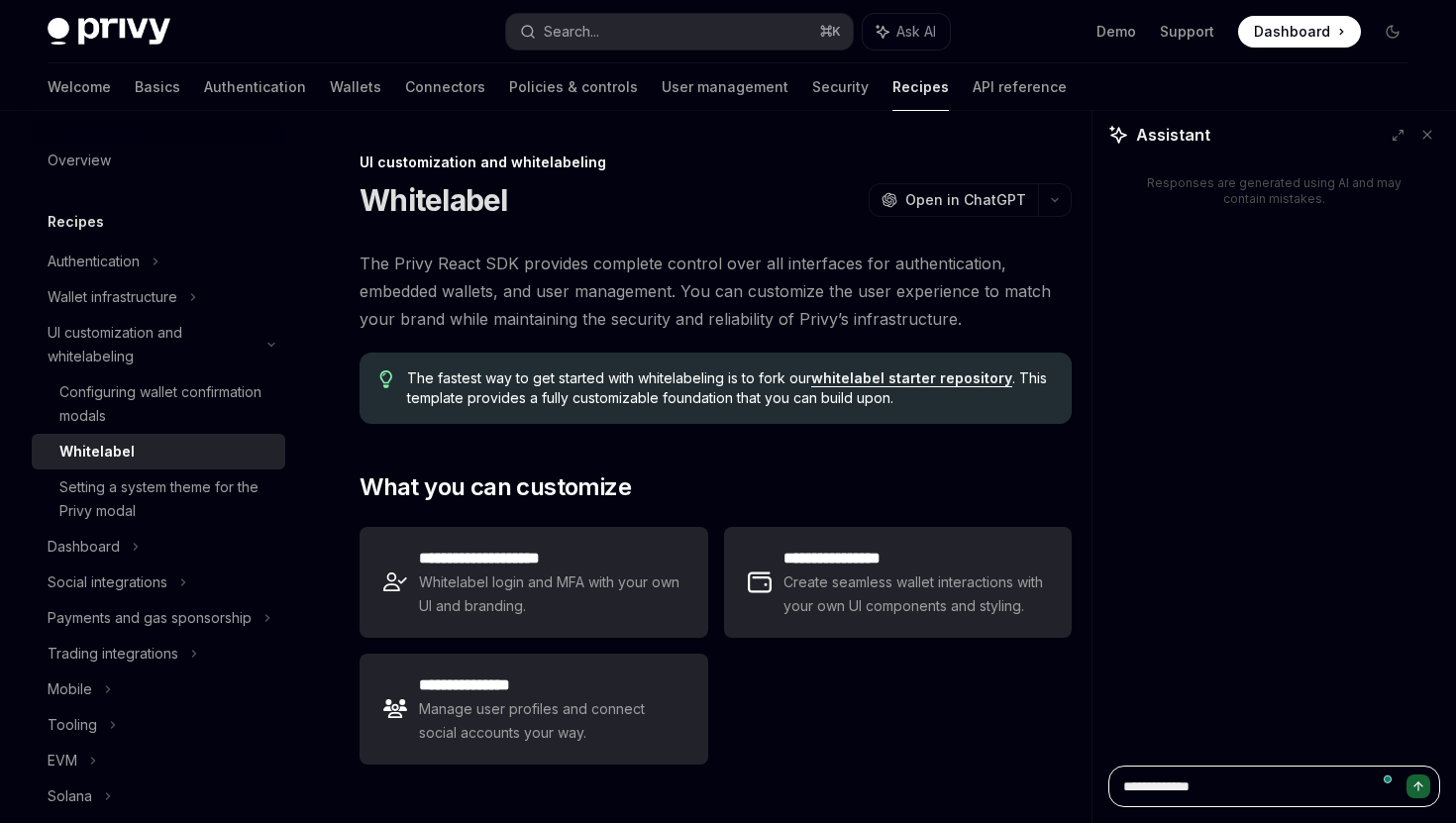 type on "*" 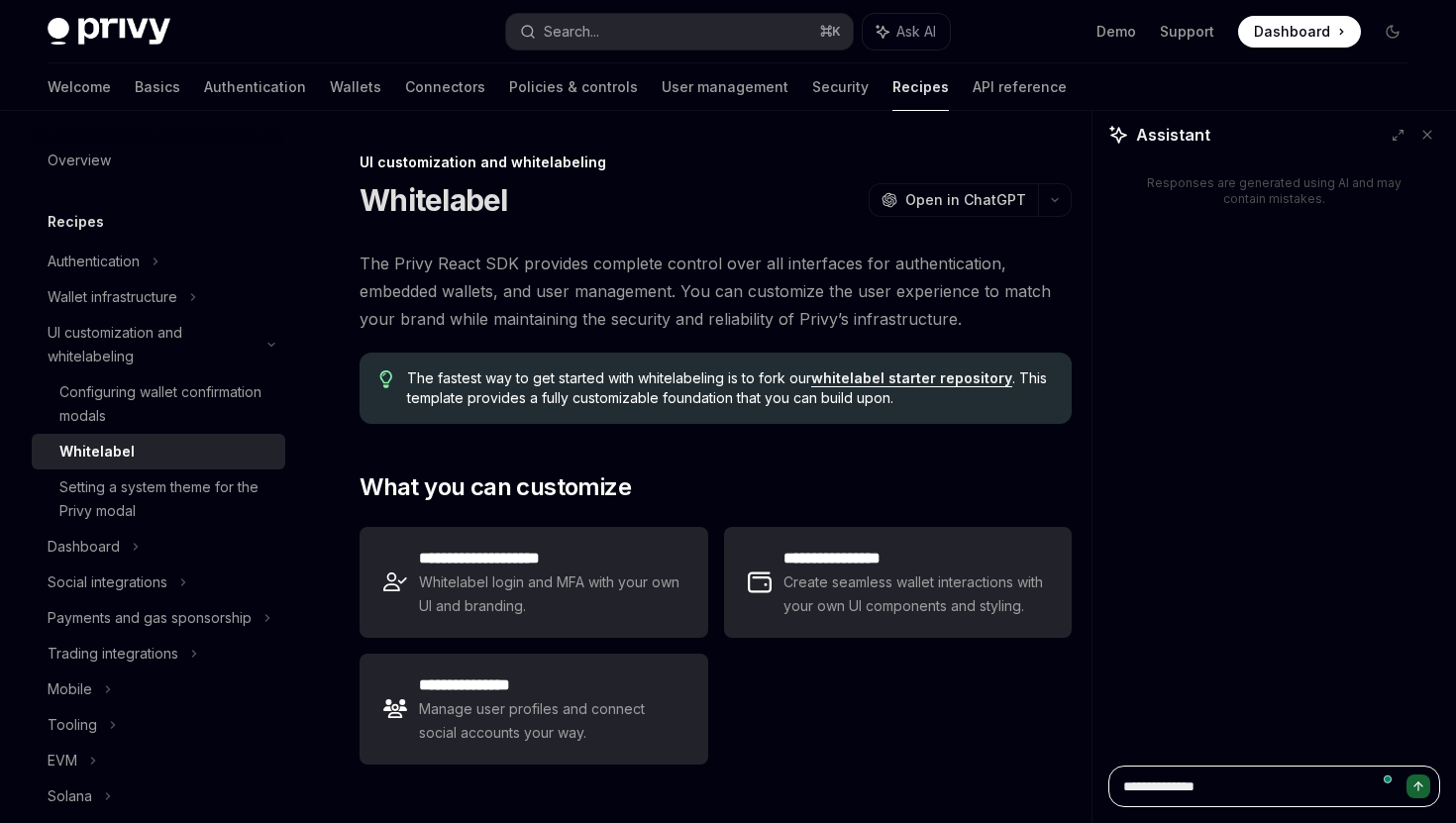 type on "*" 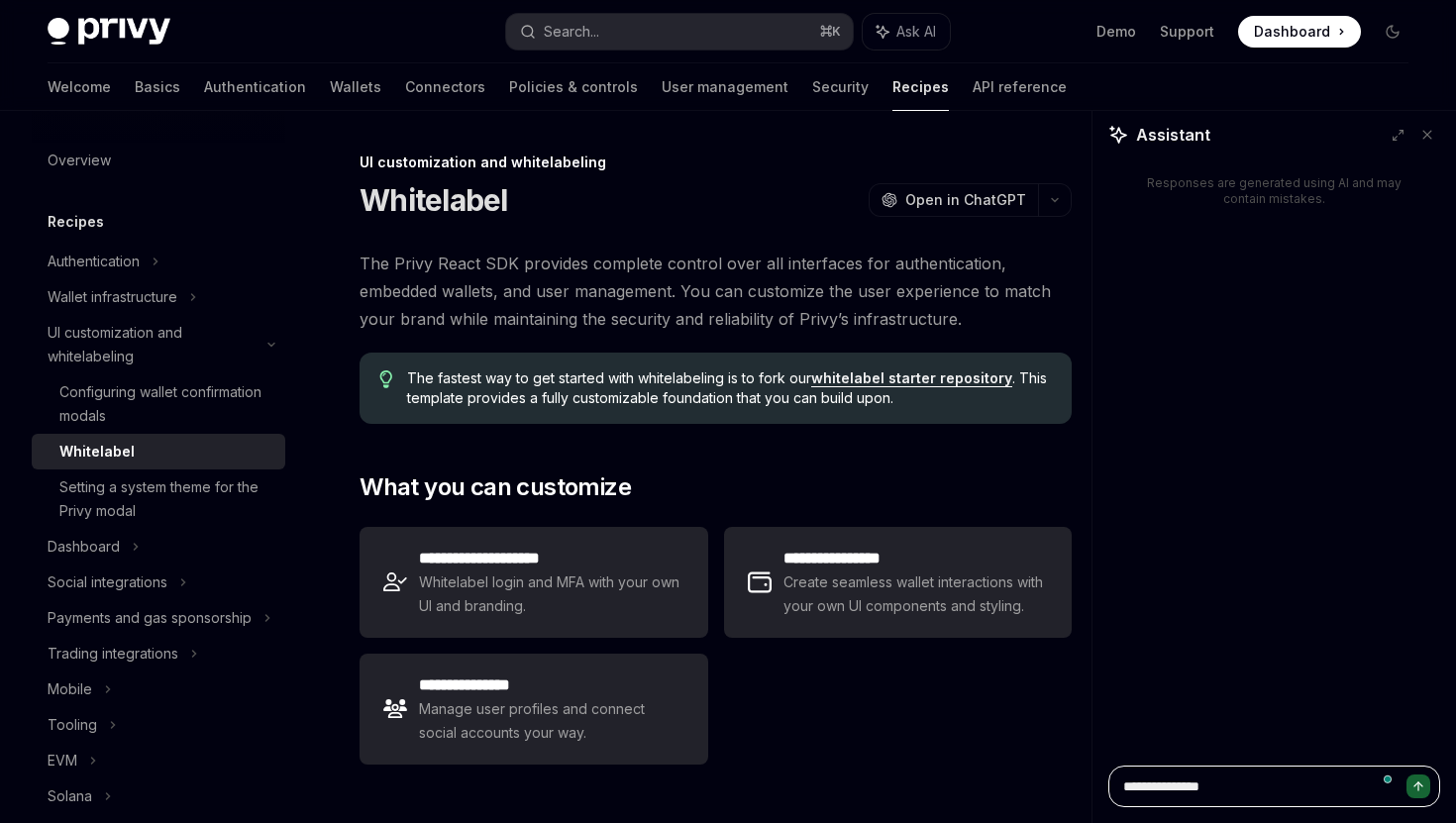 type on "**********" 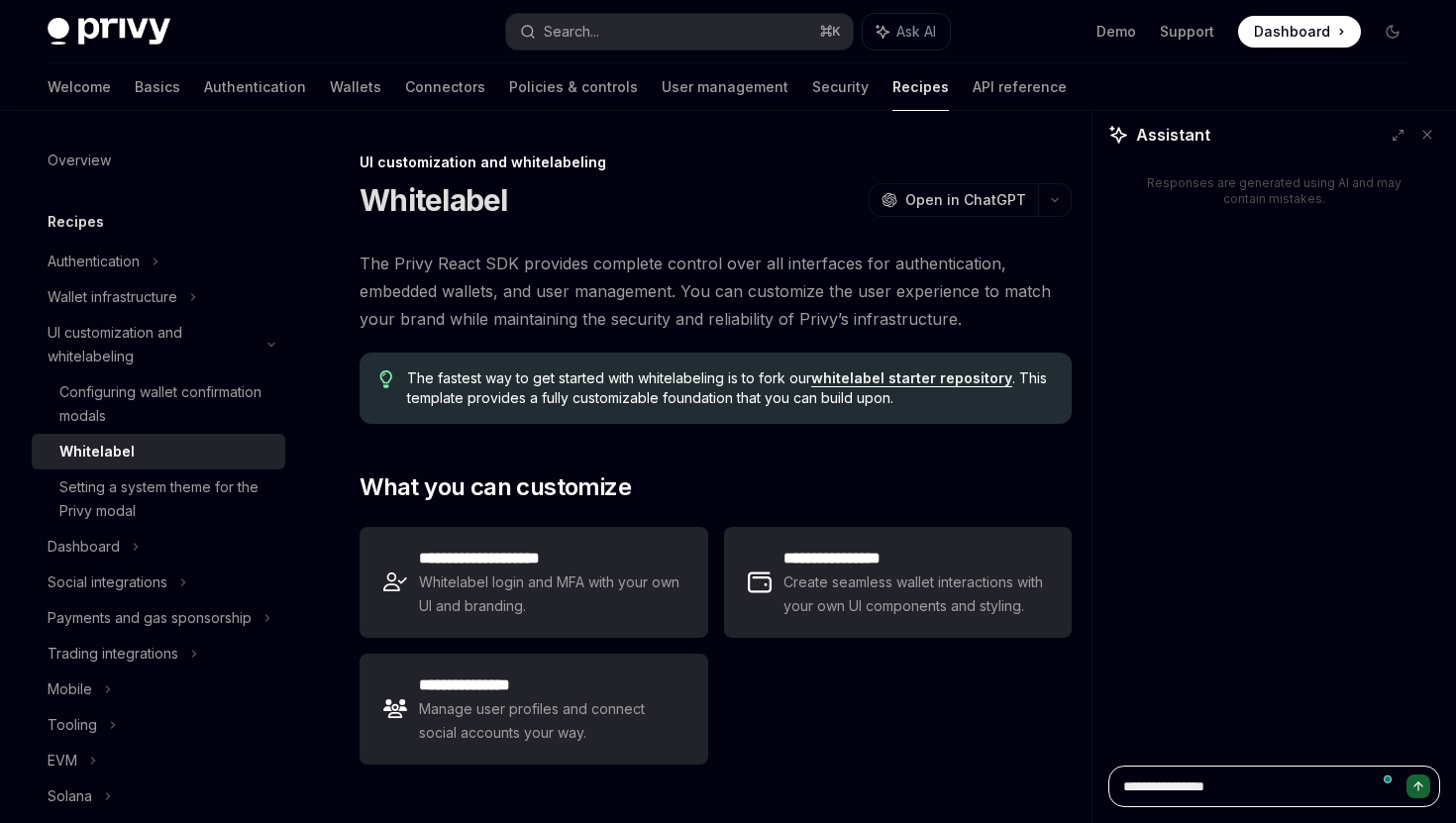type on "*" 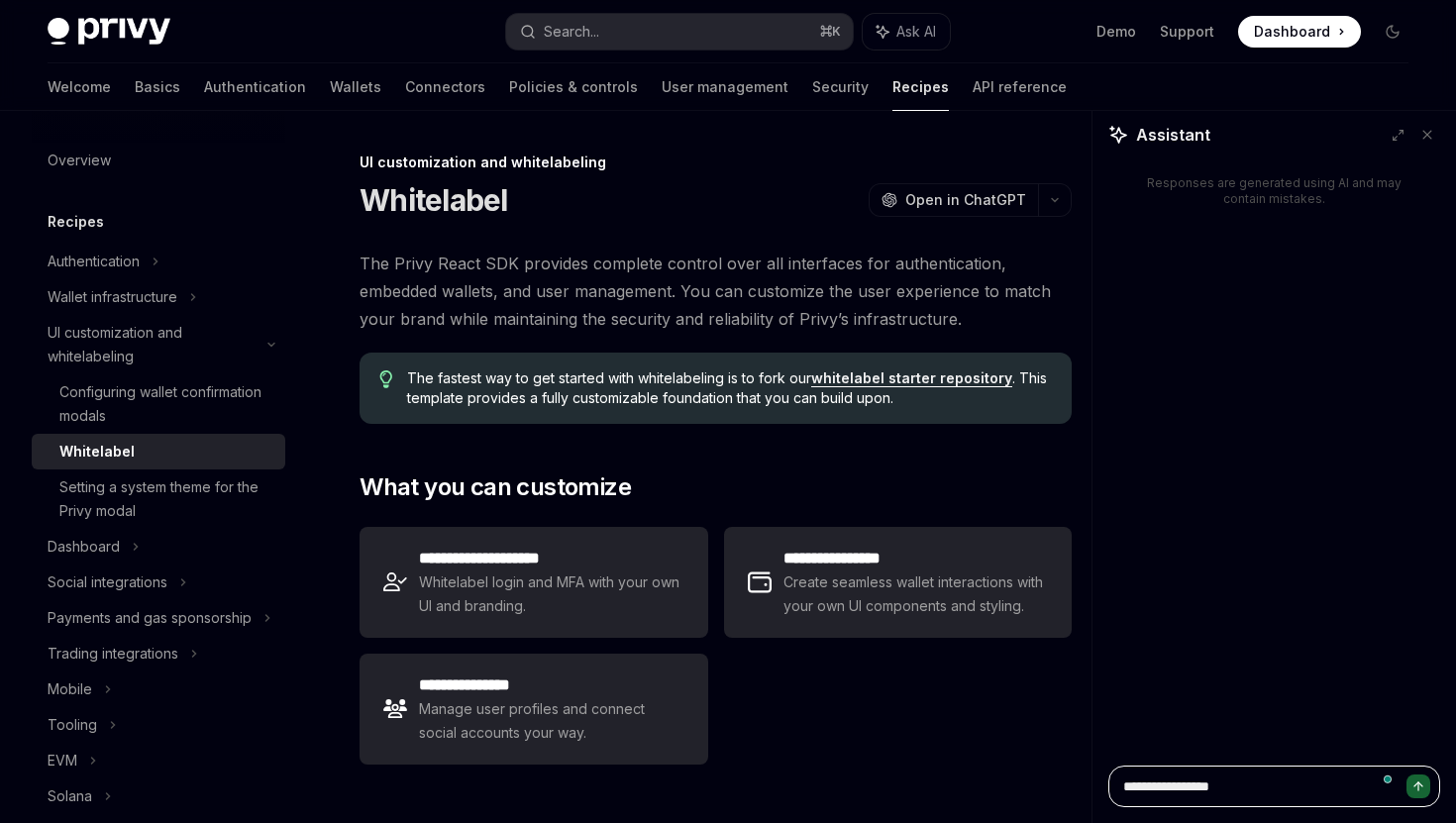 type on "*" 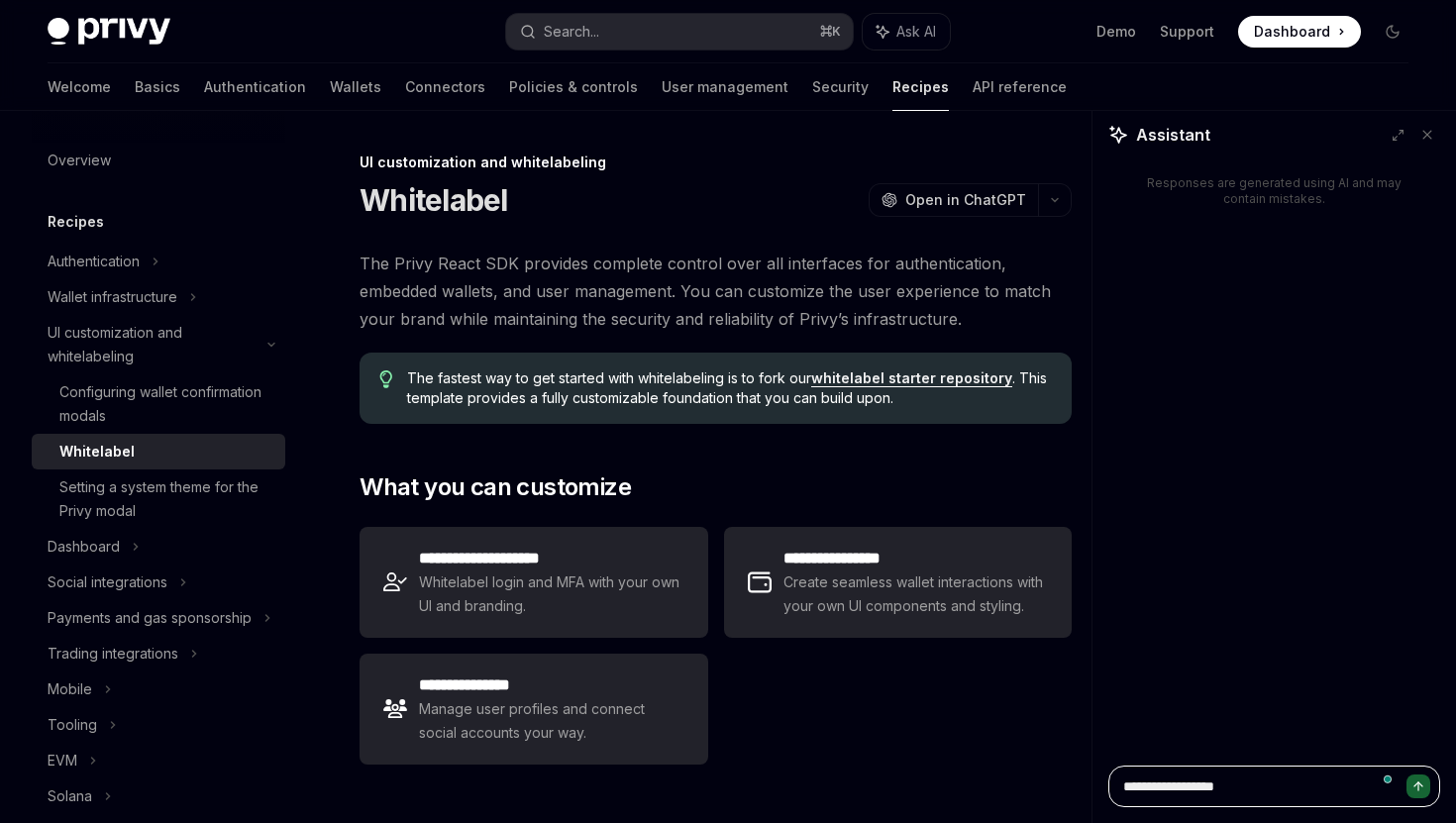 type on "*" 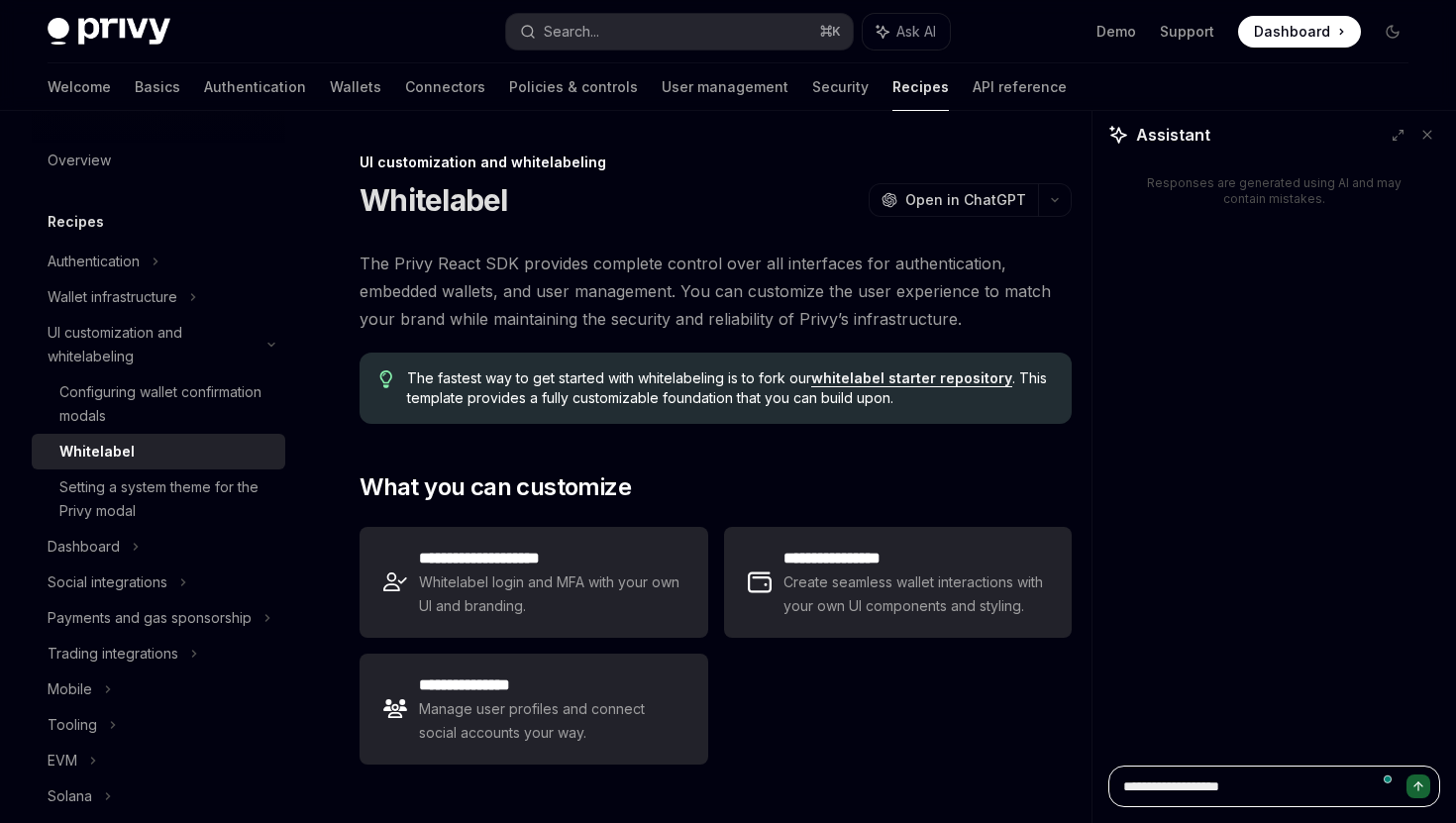 type on "**********" 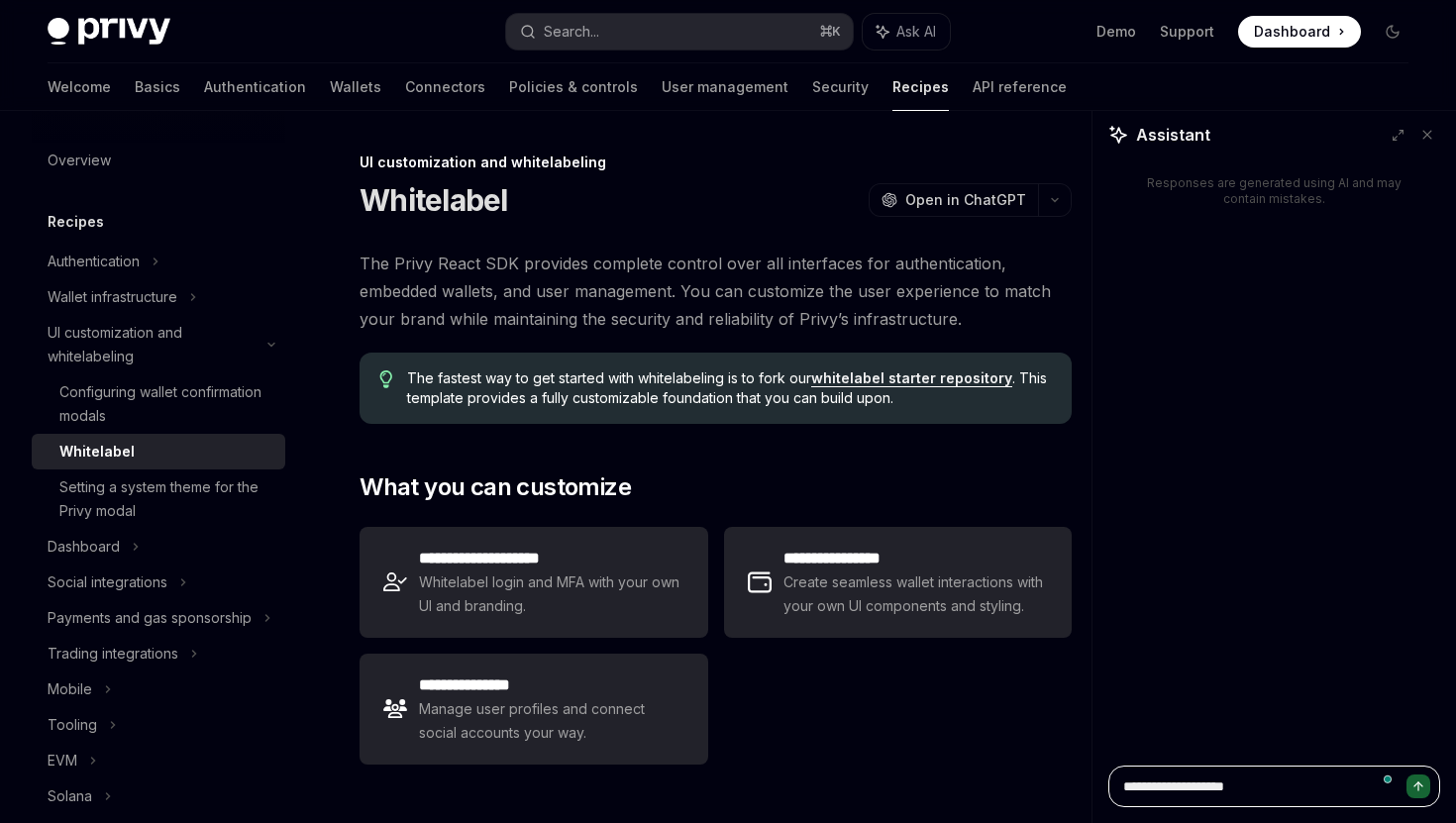 type on "*" 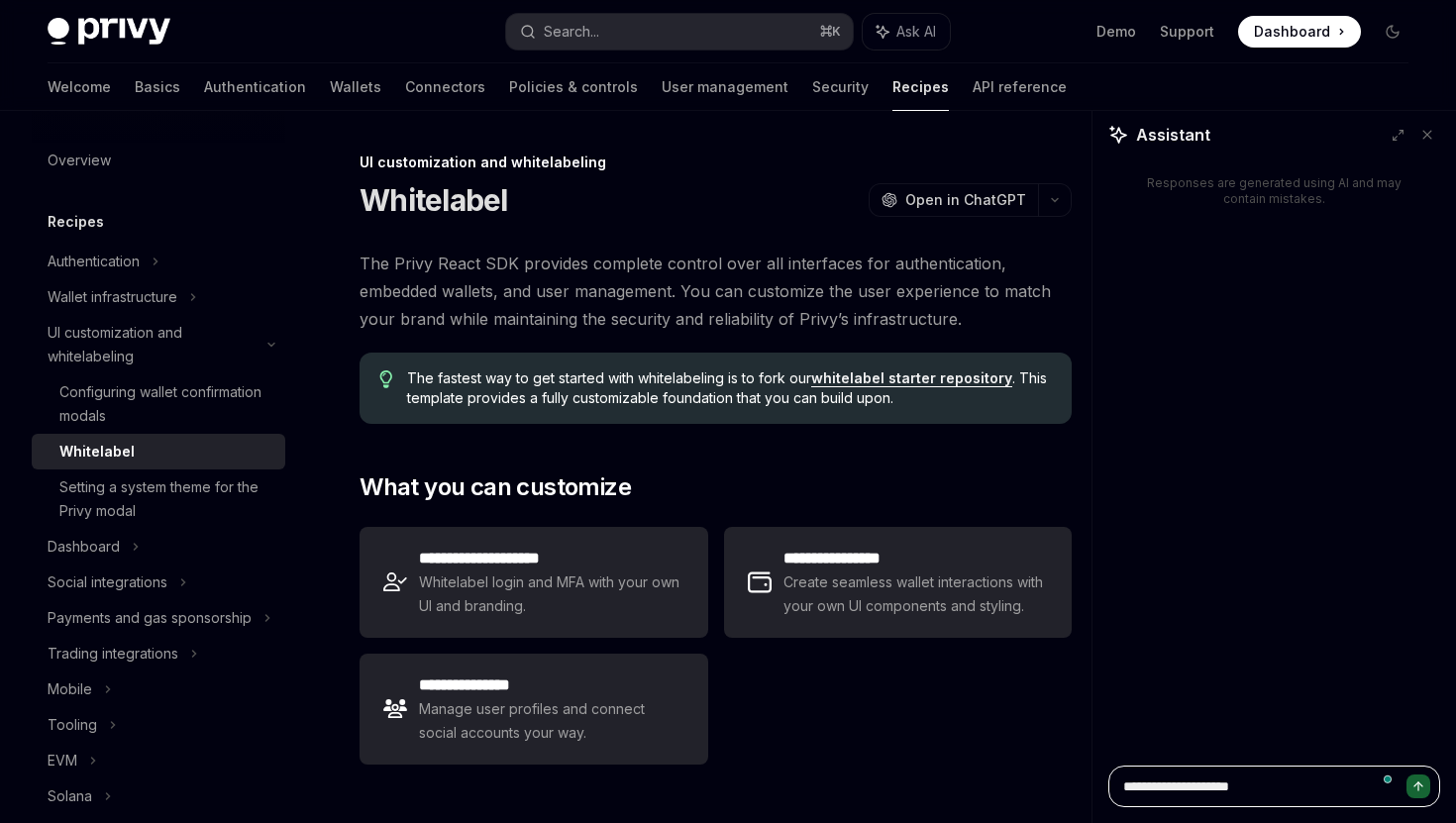 type on "**********" 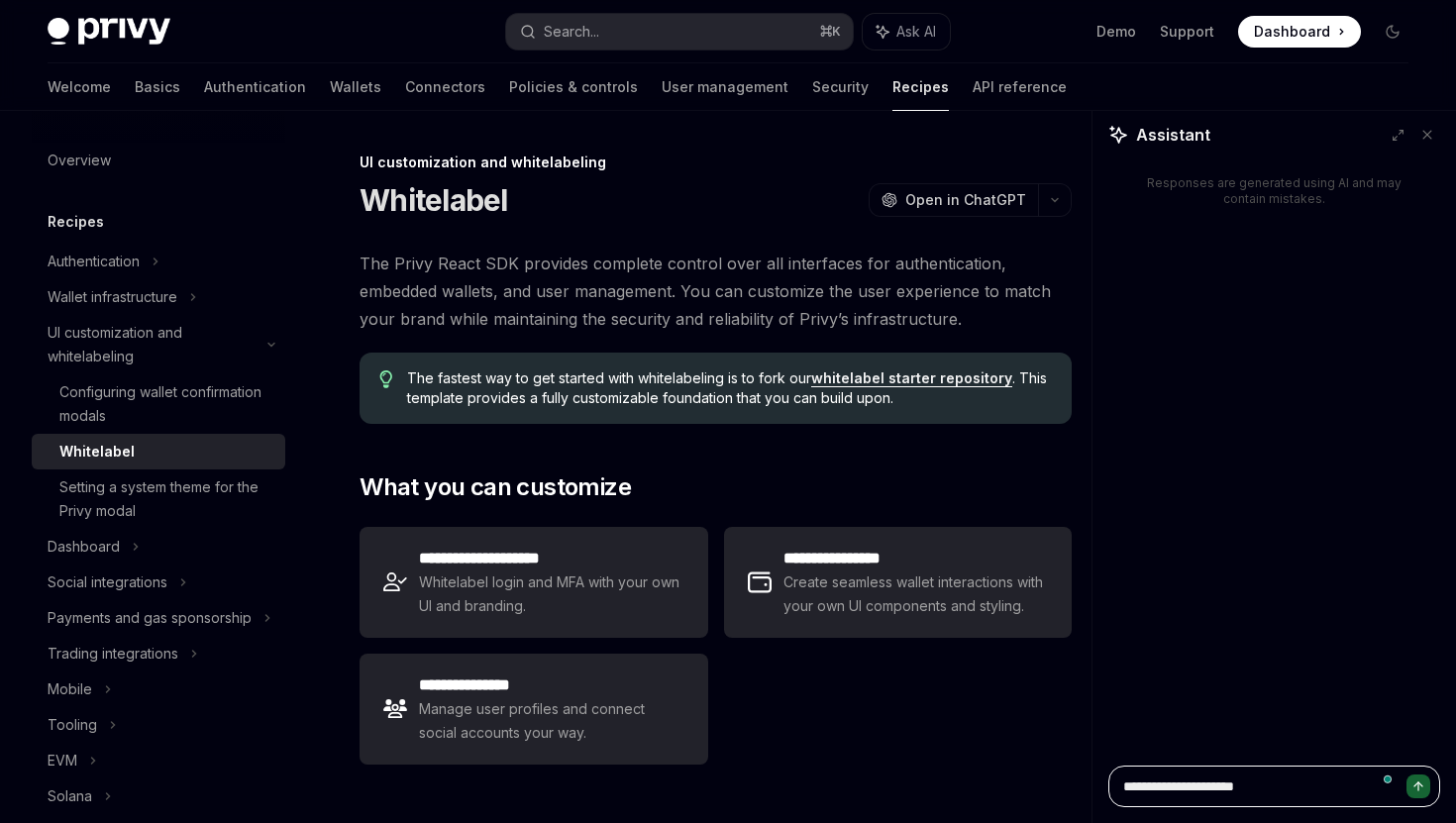 type on "**********" 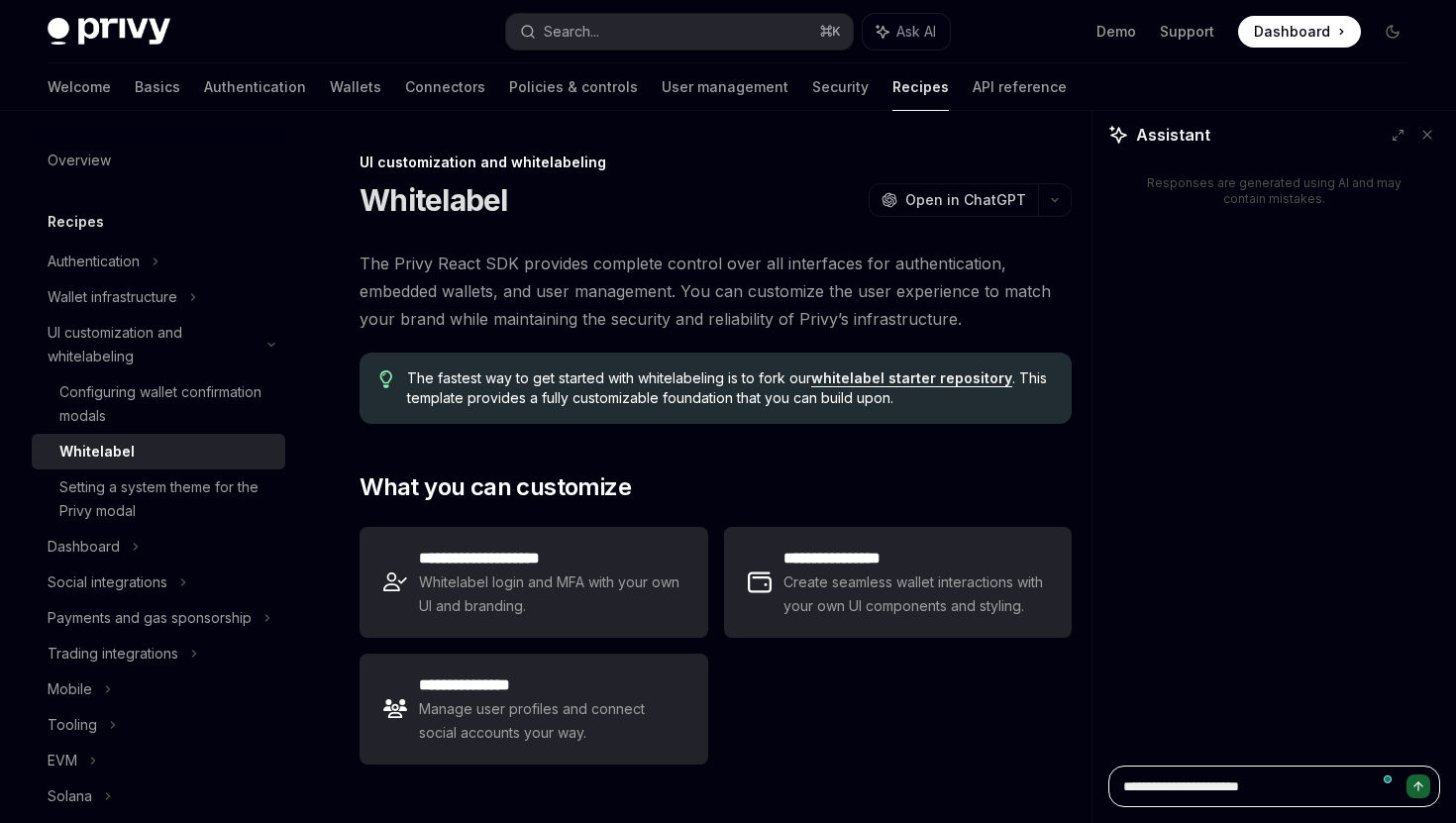type on "*" 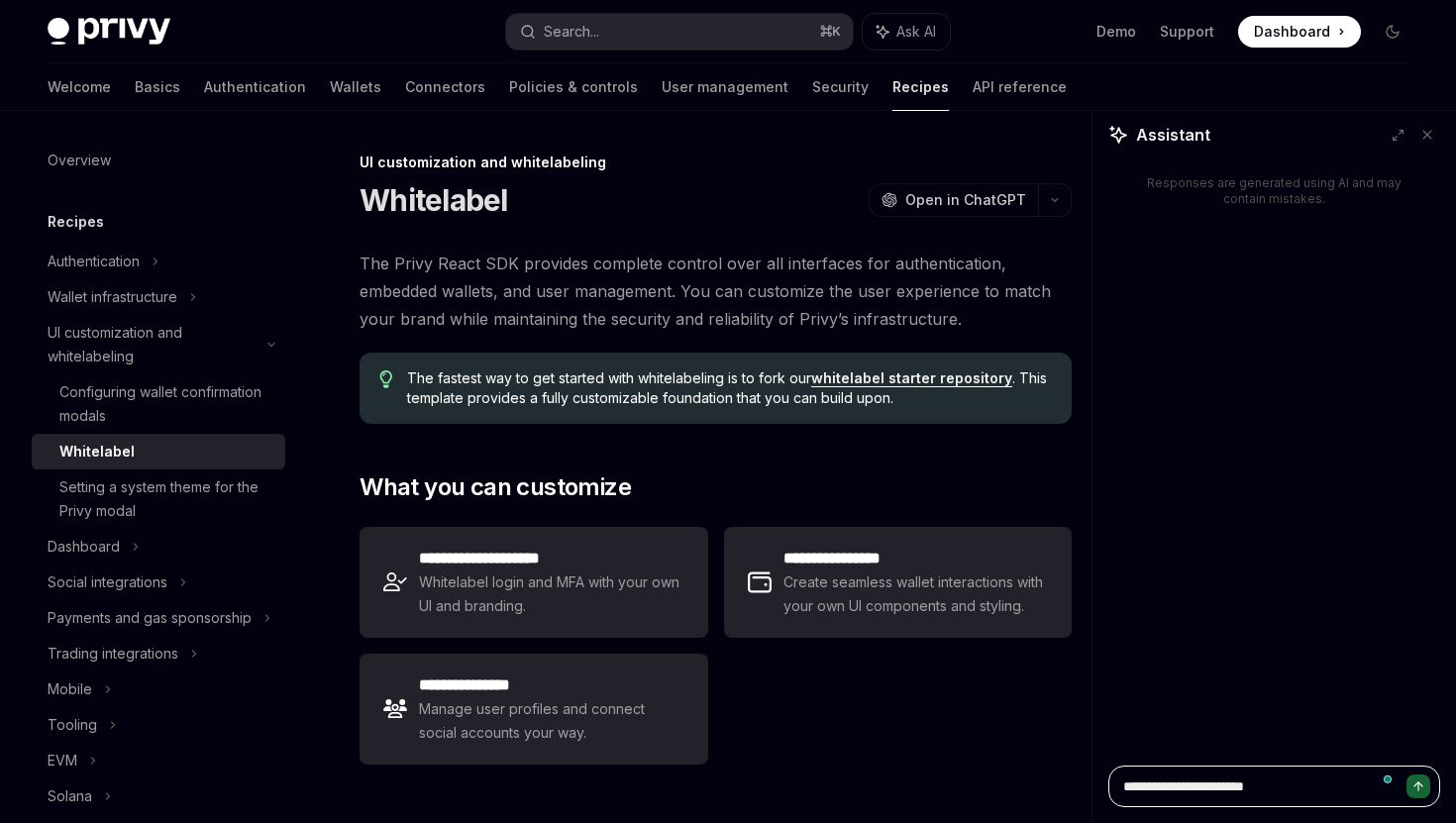 type on "*" 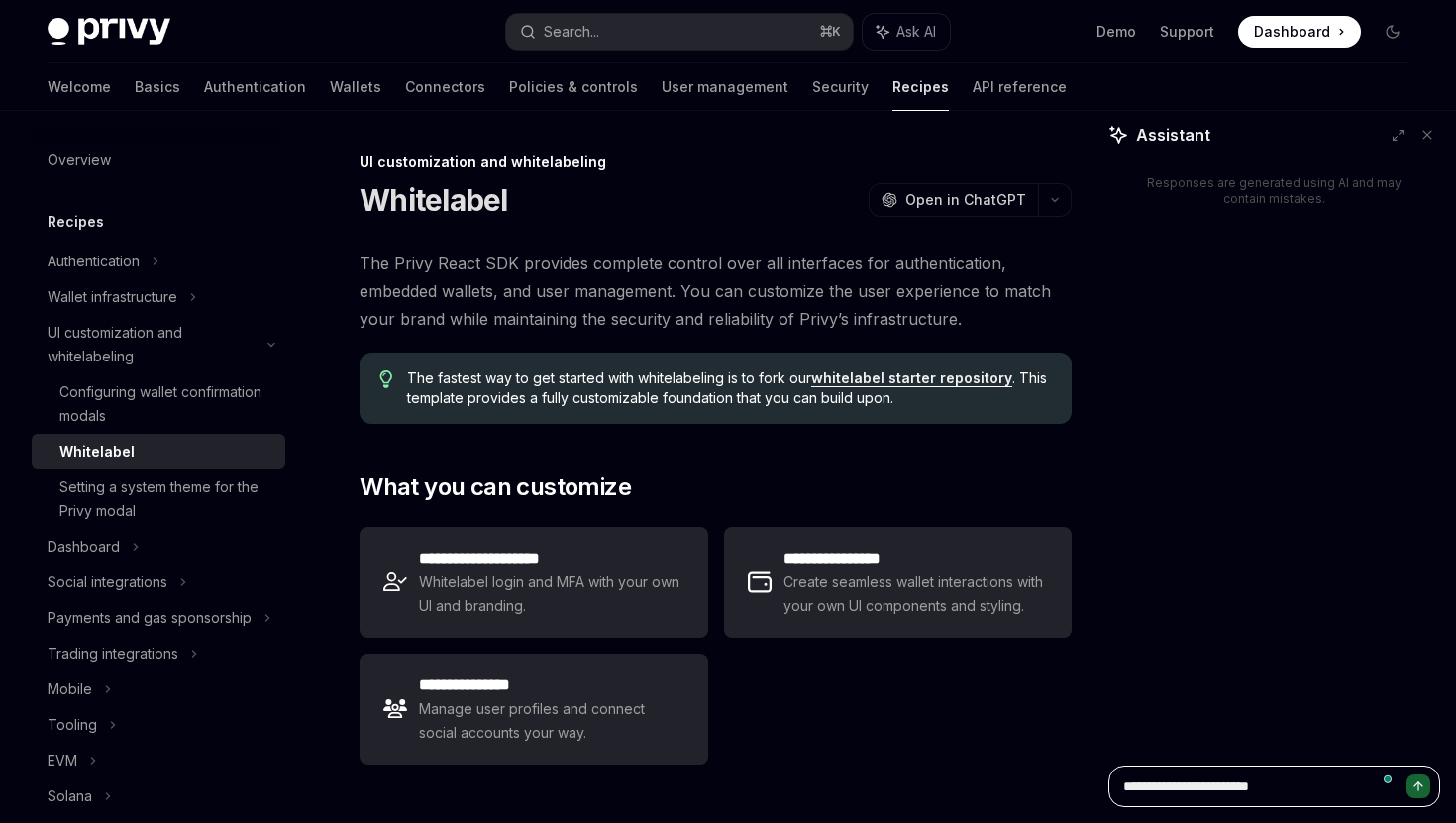 type on "*" 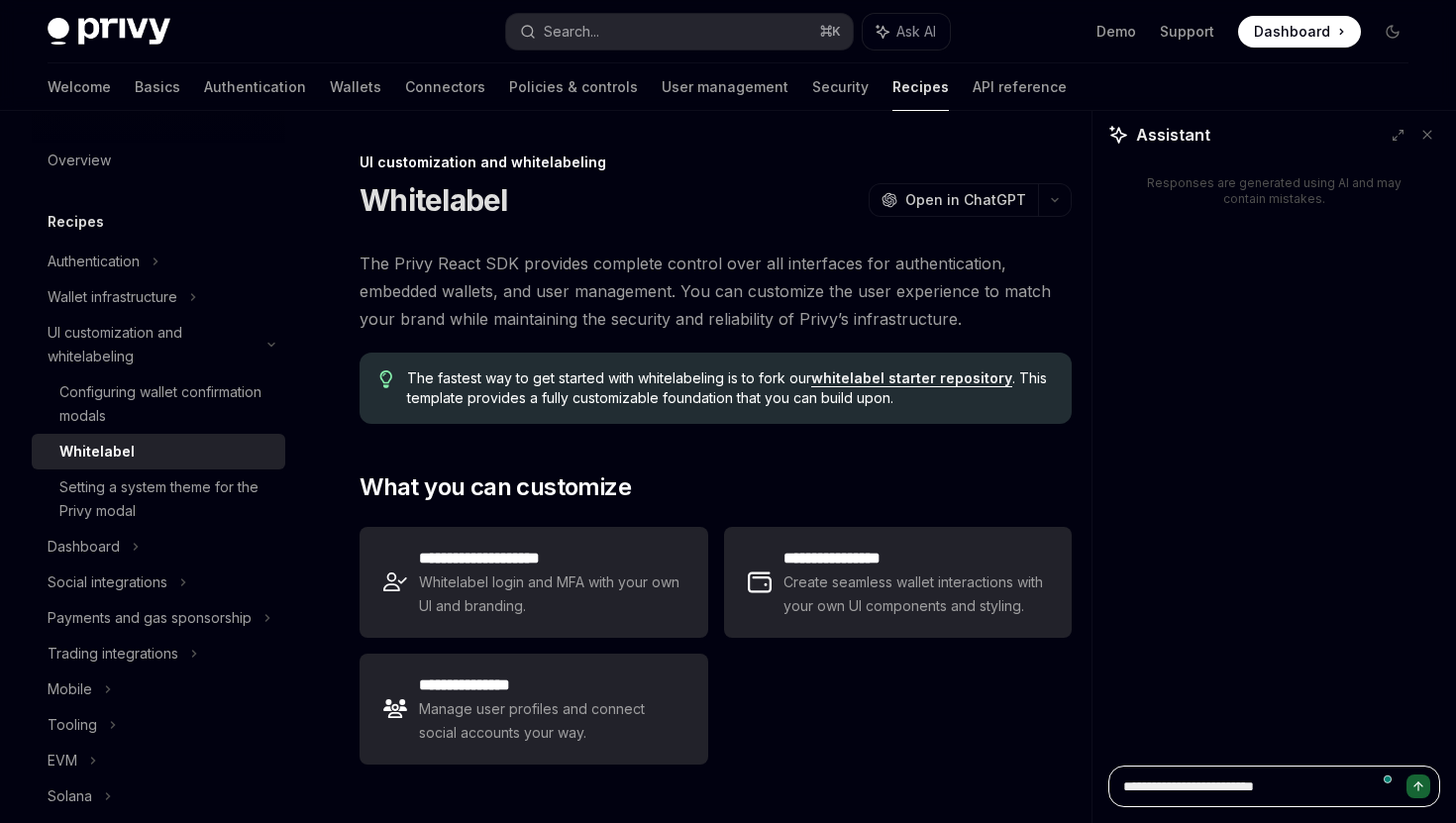 type on "*" 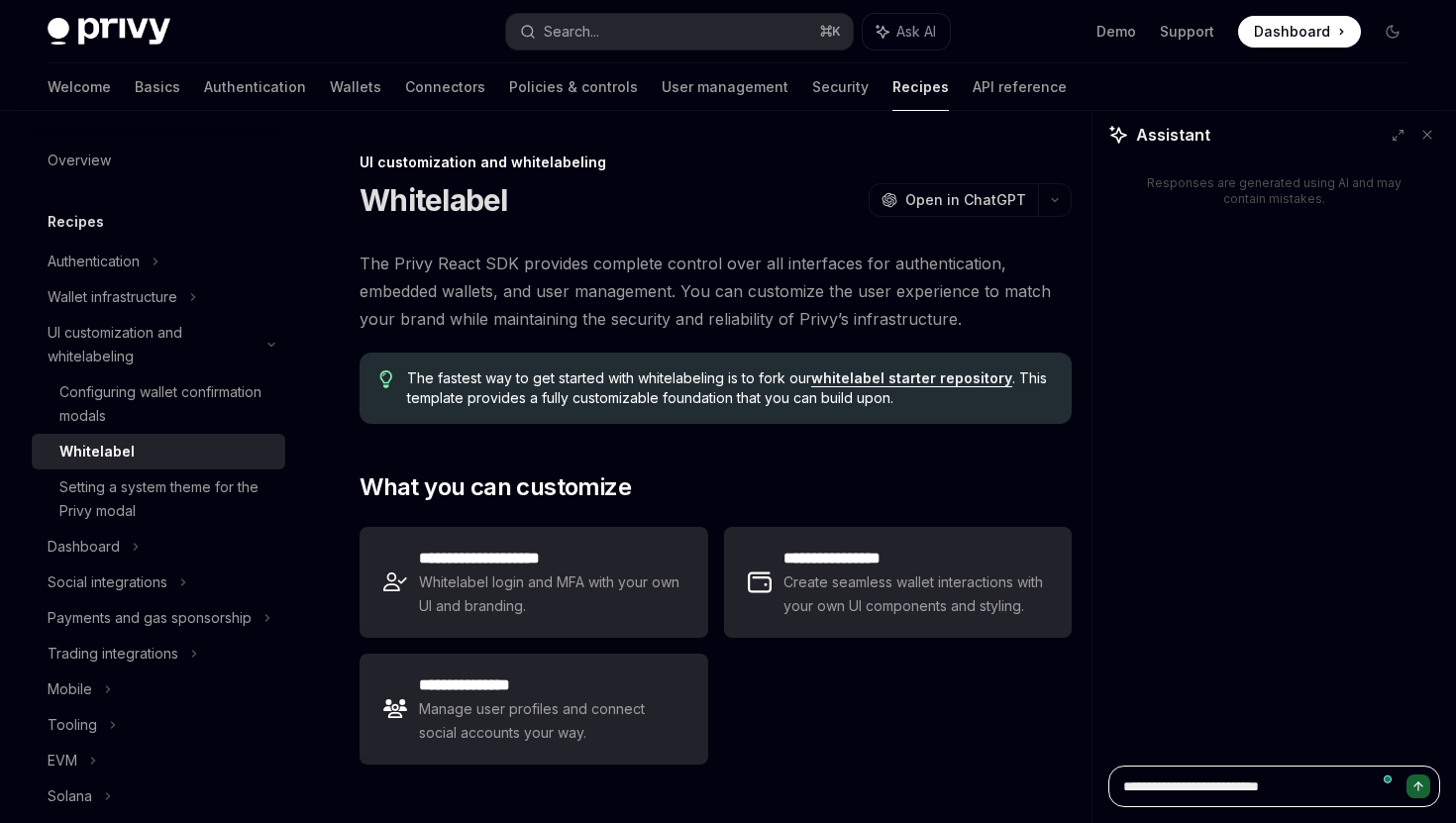 type on "*" 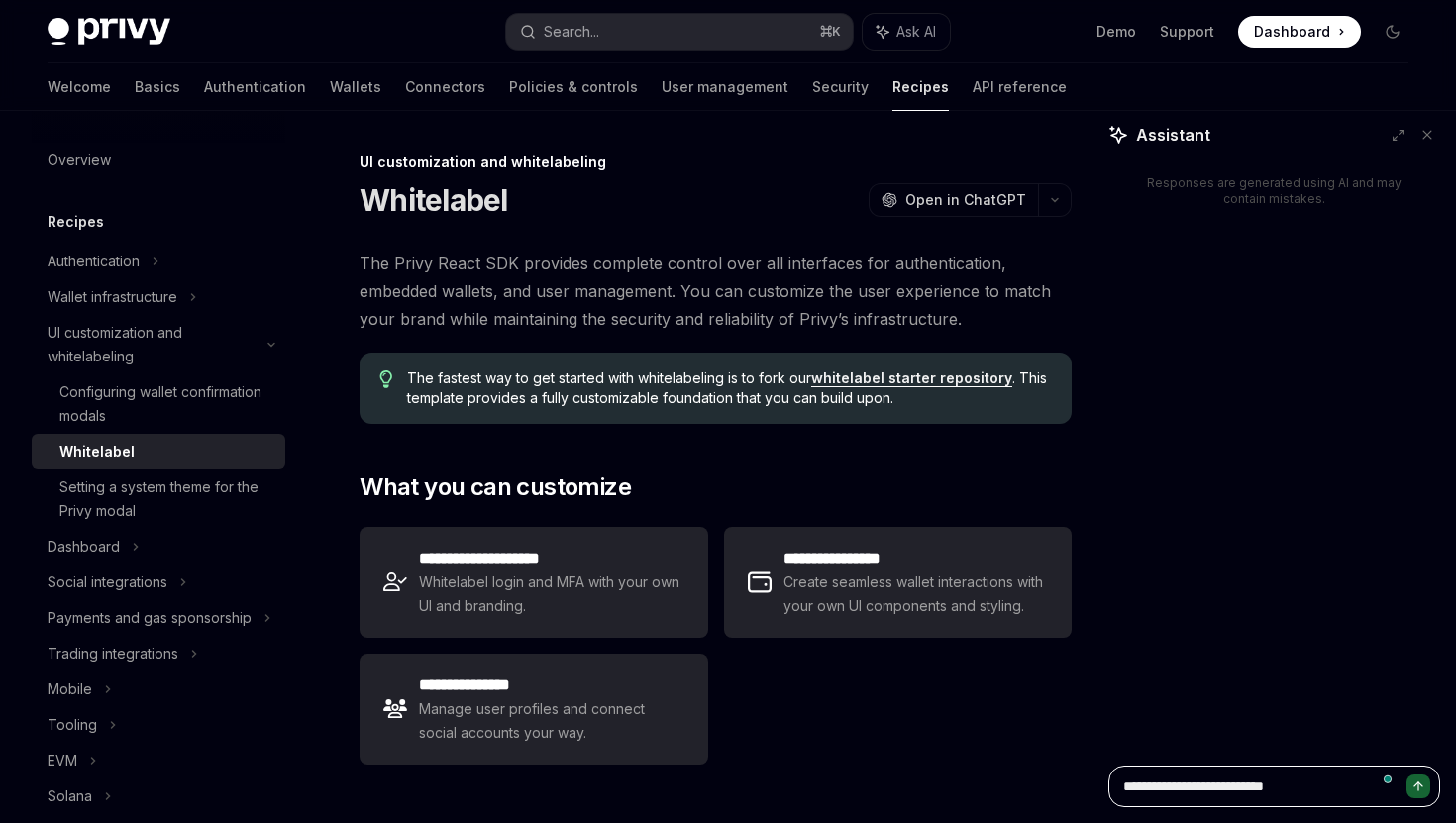 type on "**********" 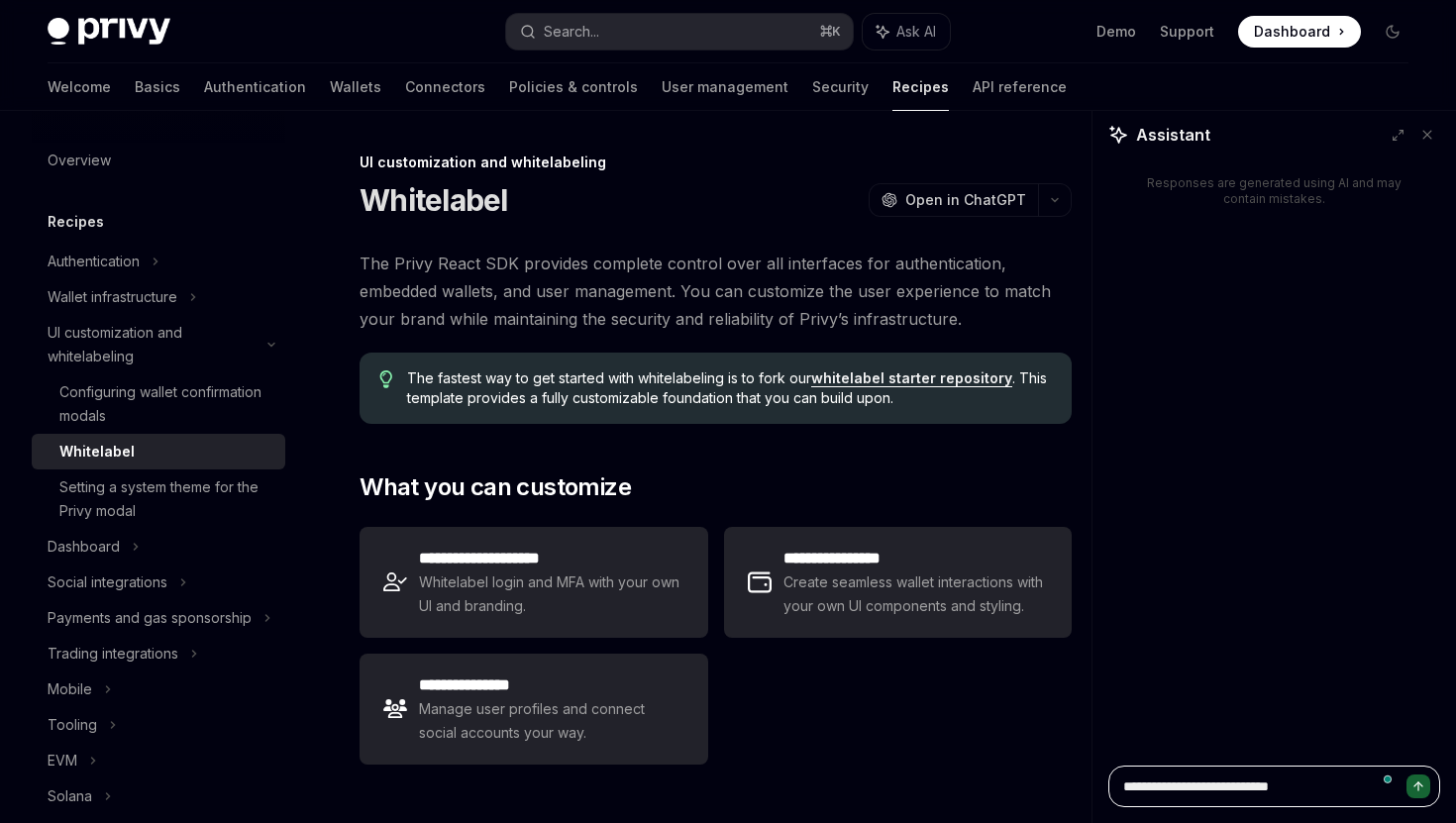 type on "*" 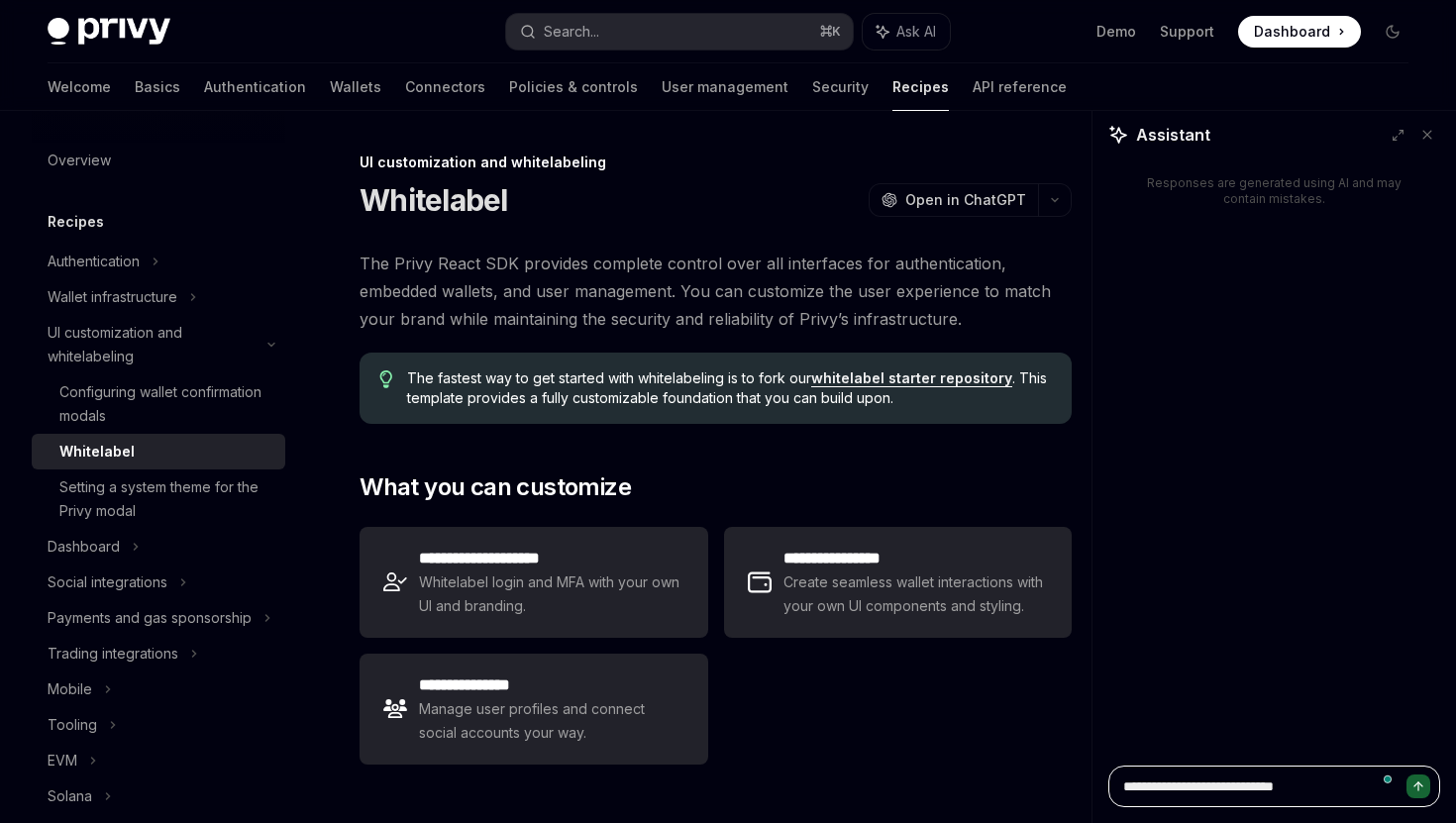 type on "*" 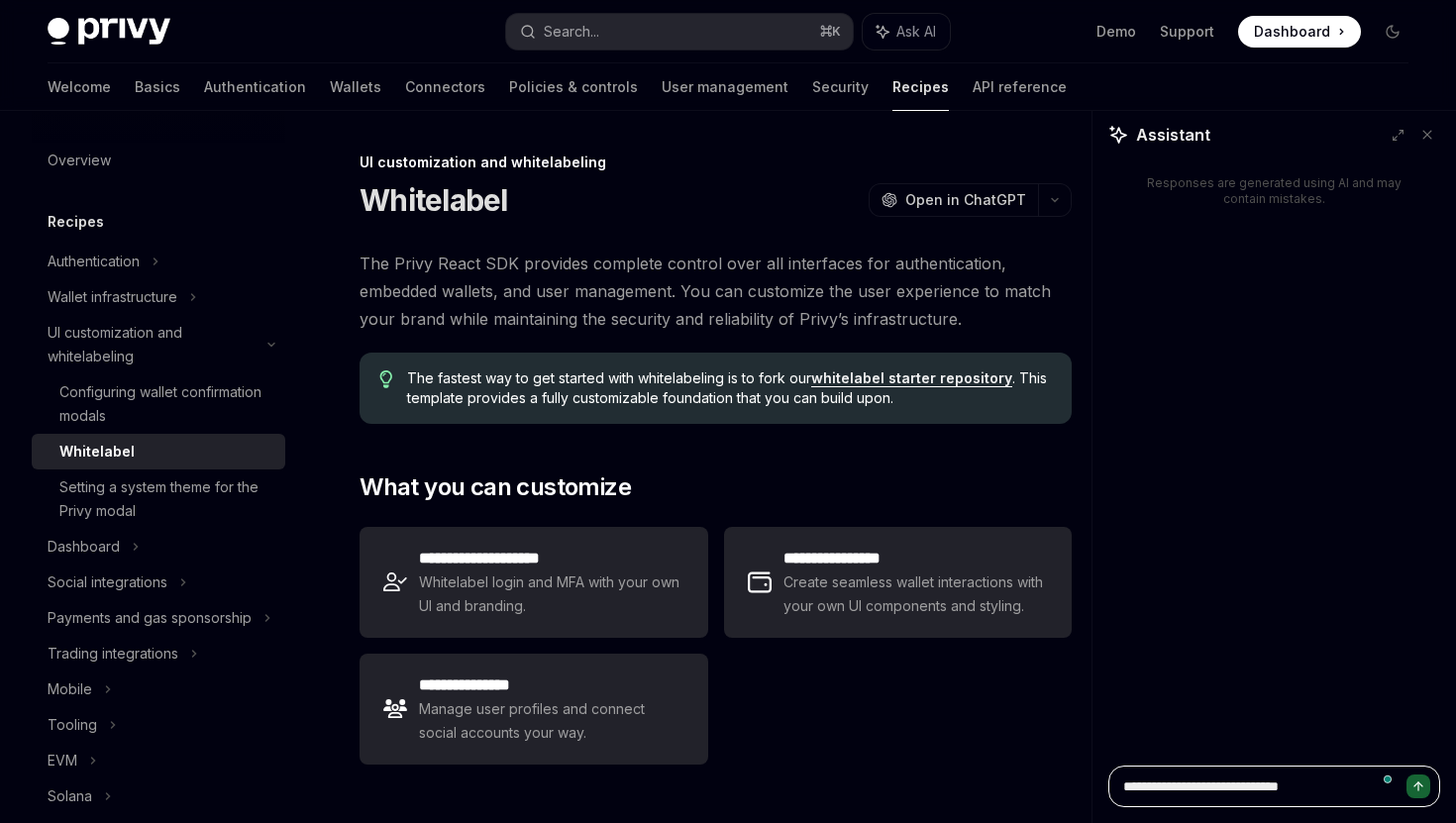 type on "*" 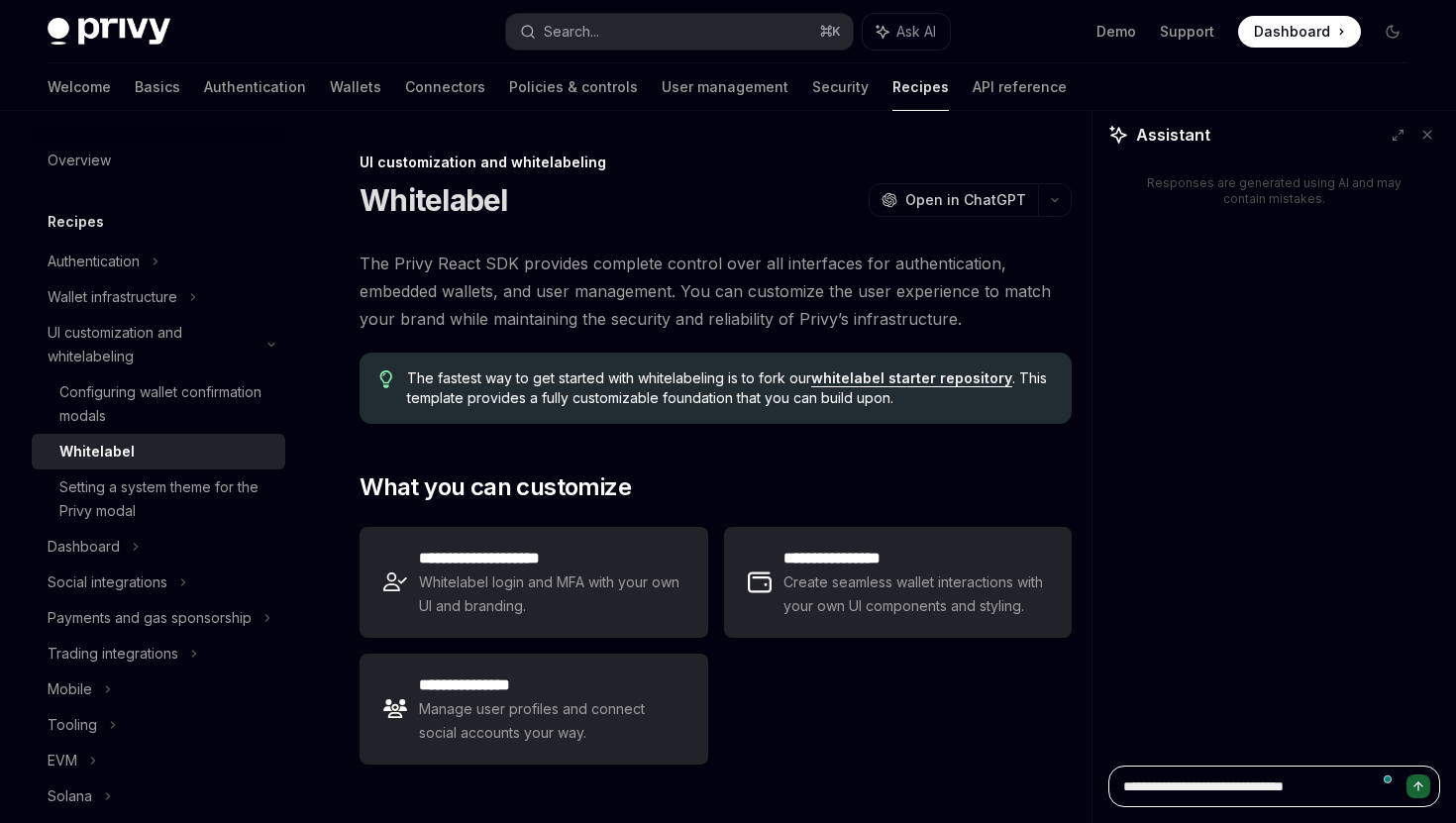 type on "**********" 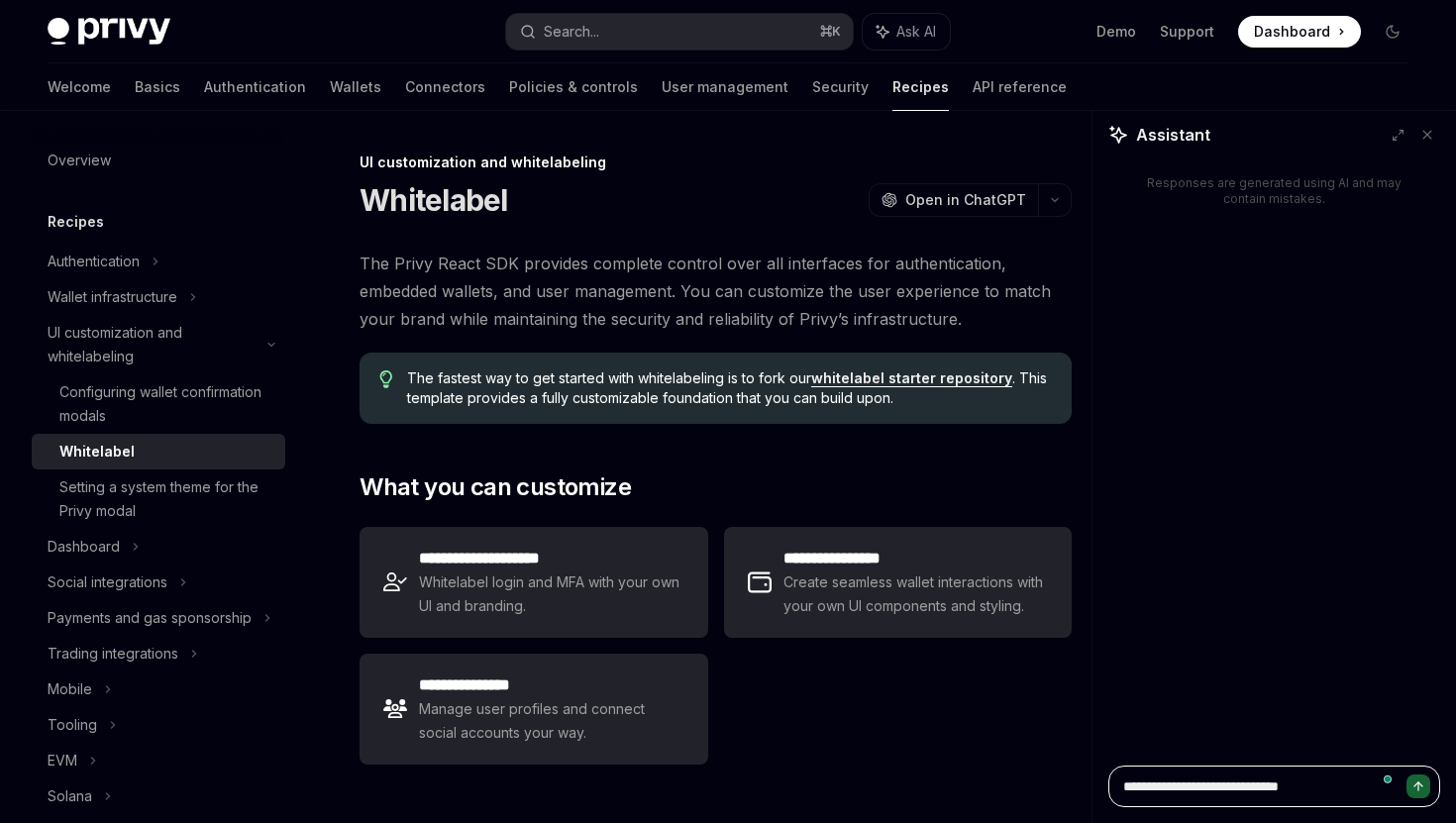 type on "*" 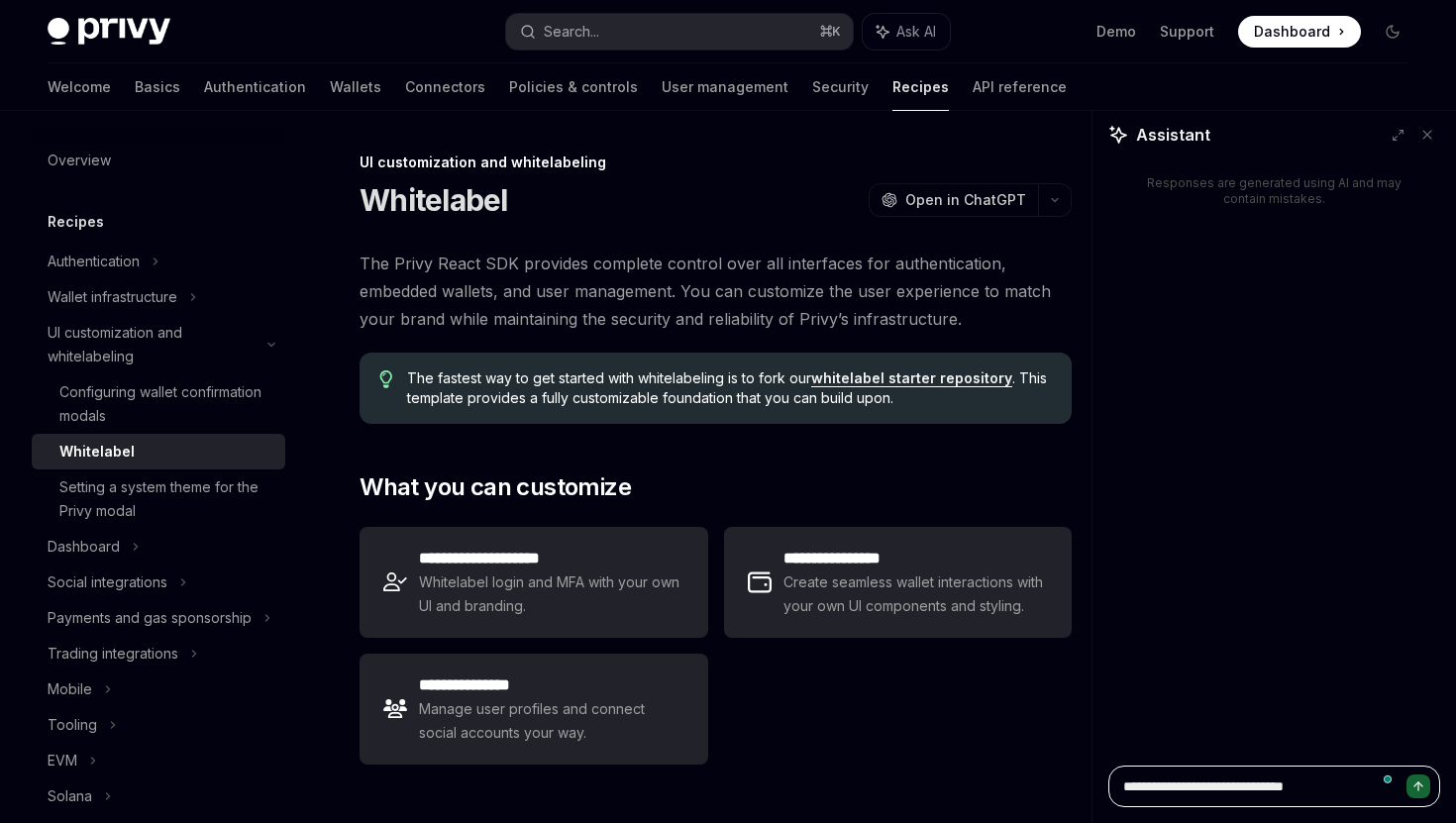 type on "*" 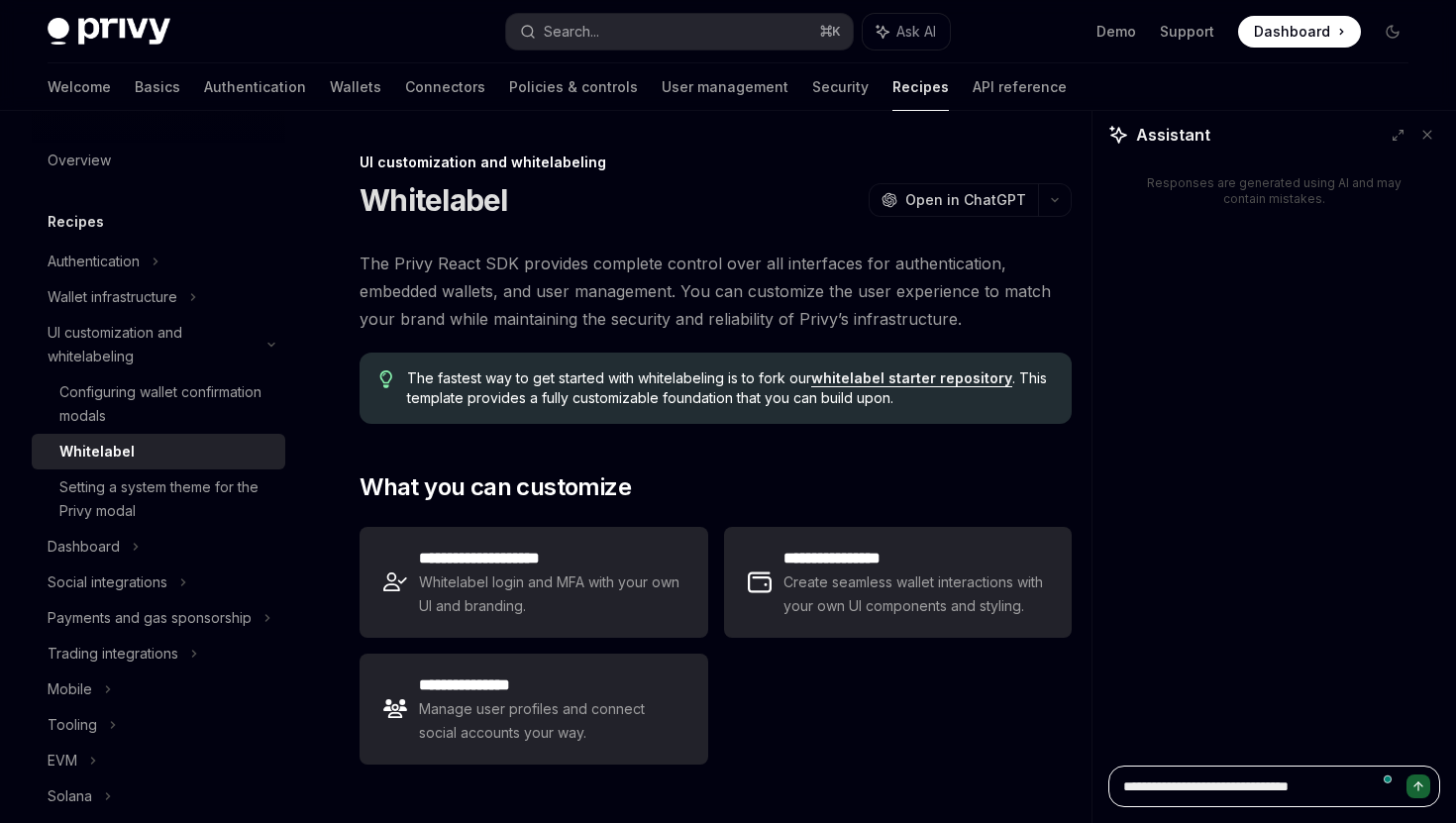 type on "*" 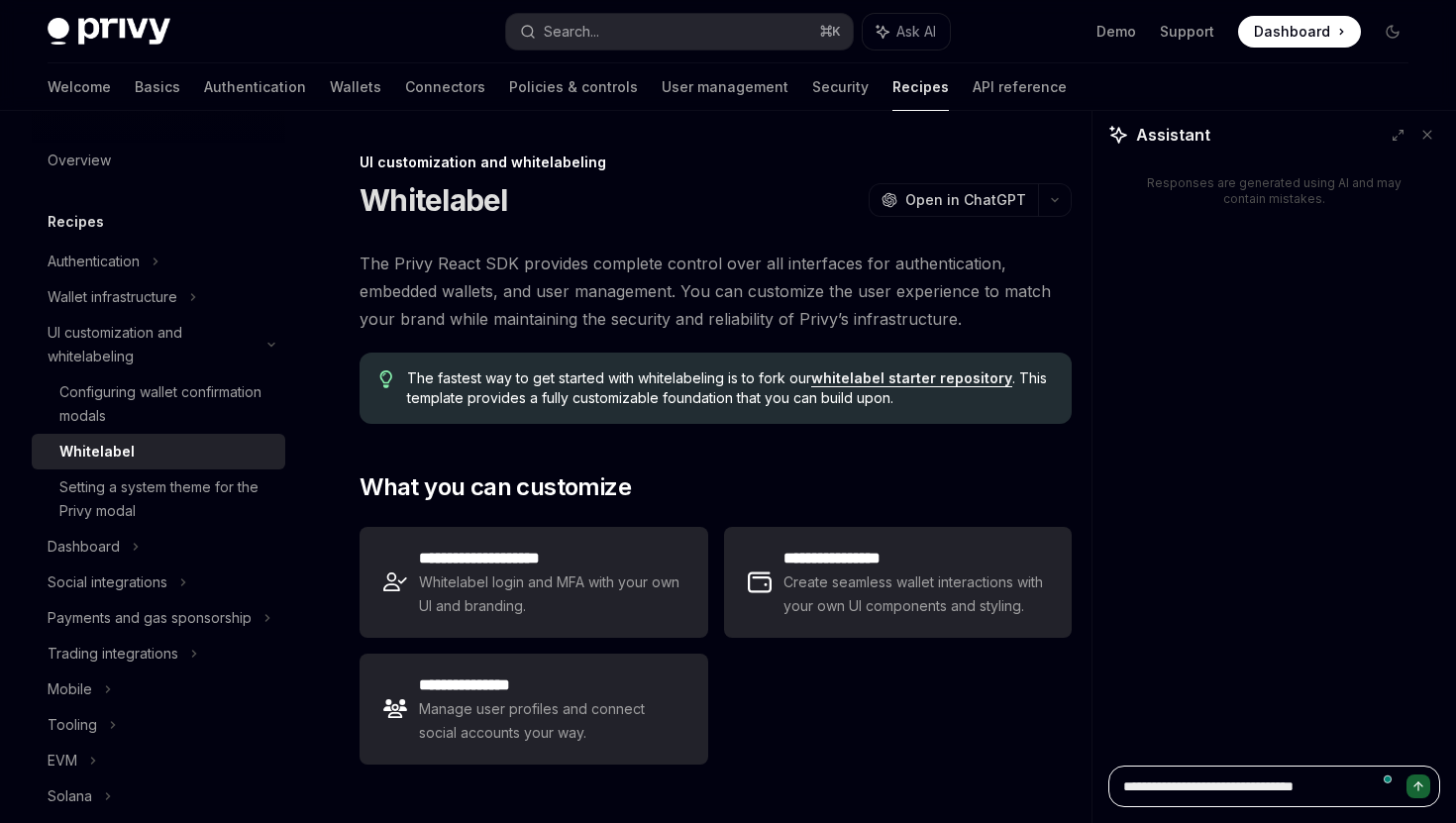 type on "*" 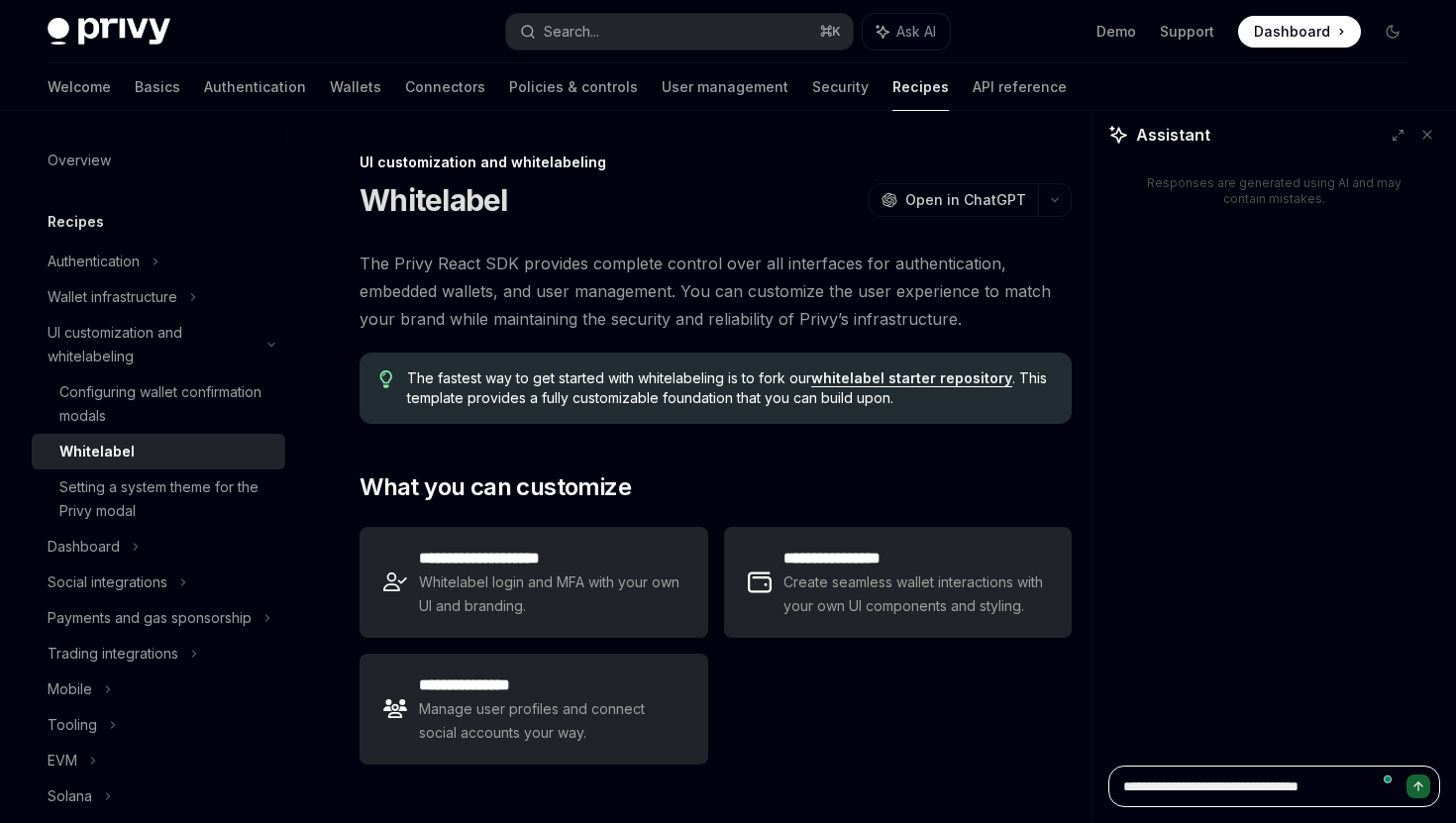 type on "*" 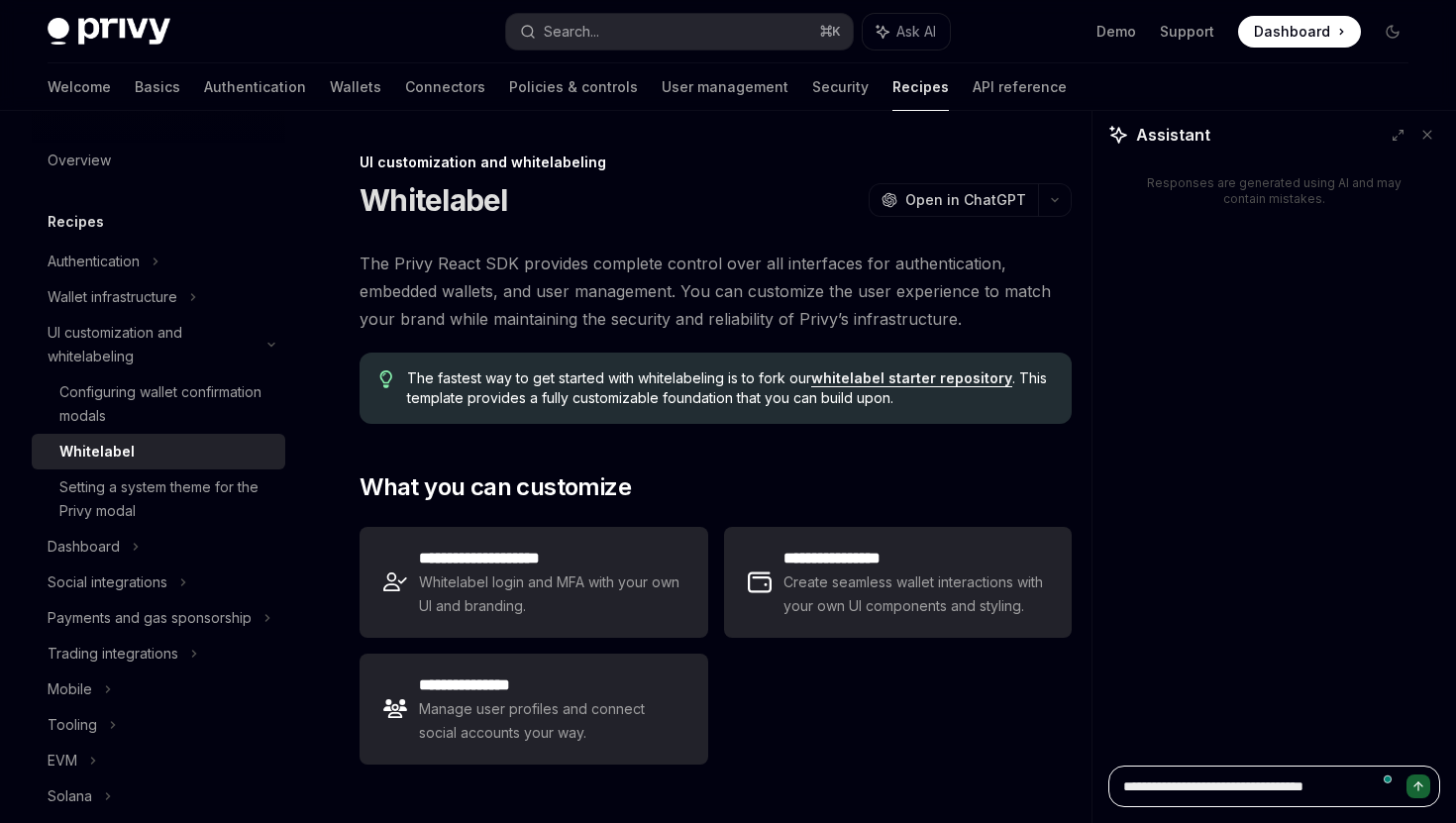type on "*" 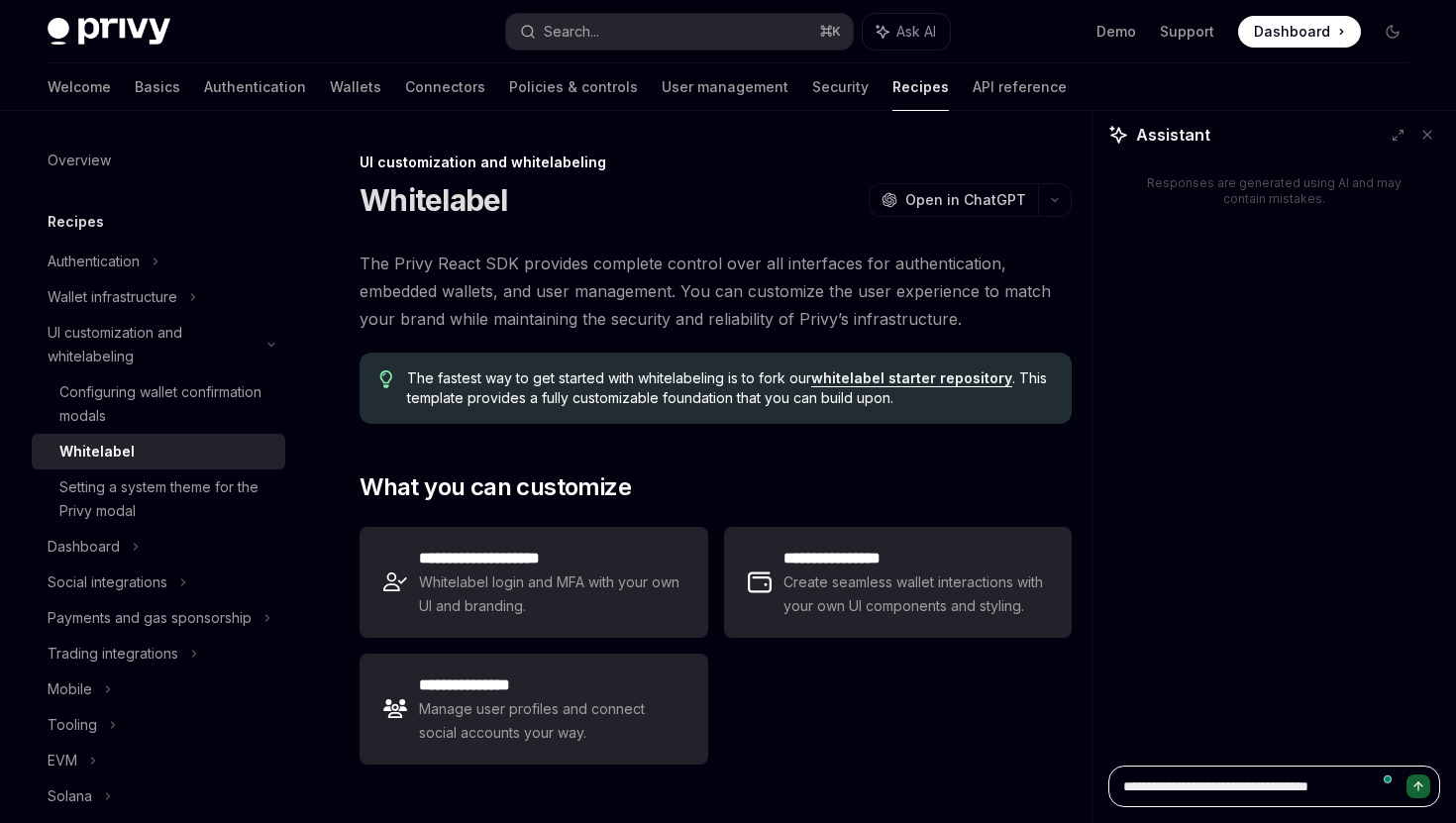 type on "*" 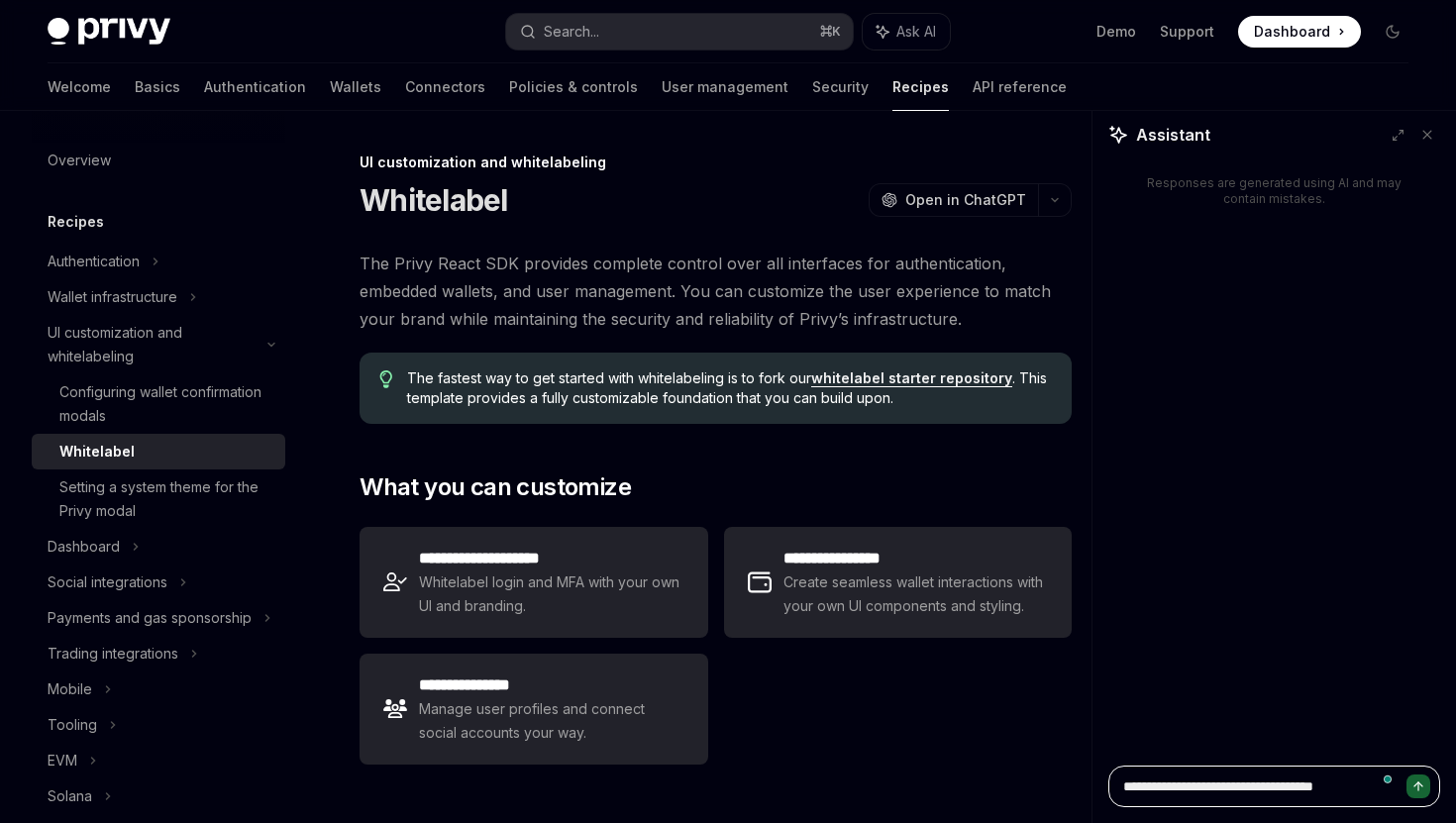 type on "*" 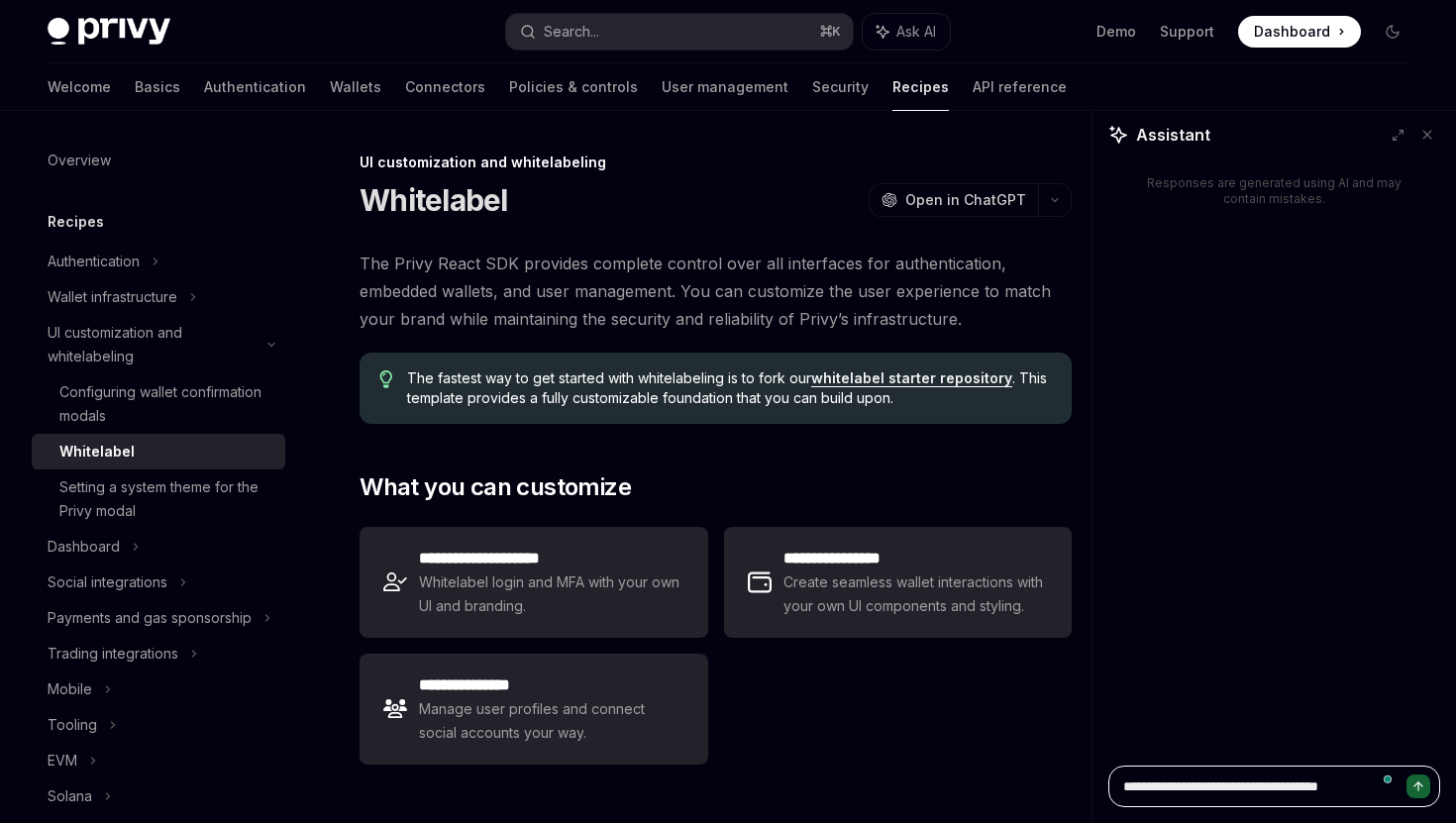 type on "**********" 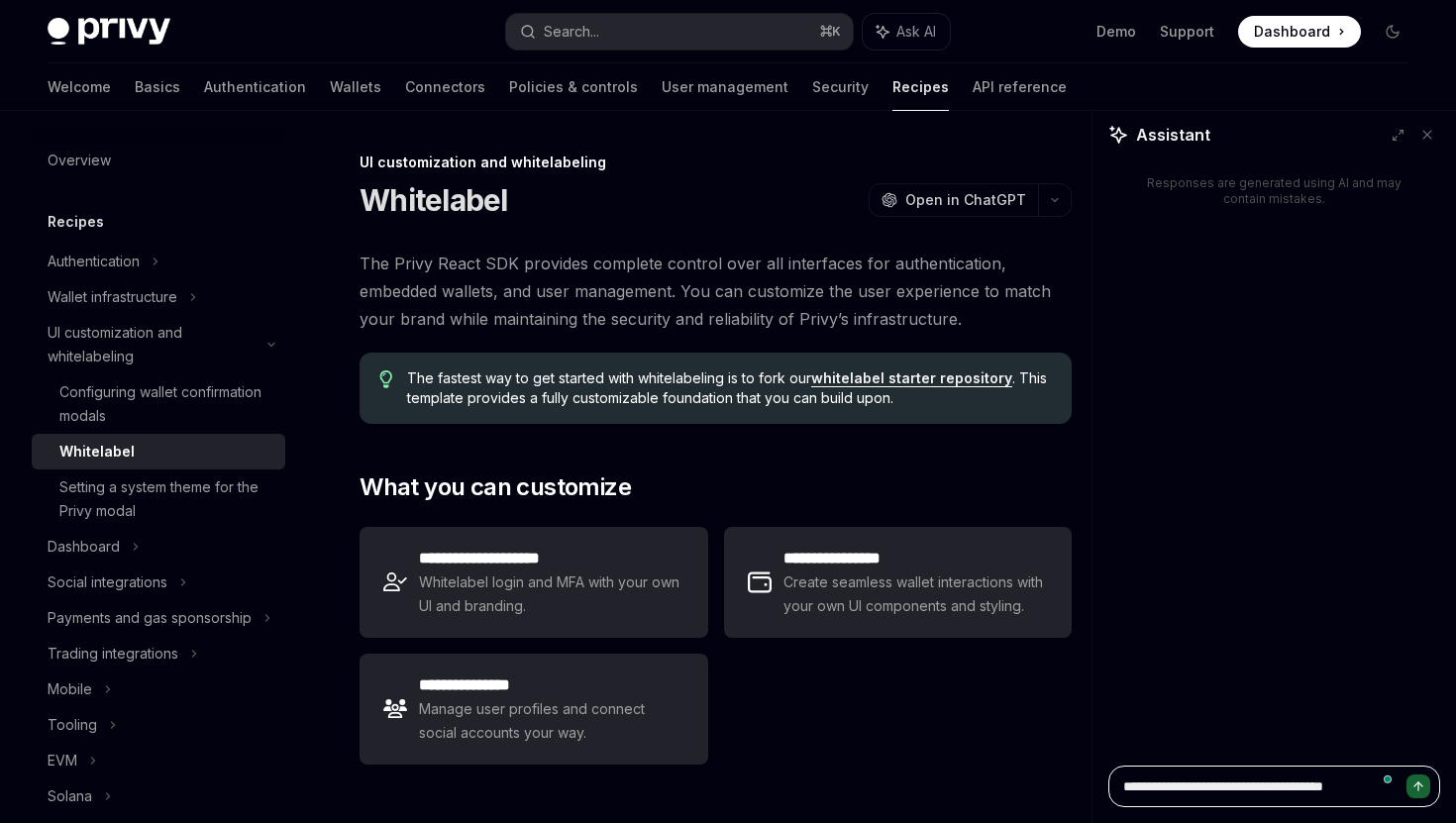 type on "*" 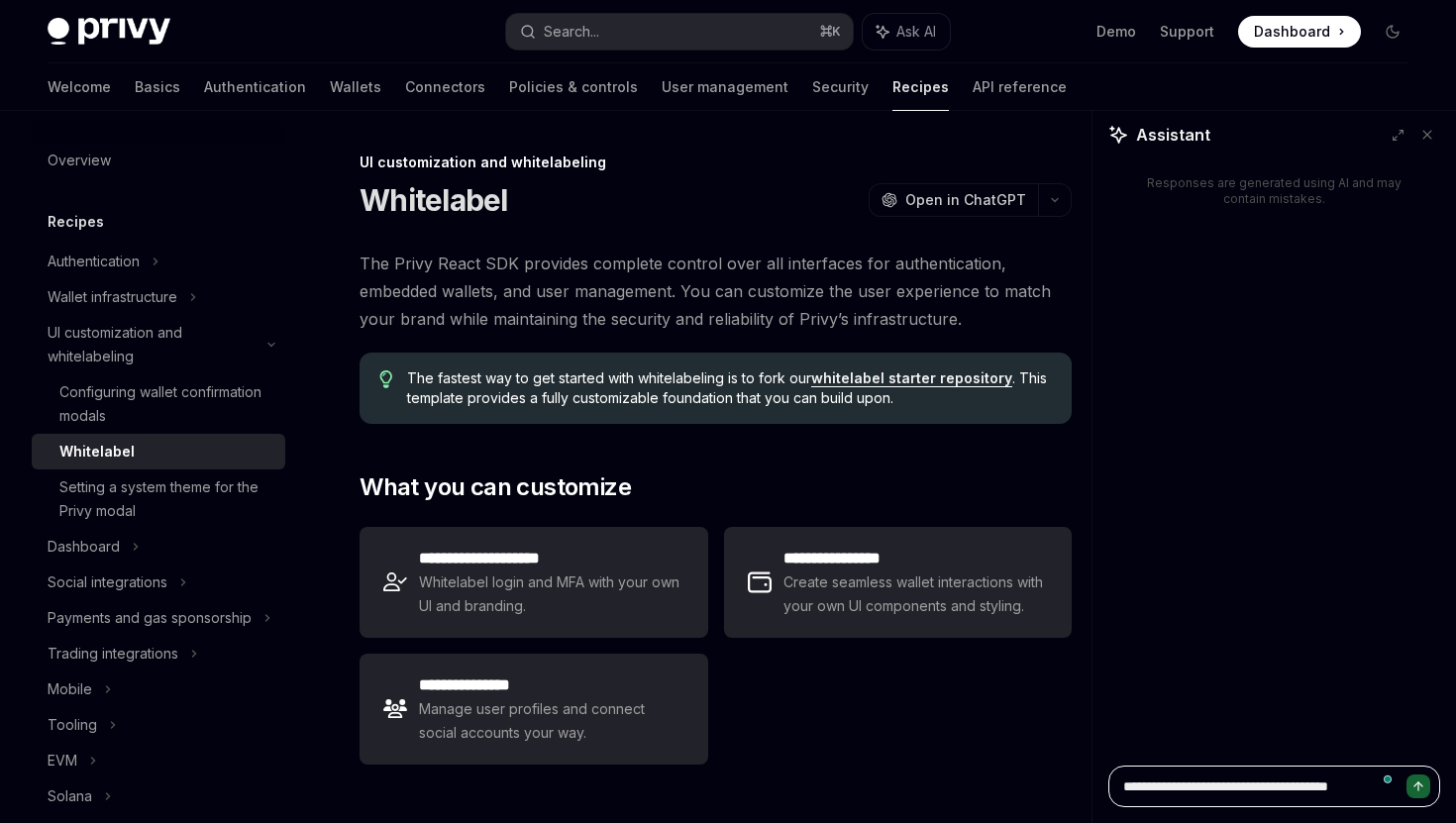 type on "*" 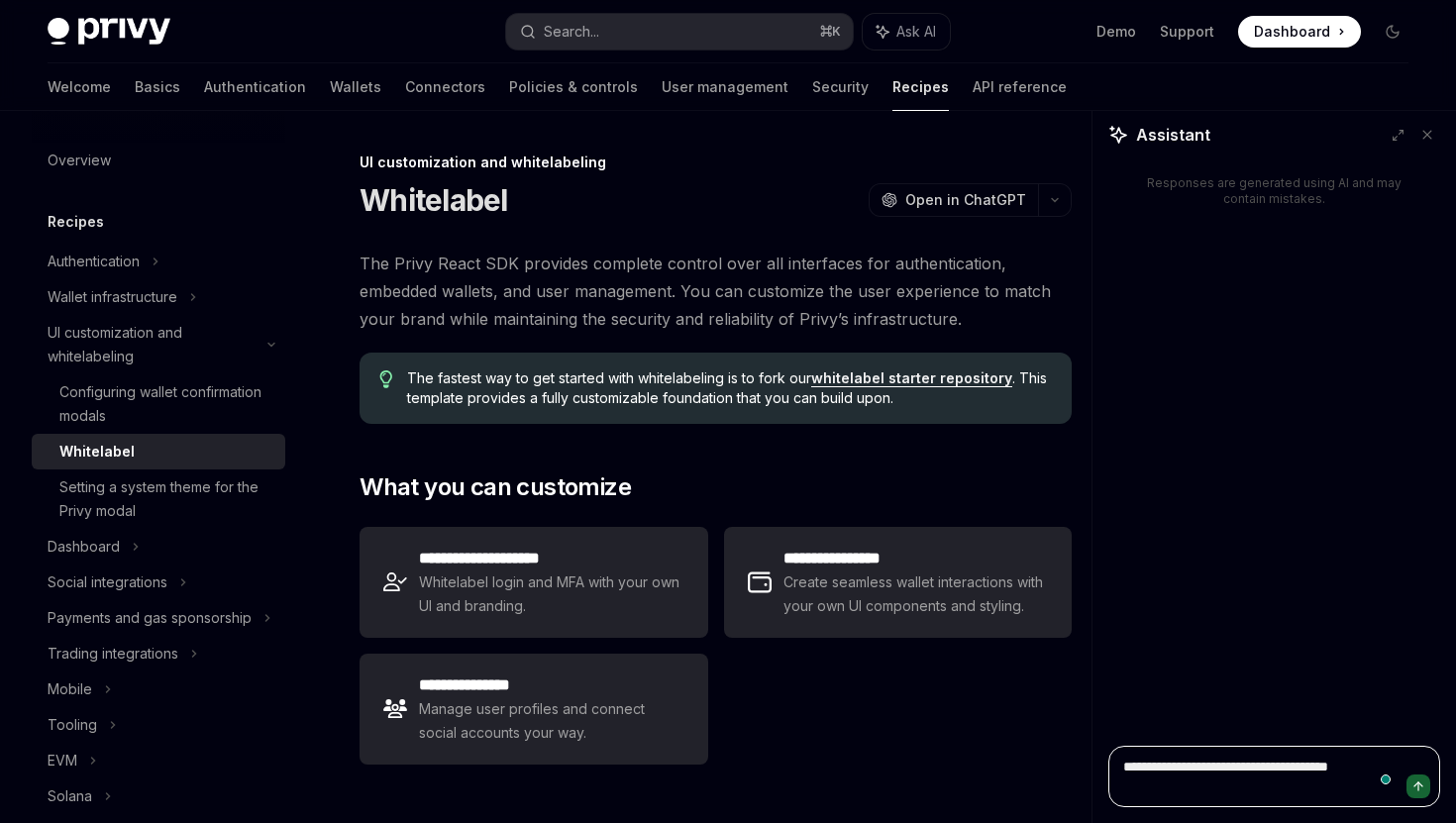 type on "**********" 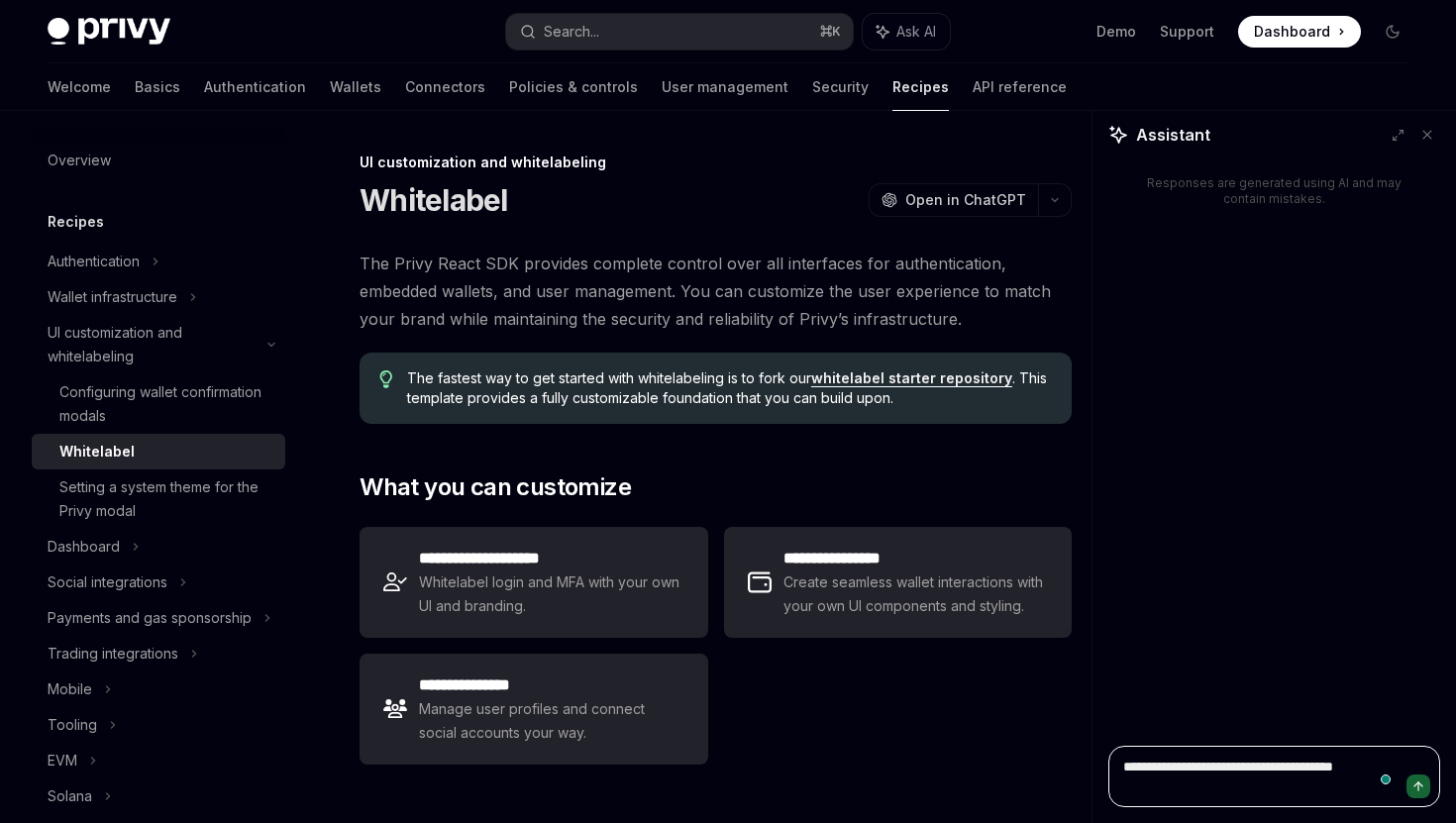 type on "*" 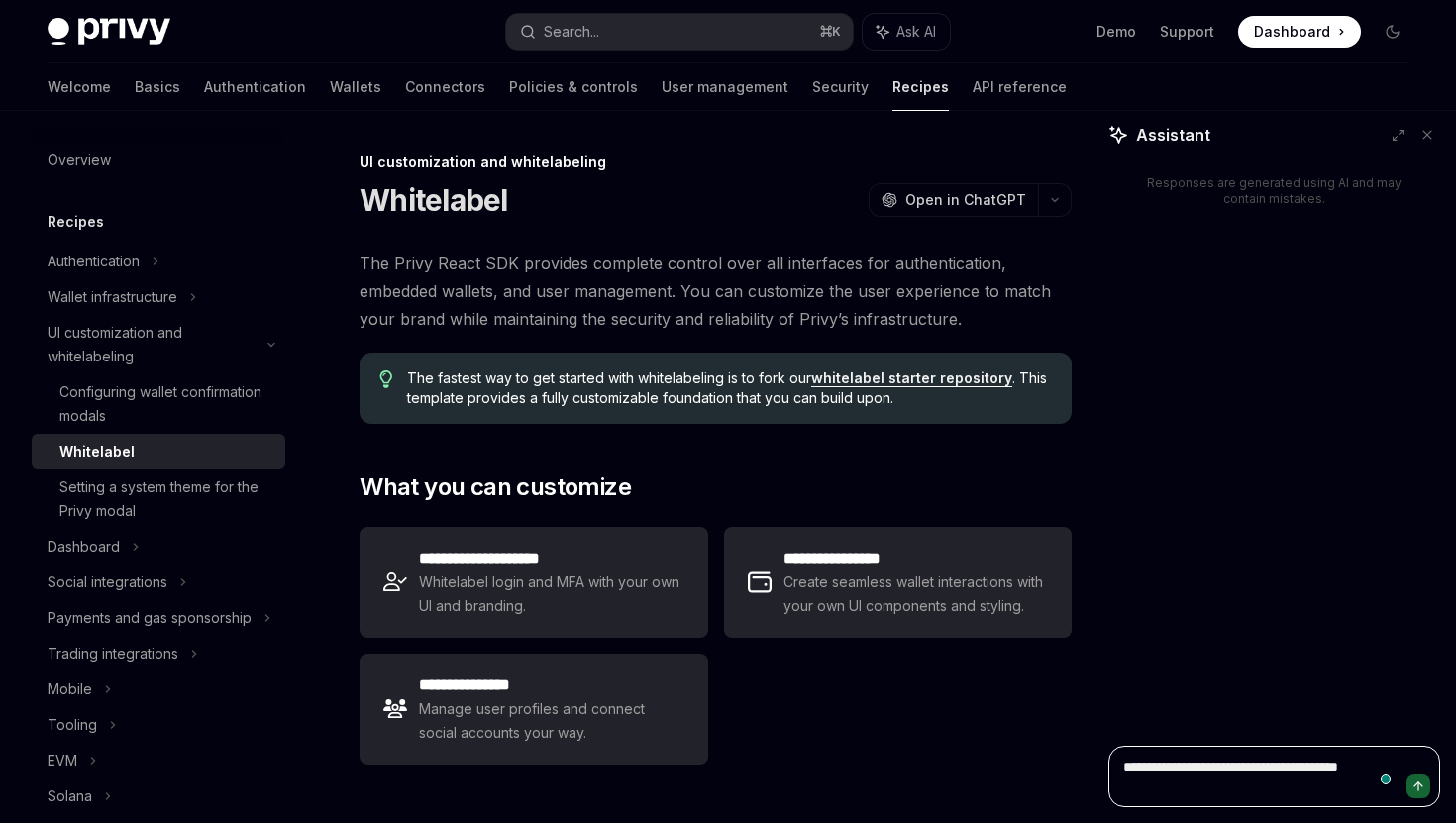 type on "*" 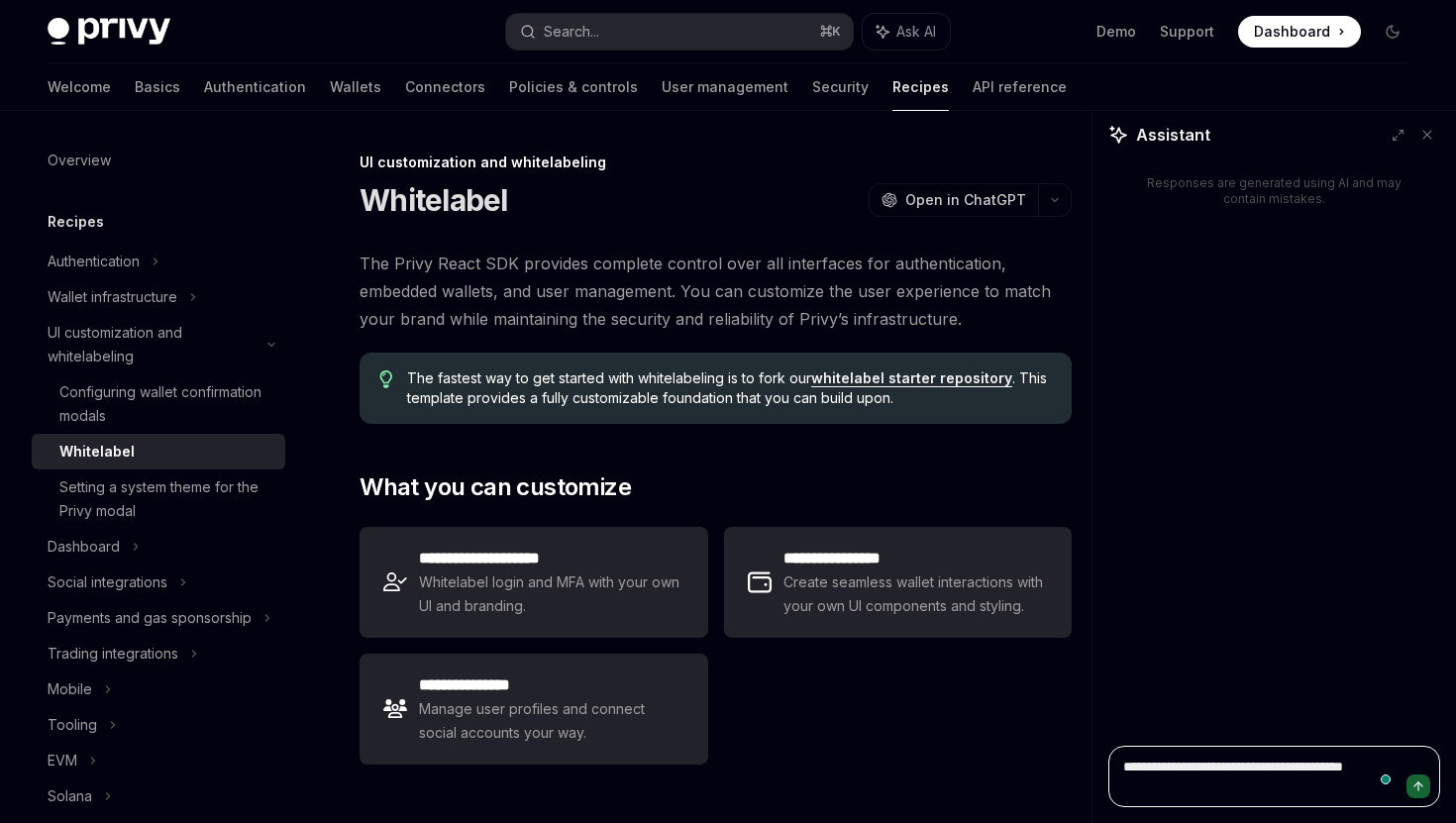 type on "*" 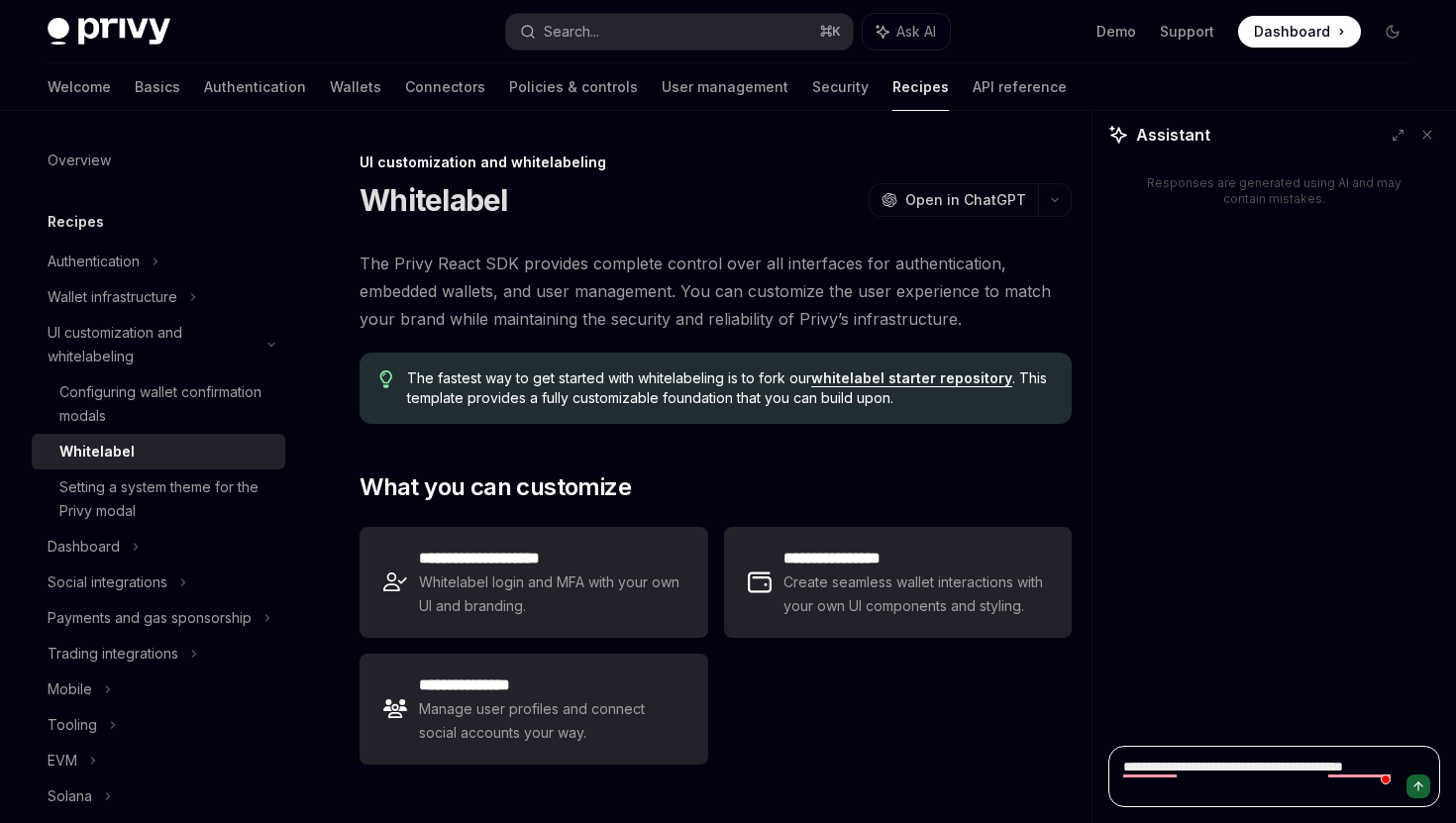 type on "**********" 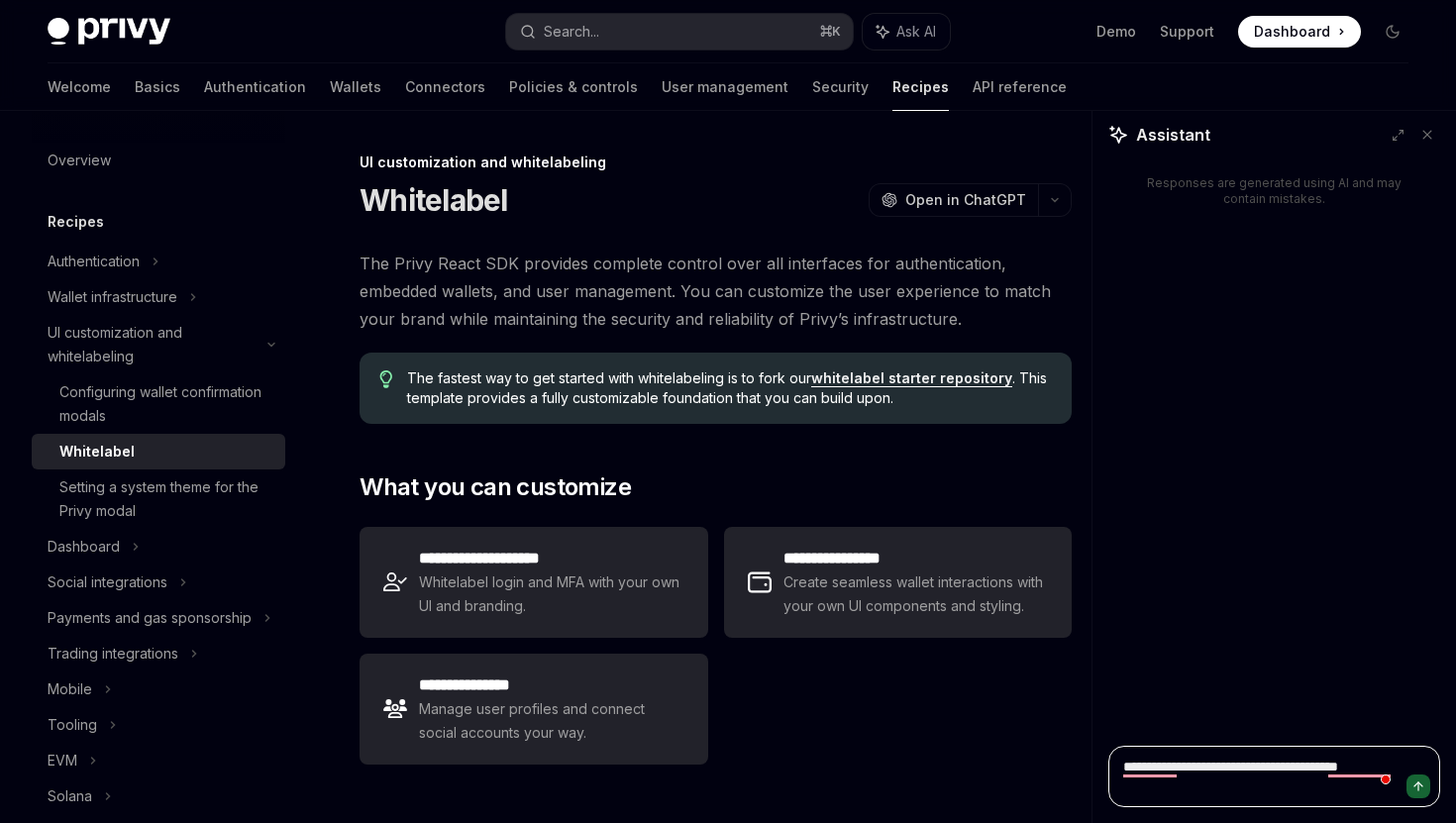 type on "*" 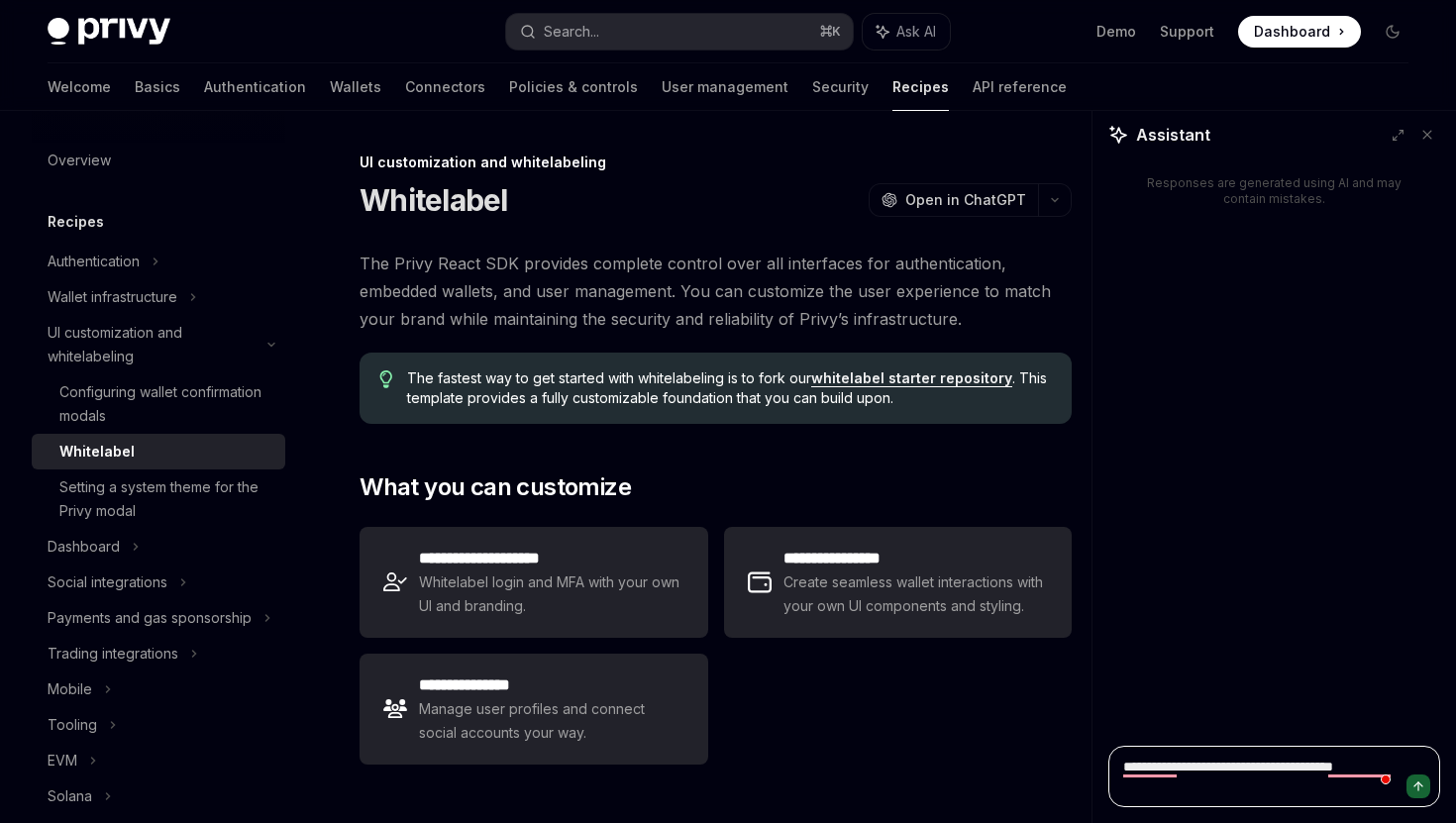 type on "*" 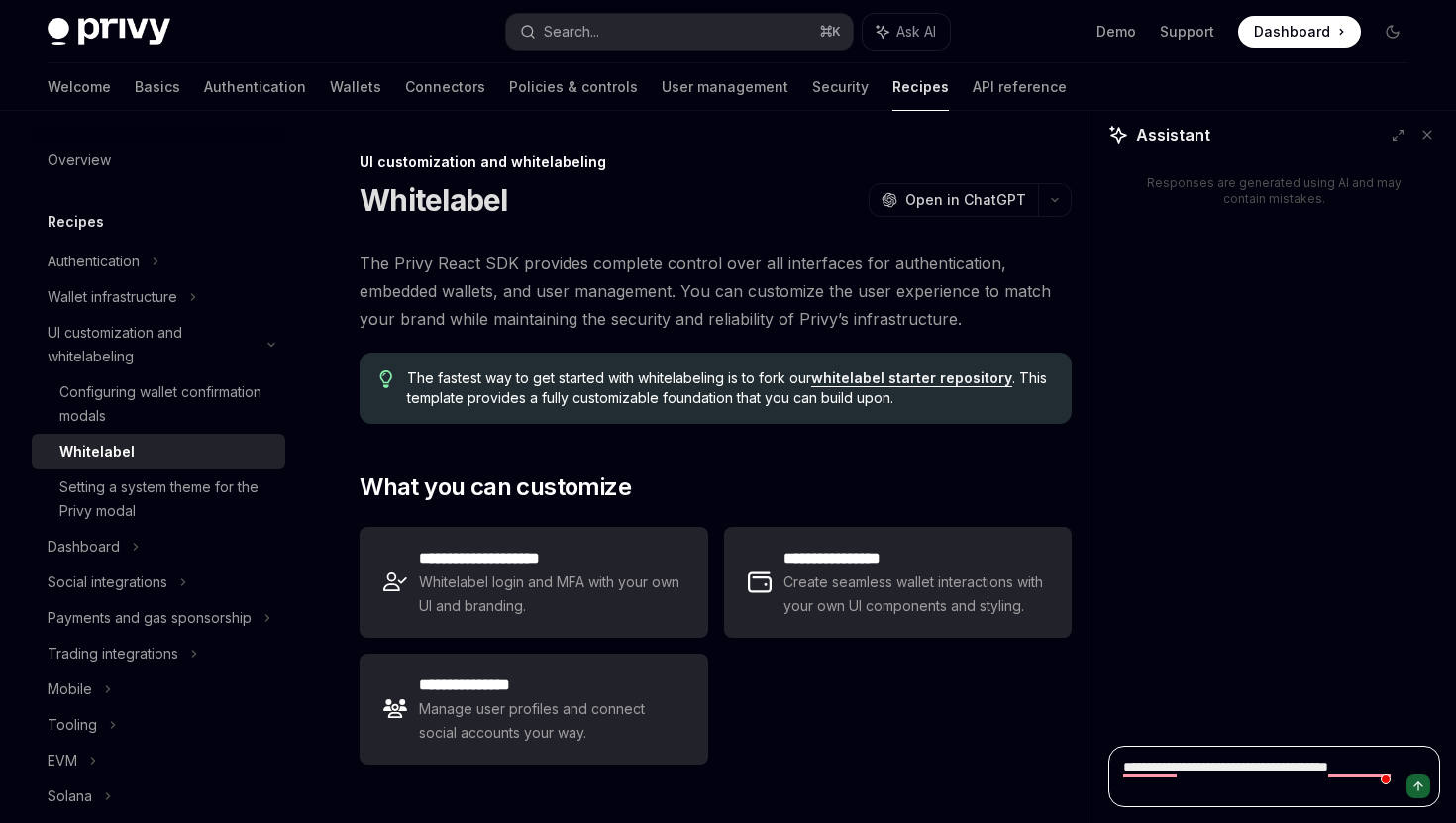 type on "*" 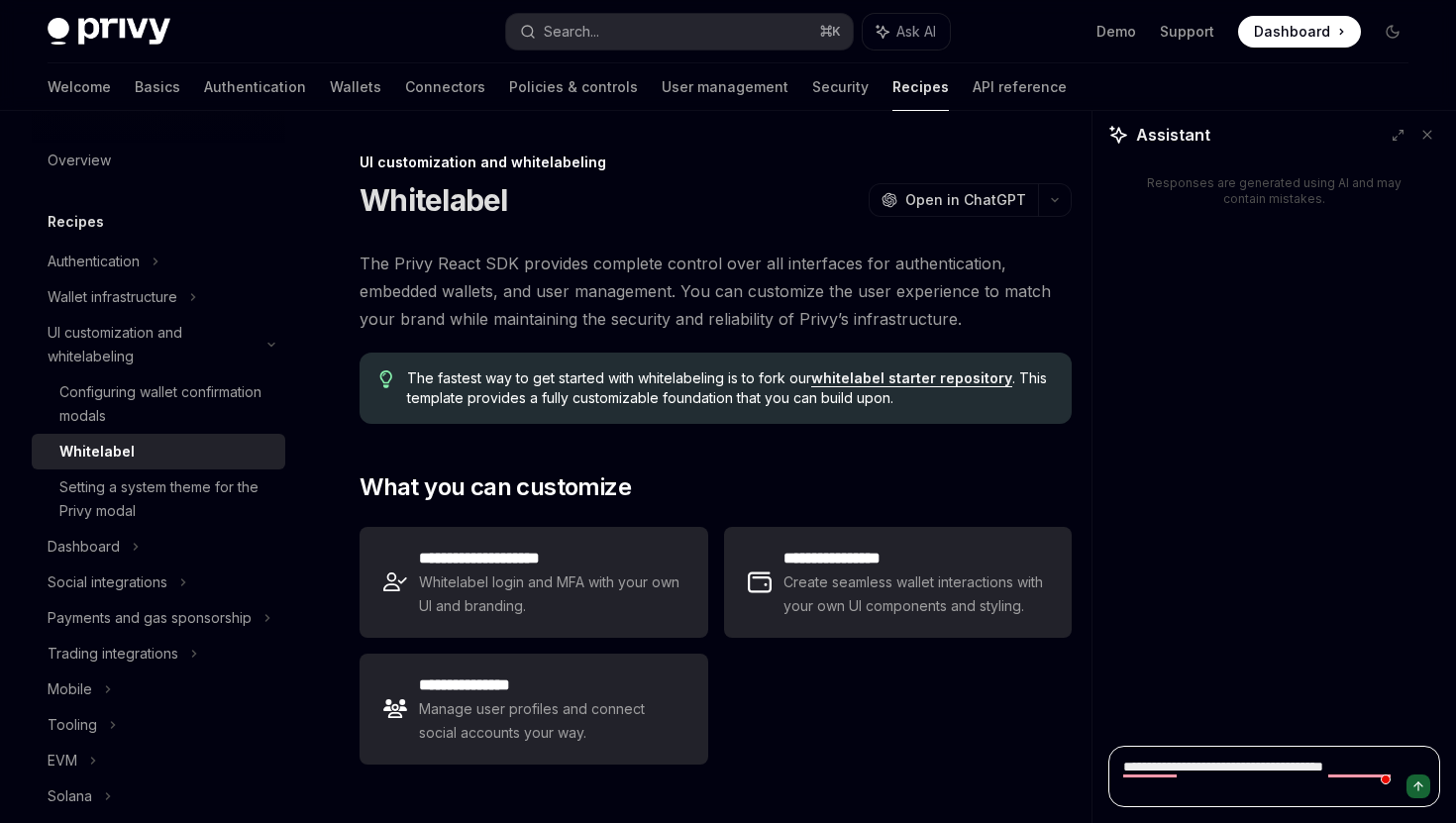 type on "*" 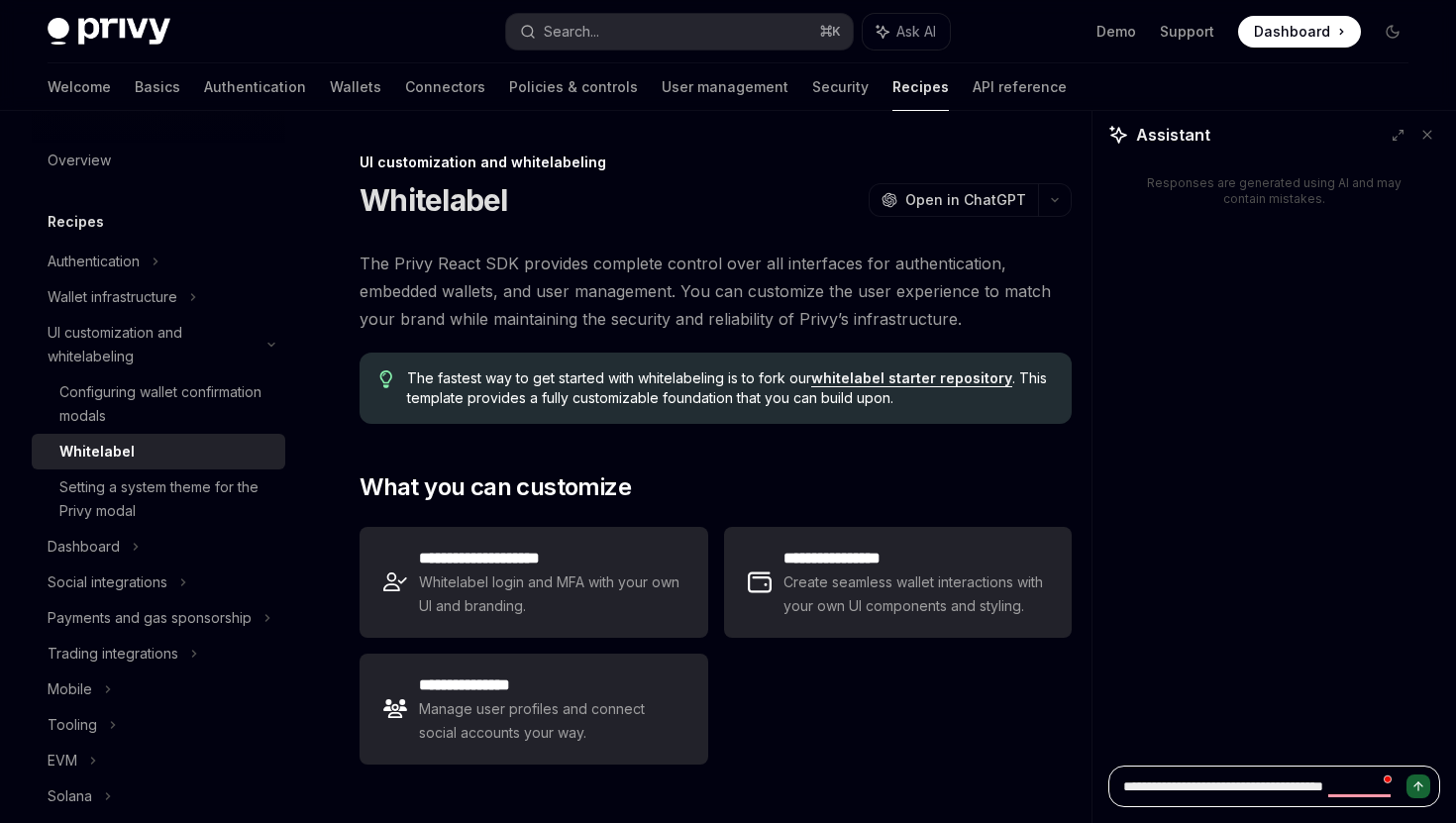 type on "**********" 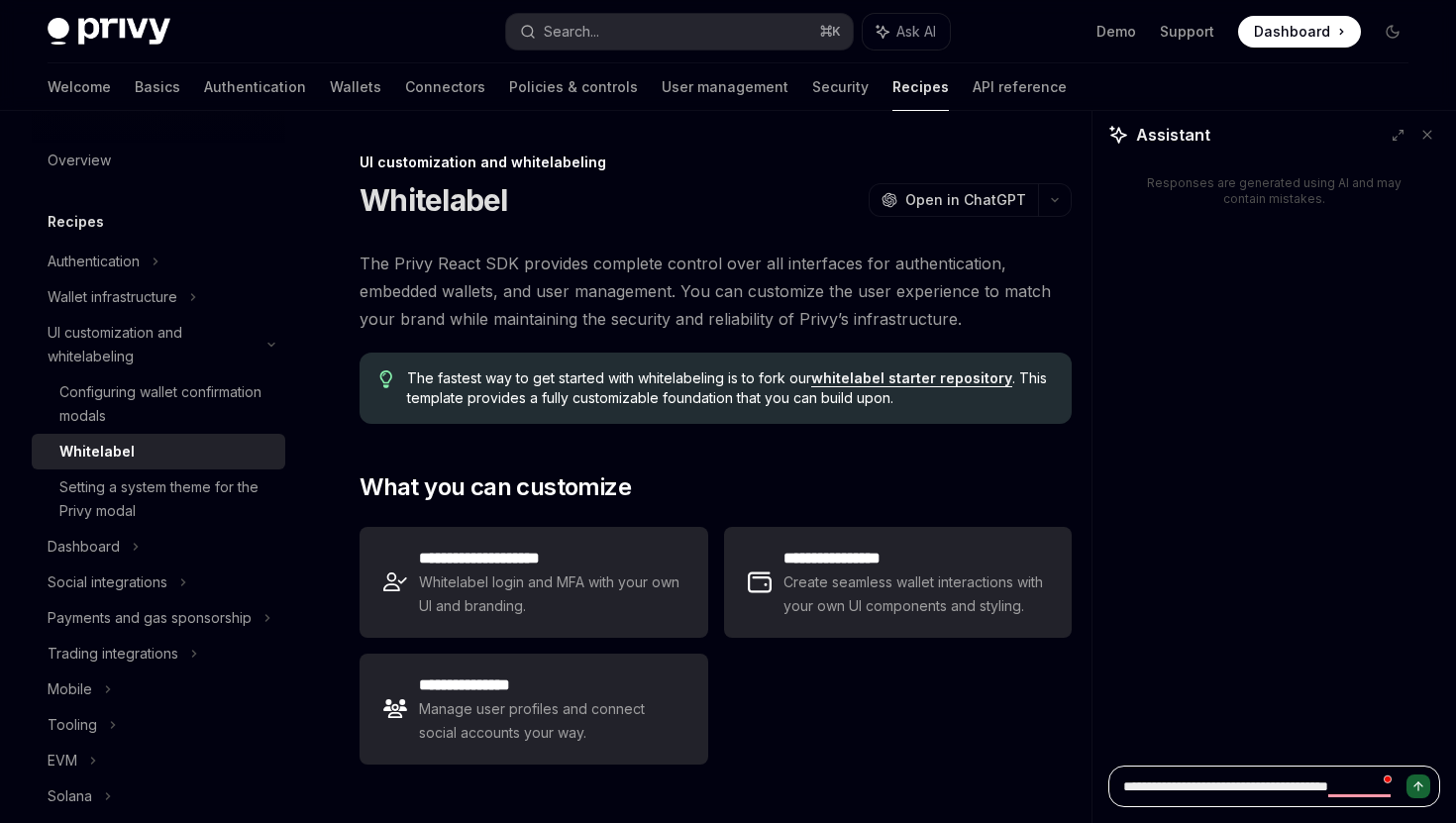 type on "*" 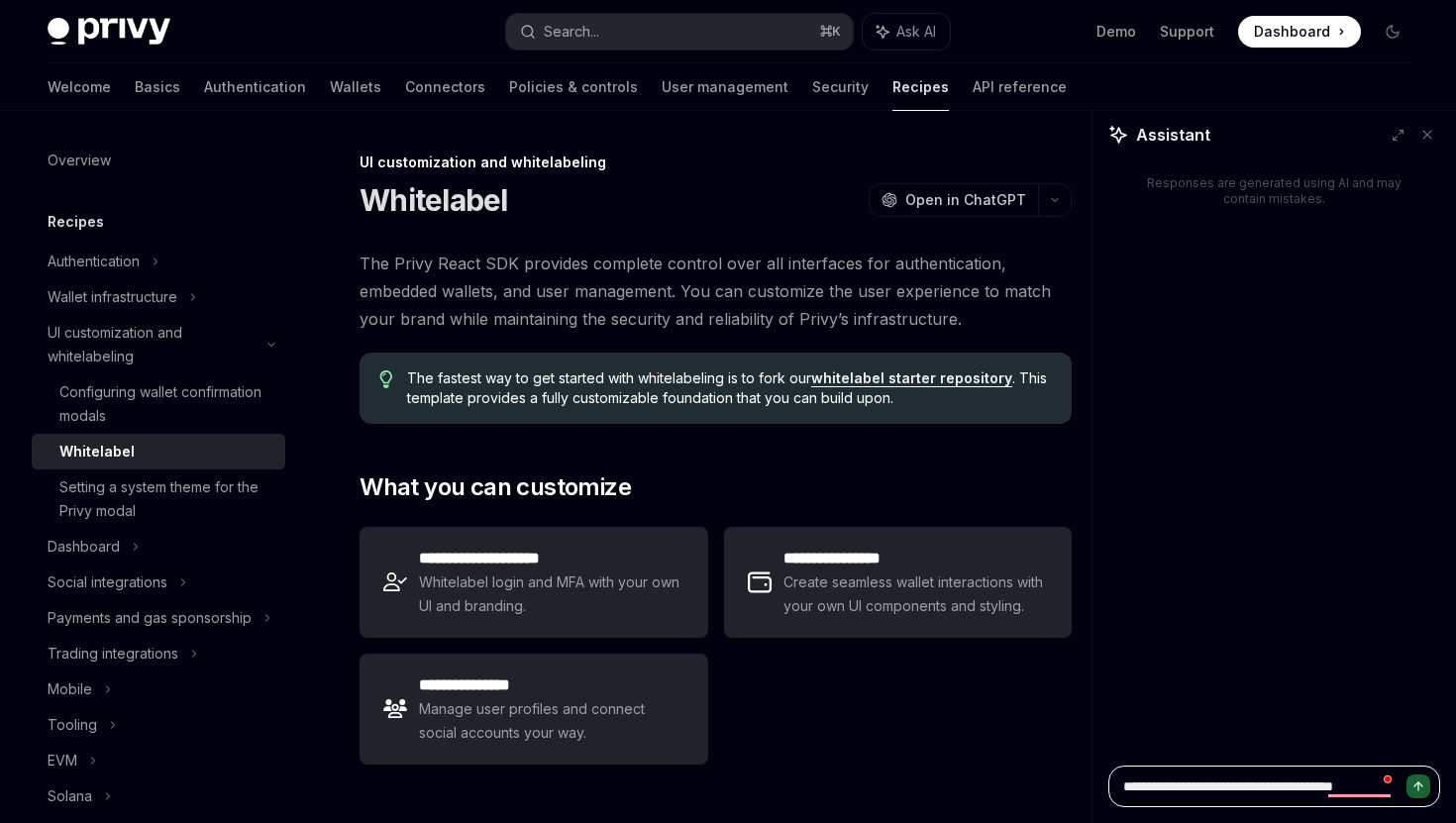 type on "*" 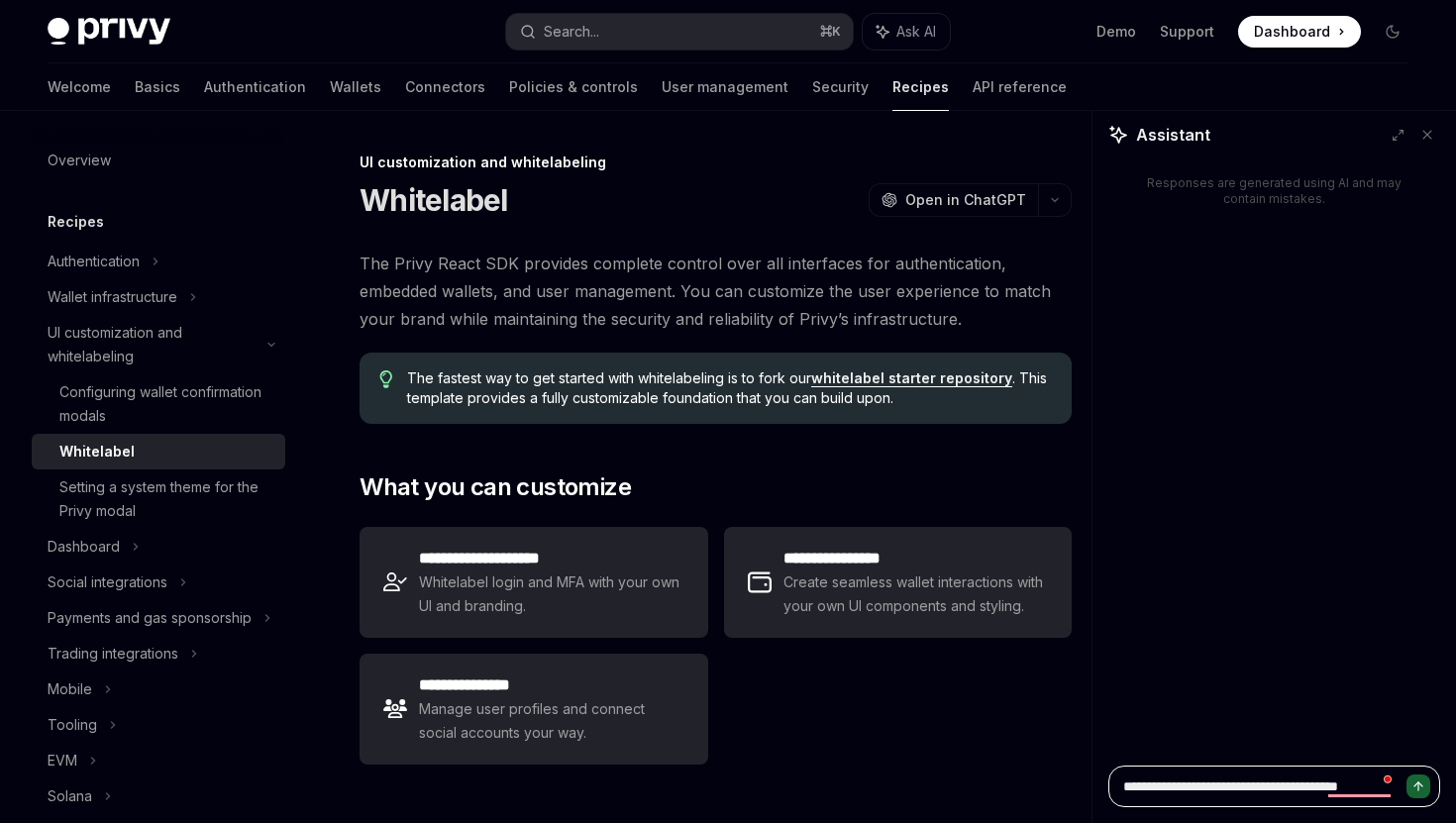 type on "*" 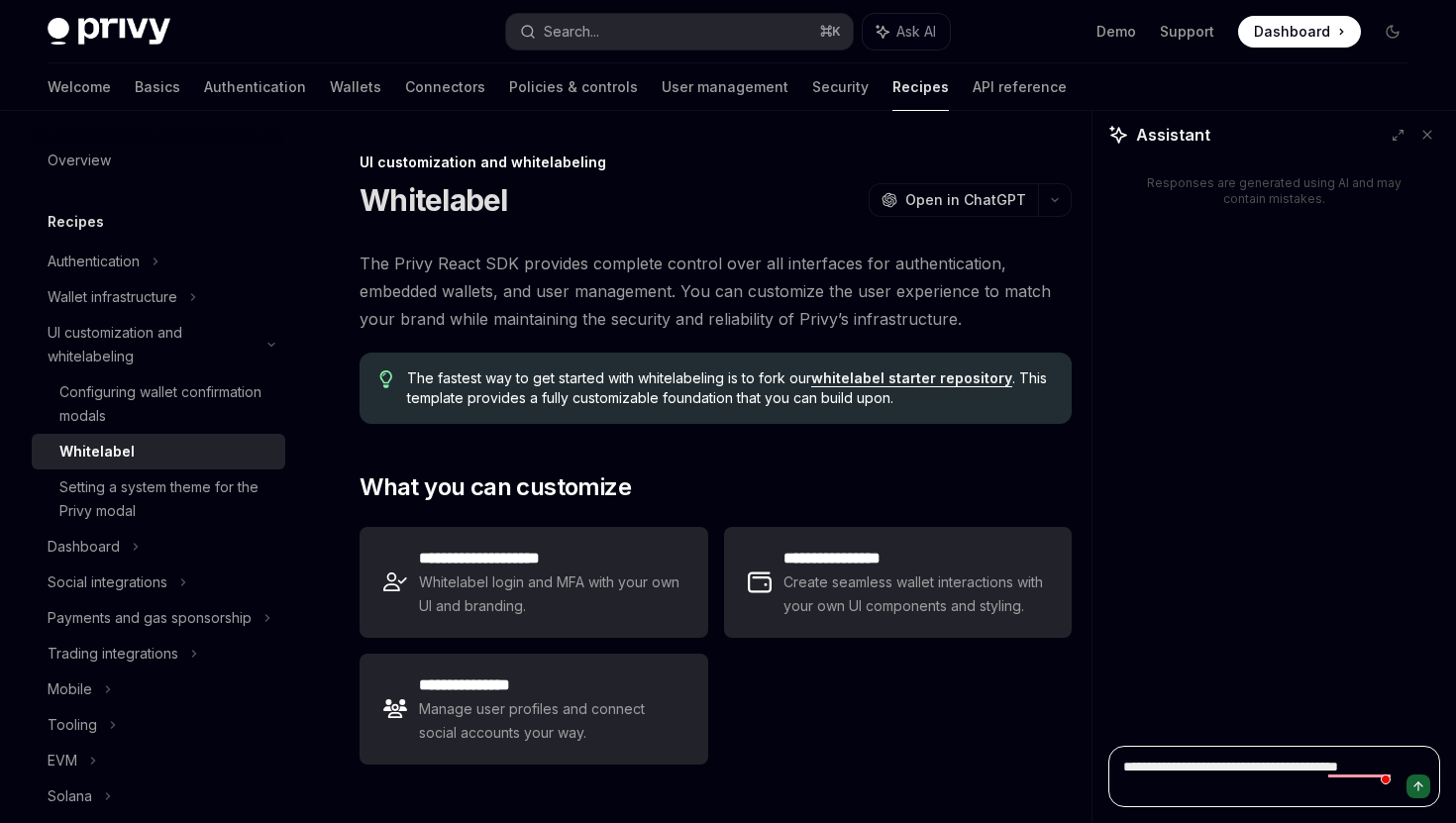 type on "**********" 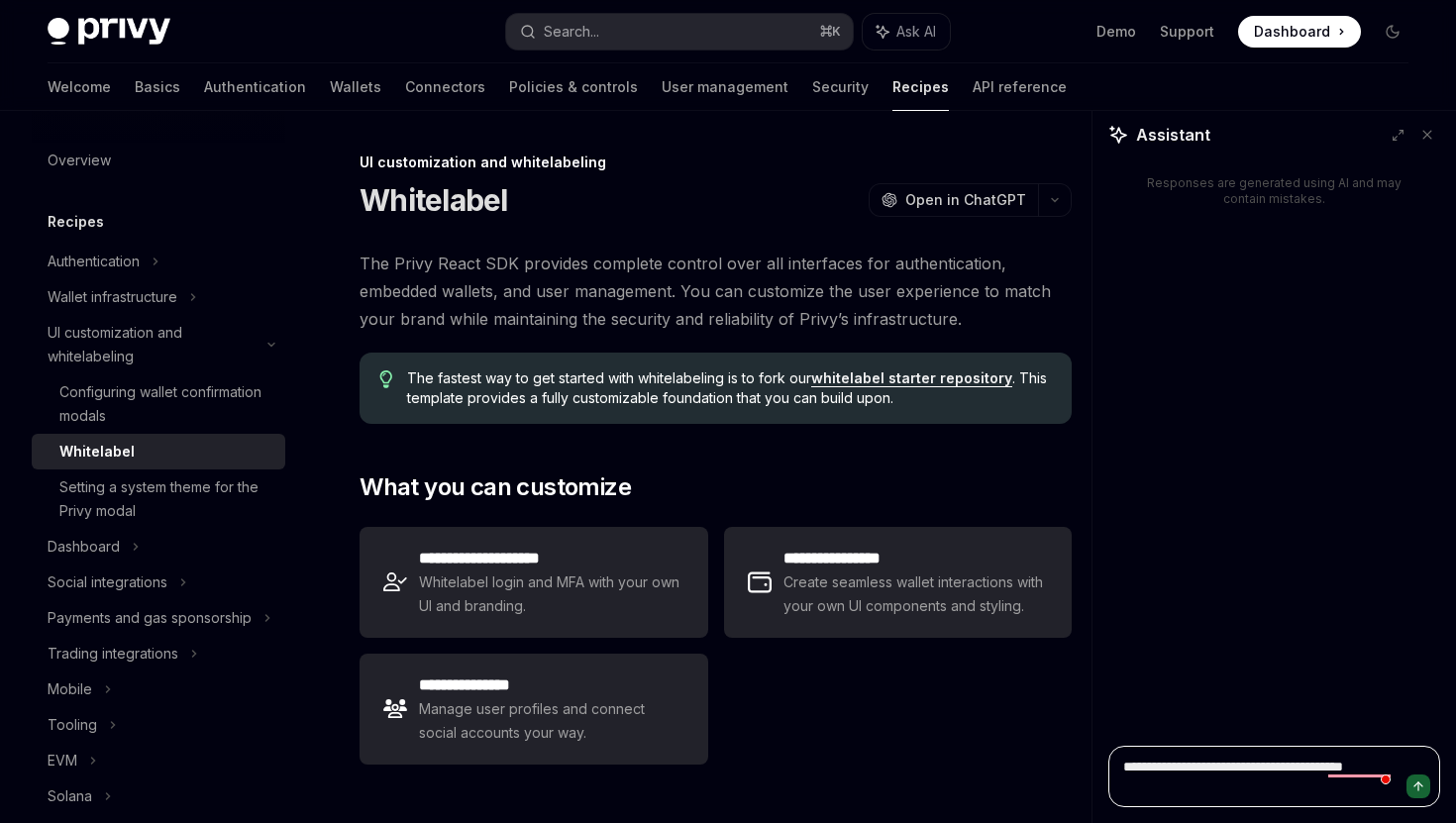 type on "*" 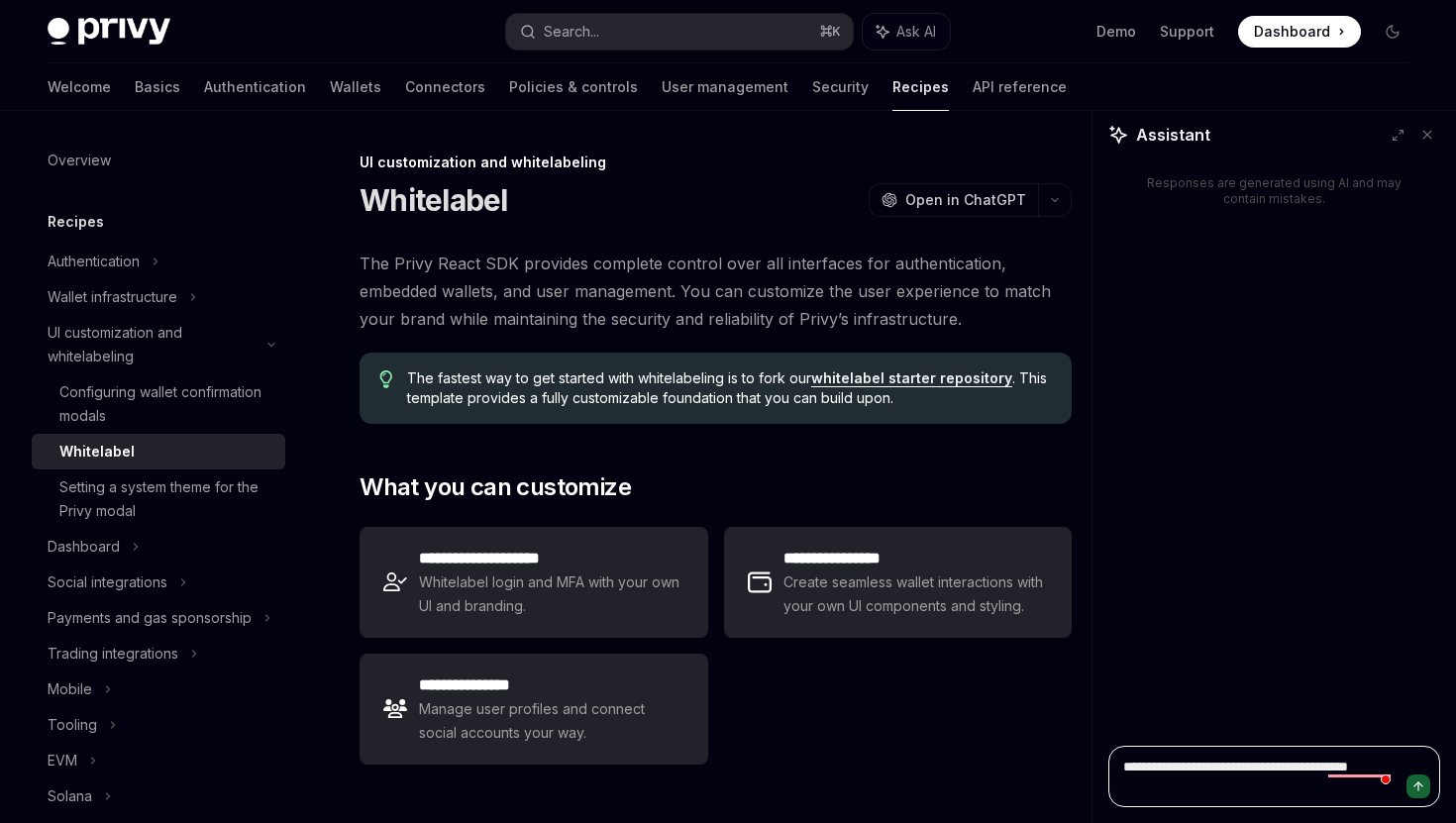 type on "*" 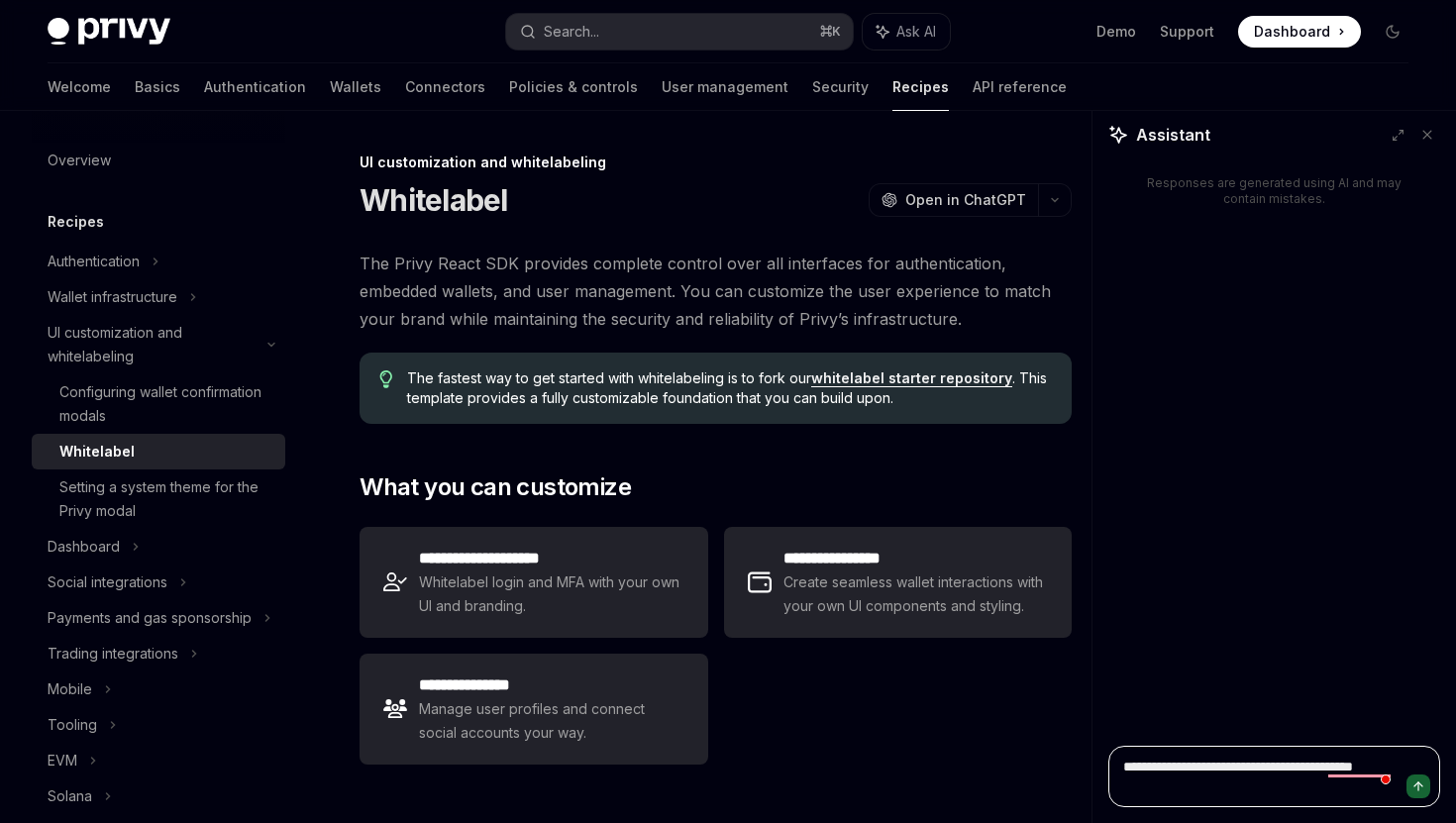 type on "*" 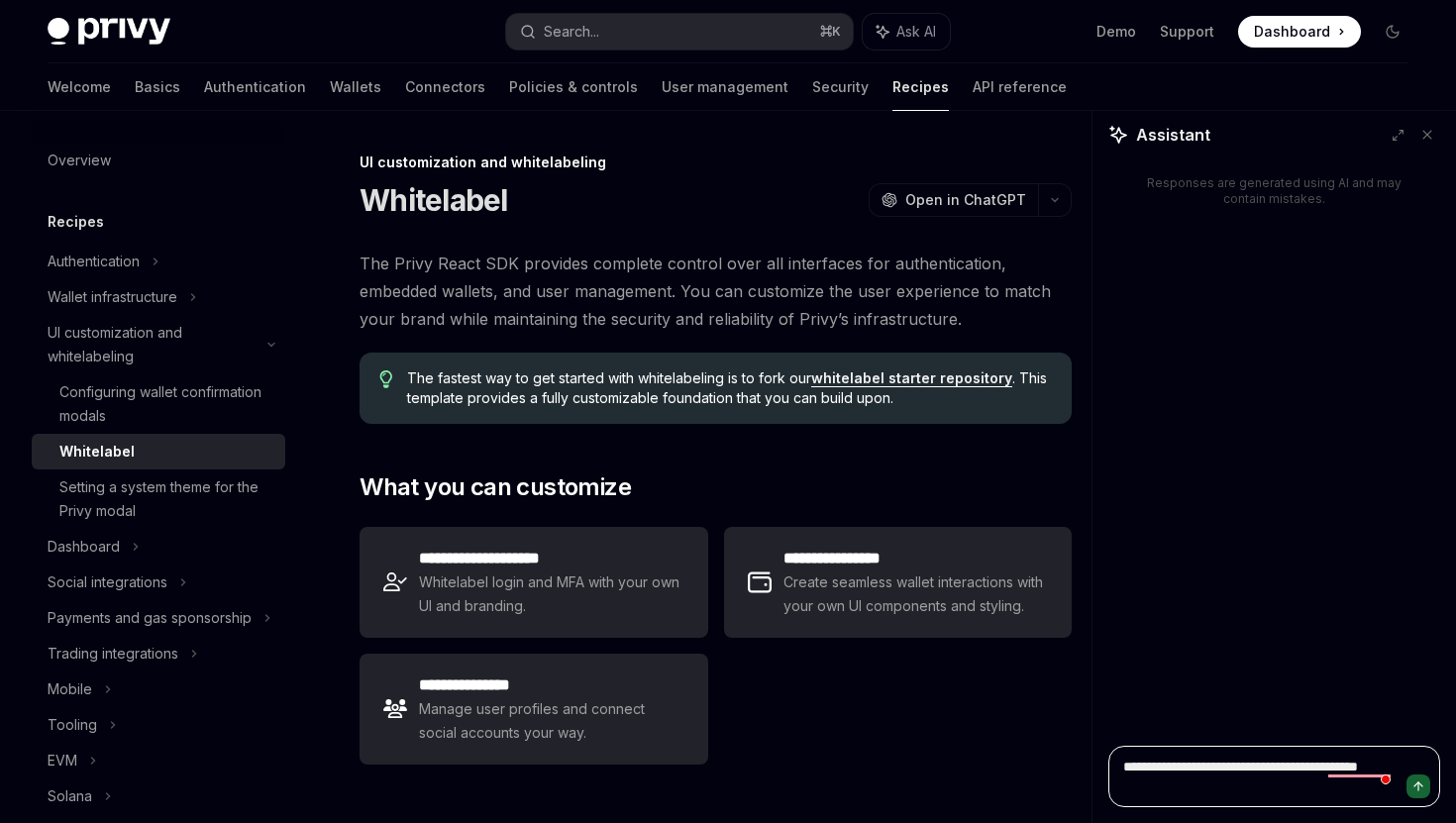 type on "*" 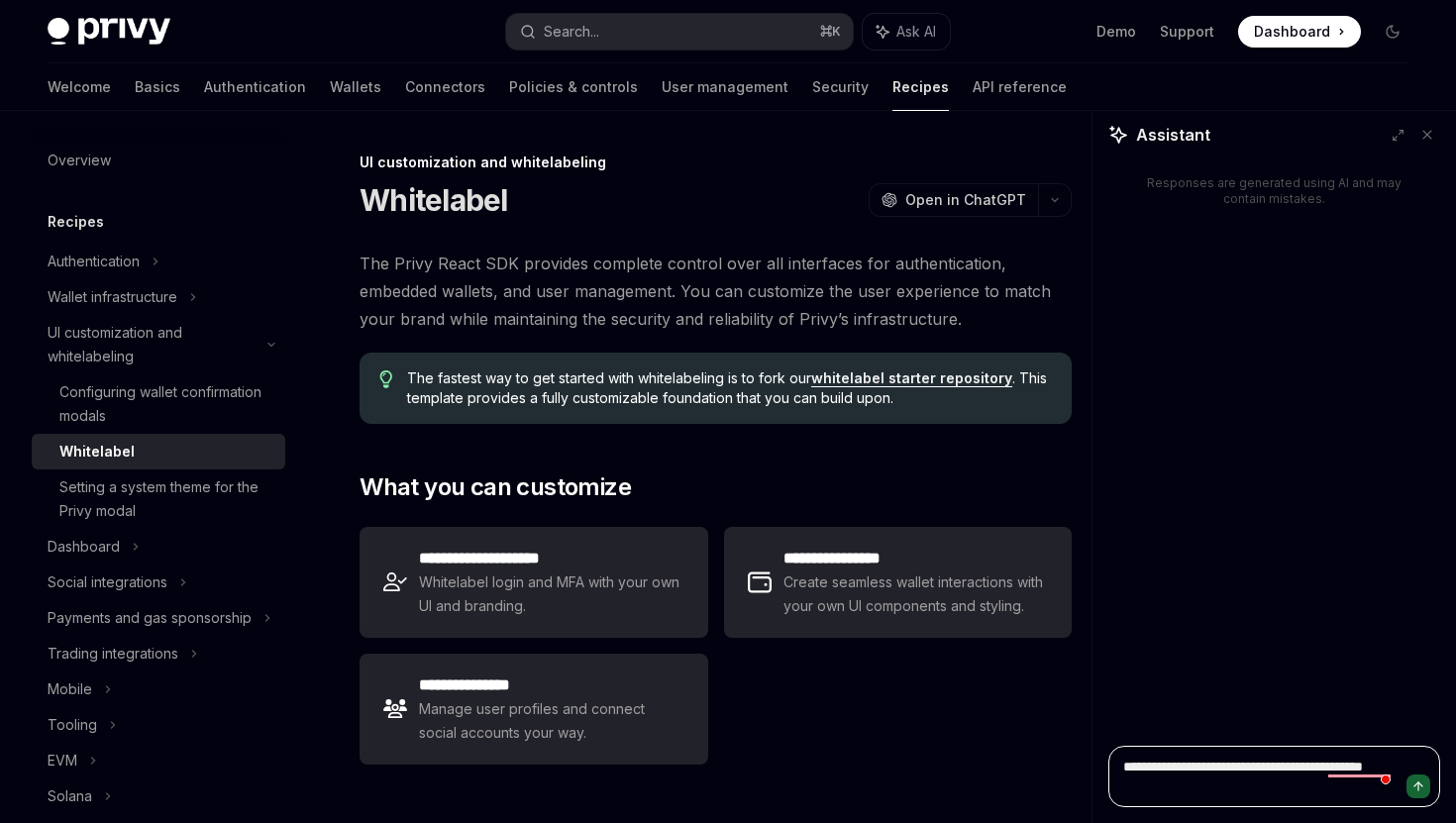 type on "*" 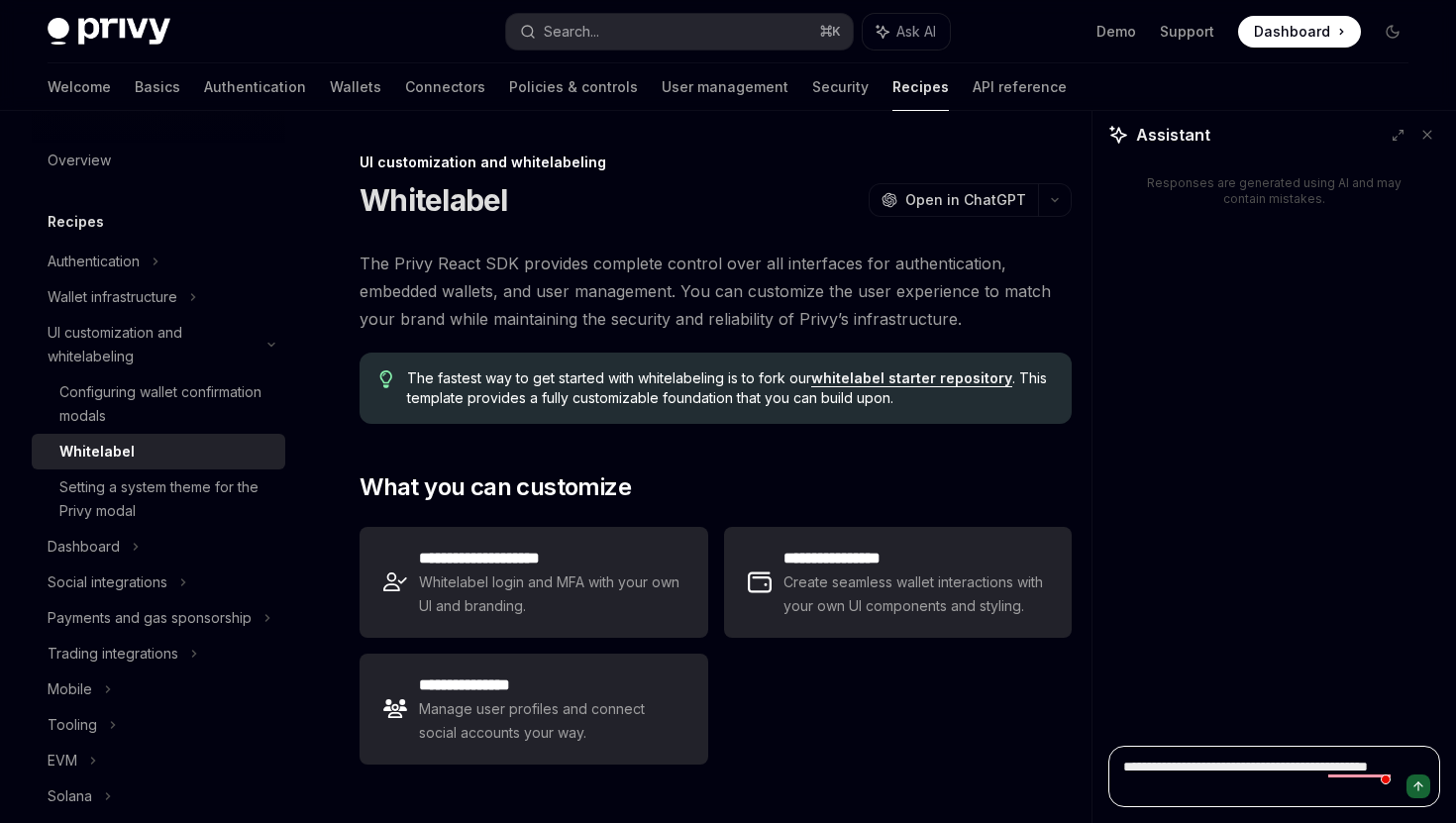 type on "*" 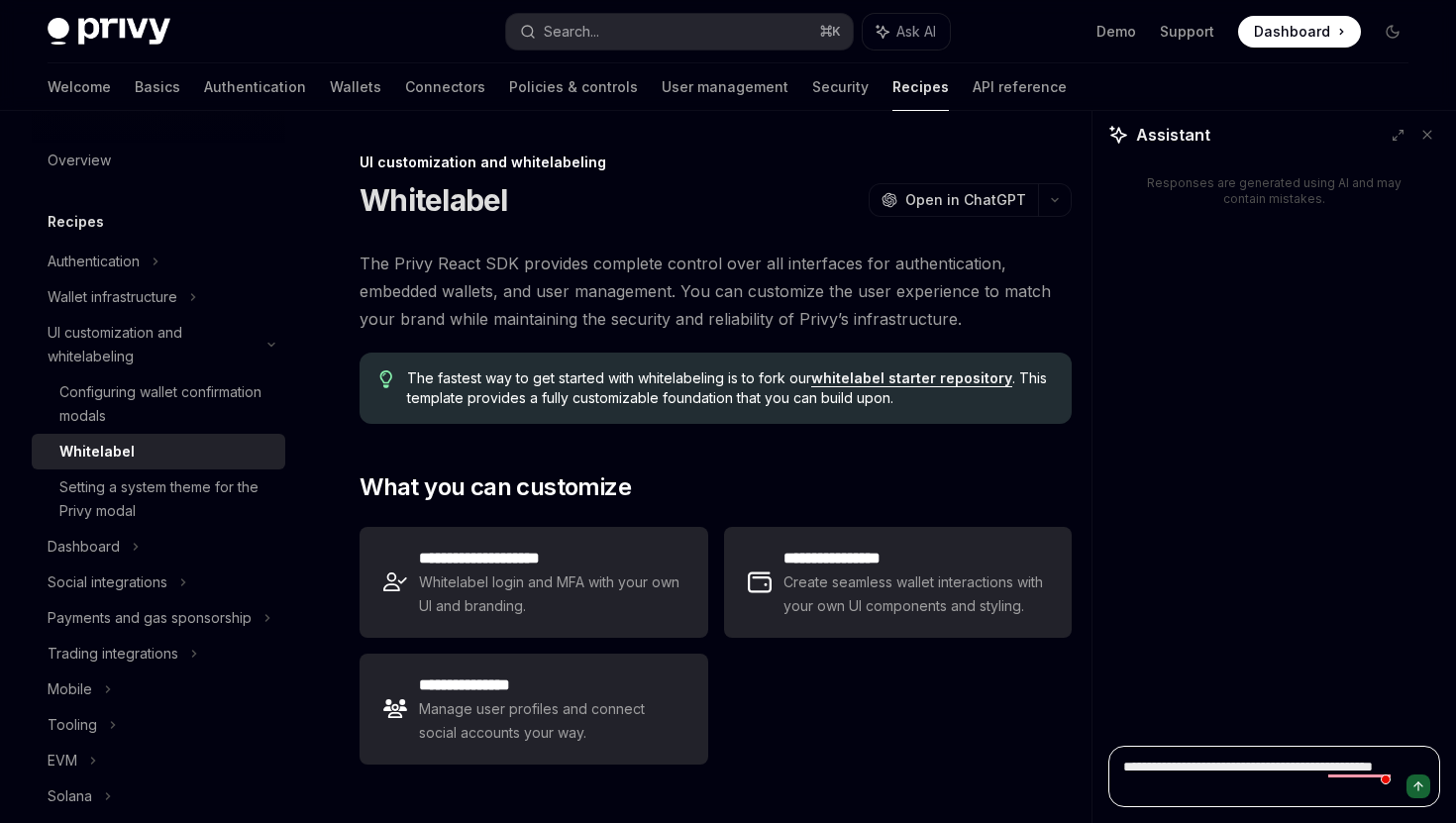 type on "*" 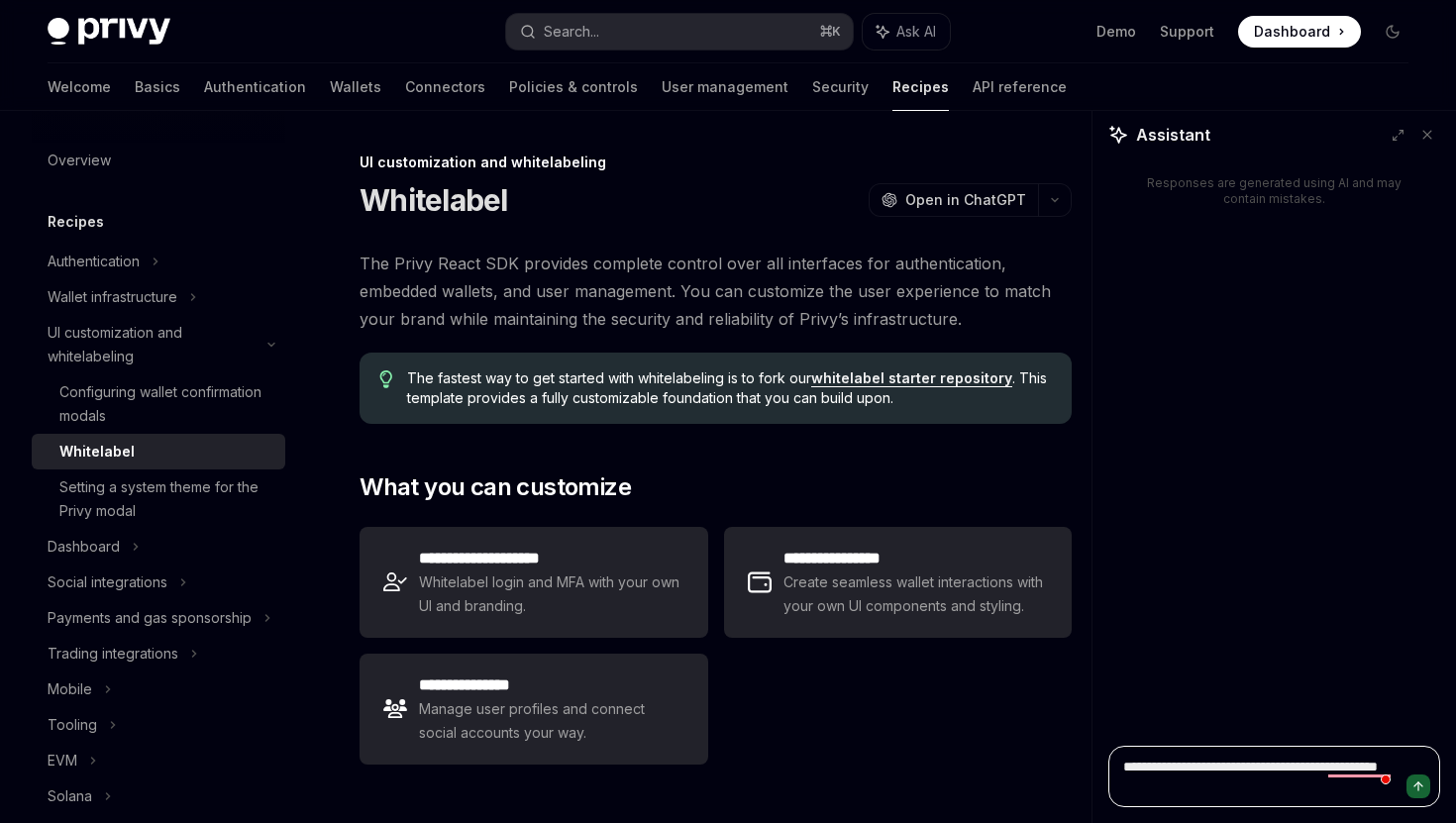 type on "**********" 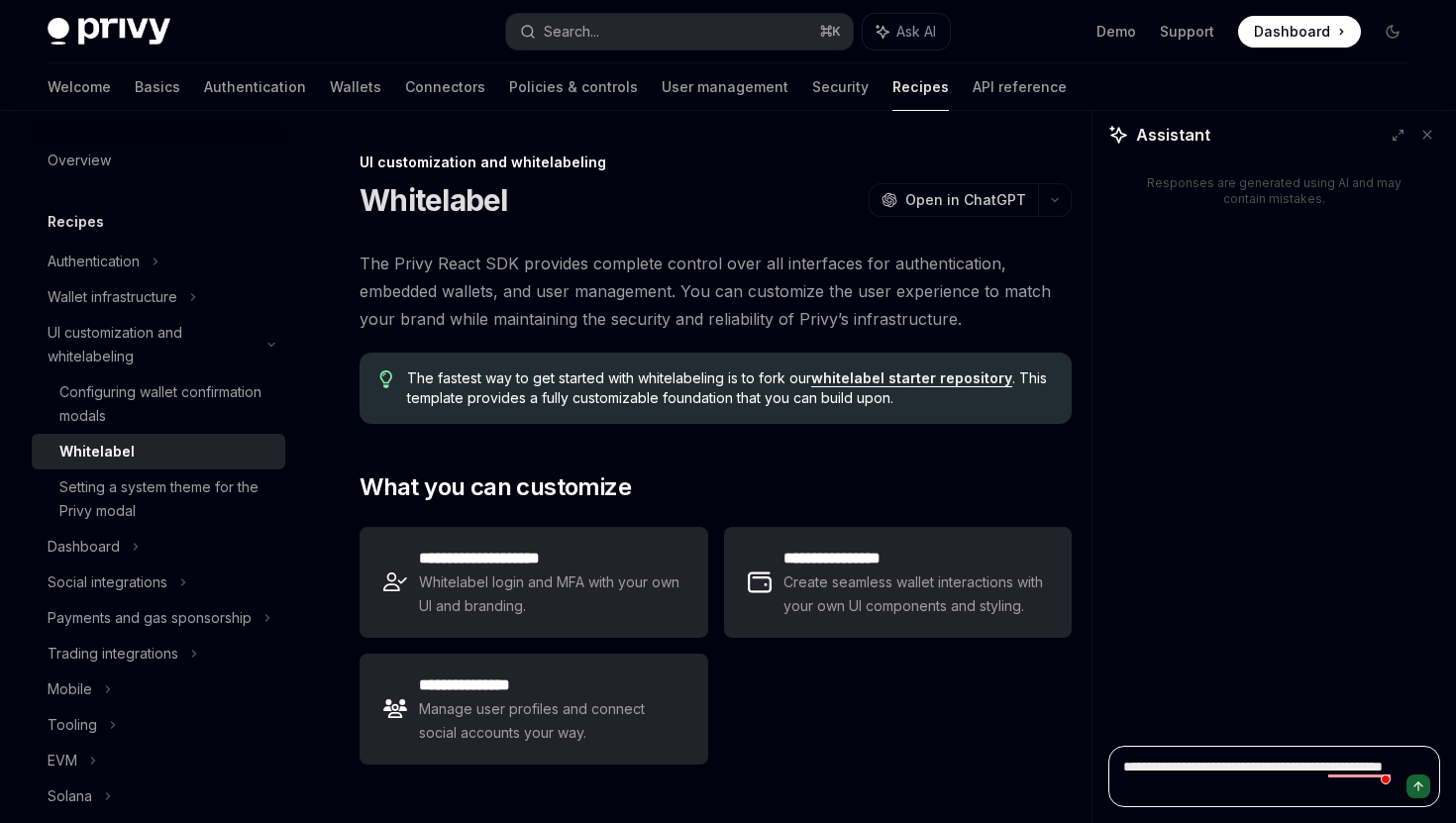 type on "*" 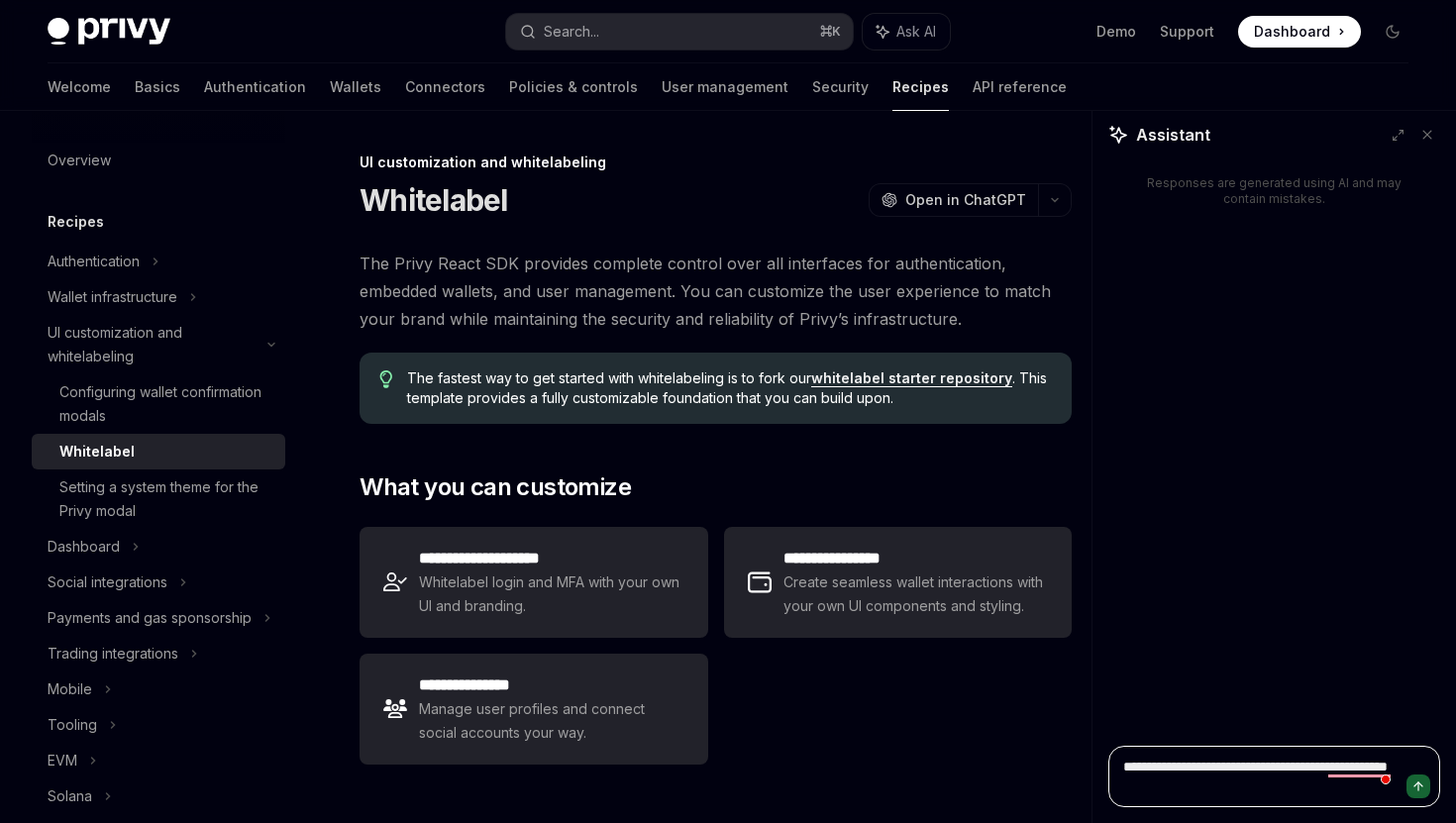type on "*" 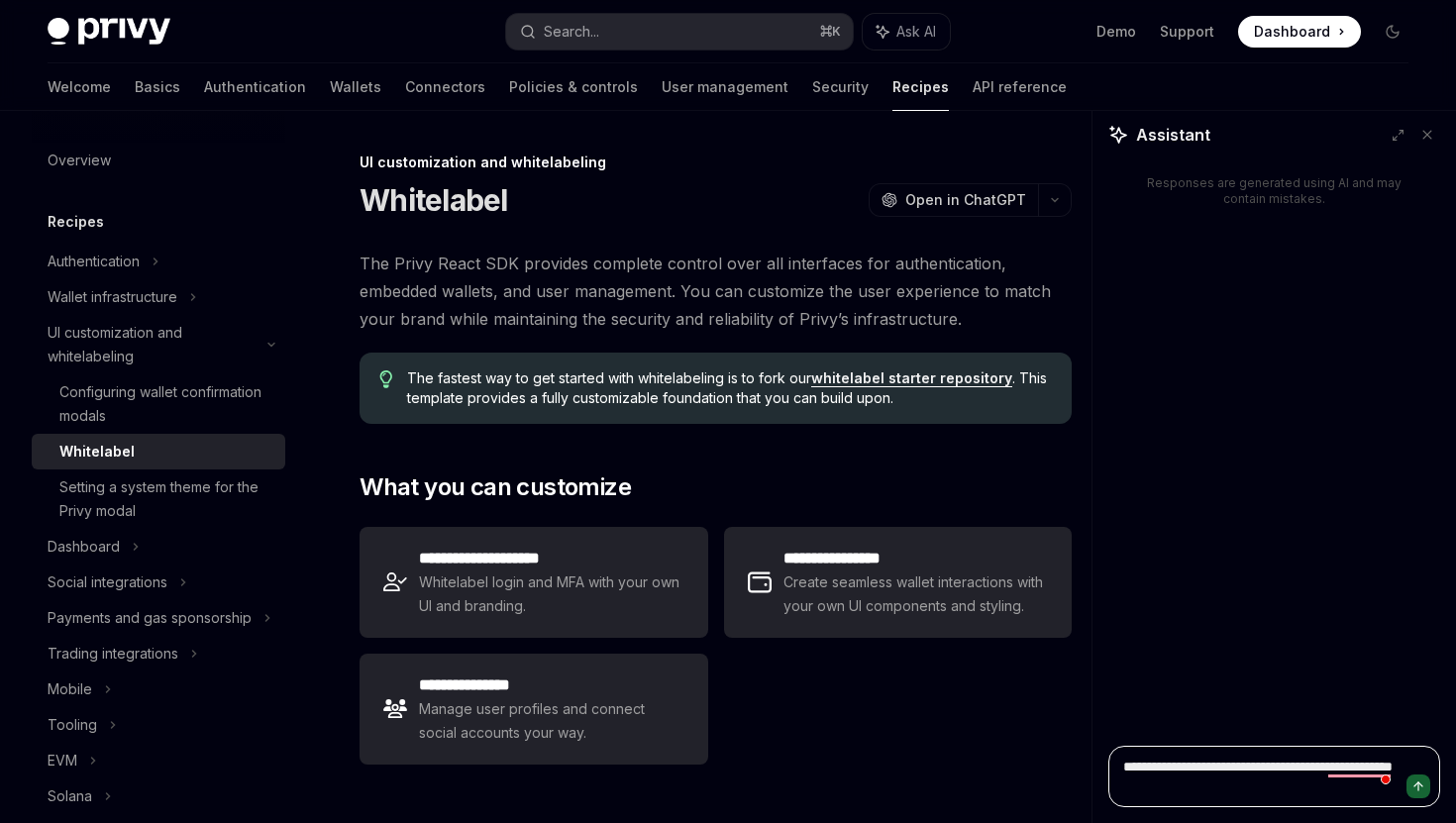 type on "*" 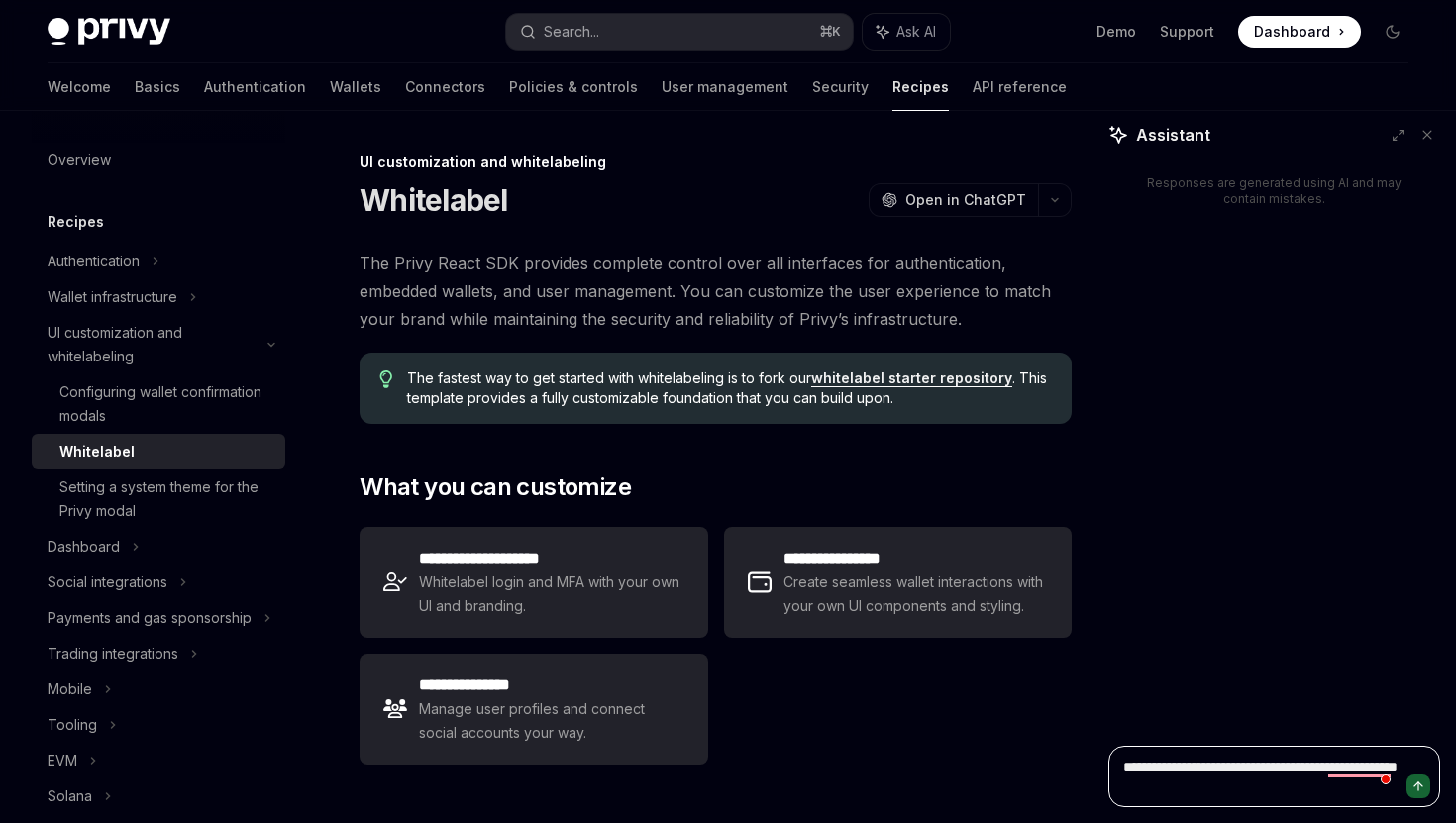 type on "*" 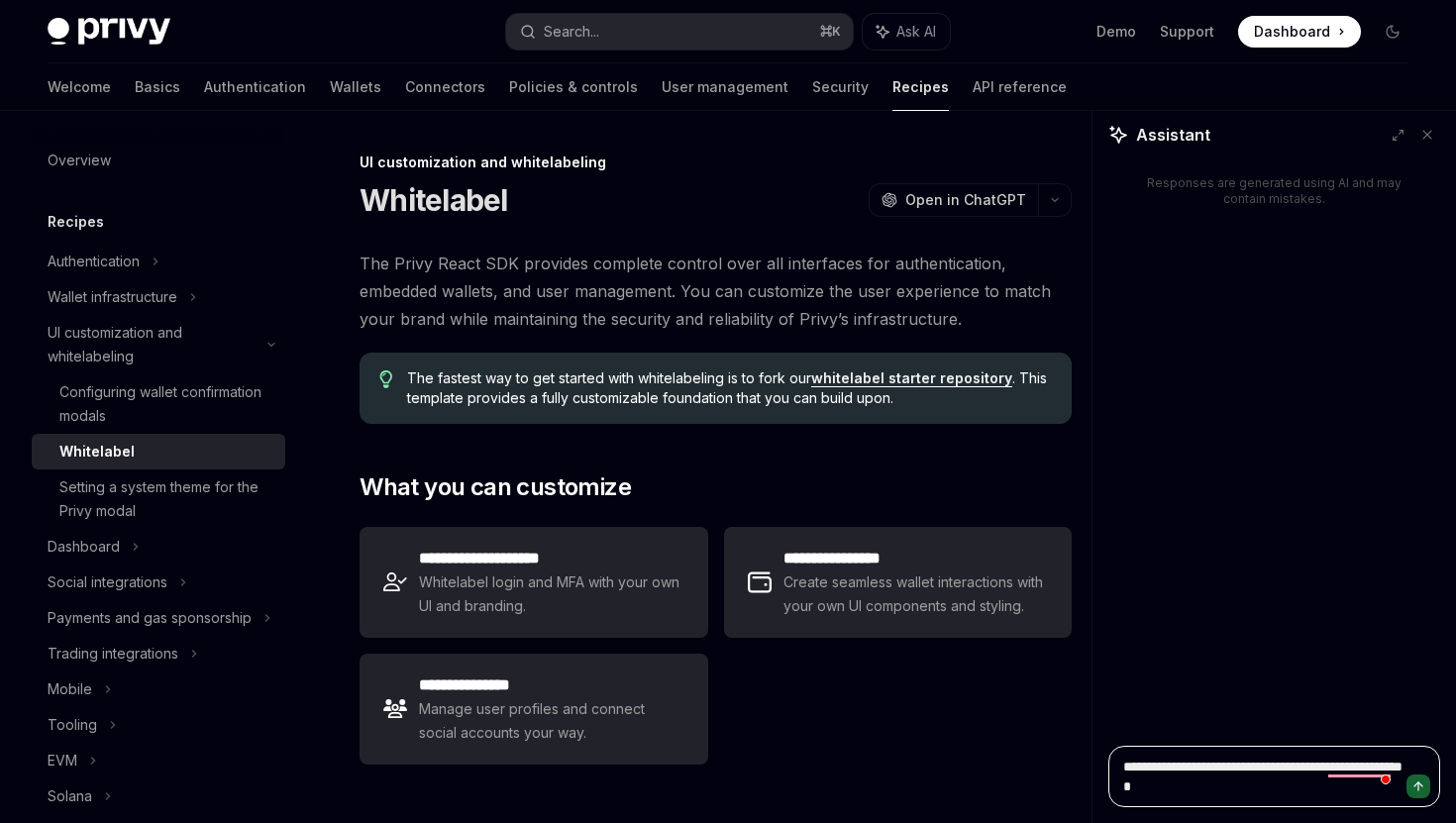 type on "*" 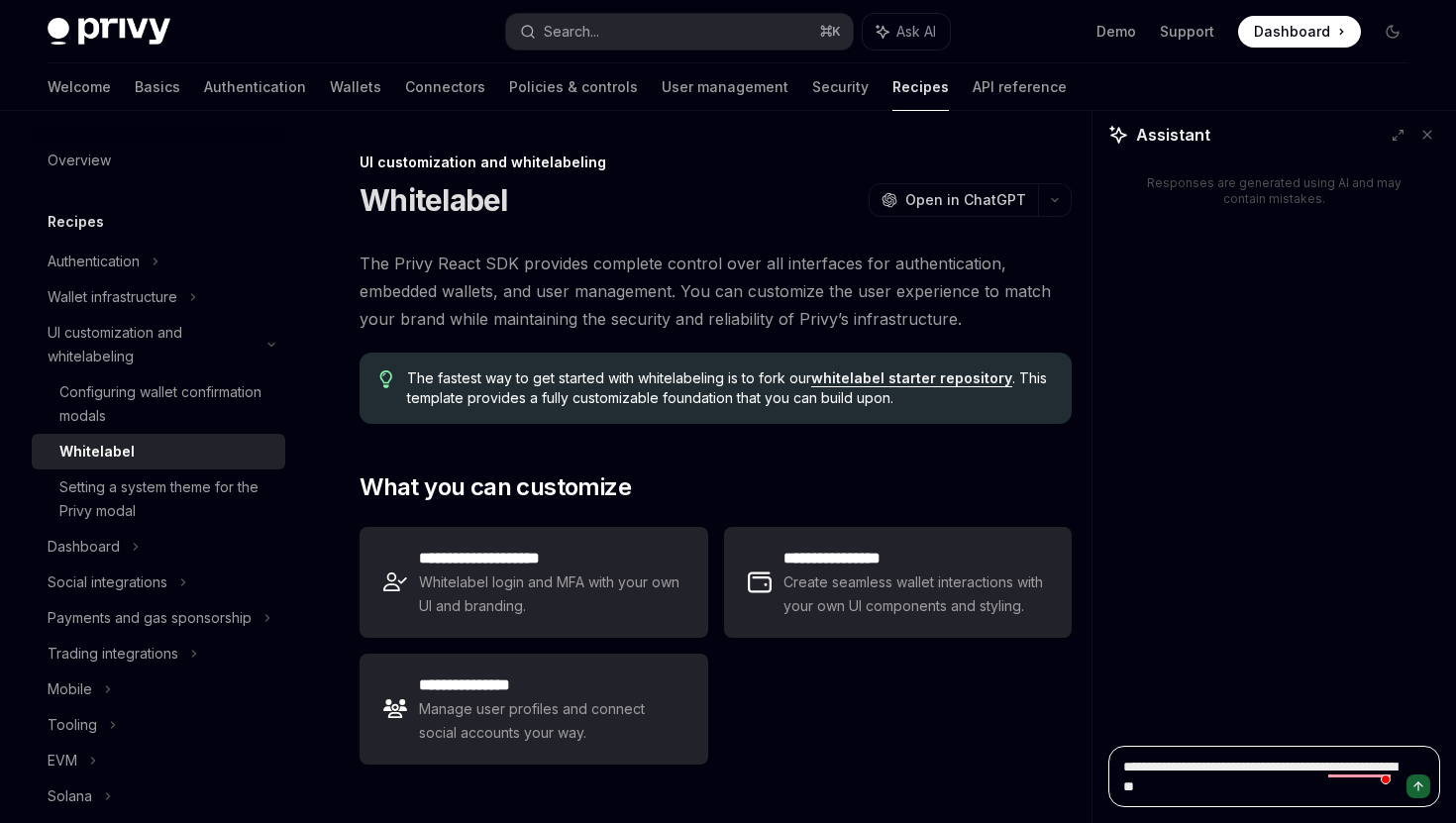 type on "*" 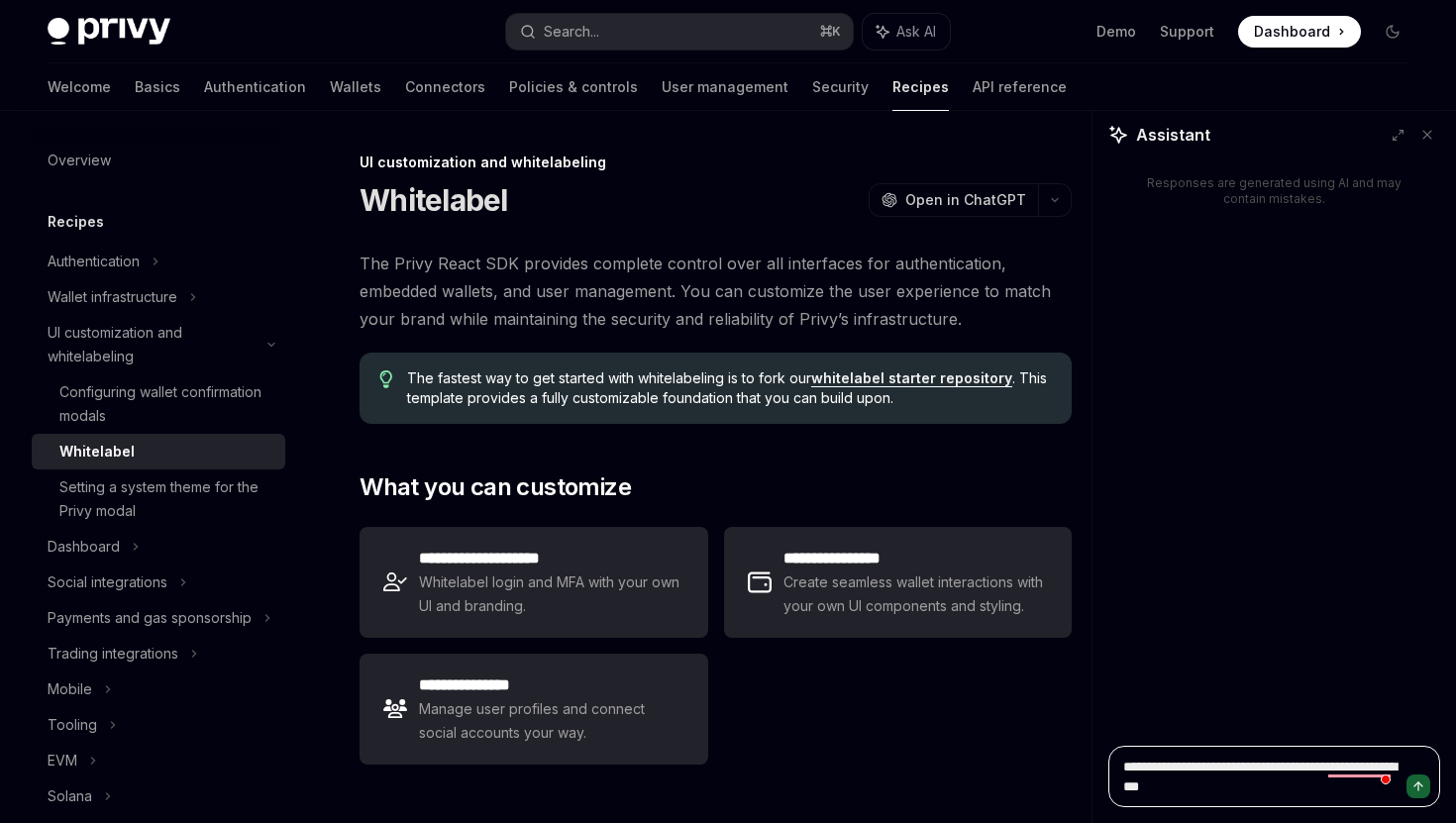 type on "*" 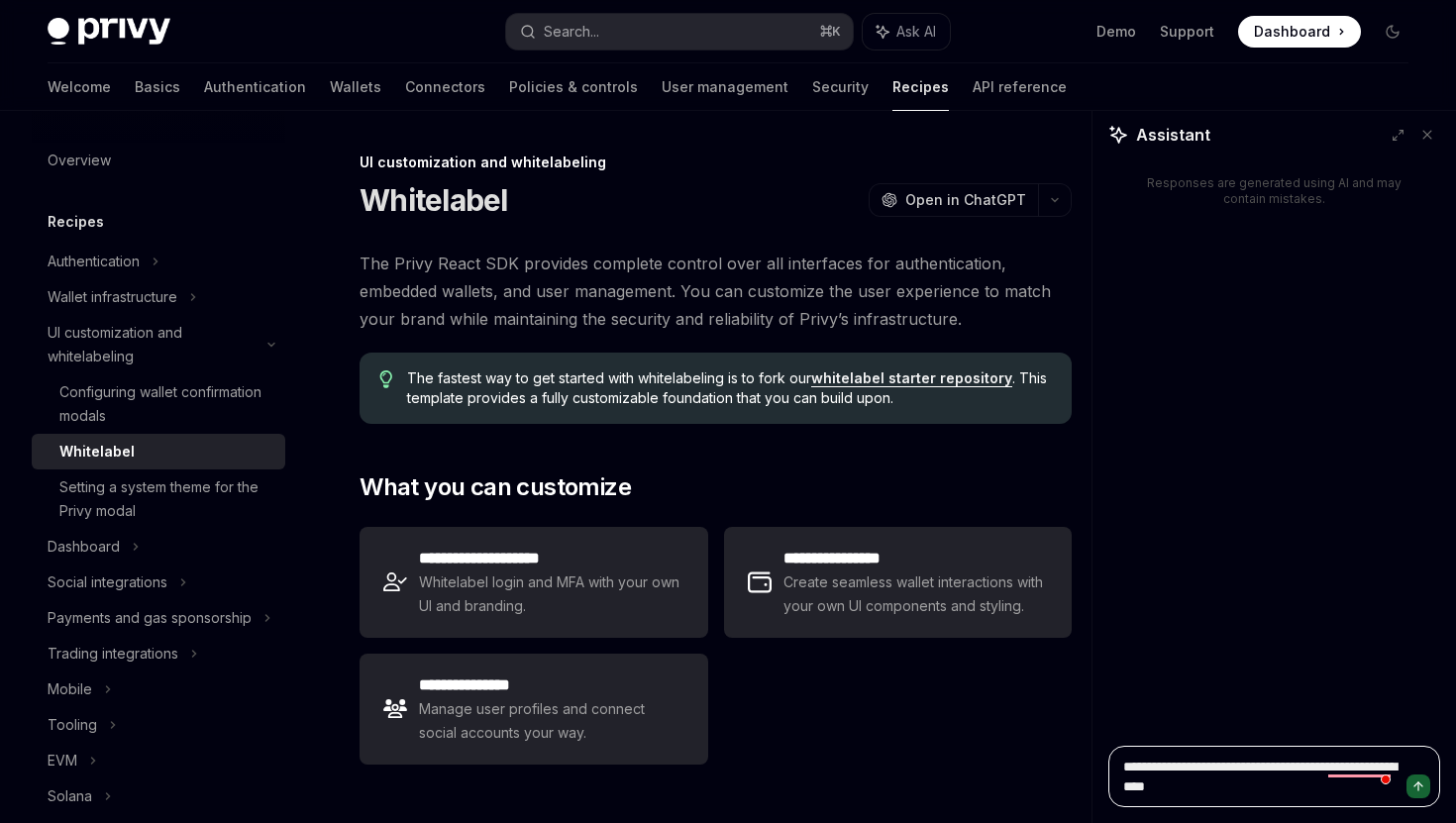 type on "*" 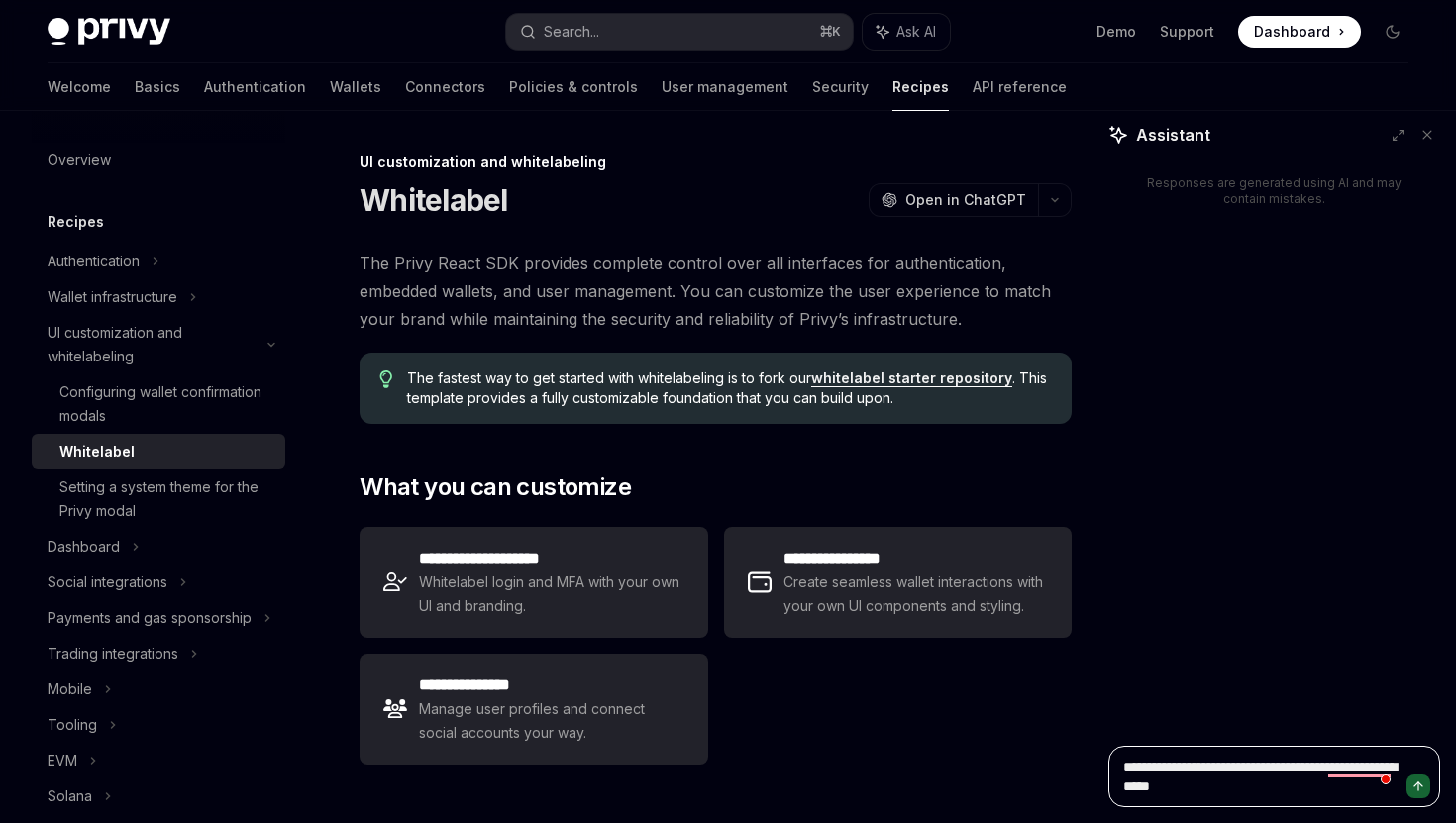 type on "*" 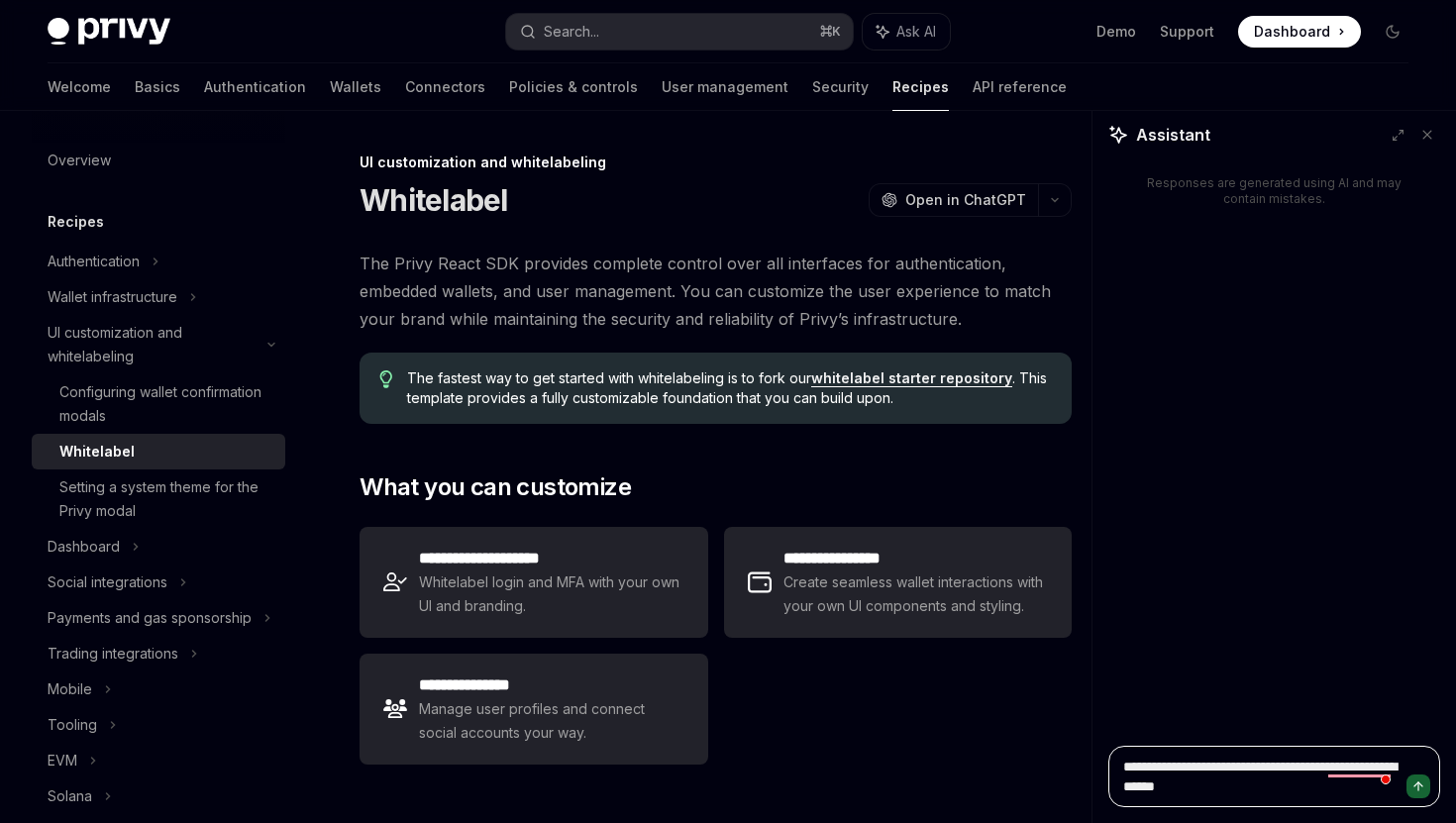 type on "*" 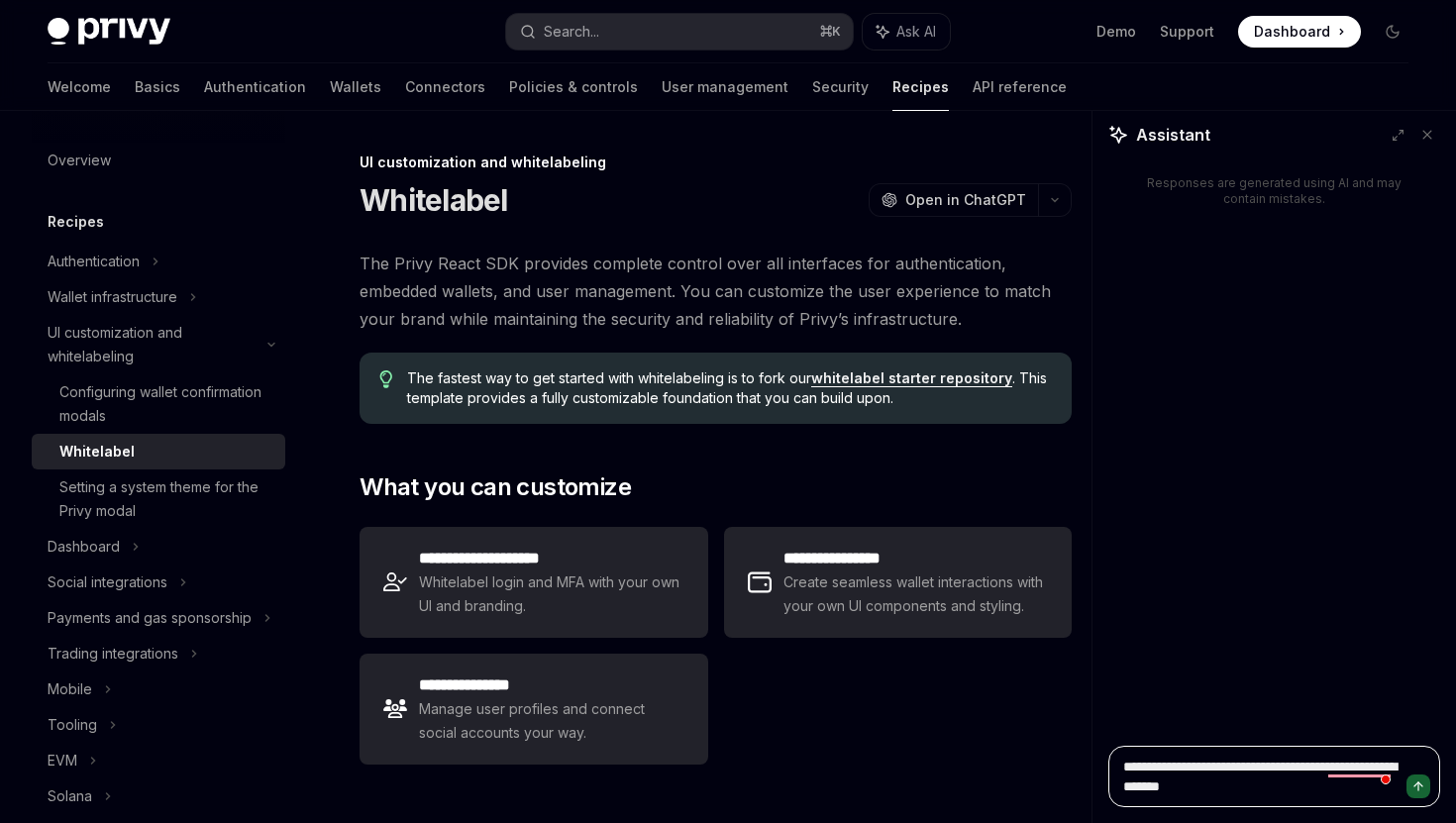 type on "*" 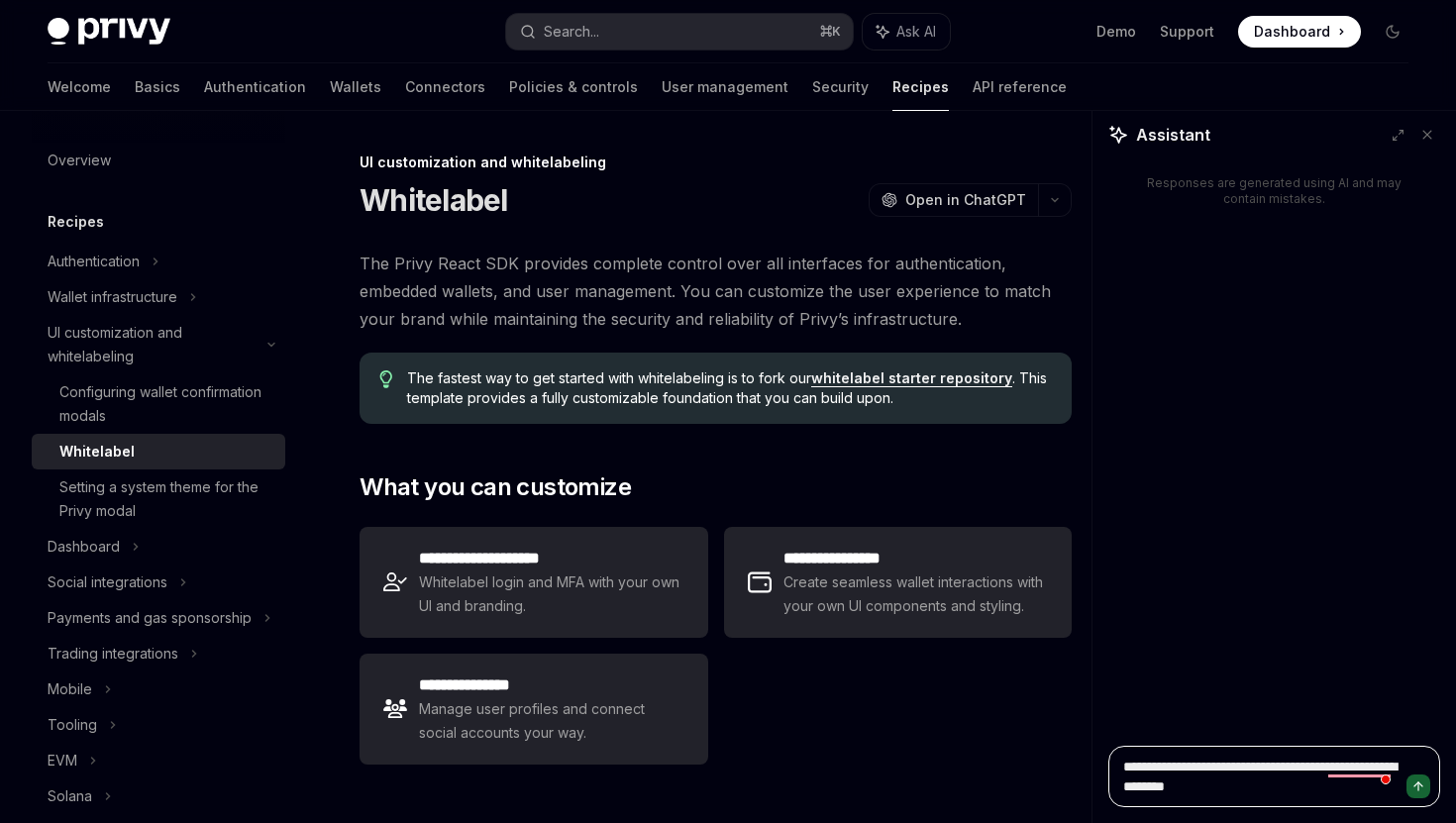 type on "*" 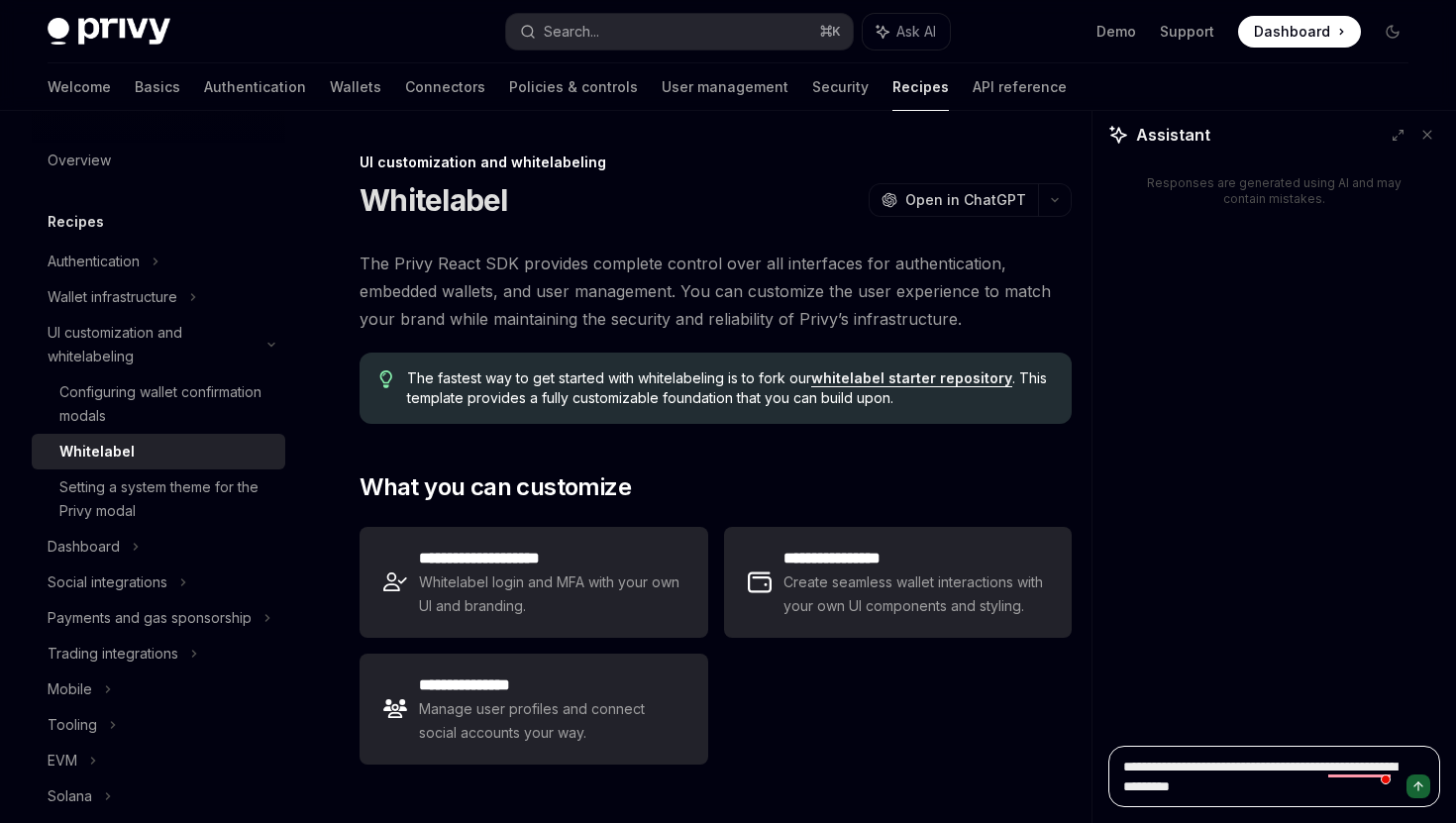 type on "*" 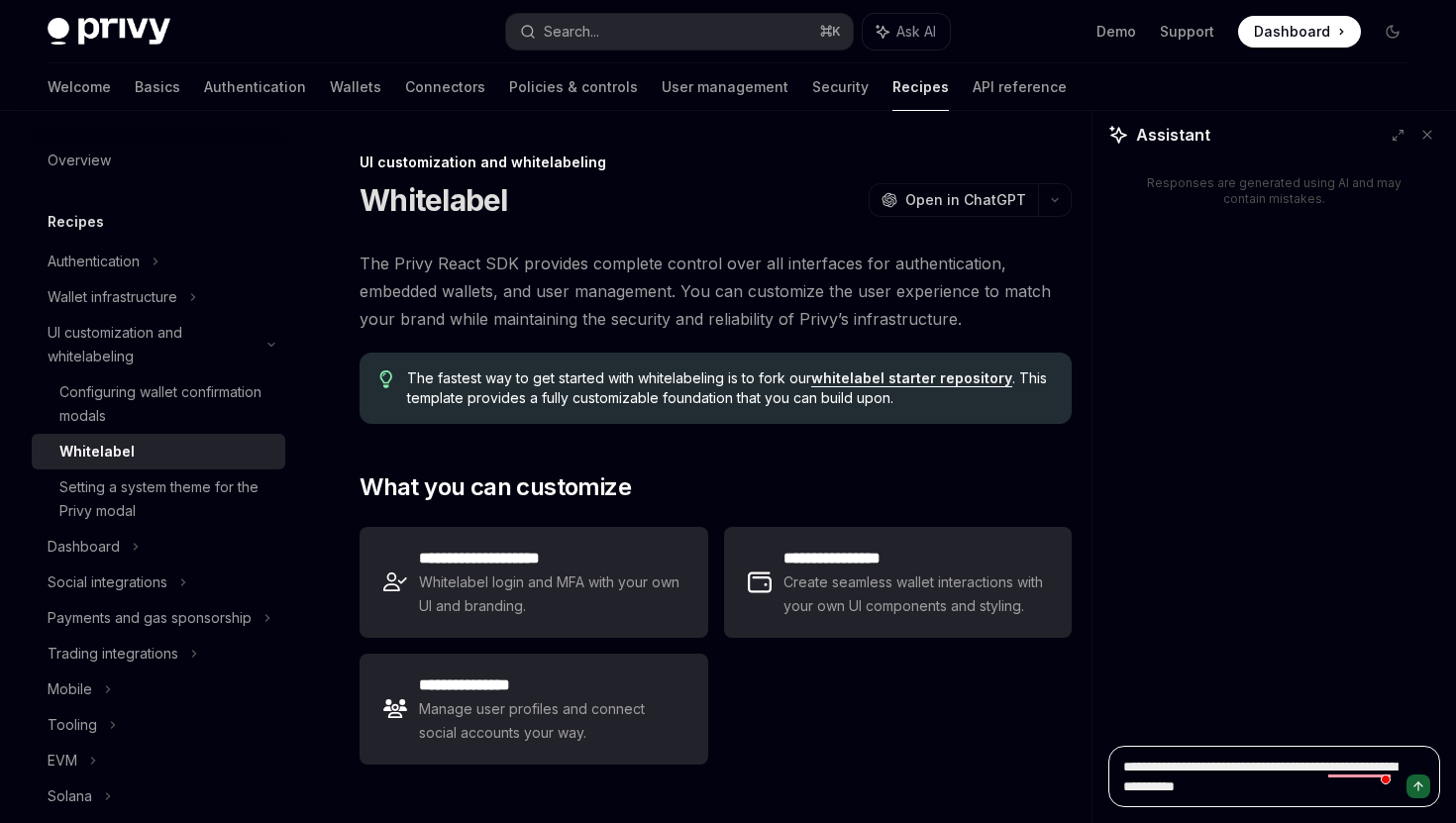 type on "*" 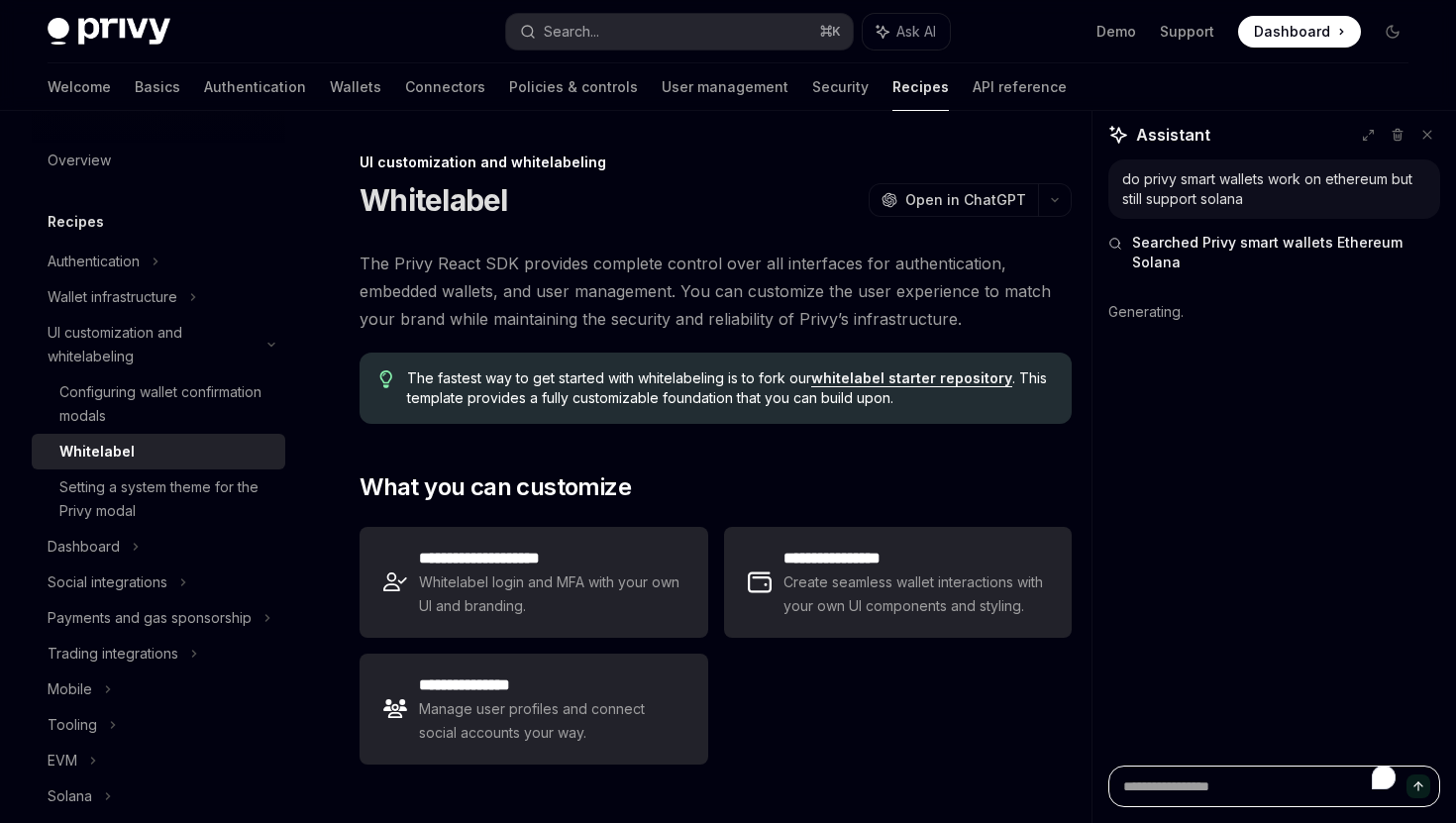 type on "*" 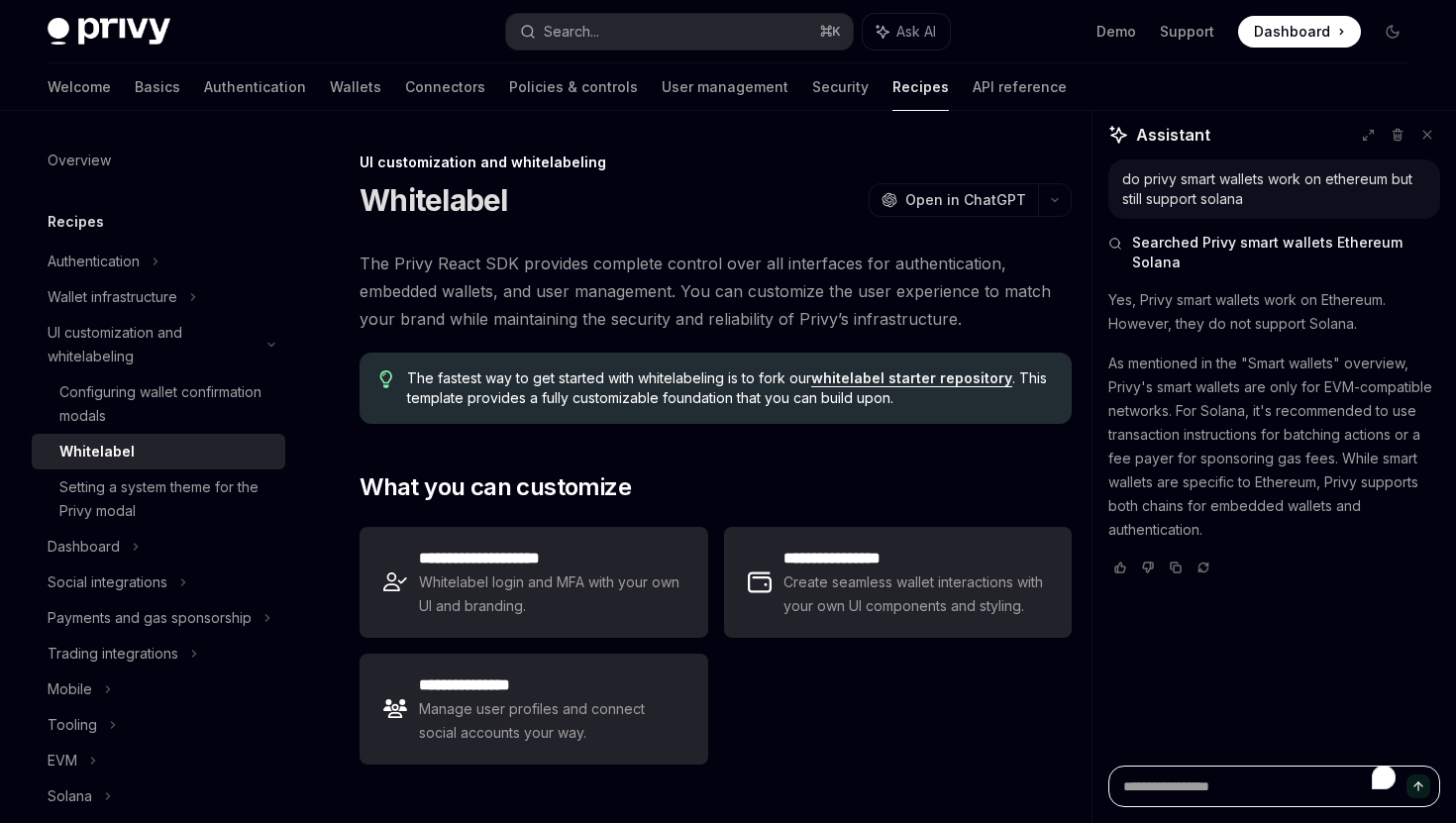 type on "*" 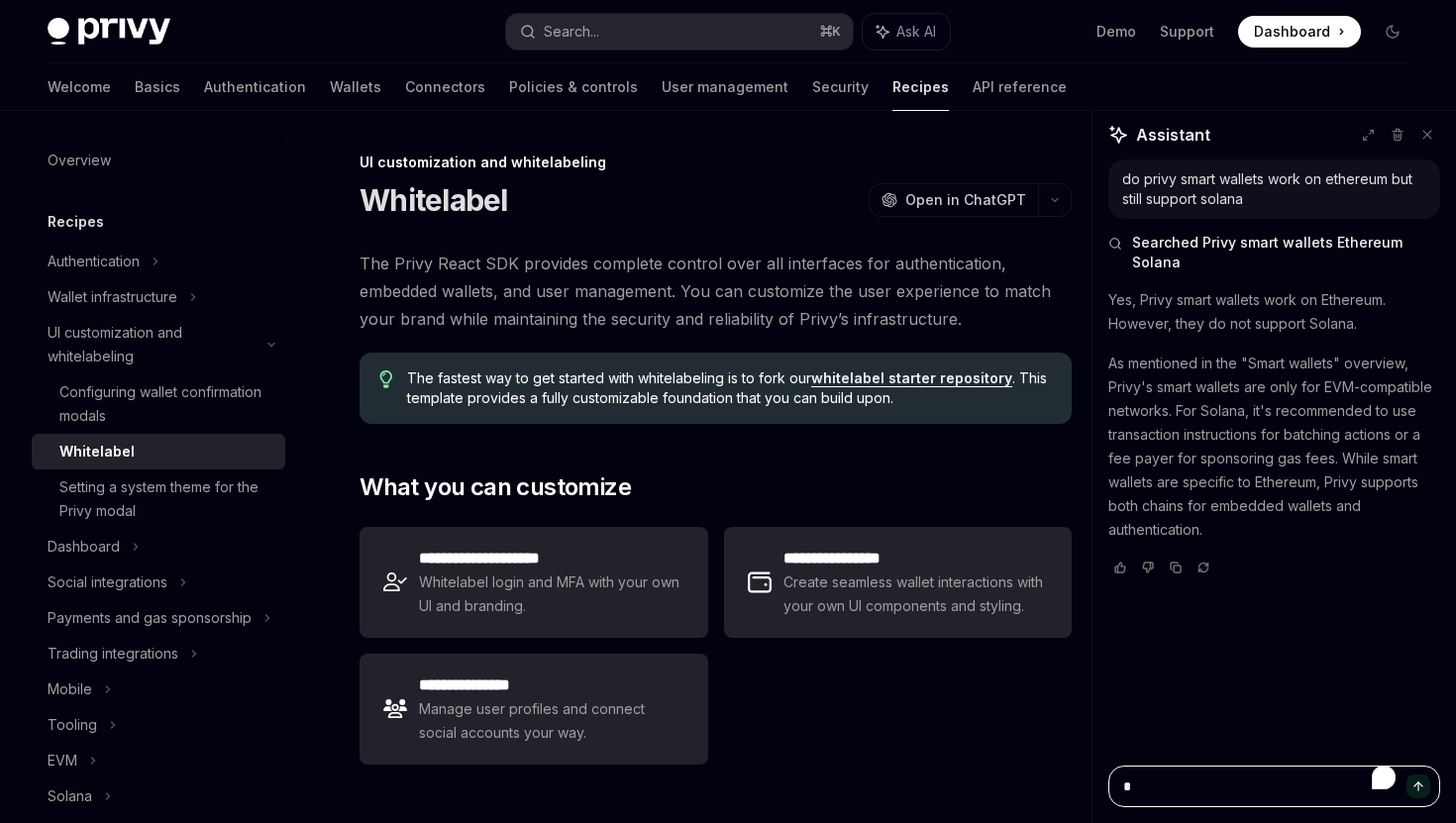 type on "*" 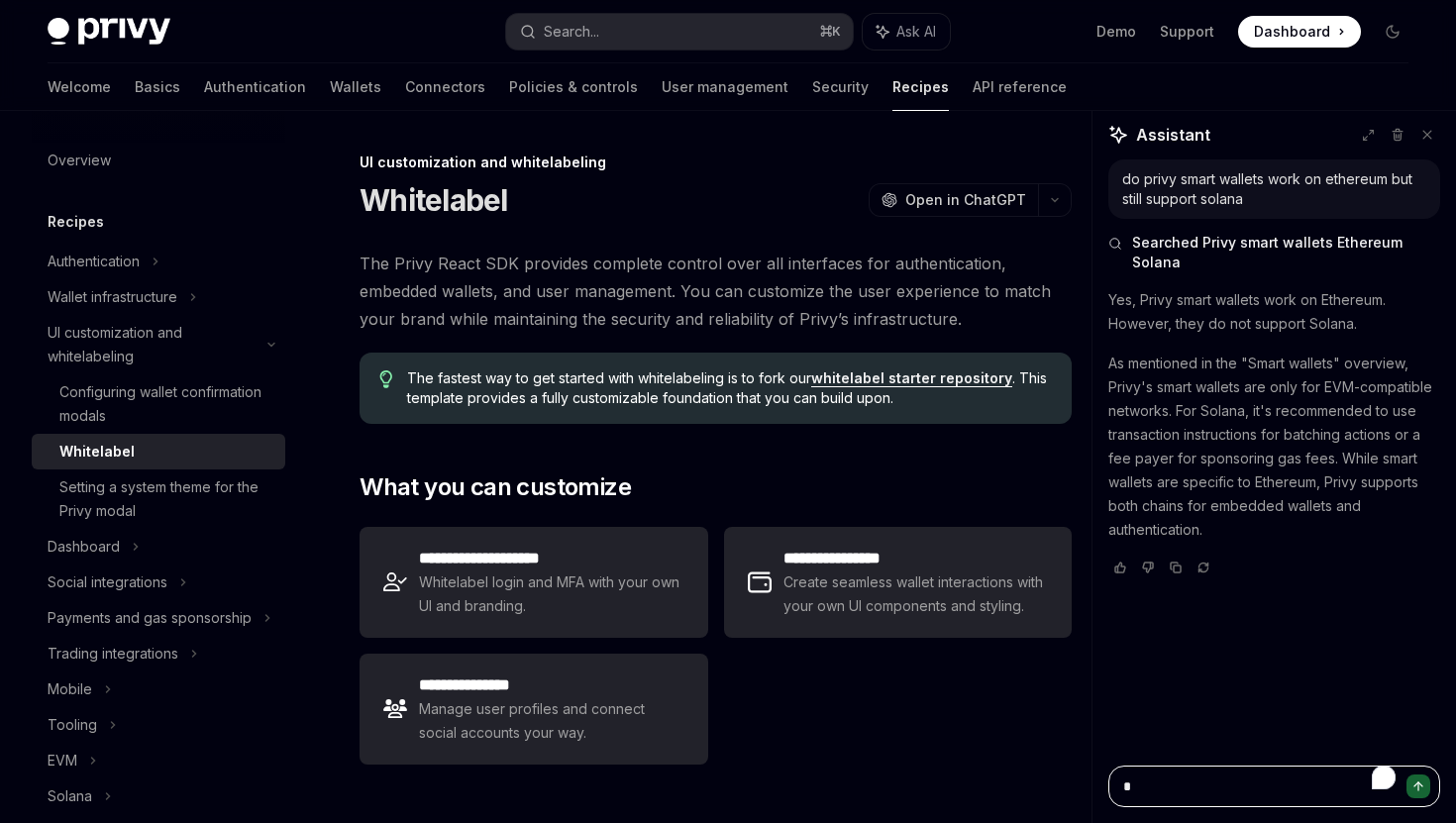 type on "**" 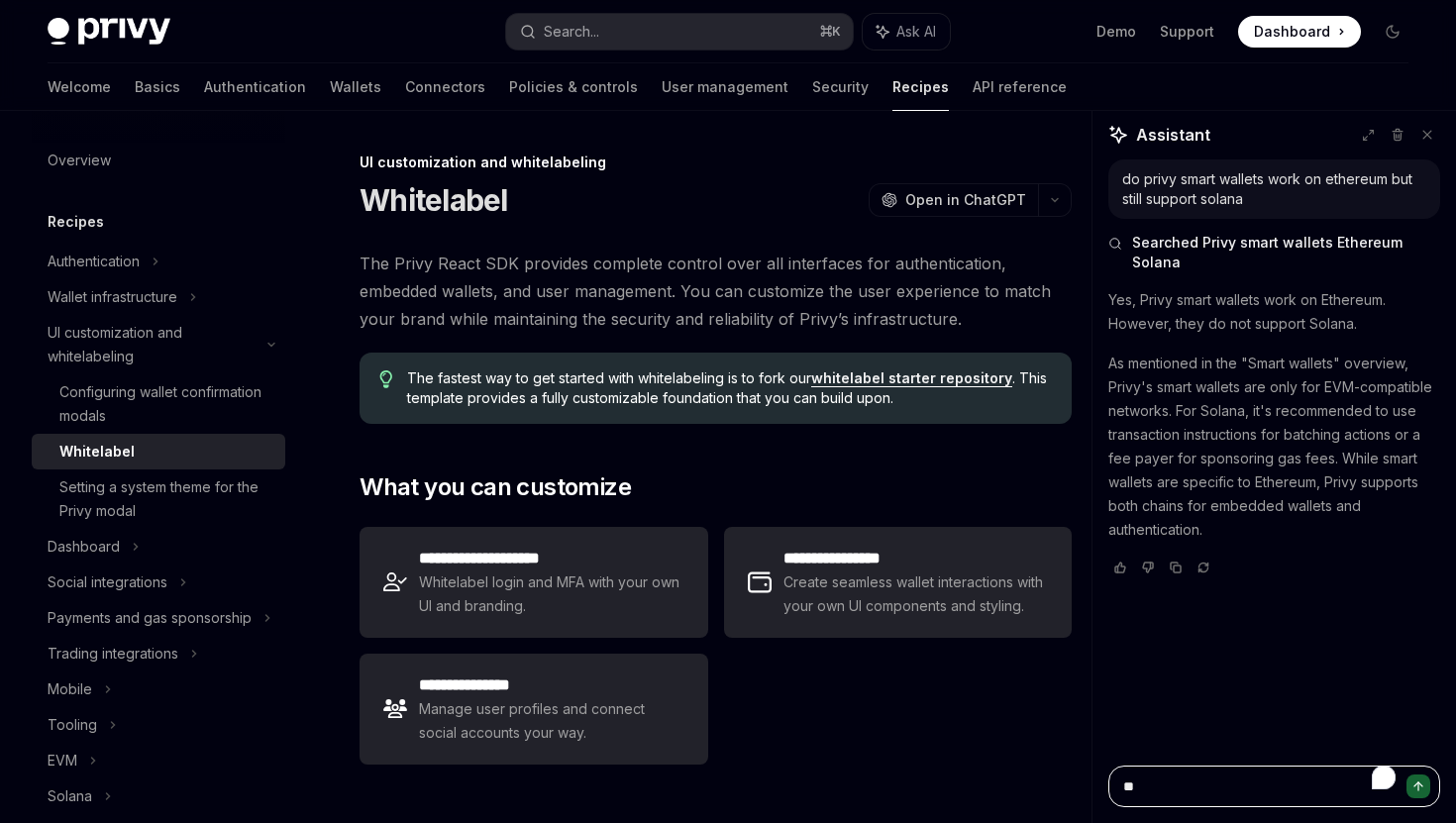 type on "*" 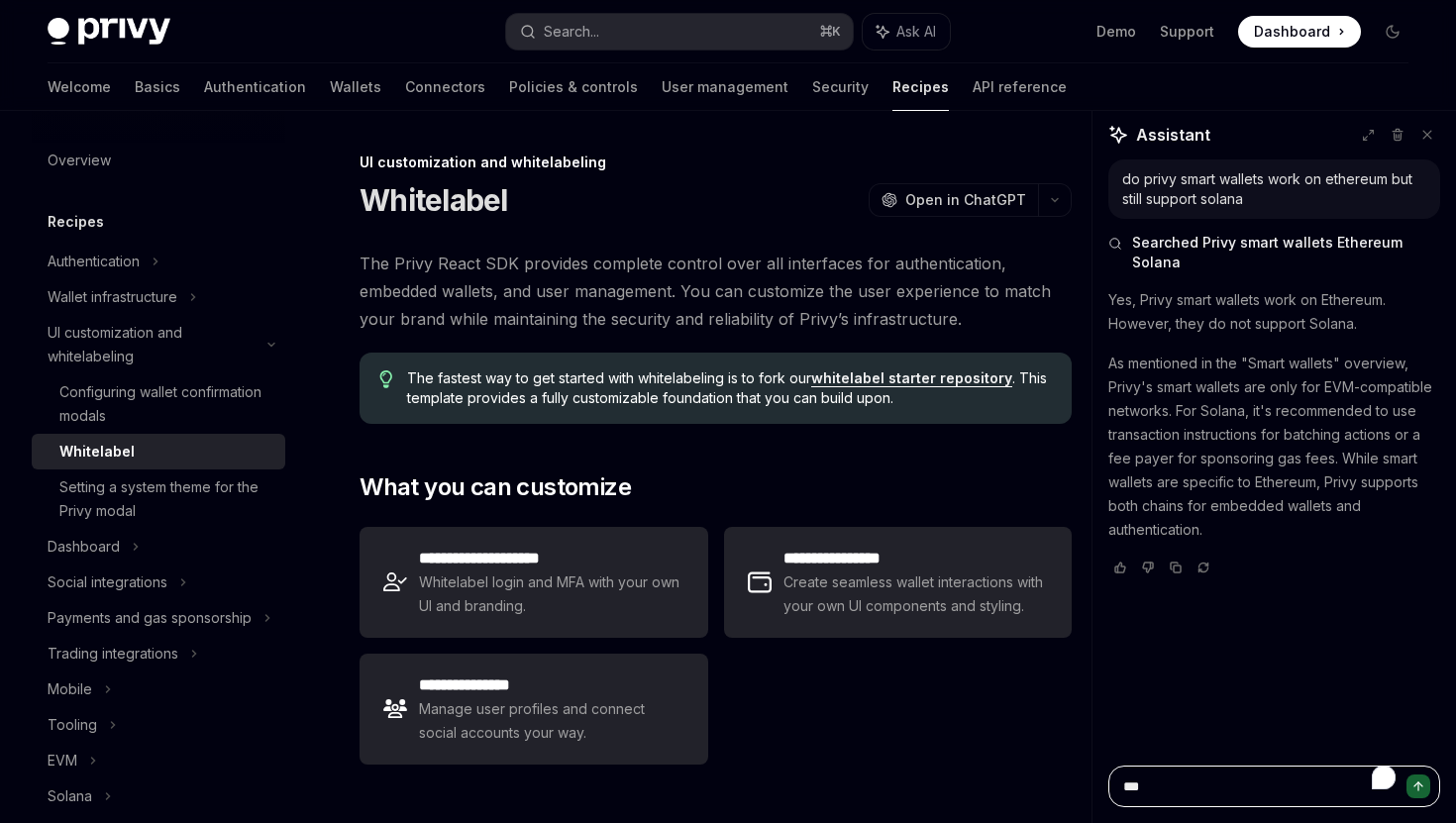 type on "*" 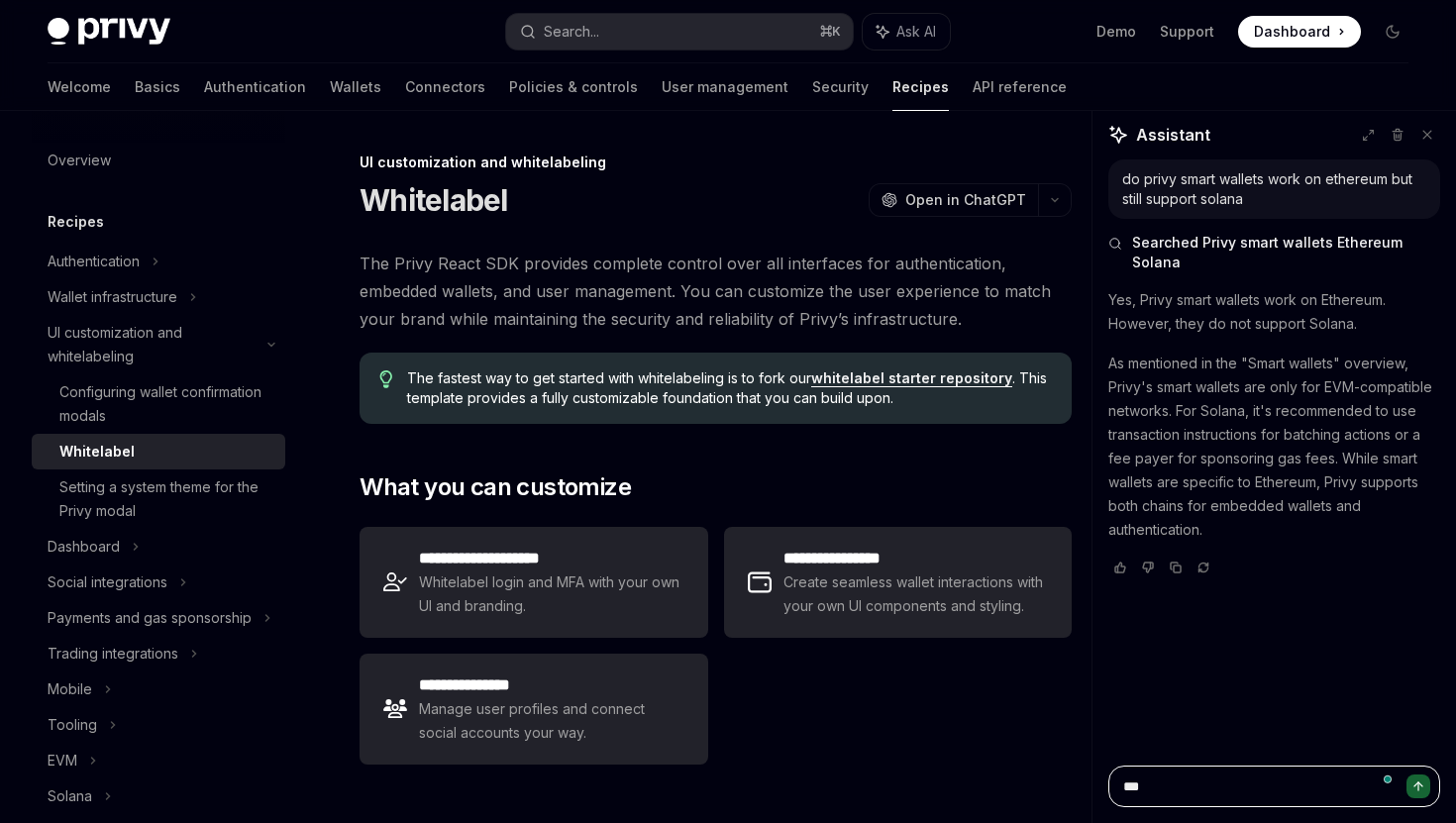 type on "****" 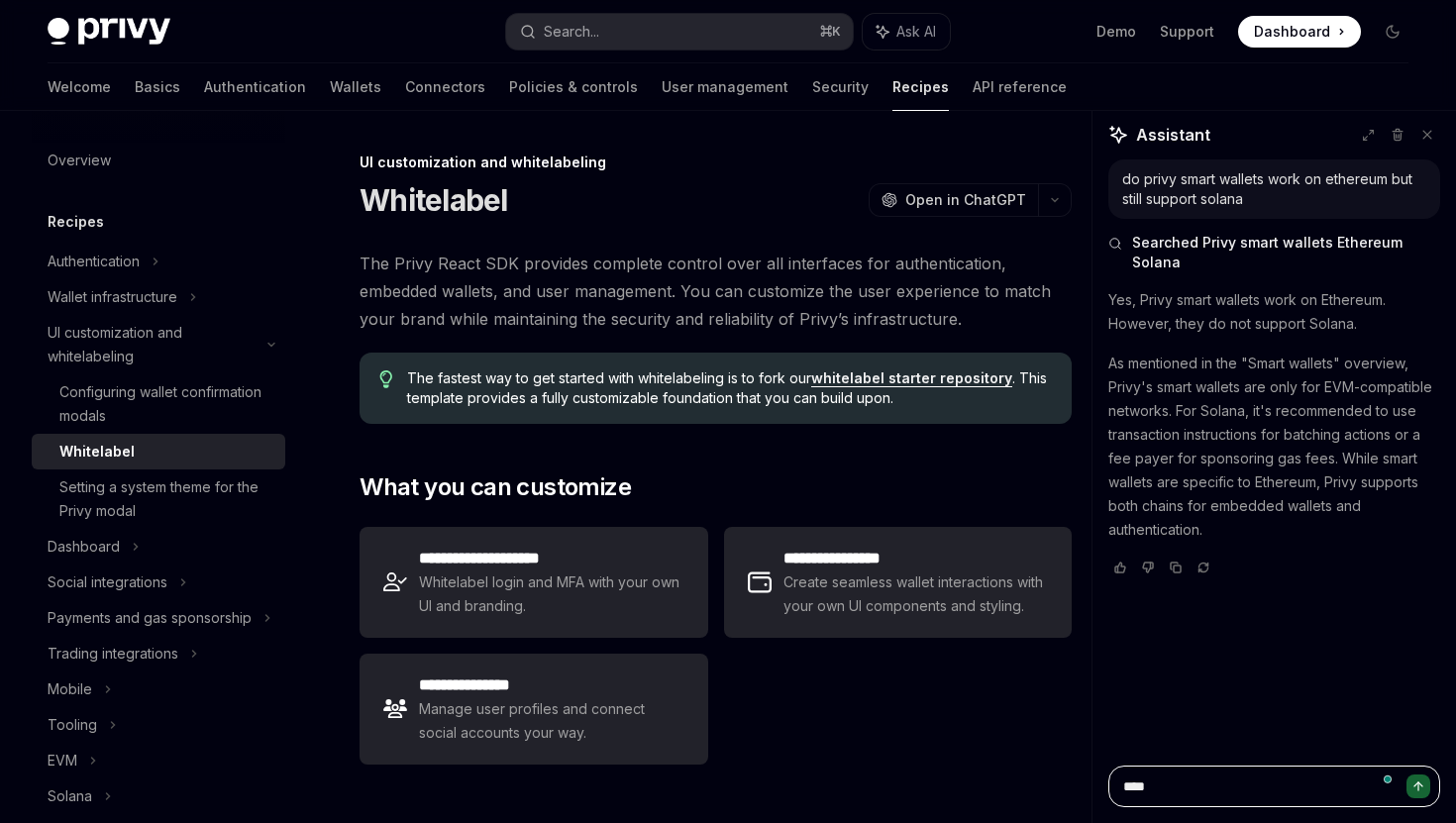type on "*" 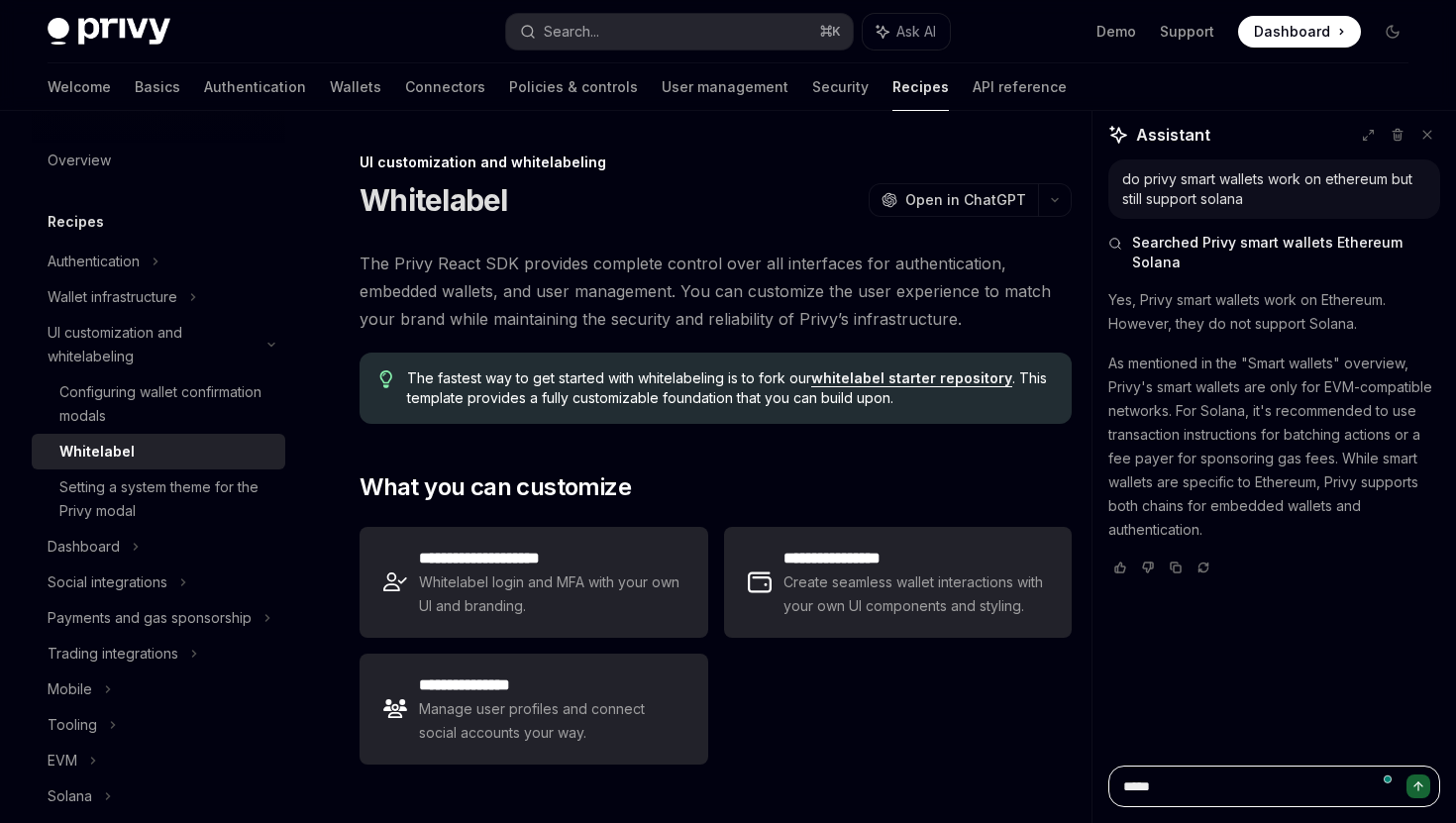 type on "*" 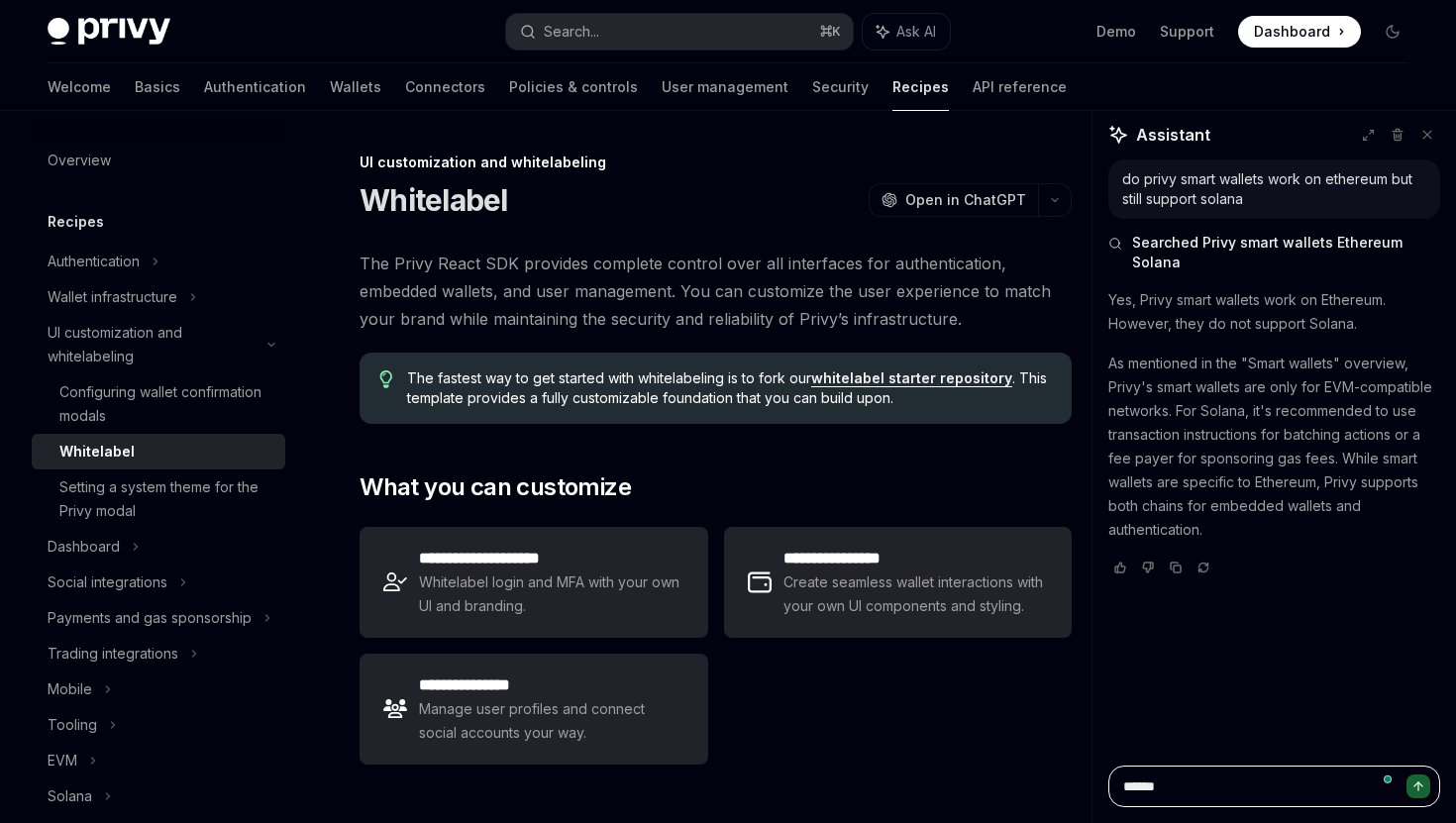type on "*" 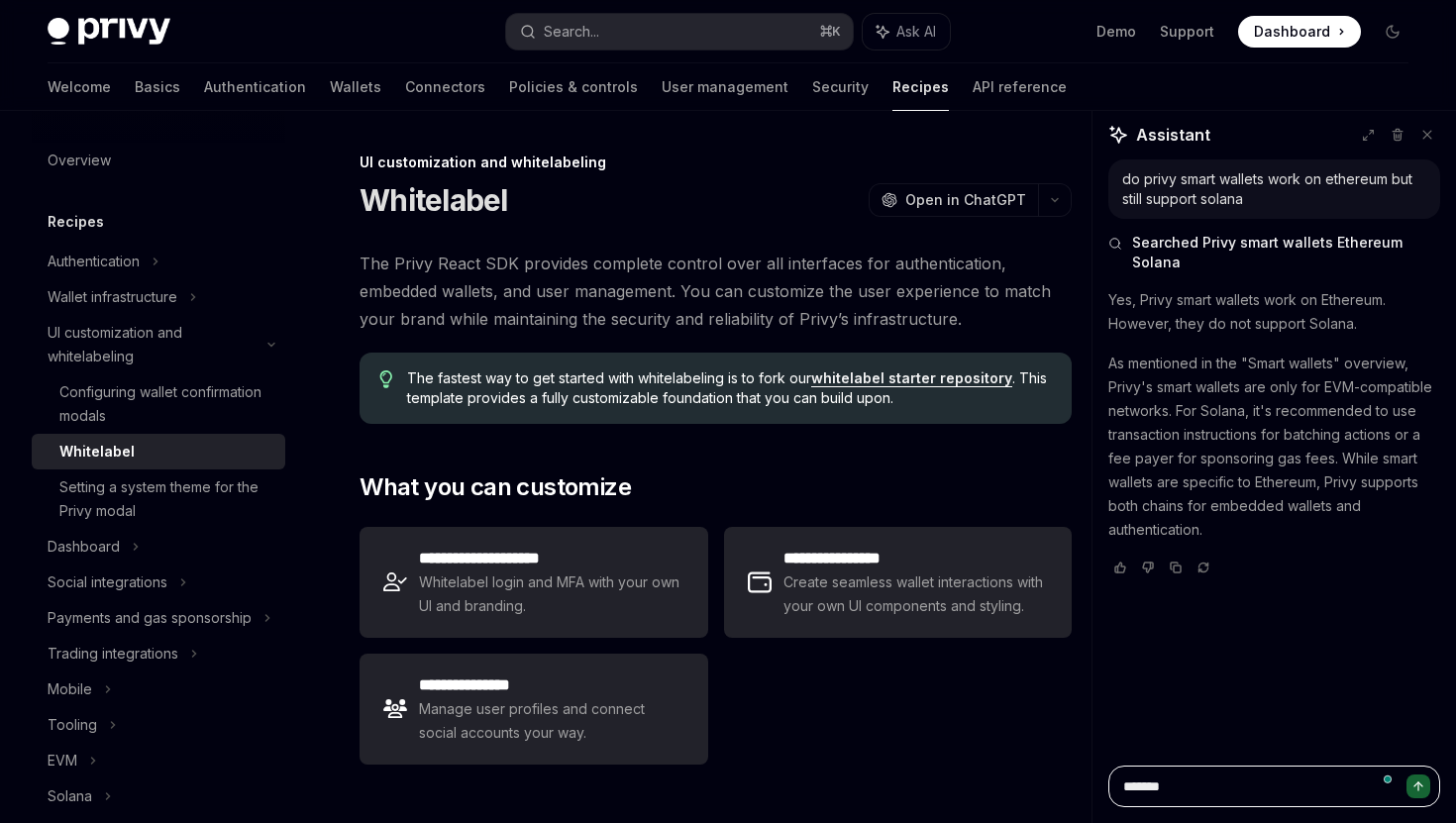 type on "*" 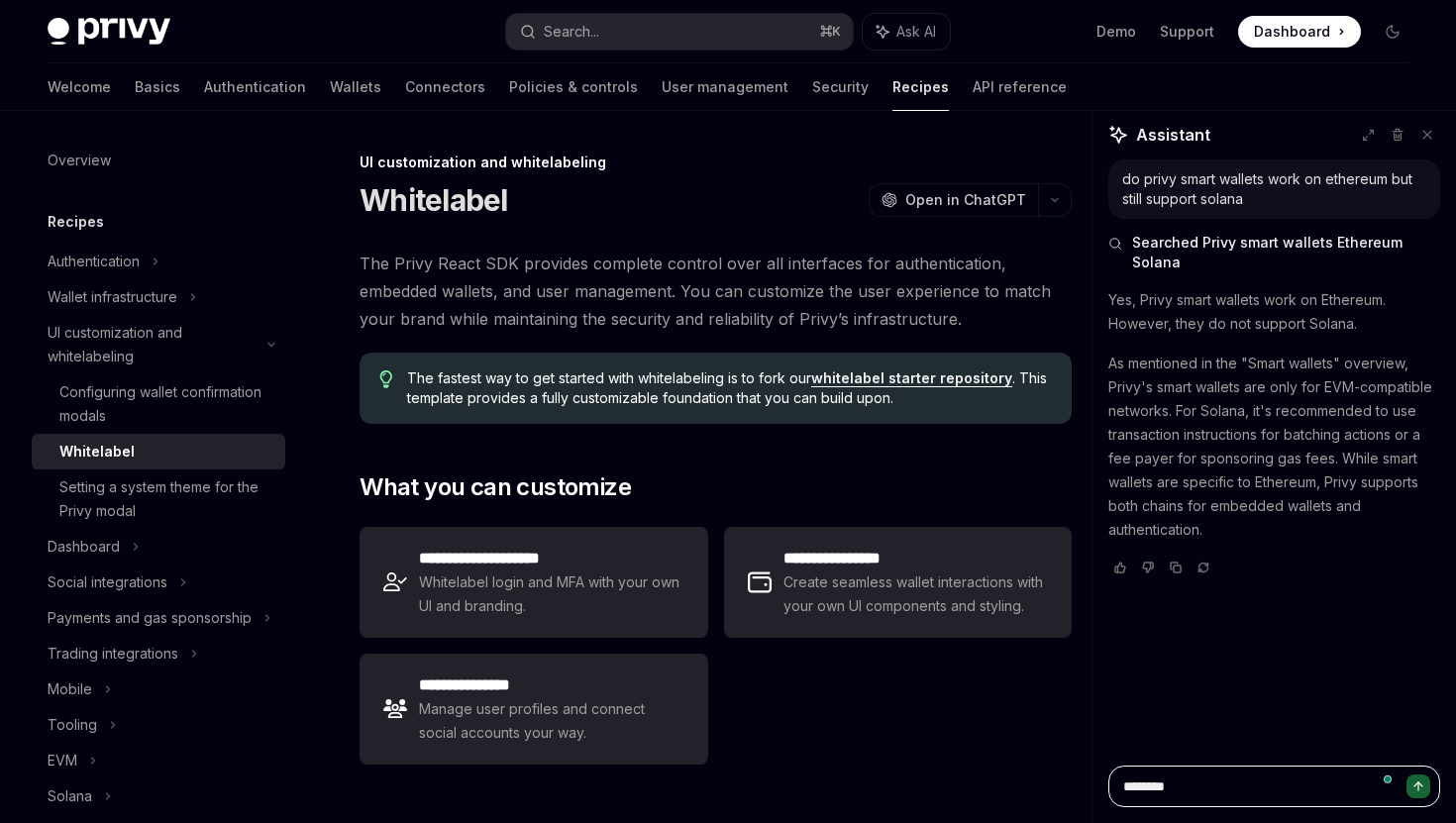 type on "*" 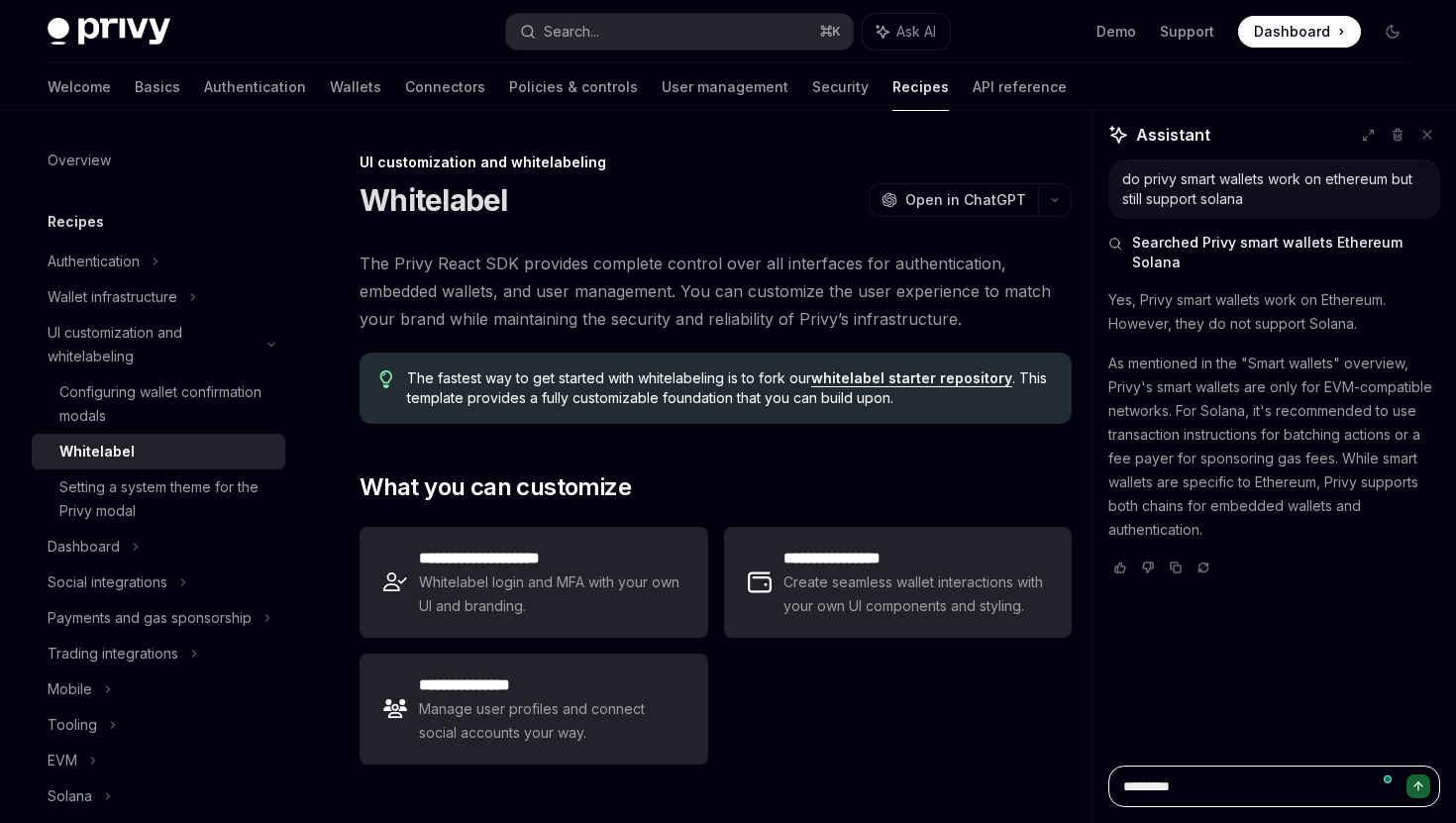 type on "*" 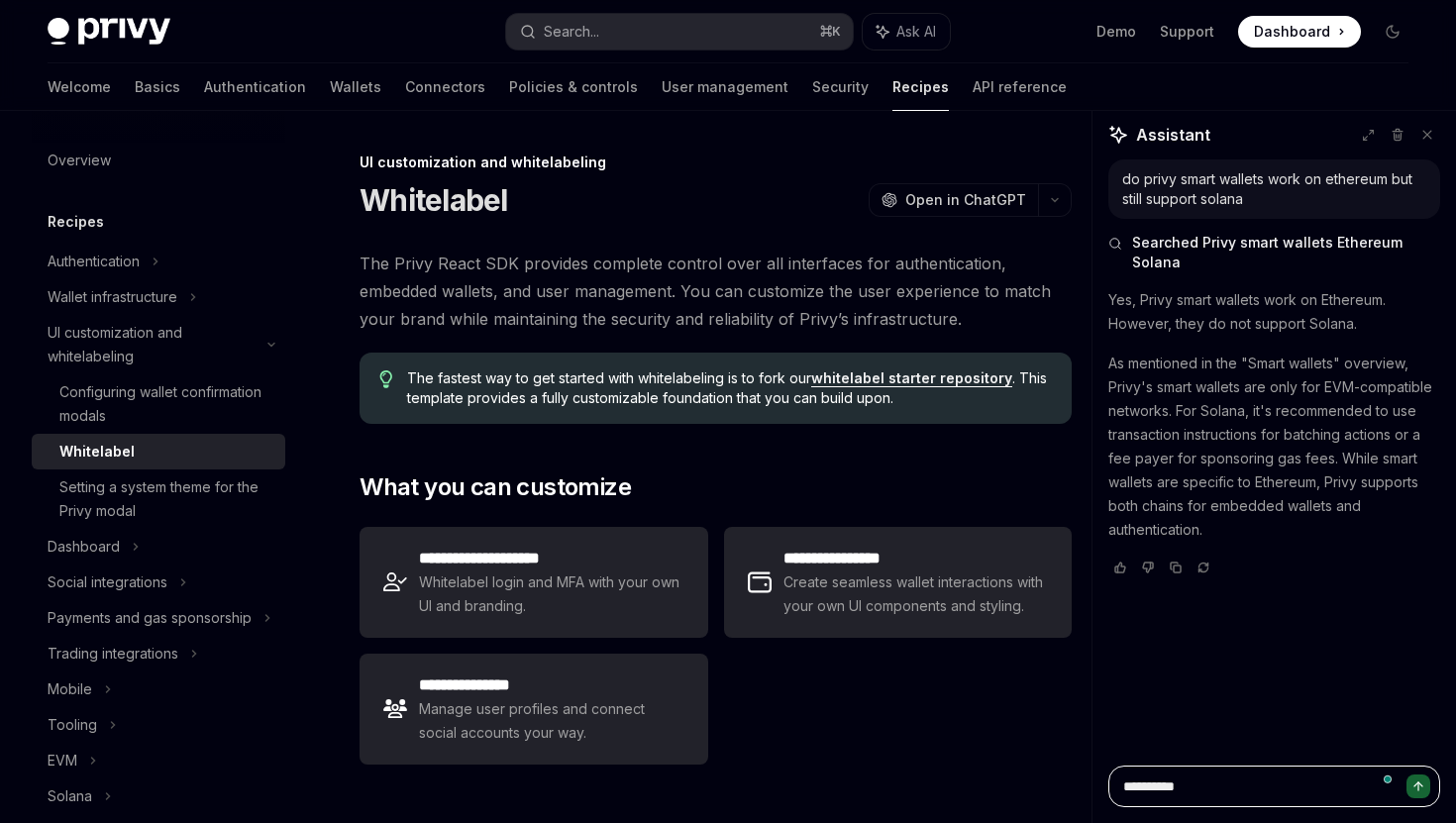 type on "*" 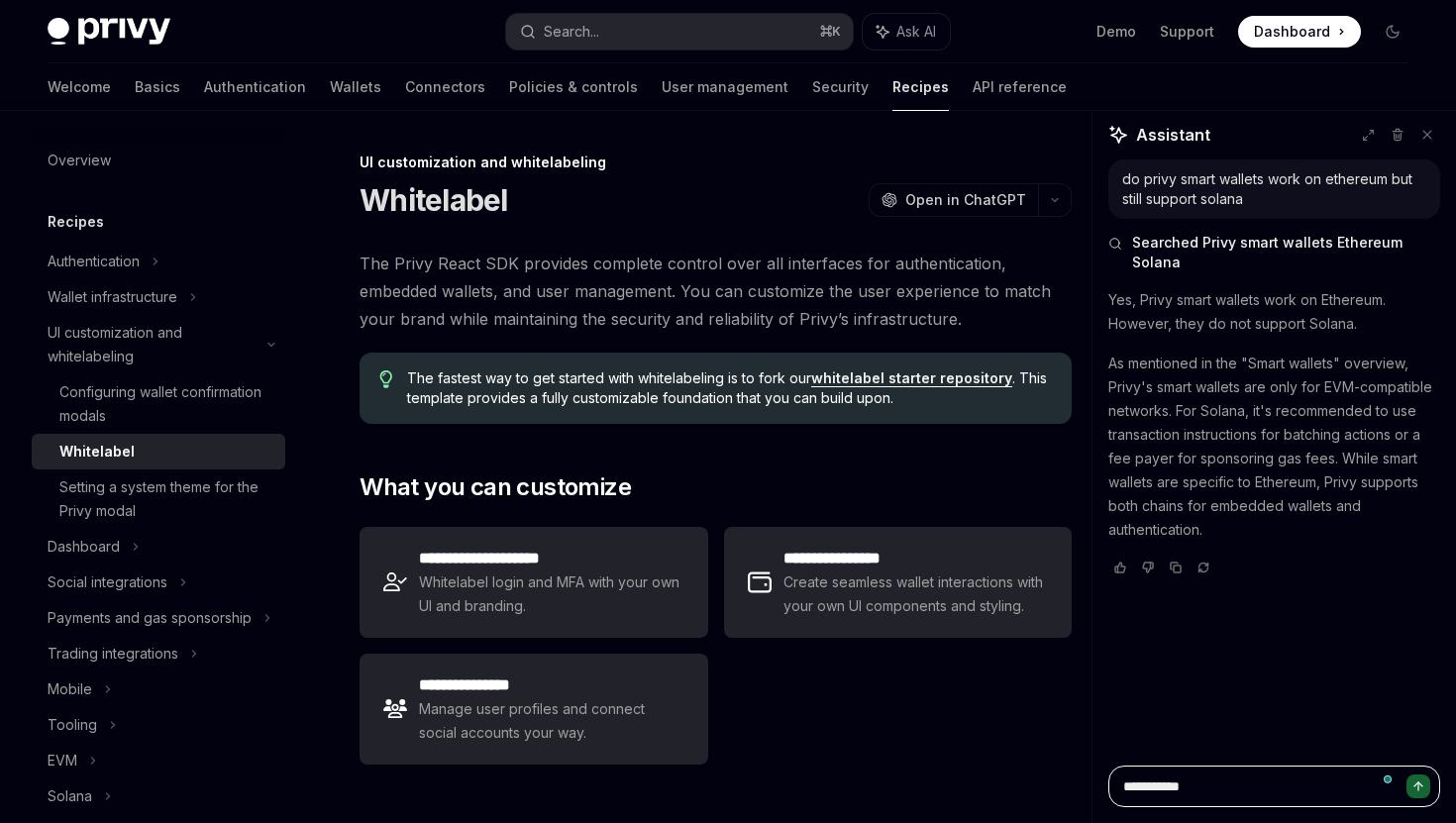 type on "*" 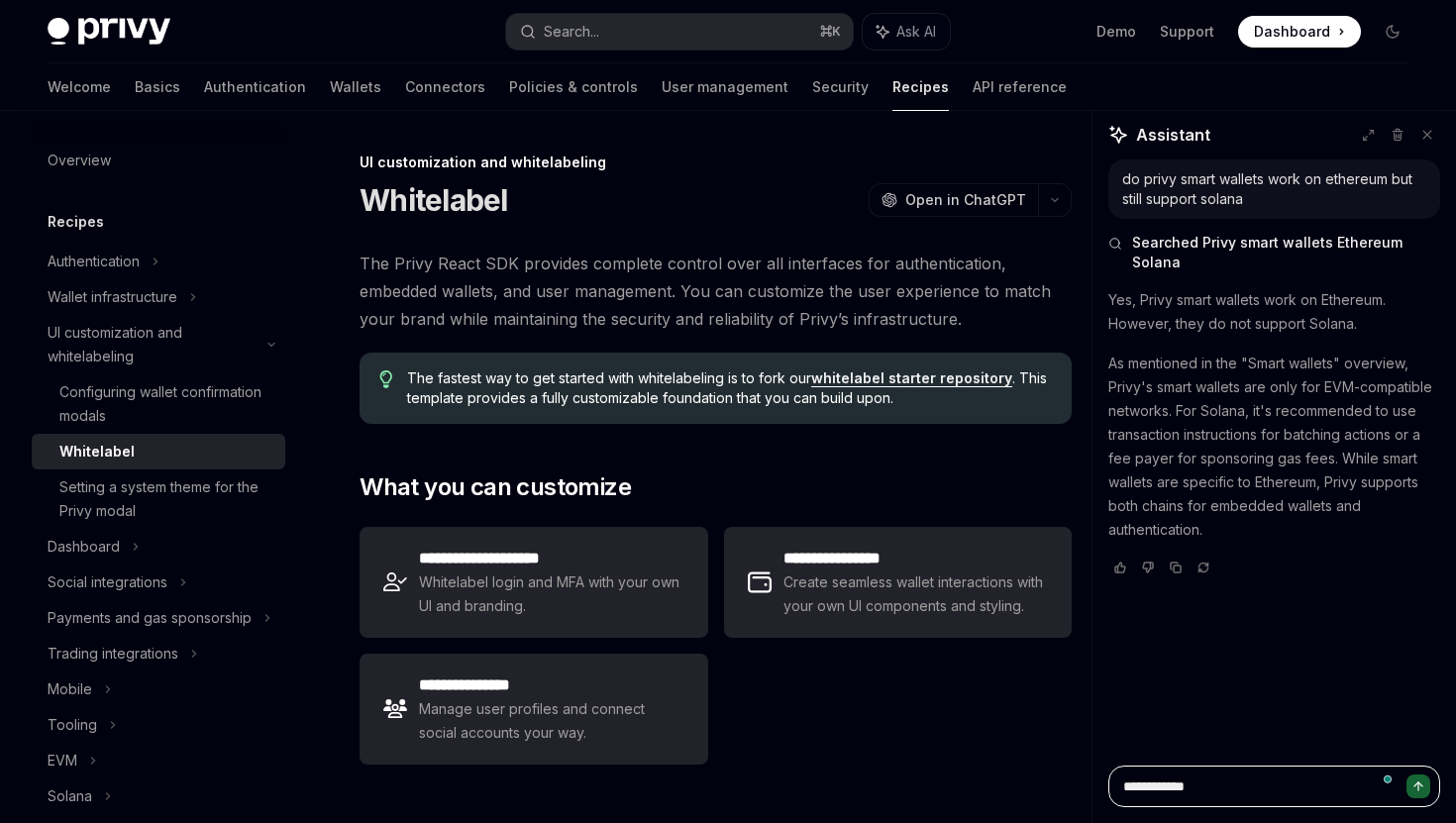 type on "*" 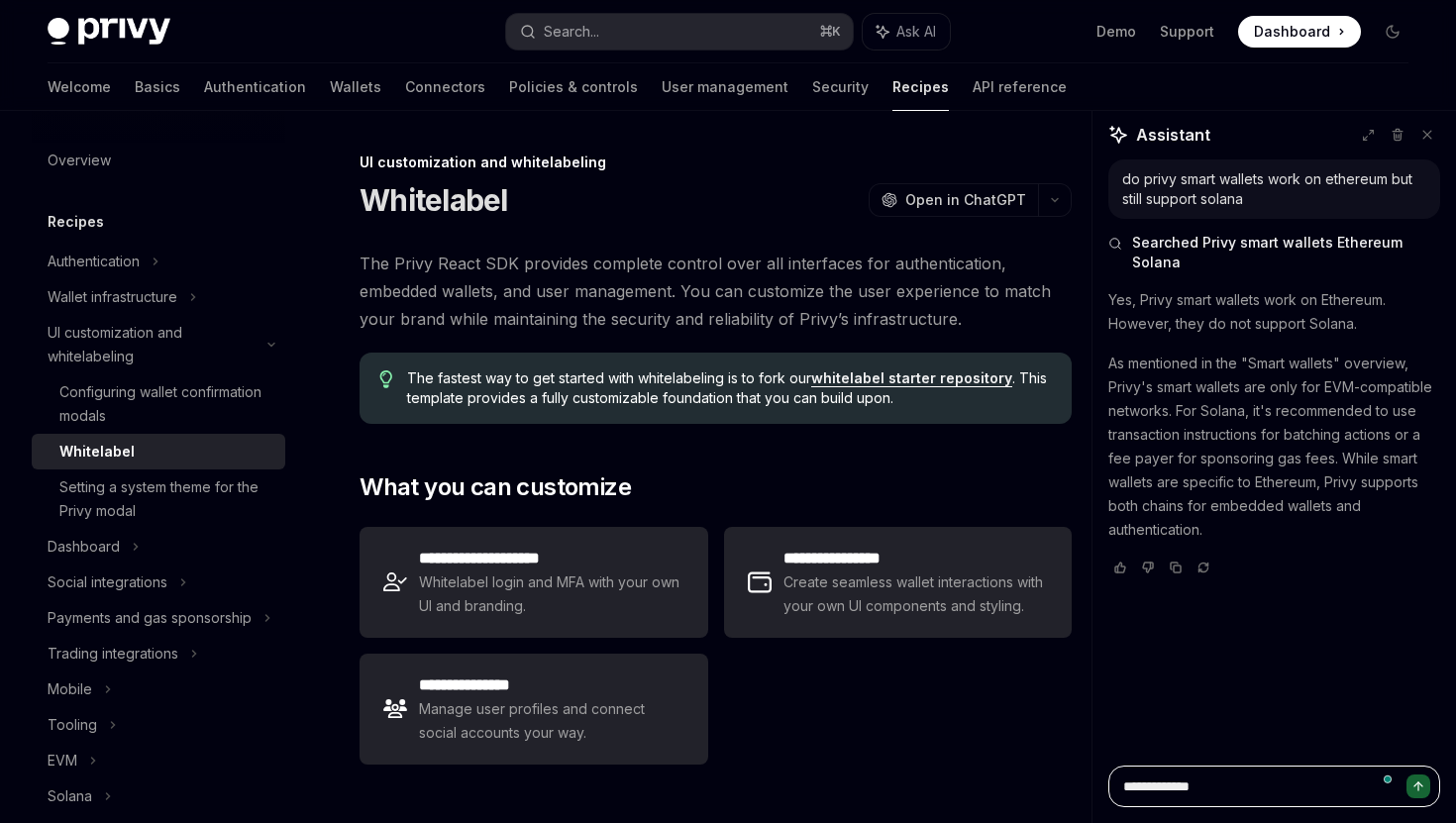 type on "**********" 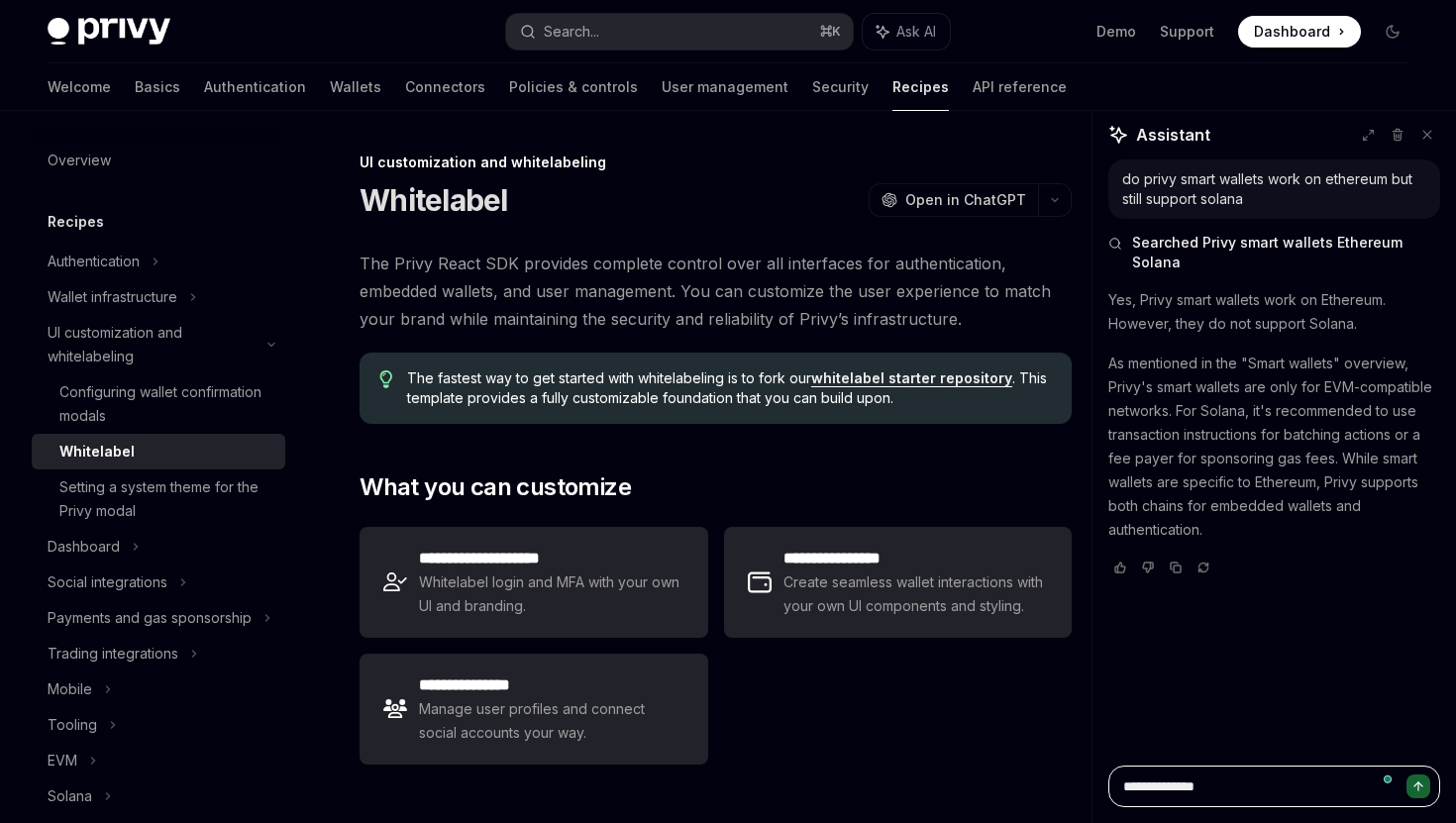 type on "*" 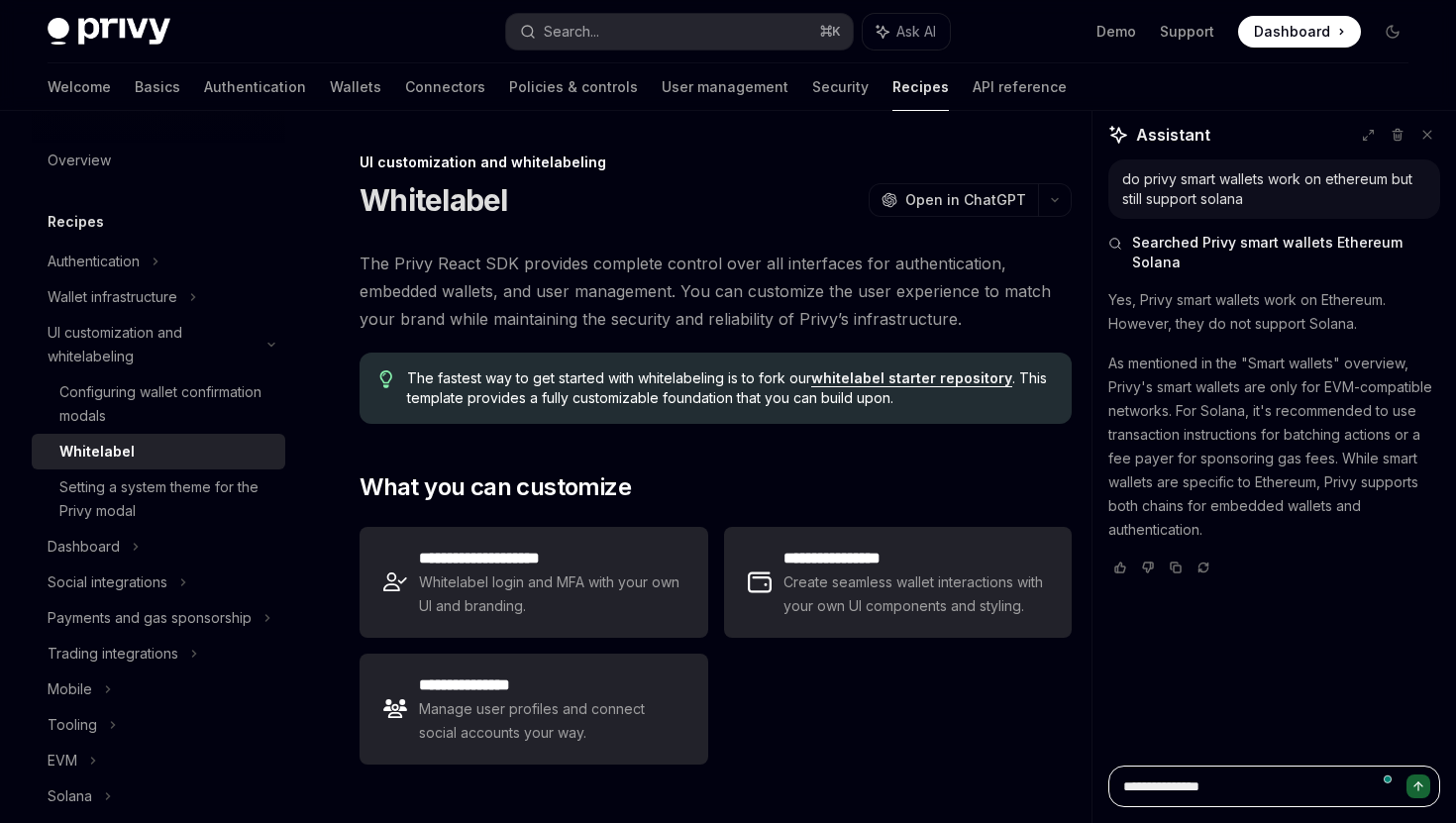 type on "**********" 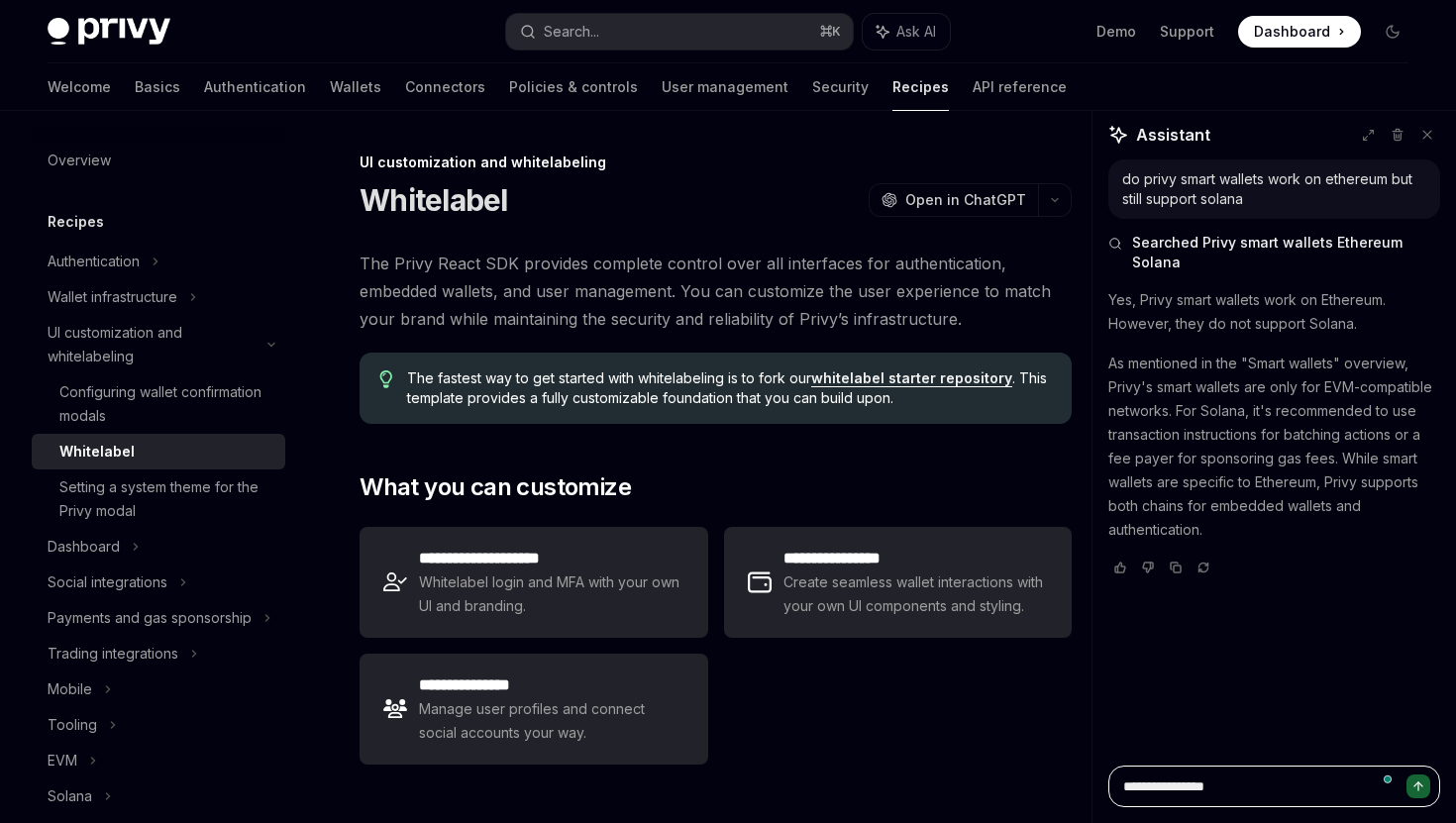 type on "*" 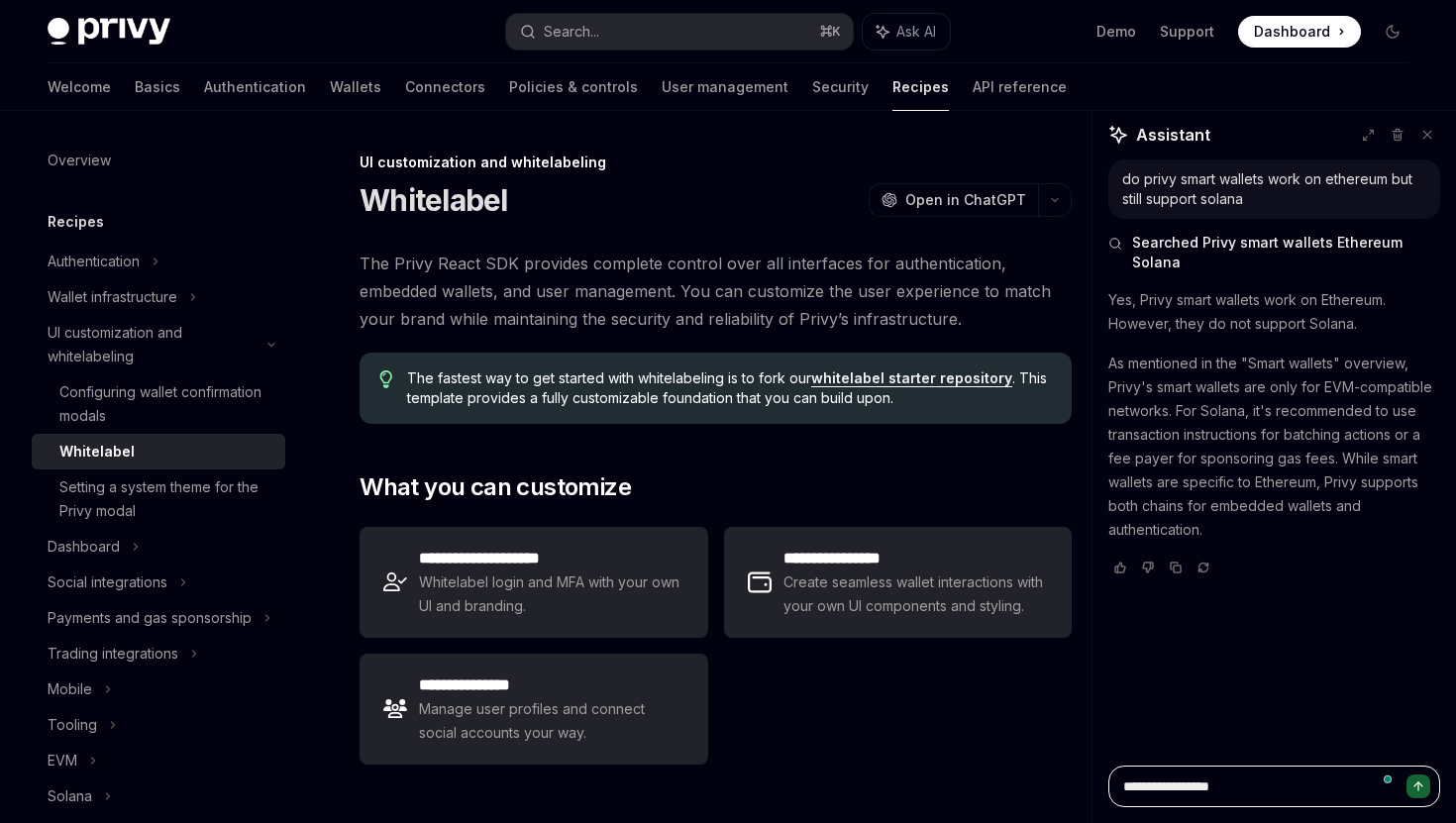 type on "*" 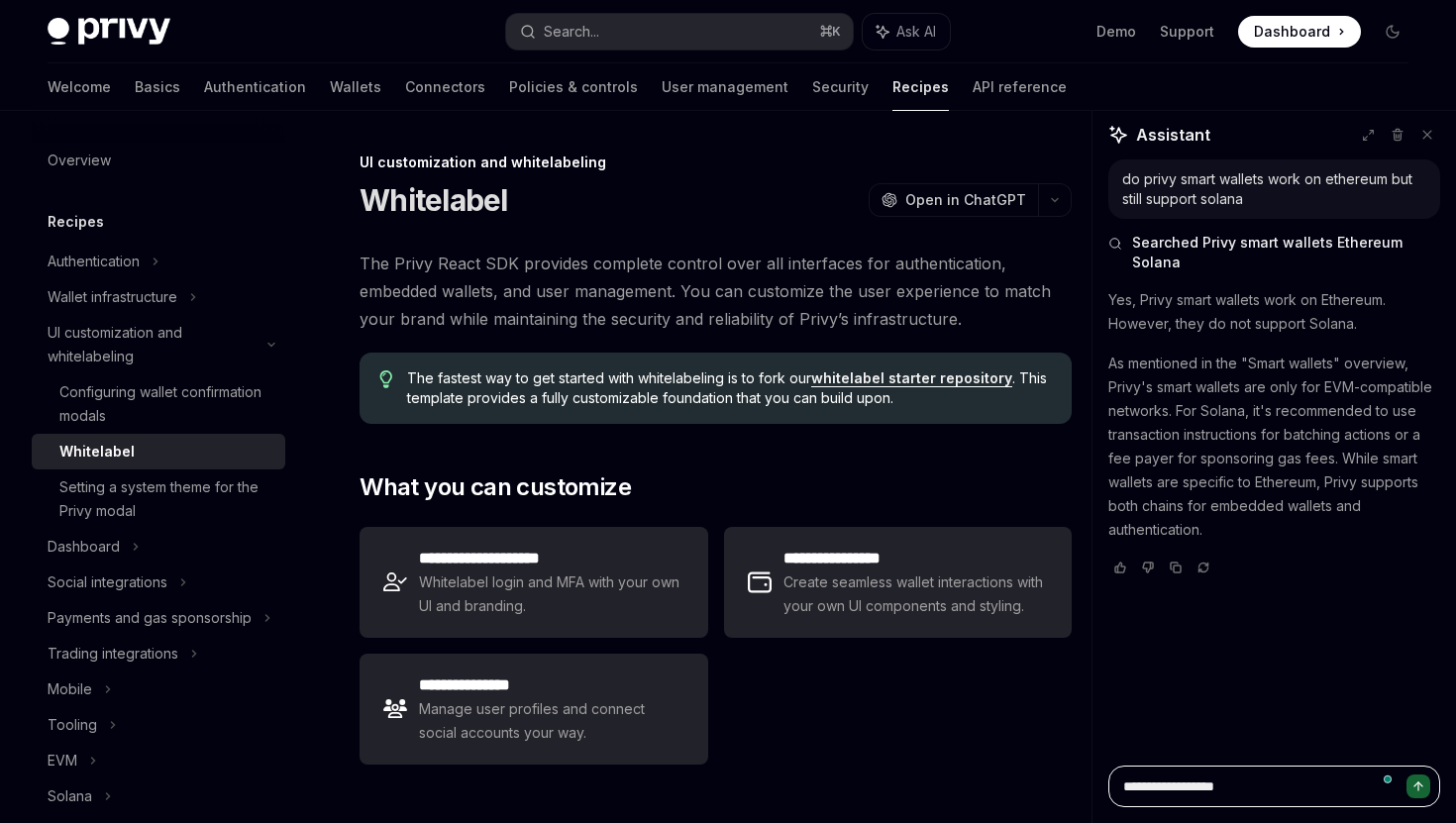 type on "*" 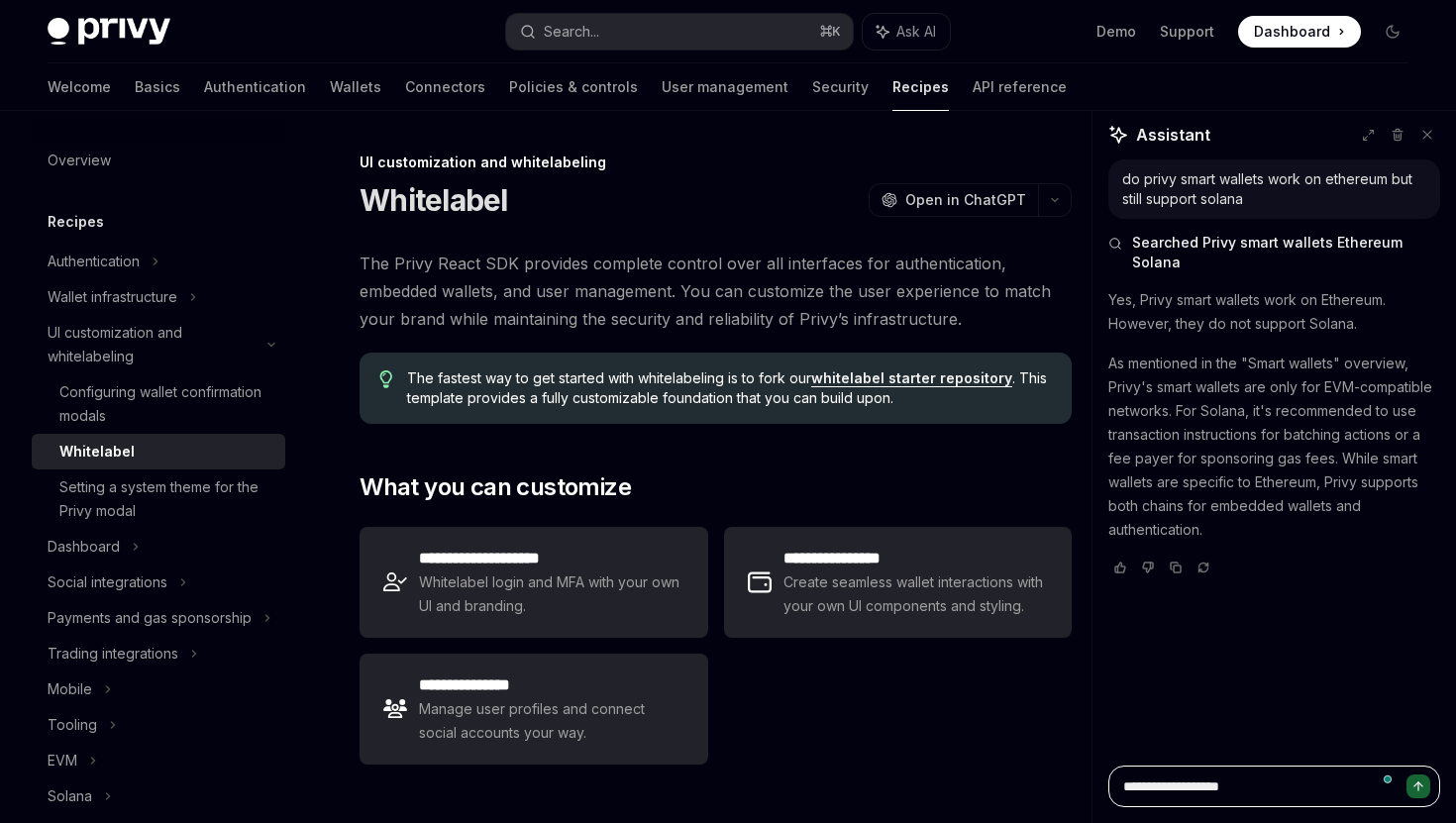 type on "*" 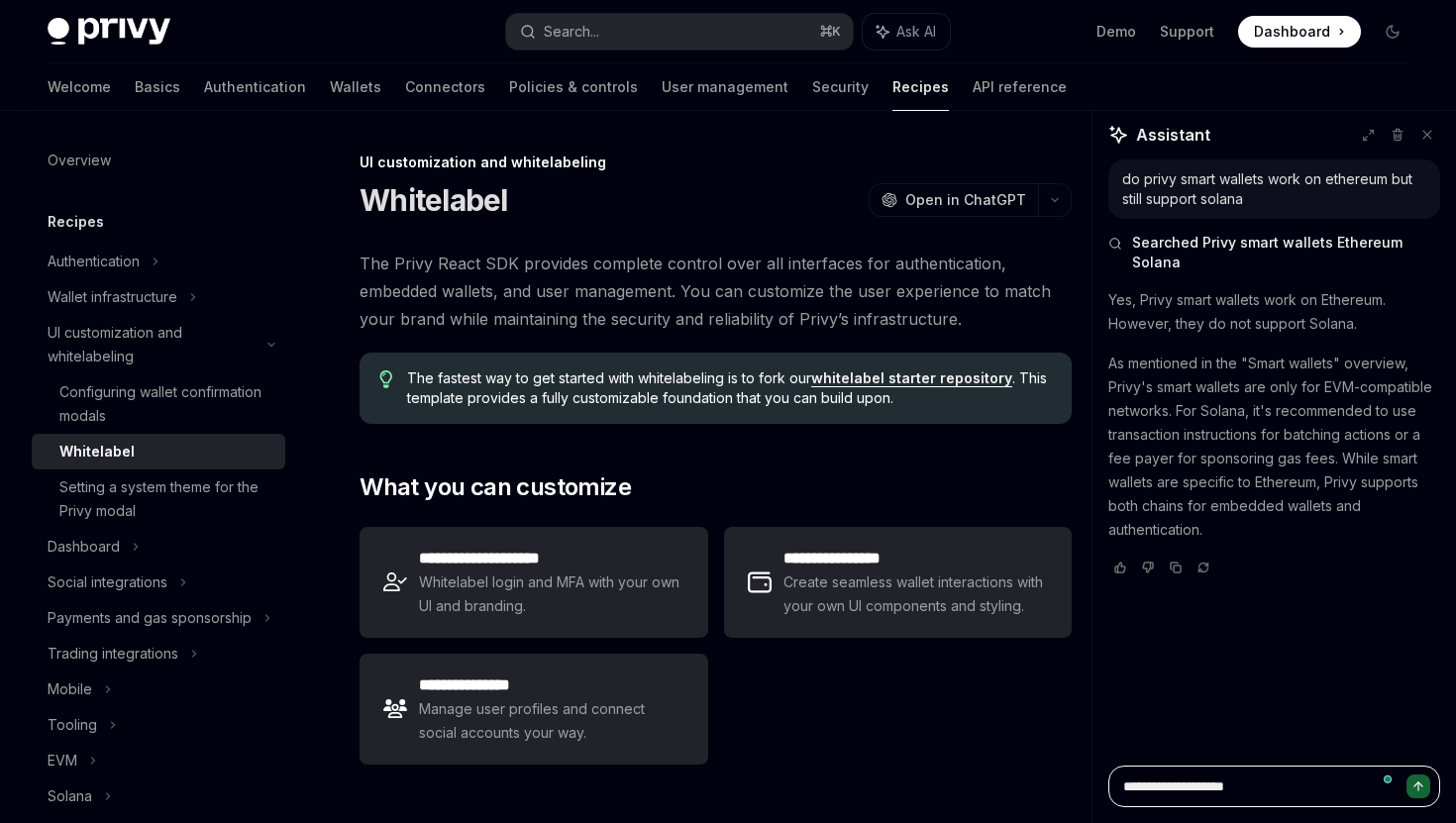 type on "*" 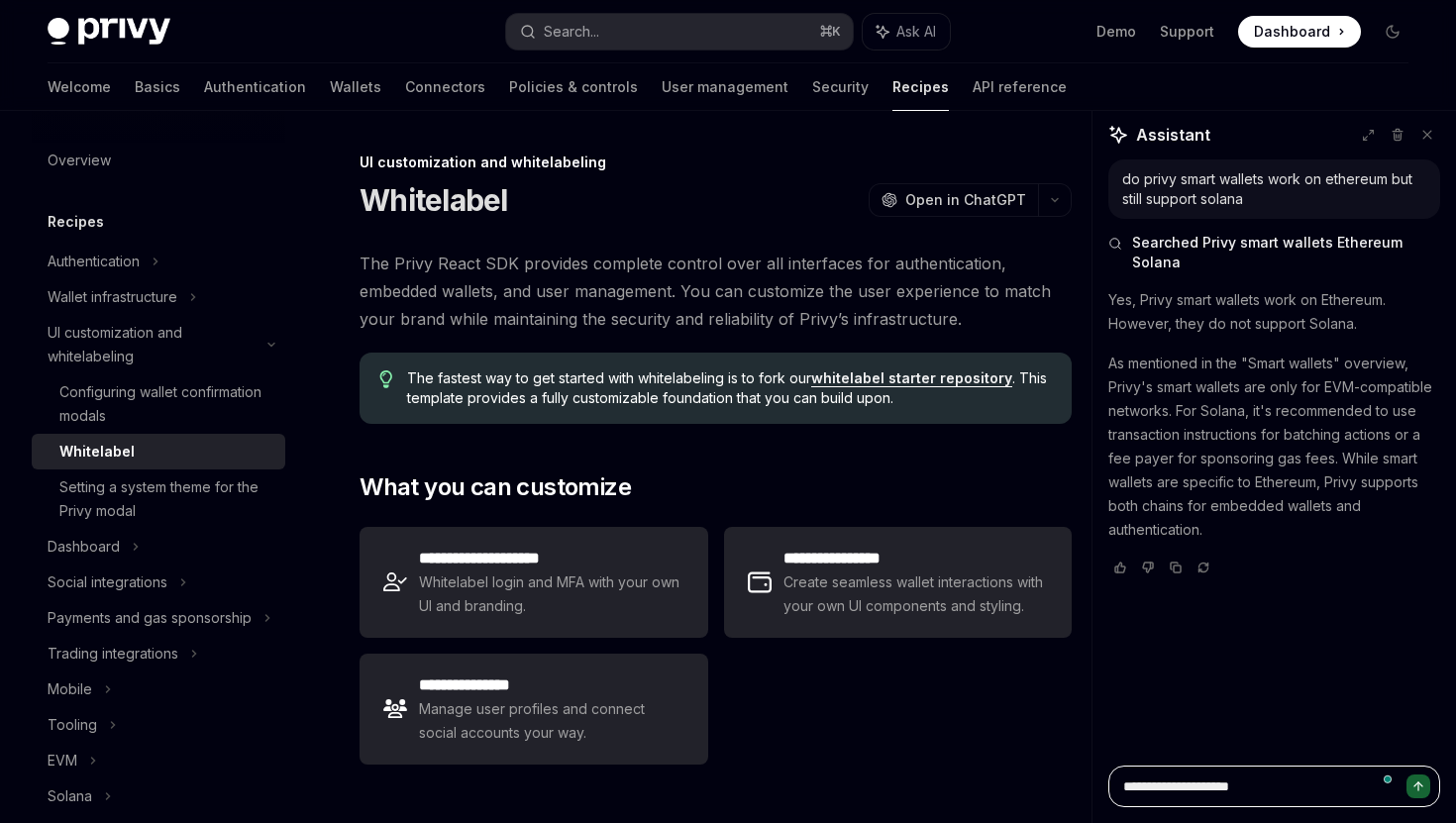 type on "**********" 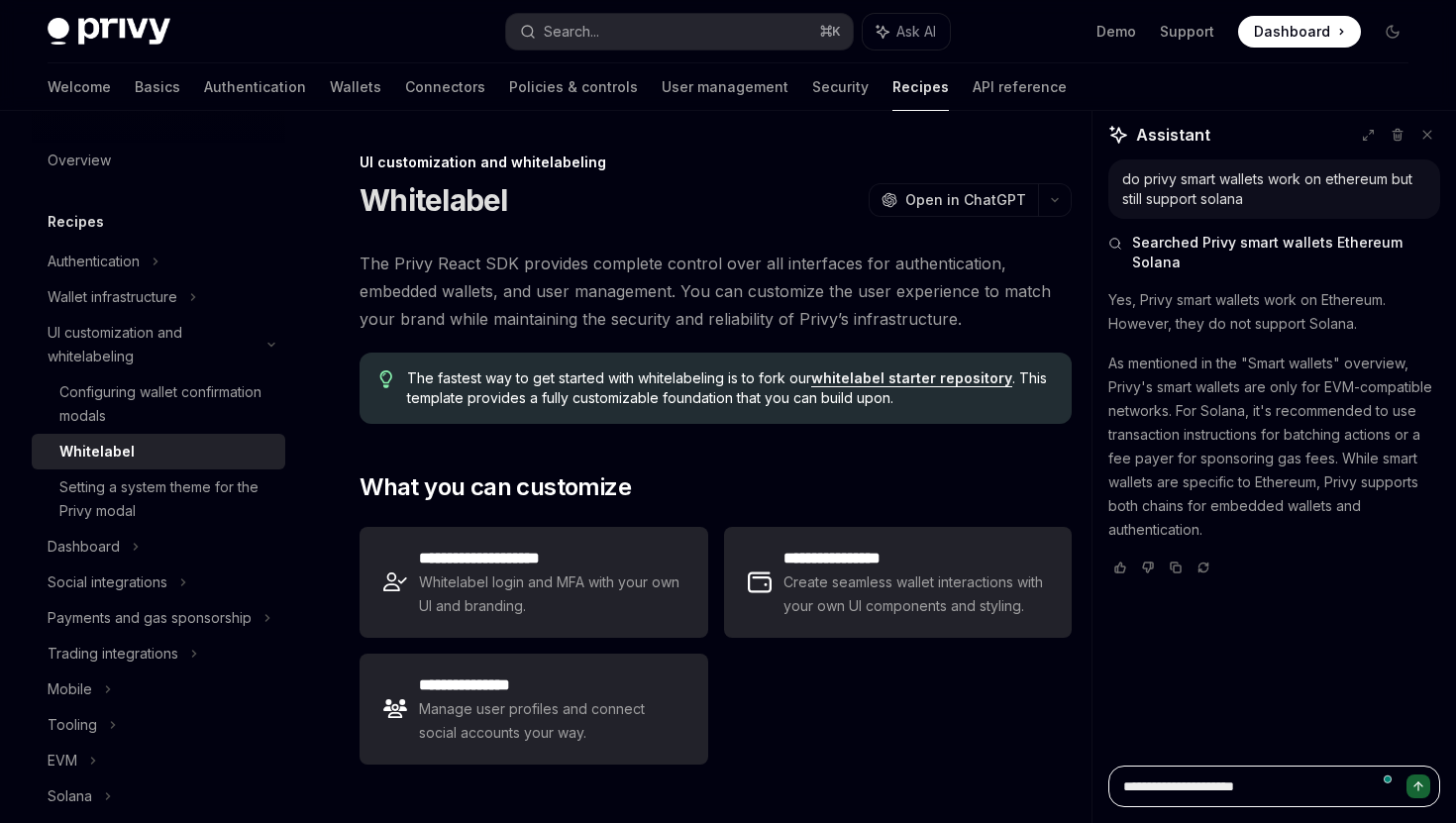 type on "**********" 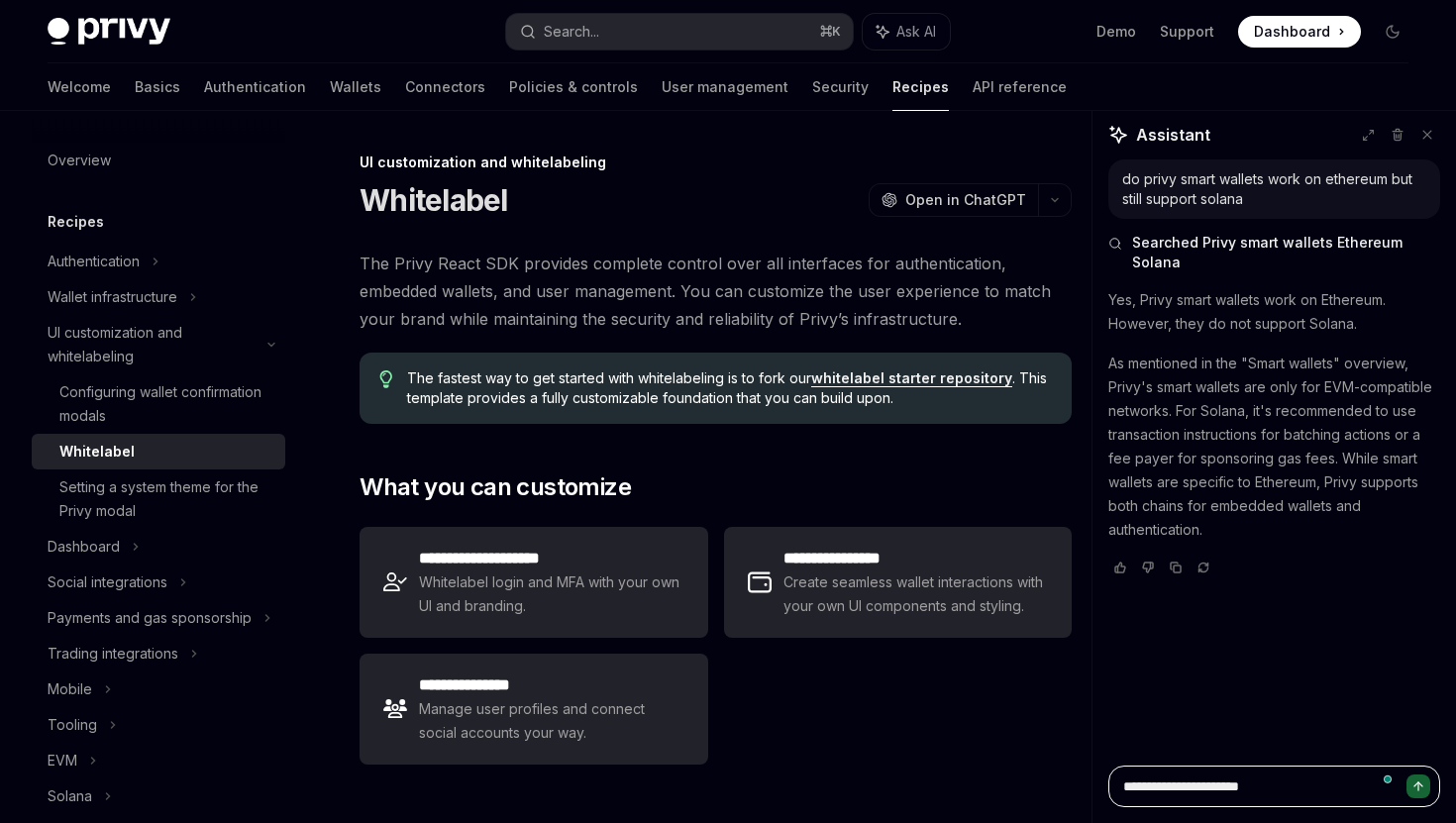 type on "*" 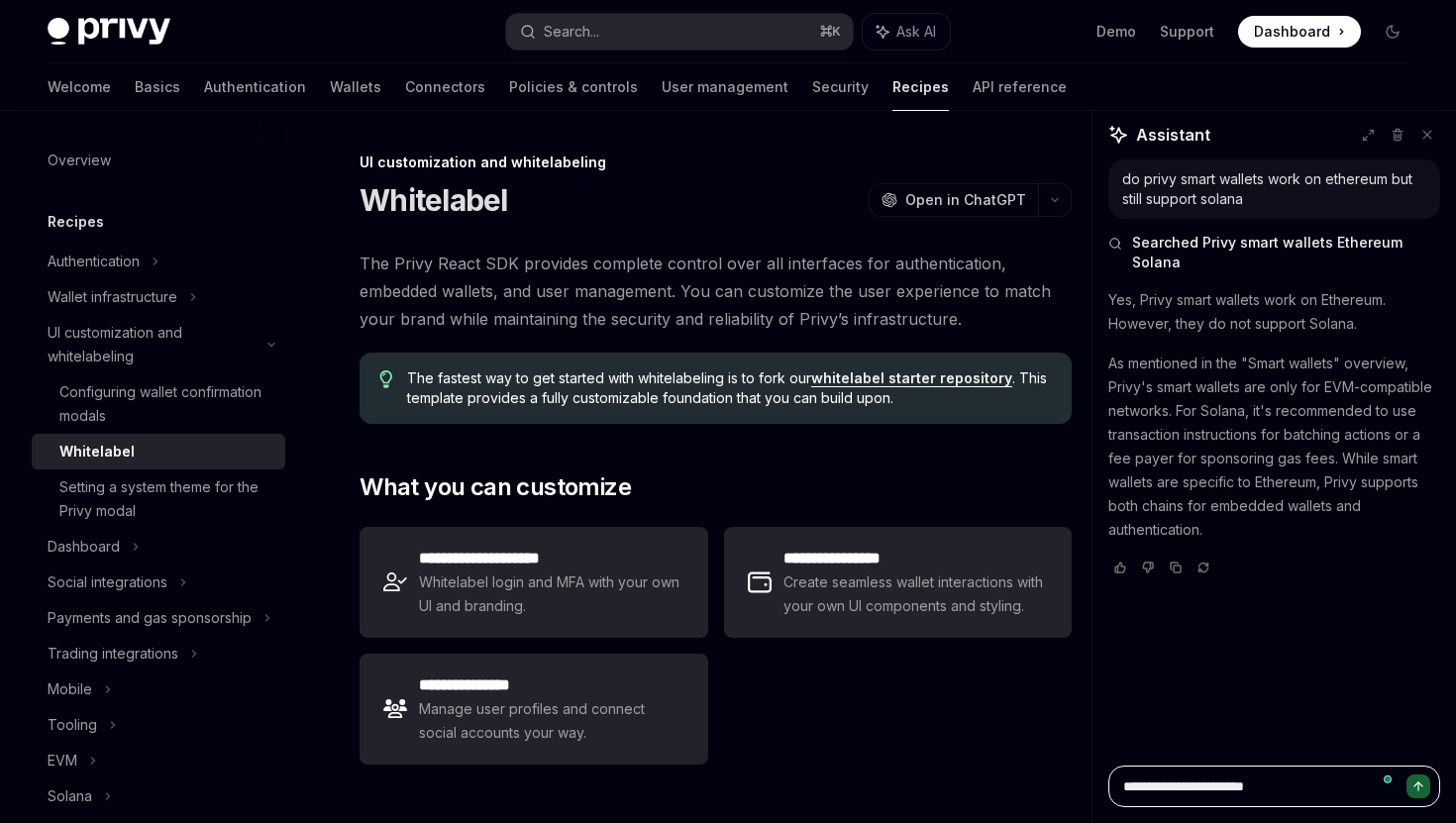type on "**********" 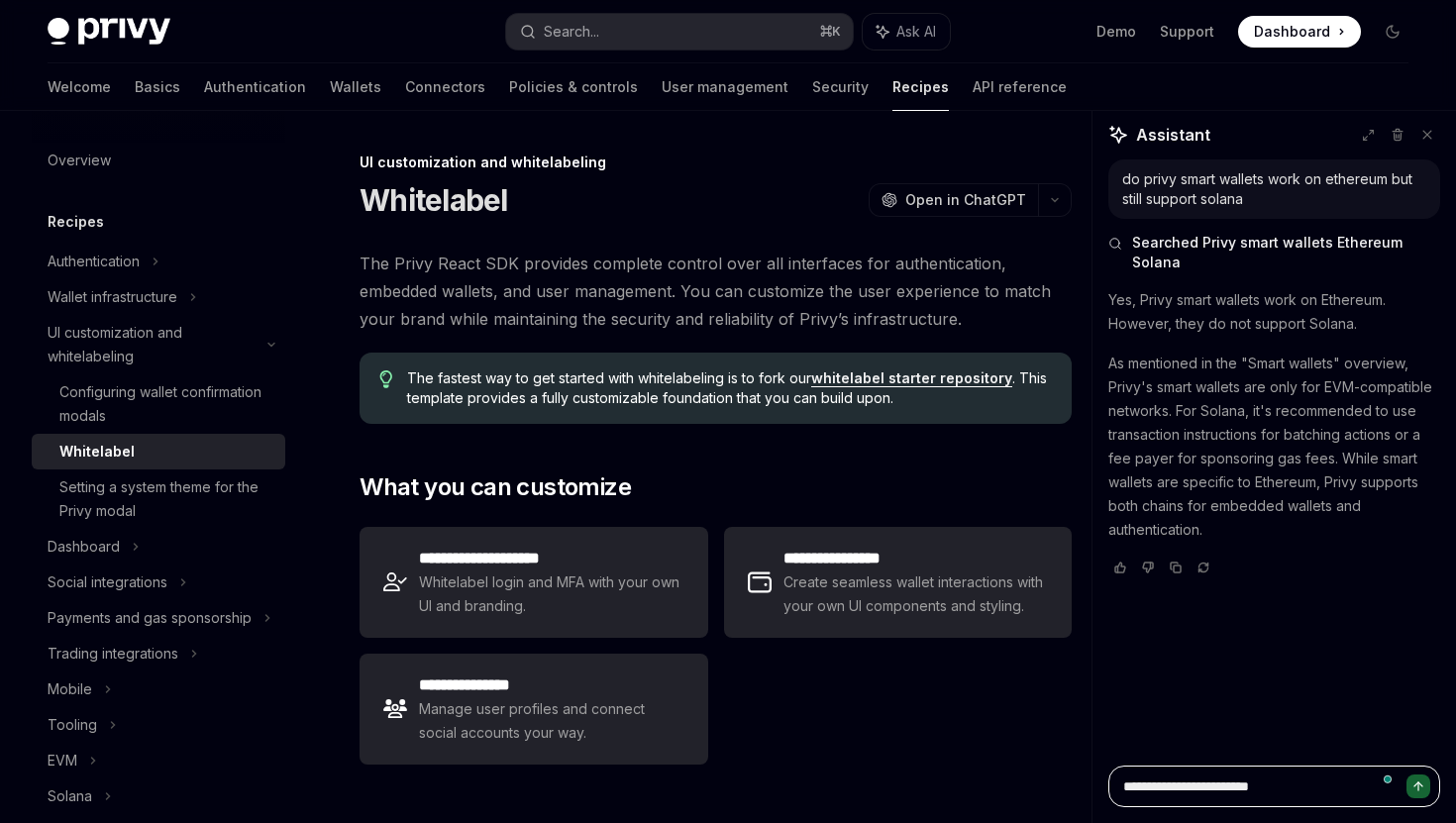 type 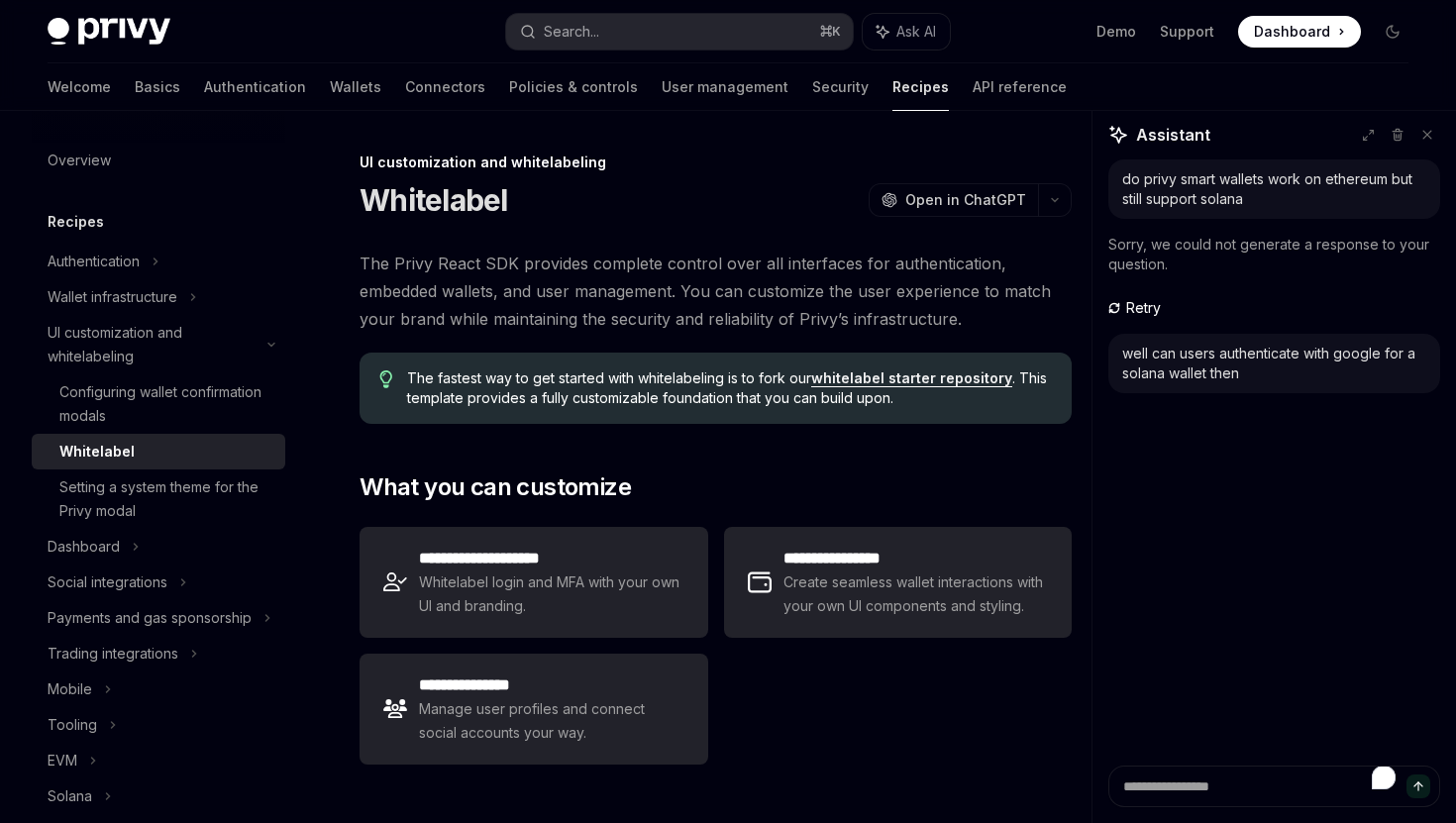 click on "well can users authenticate with google for a solana wallet then" at bounding box center (1274, 363) 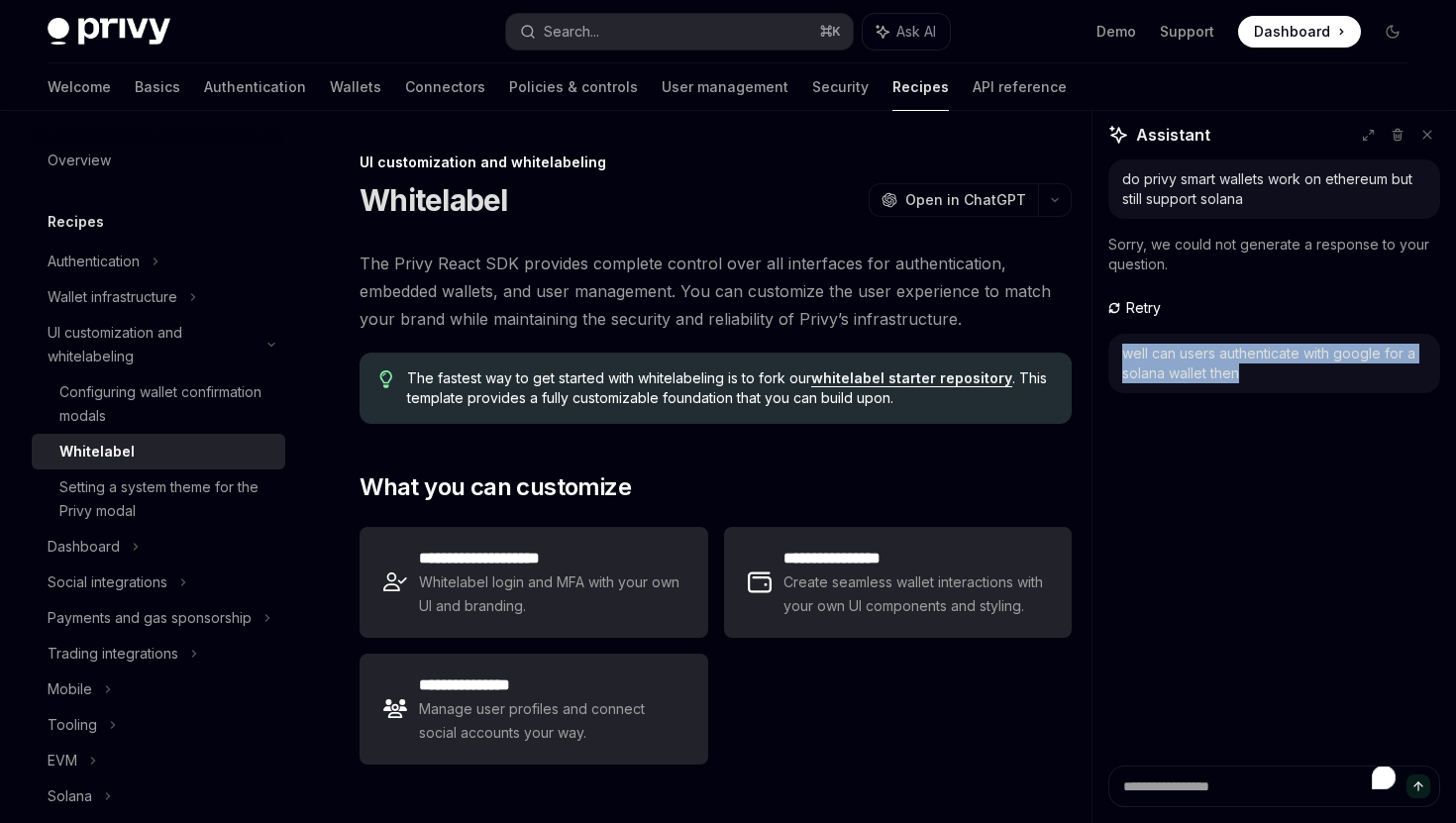 drag, startPoint x: 1248, startPoint y: 376, endPoint x: 1115, endPoint y: 353, distance: 134.9741 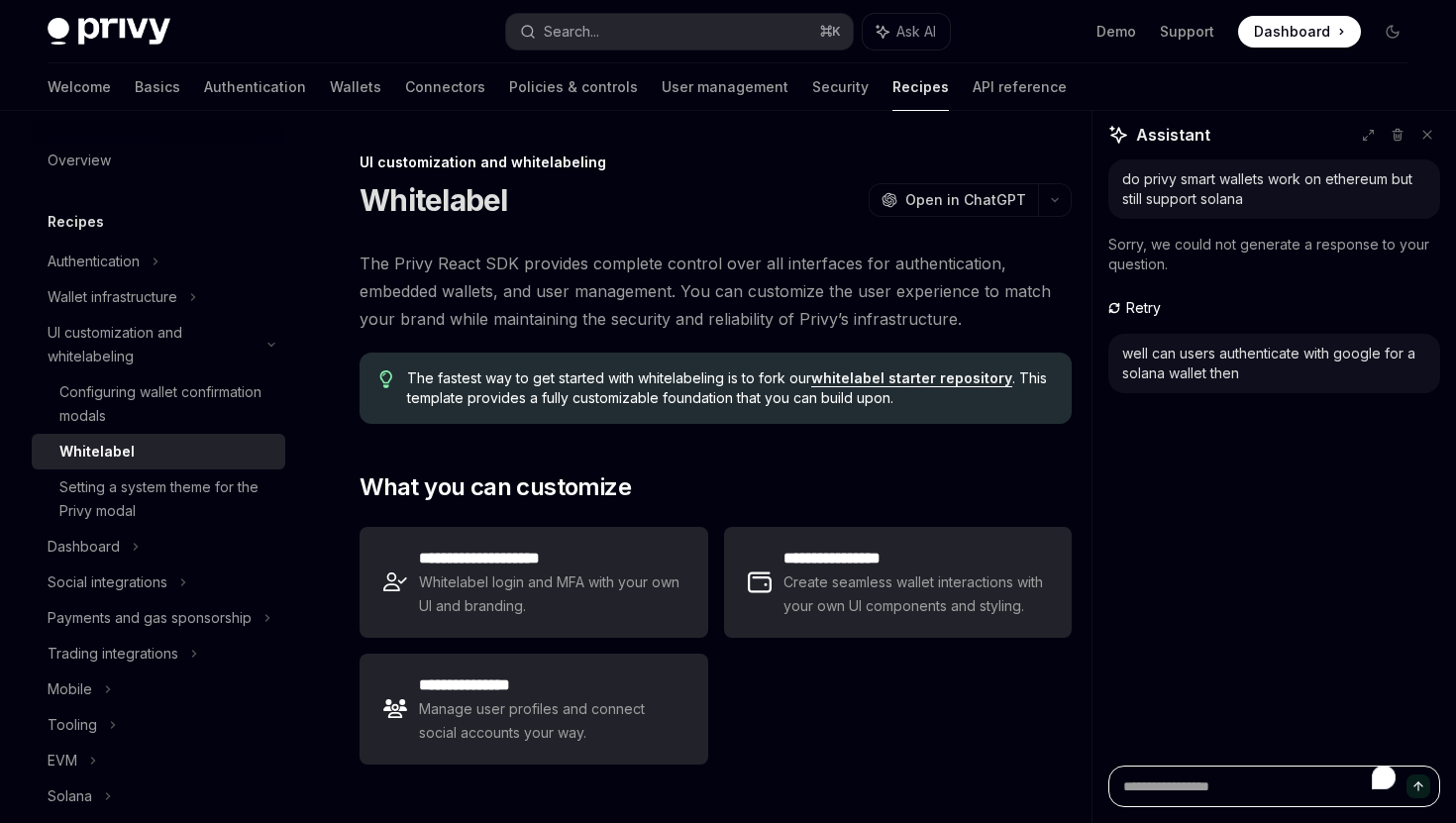 click at bounding box center (1274, 786) 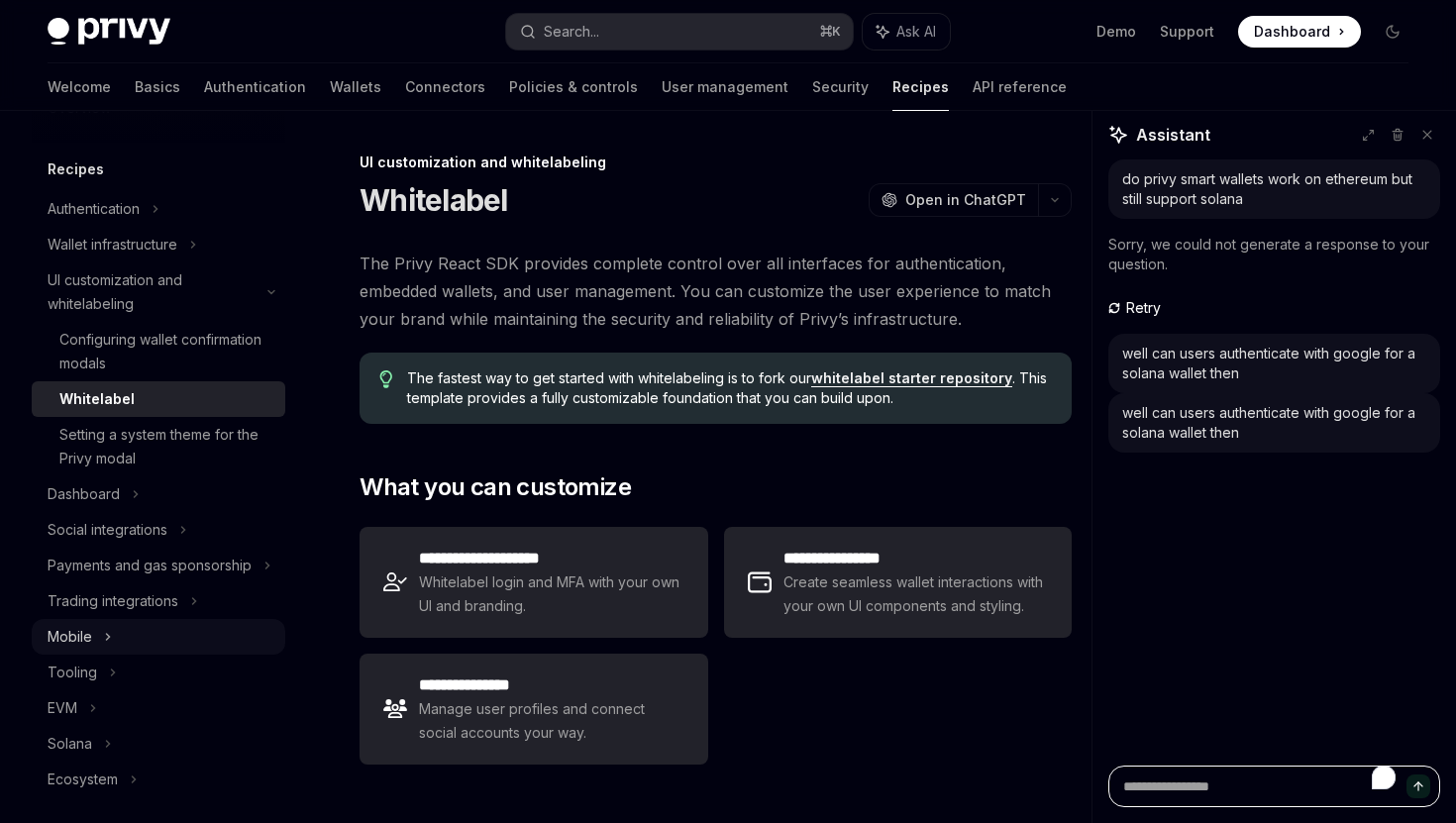scroll, scrollTop: 66, scrollLeft: 0, axis: vertical 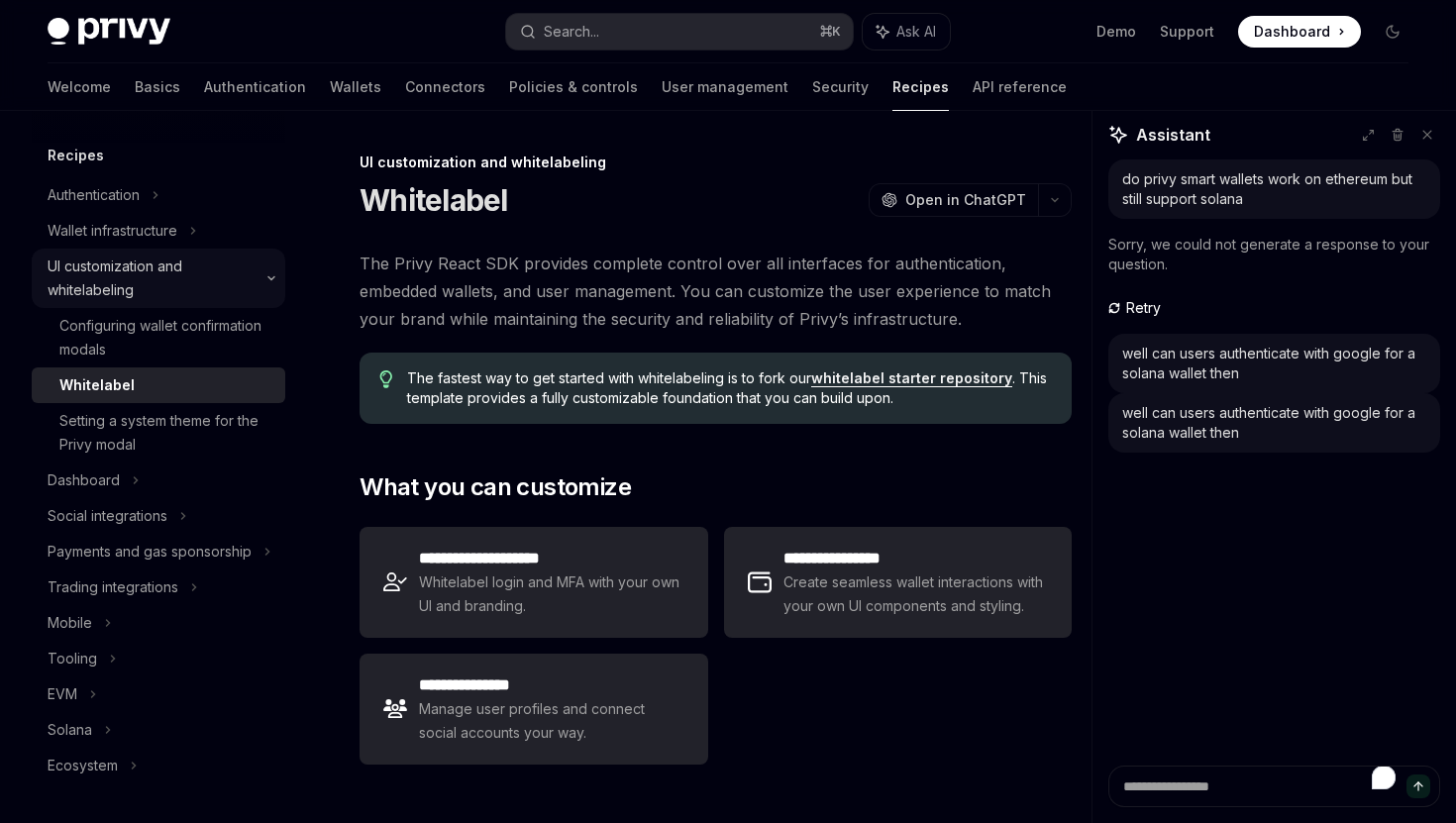 click on "UI customization and whitelabeling" at bounding box center (152, 278) 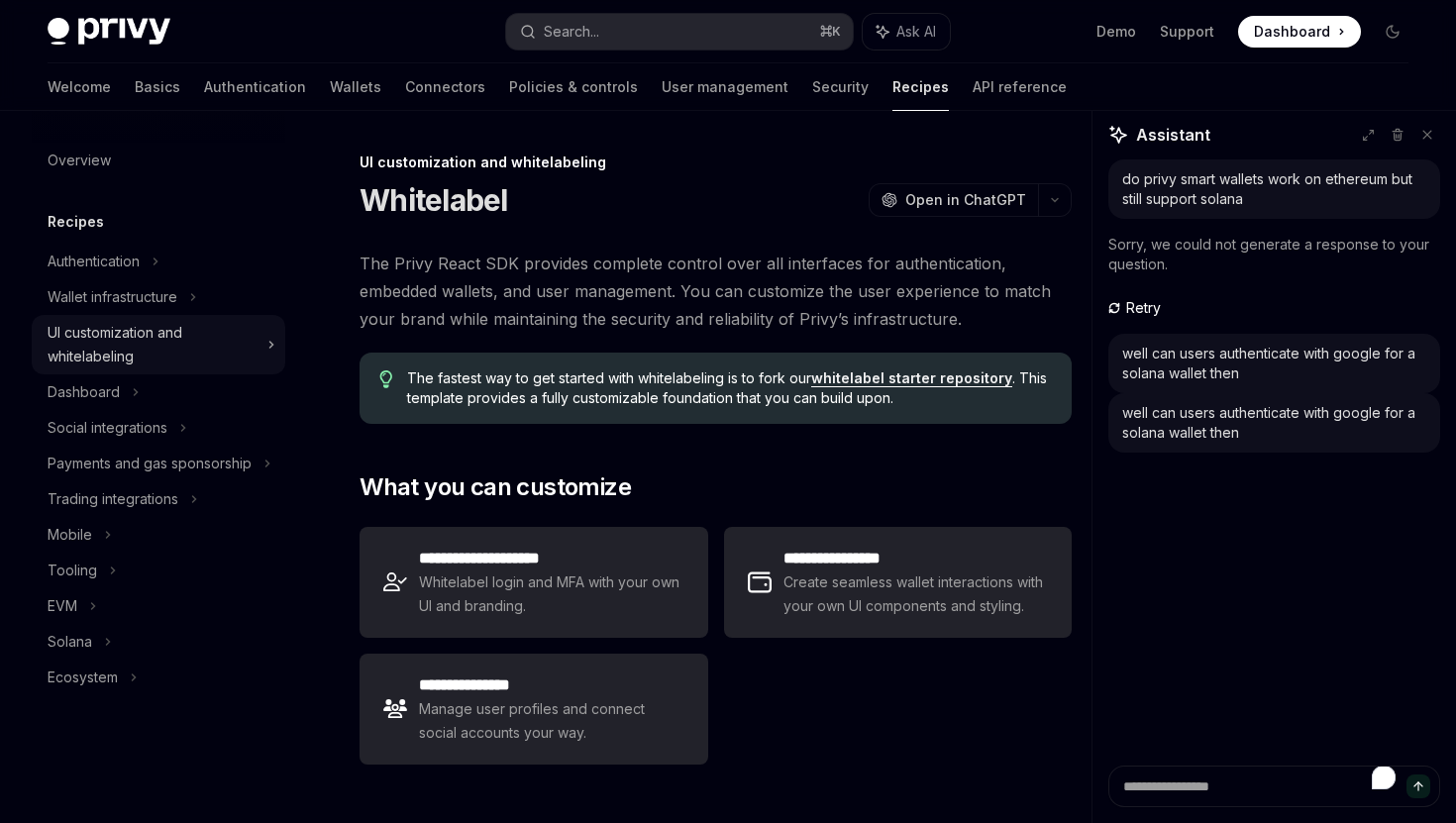 click on "UI customization and whitelabeling" at bounding box center [152, 345] 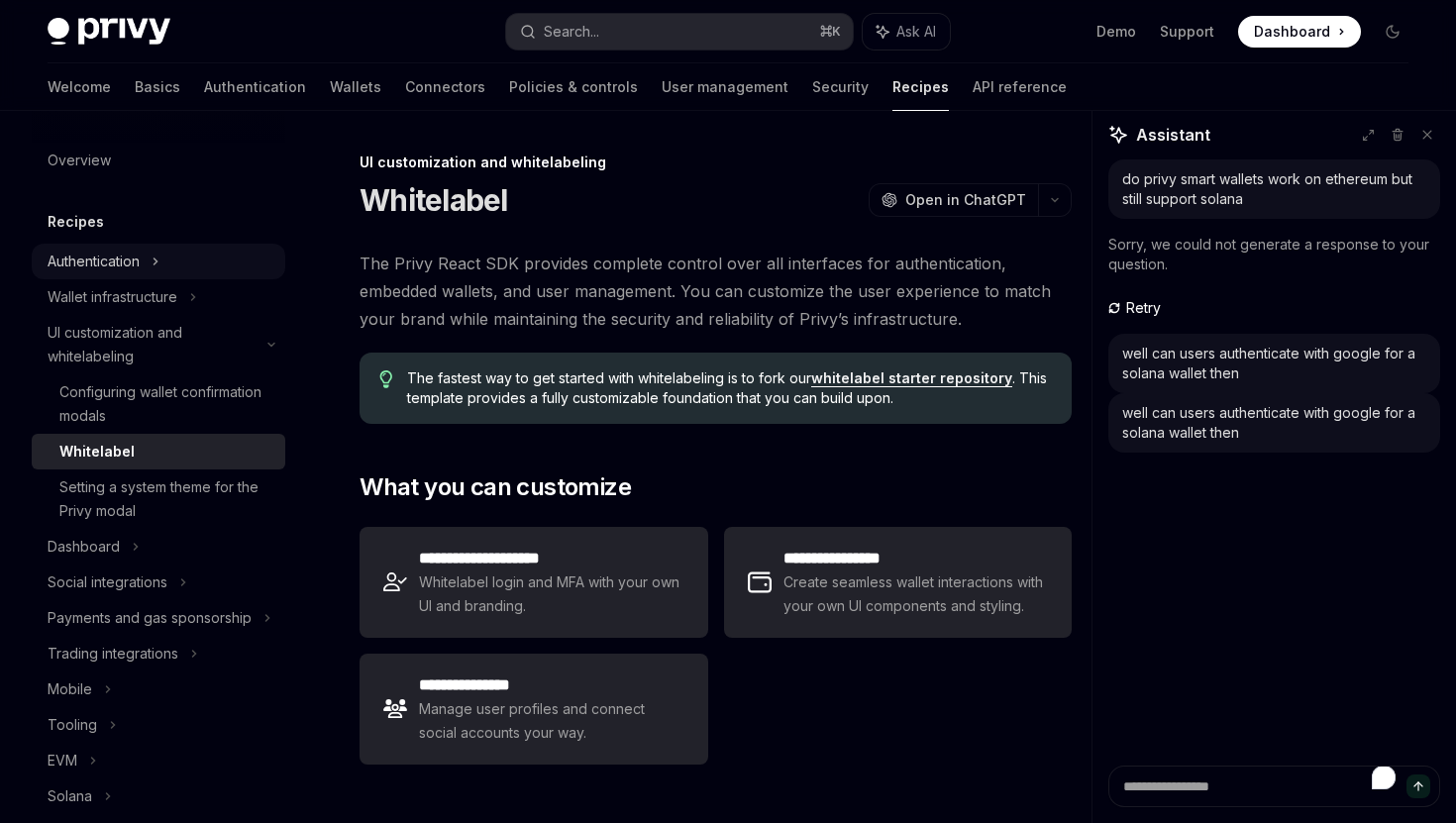 click on "Authentication" at bounding box center (93, 261) 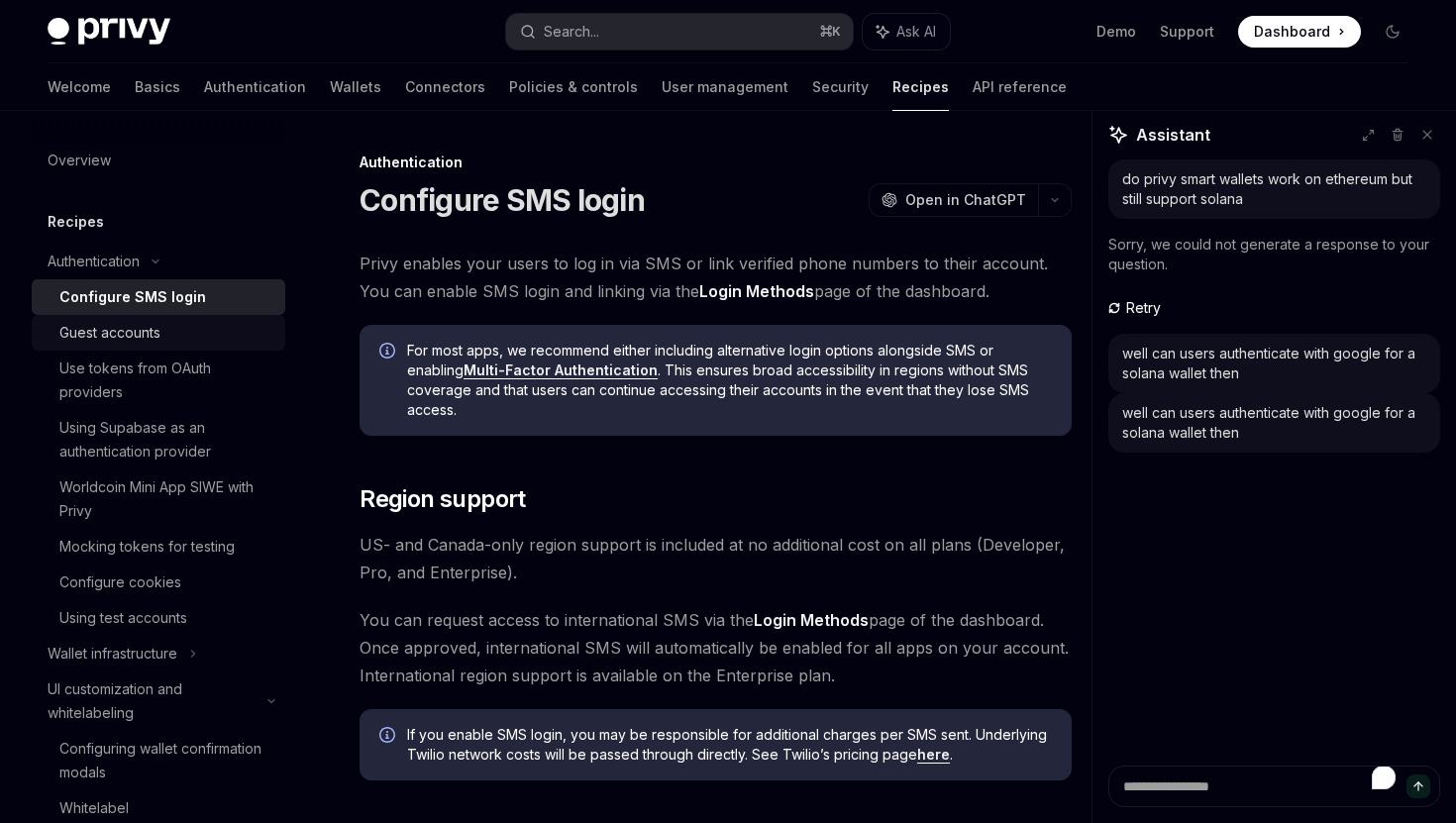 click on "Guest accounts" at bounding box center (166, 333) 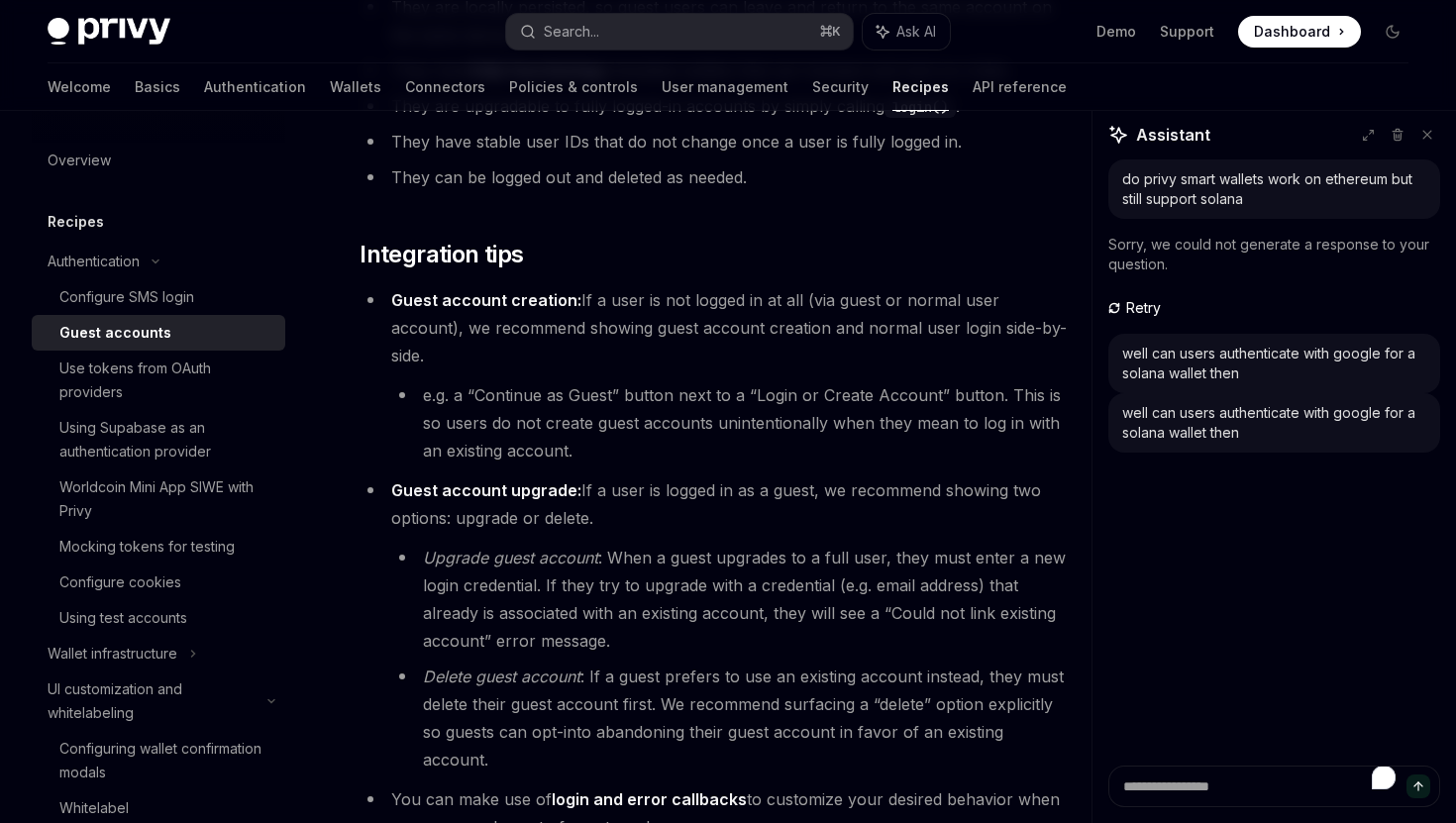 scroll, scrollTop: 434, scrollLeft: 0, axis: vertical 